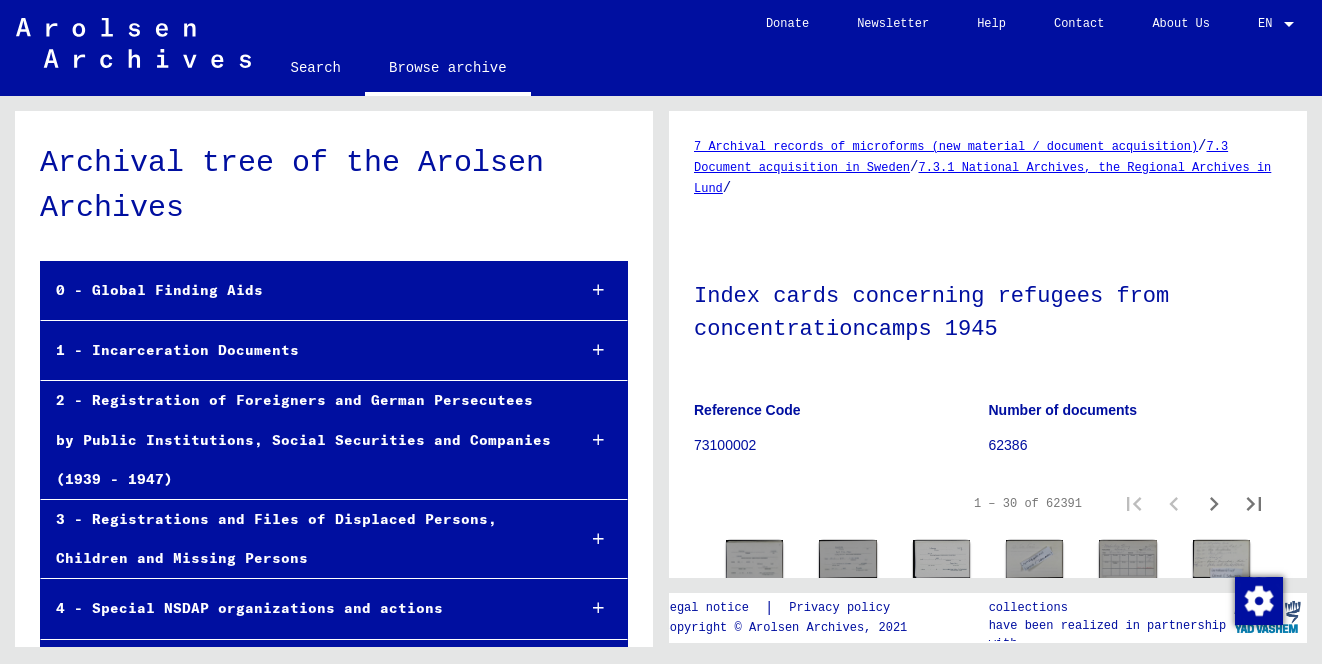 scroll, scrollTop: 0, scrollLeft: 0, axis: both 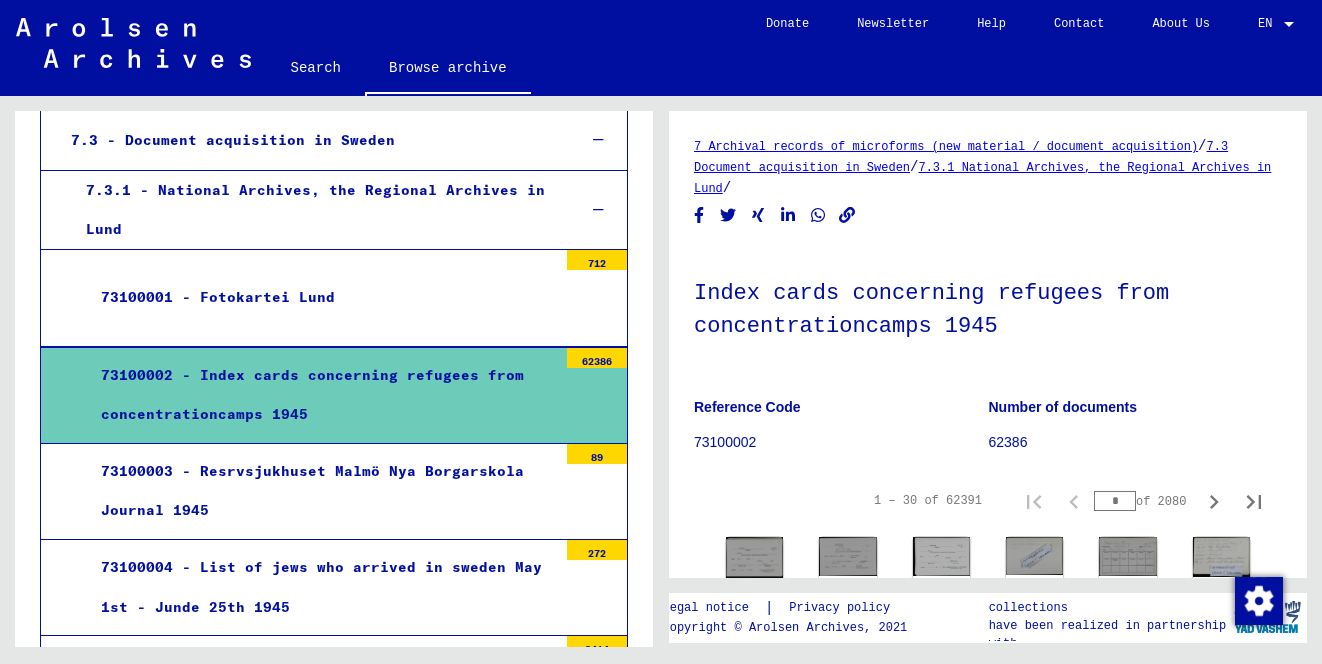 click on "*" at bounding box center [1115, 501] 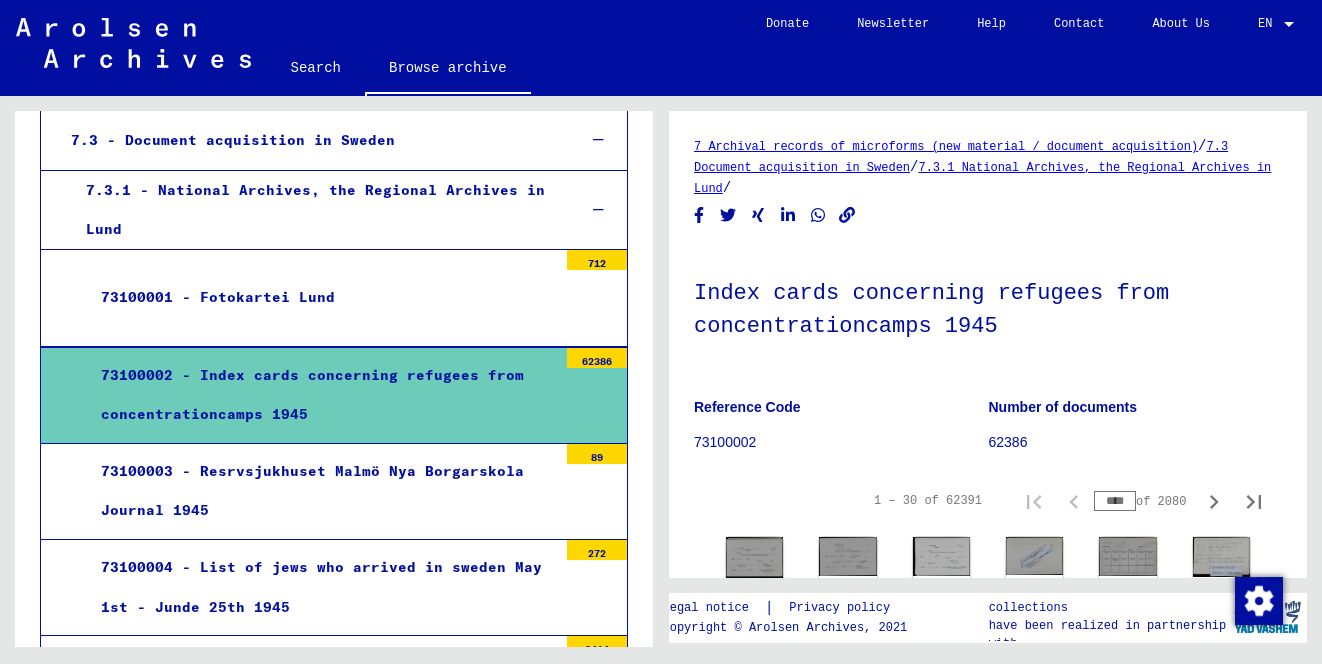 type on "****" 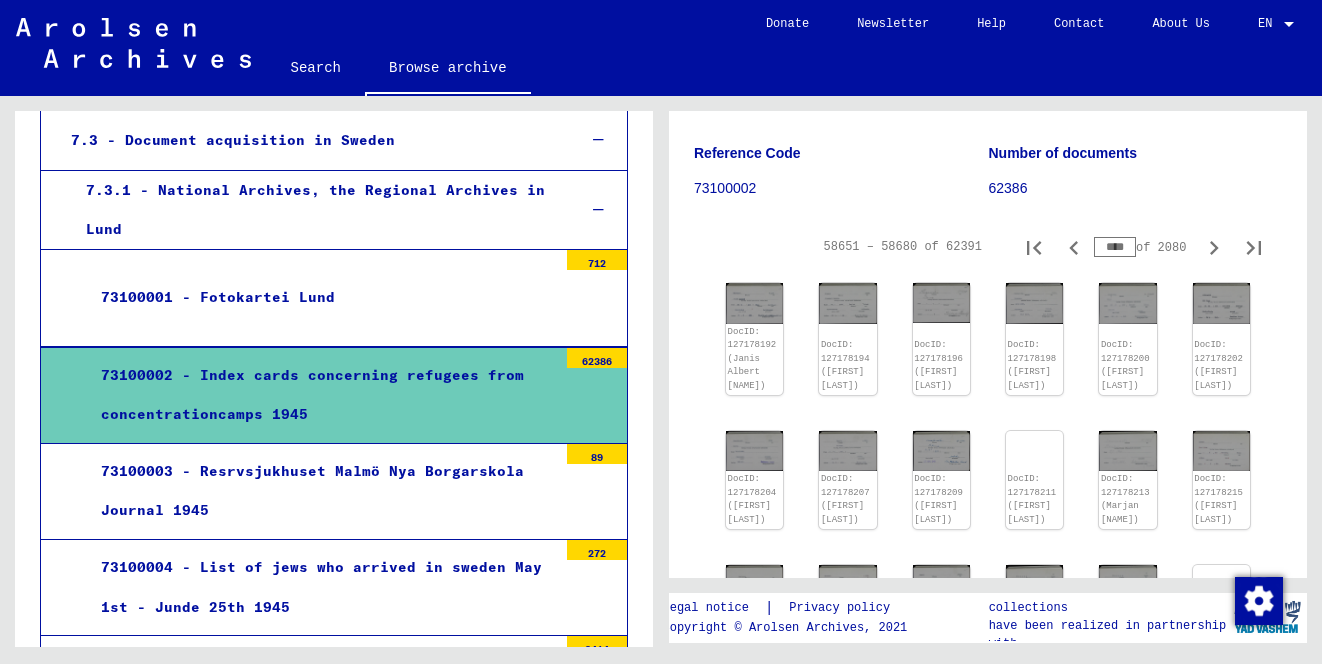 scroll, scrollTop: 276, scrollLeft: 0, axis: vertical 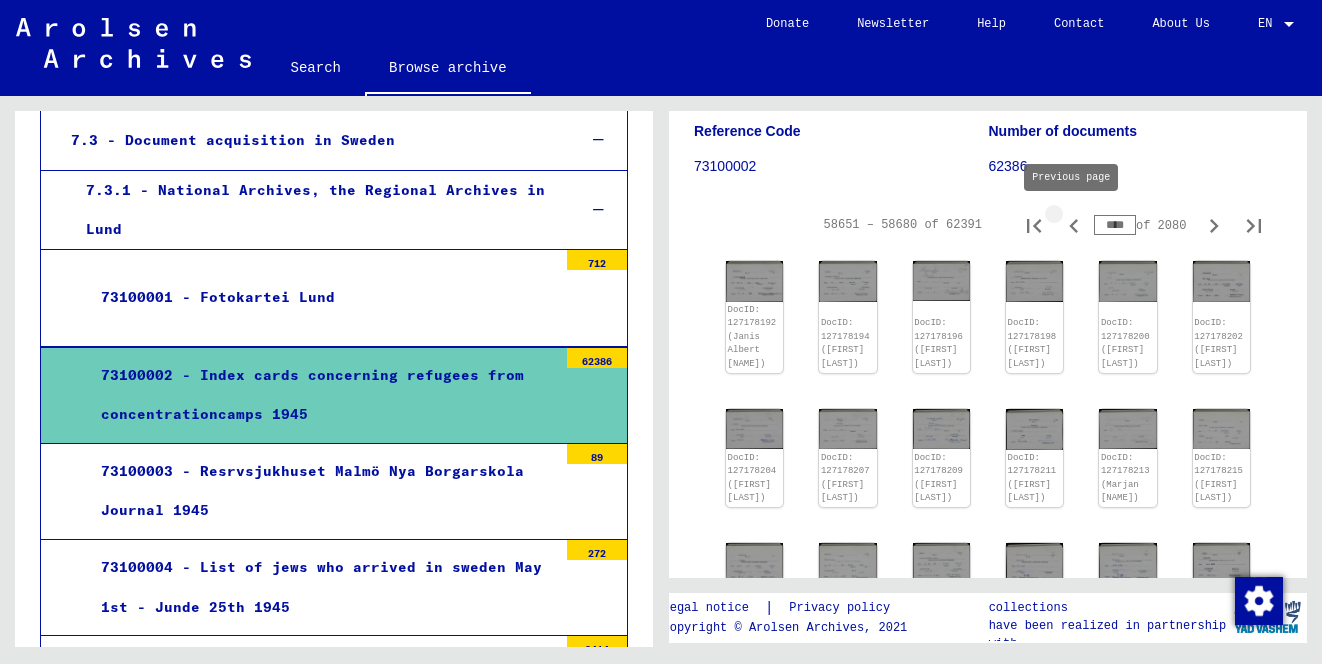 click 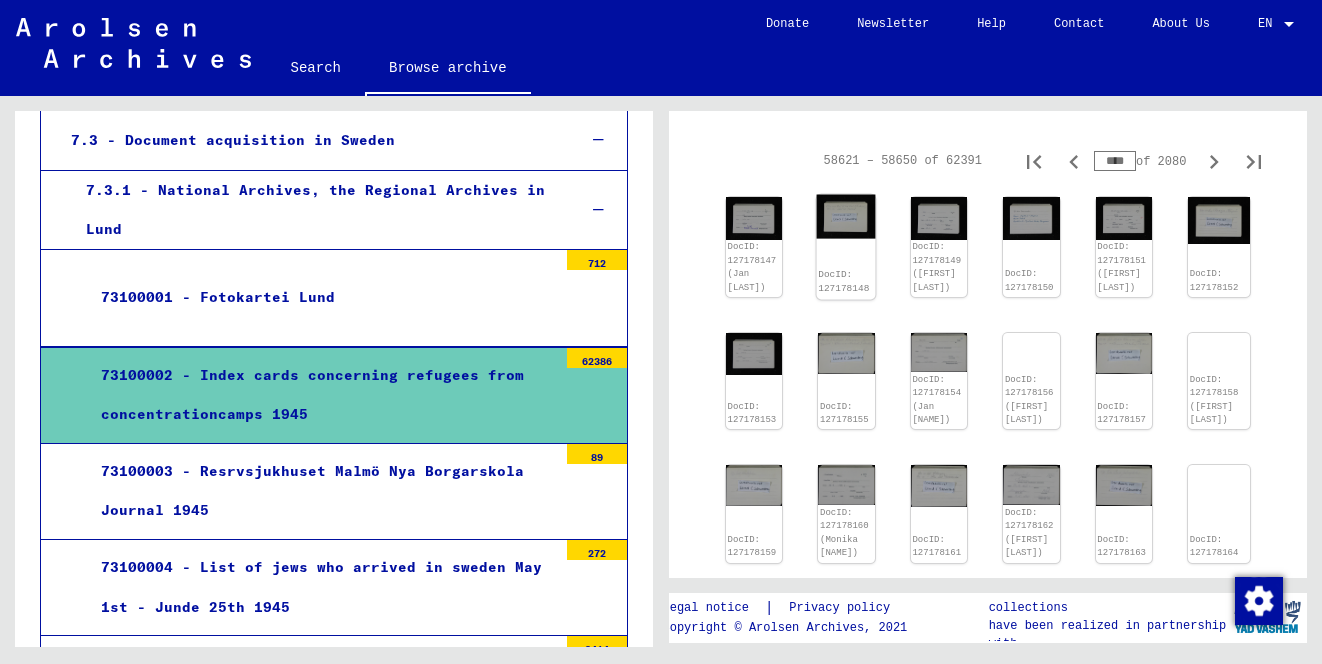 scroll, scrollTop: 309, scrollLeft: 0, axis: vertical 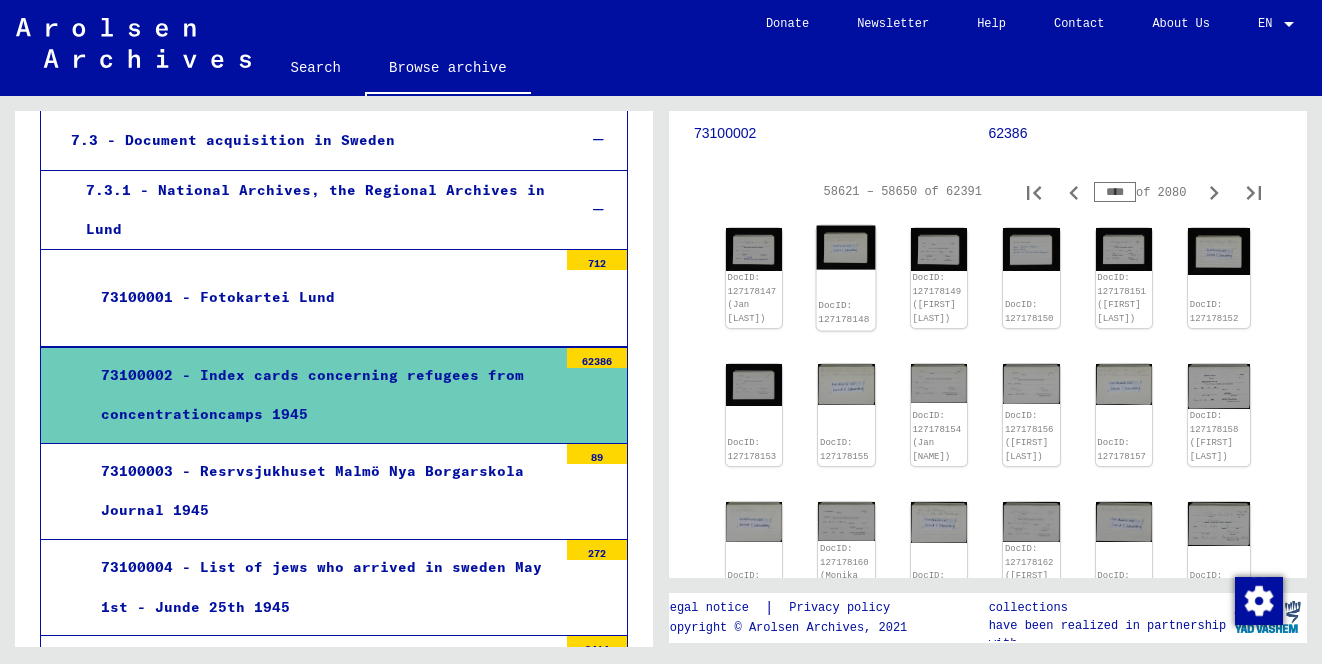 click 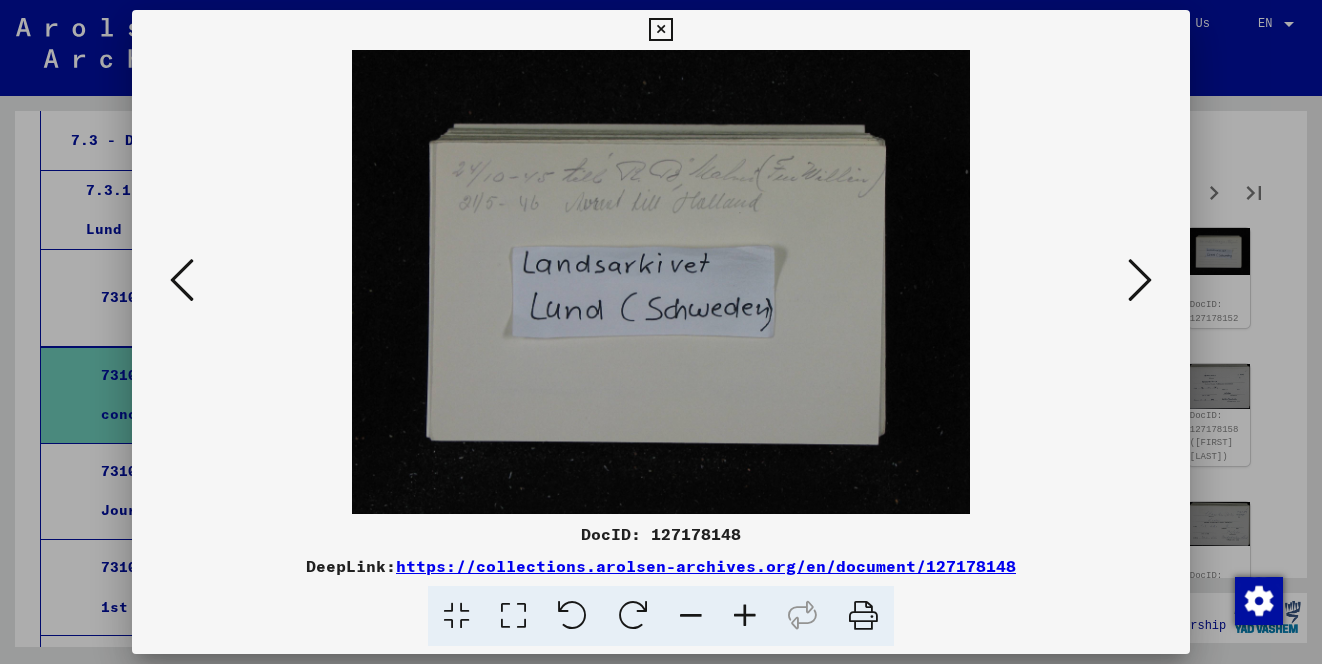 click at bounding box center (1140, 281) 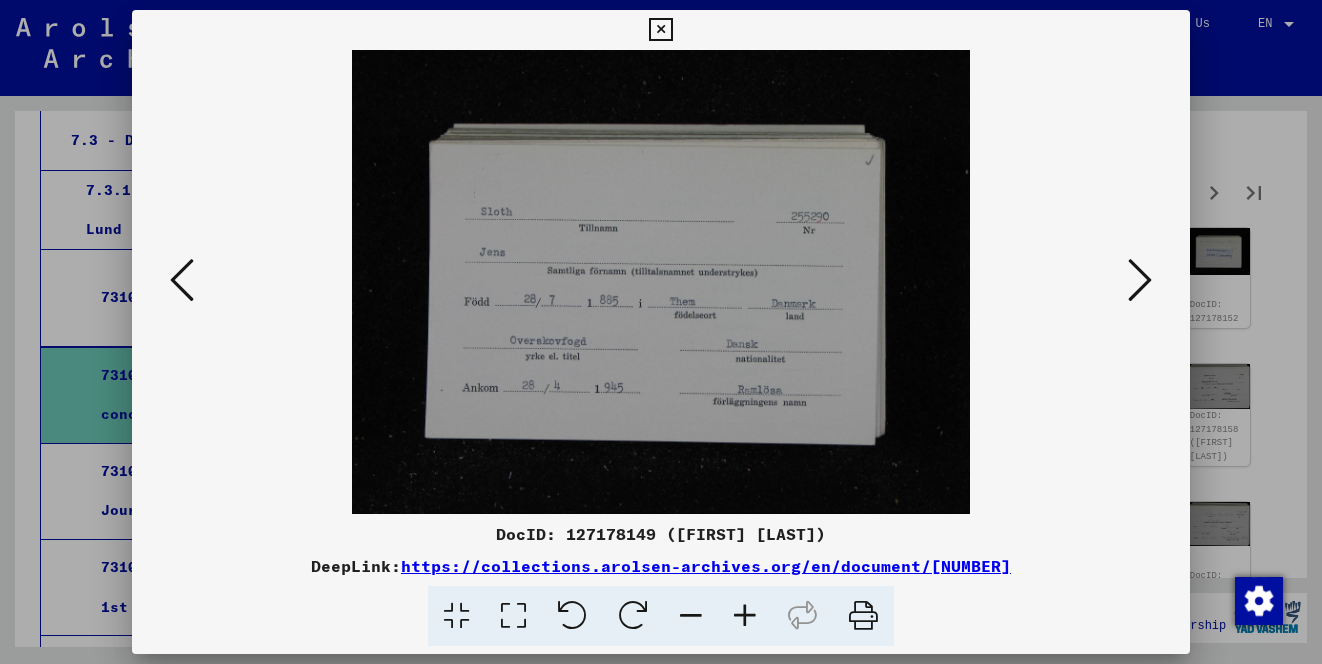 click at bounding box center (1140, 281) 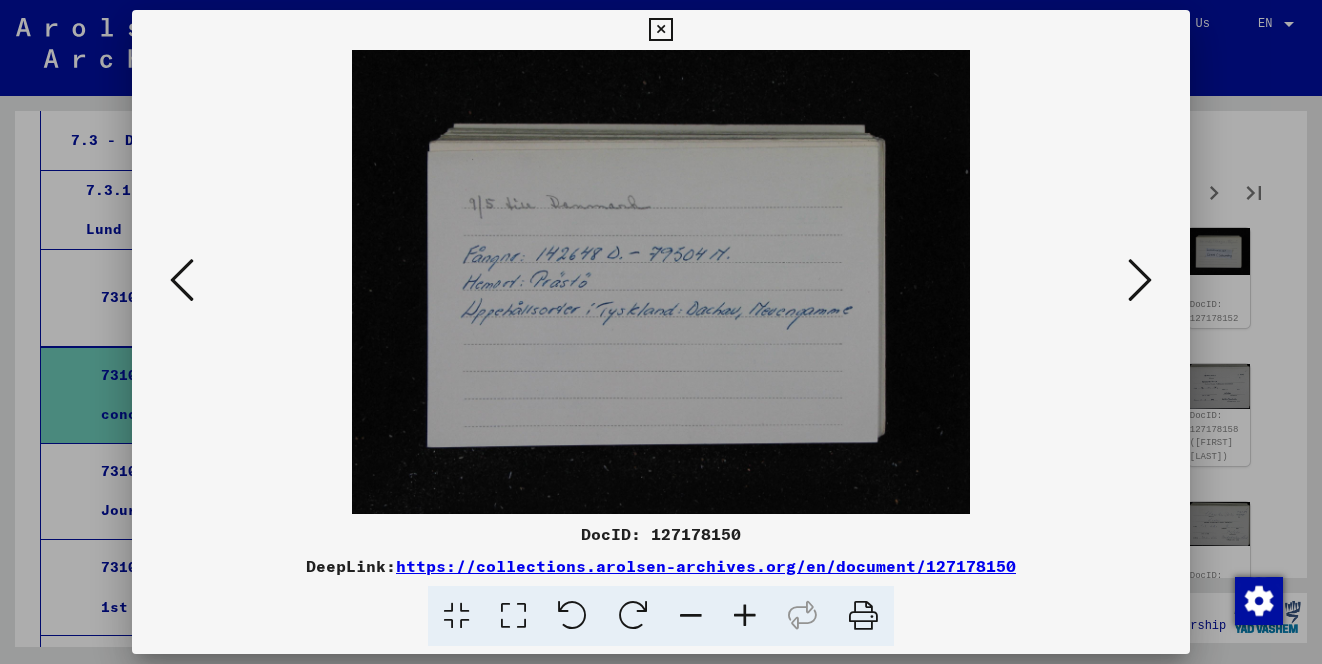 click at bounding box center (1140, 281) 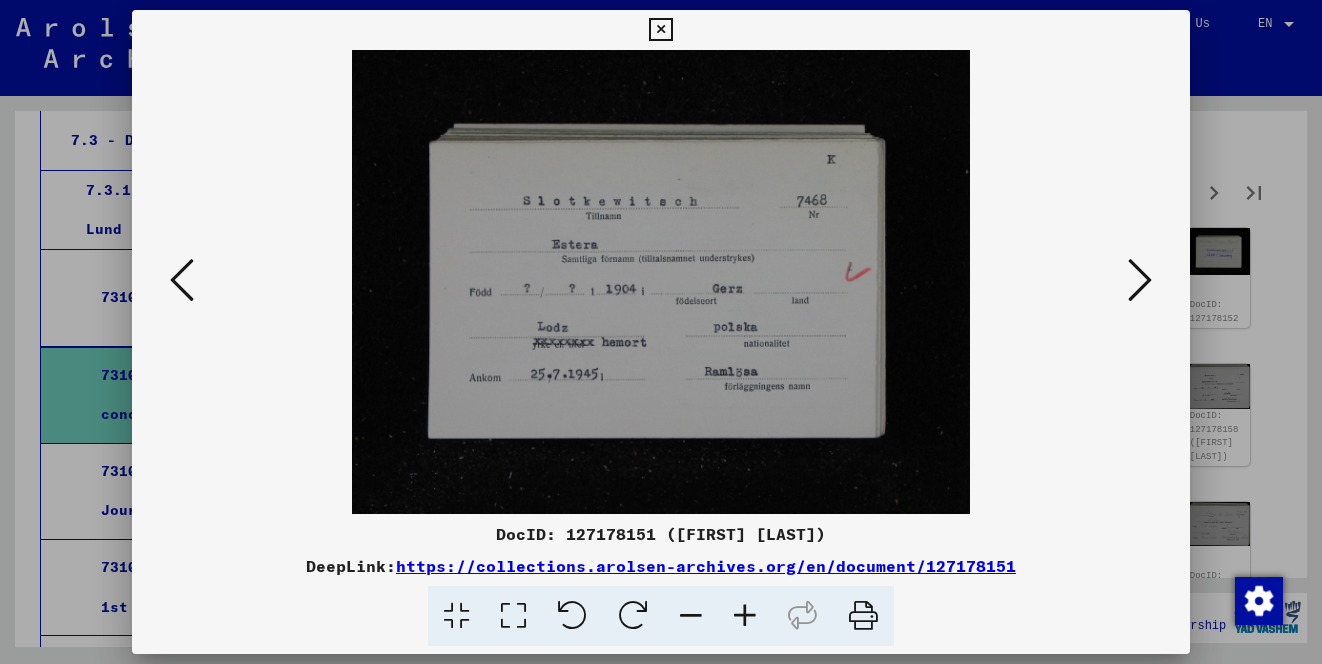 click at bounding box center [1140, 281] 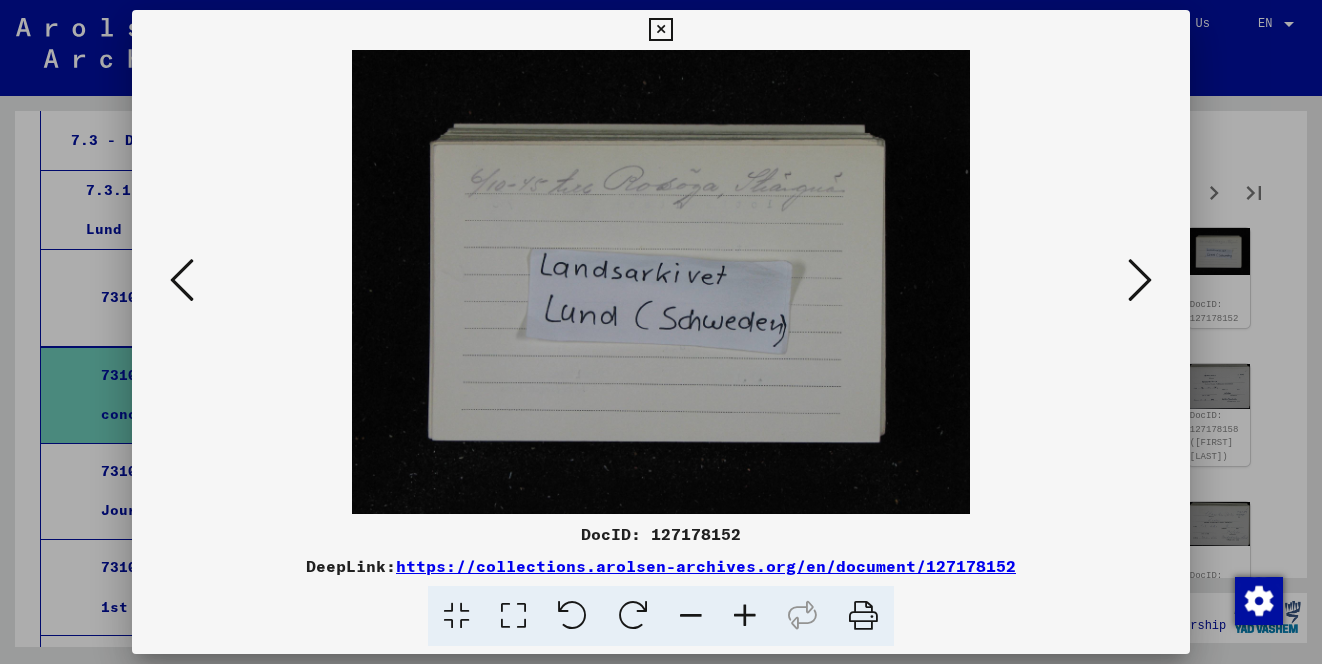 click at bounding box center (1140, 281) 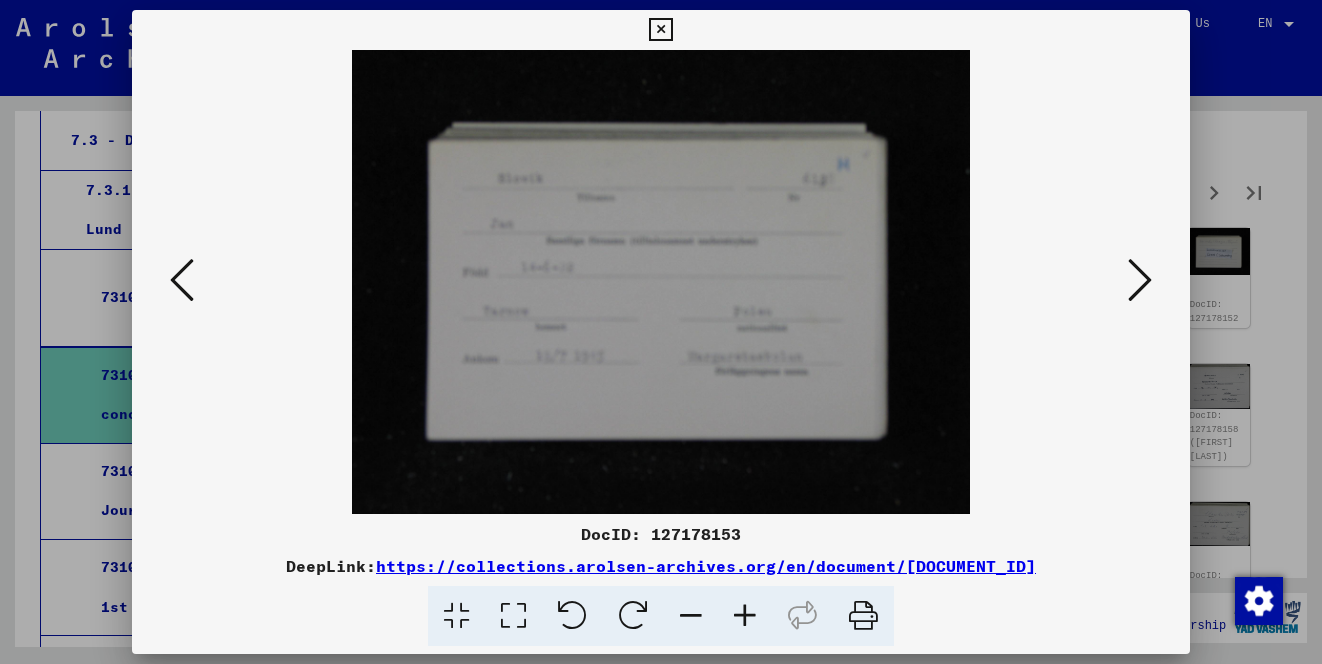 click at bounding box center [1140, 281] 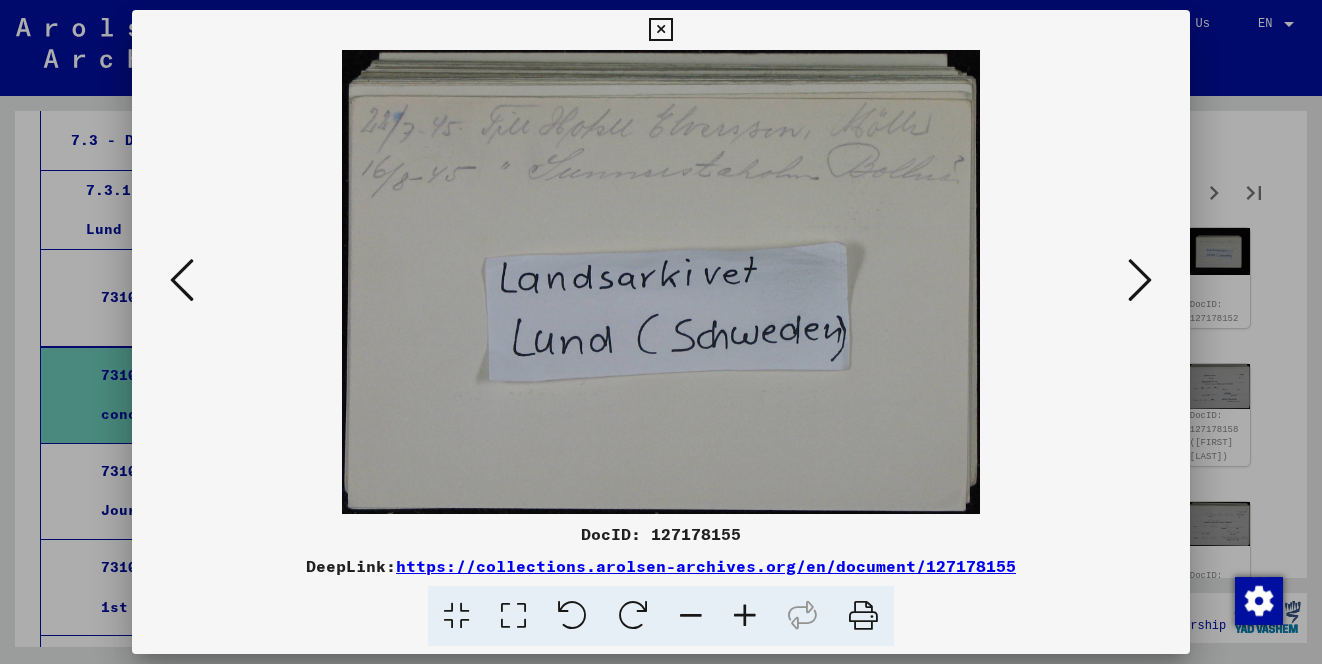 click at bounding box center (1140, 281) 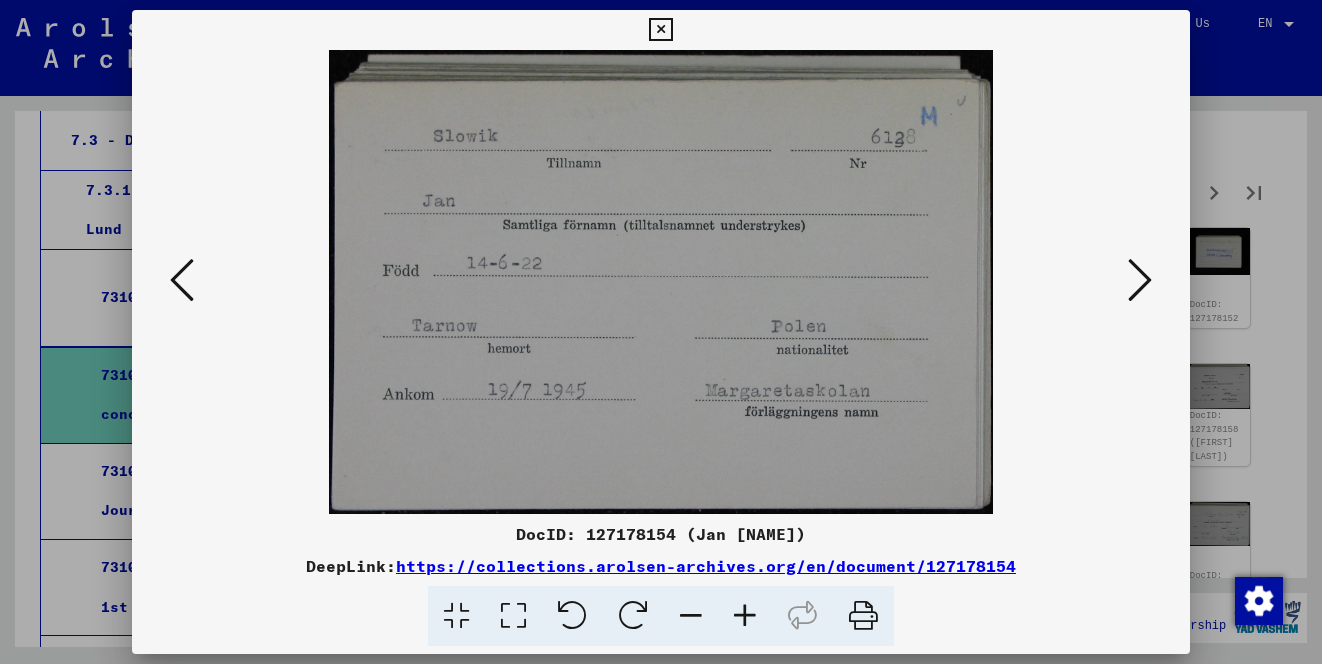 click at bounding box center [1140, 281] 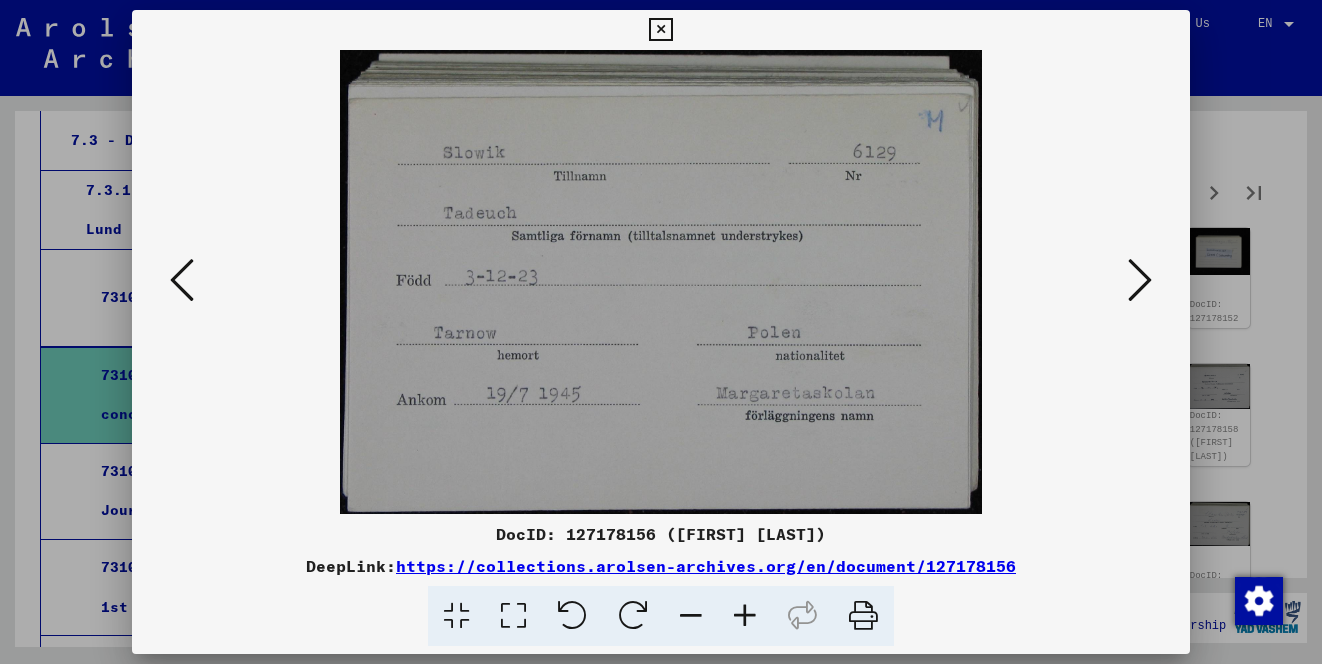 click at bounding box center [1140, 281] 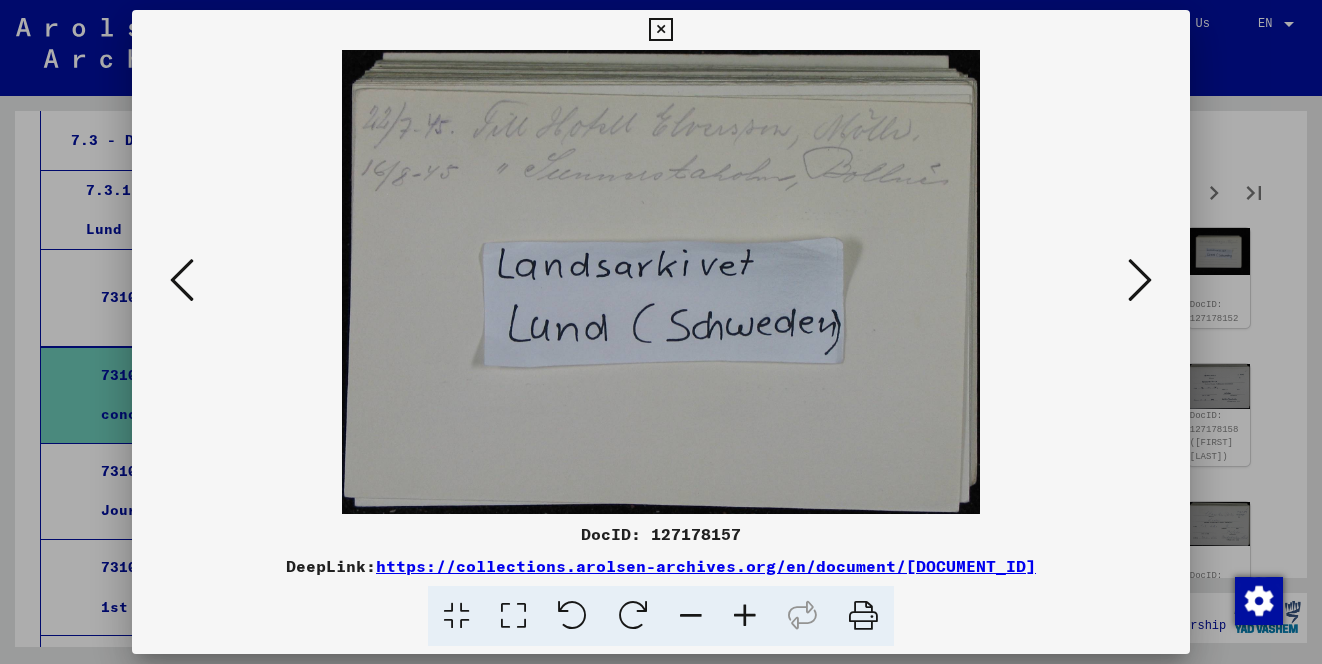 click at bounding box center [1140, 281] 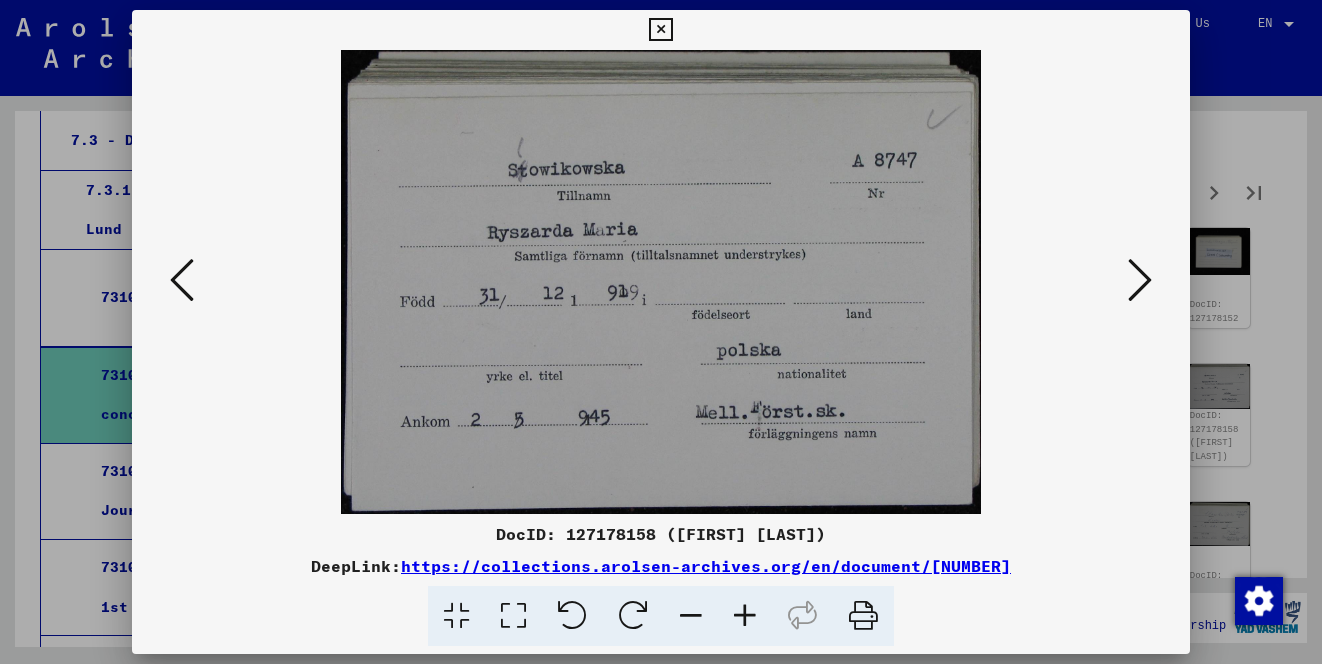 click at bounding box center [1140, 281] 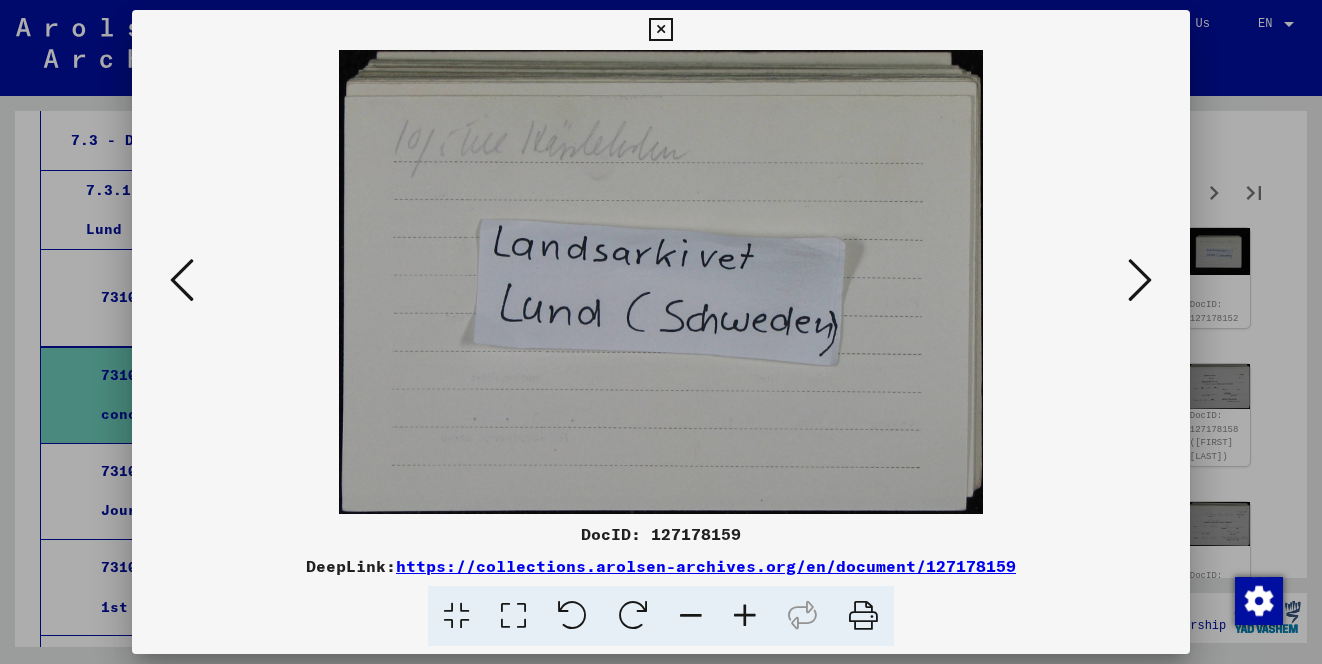 click at bounding box center (1140, 281) 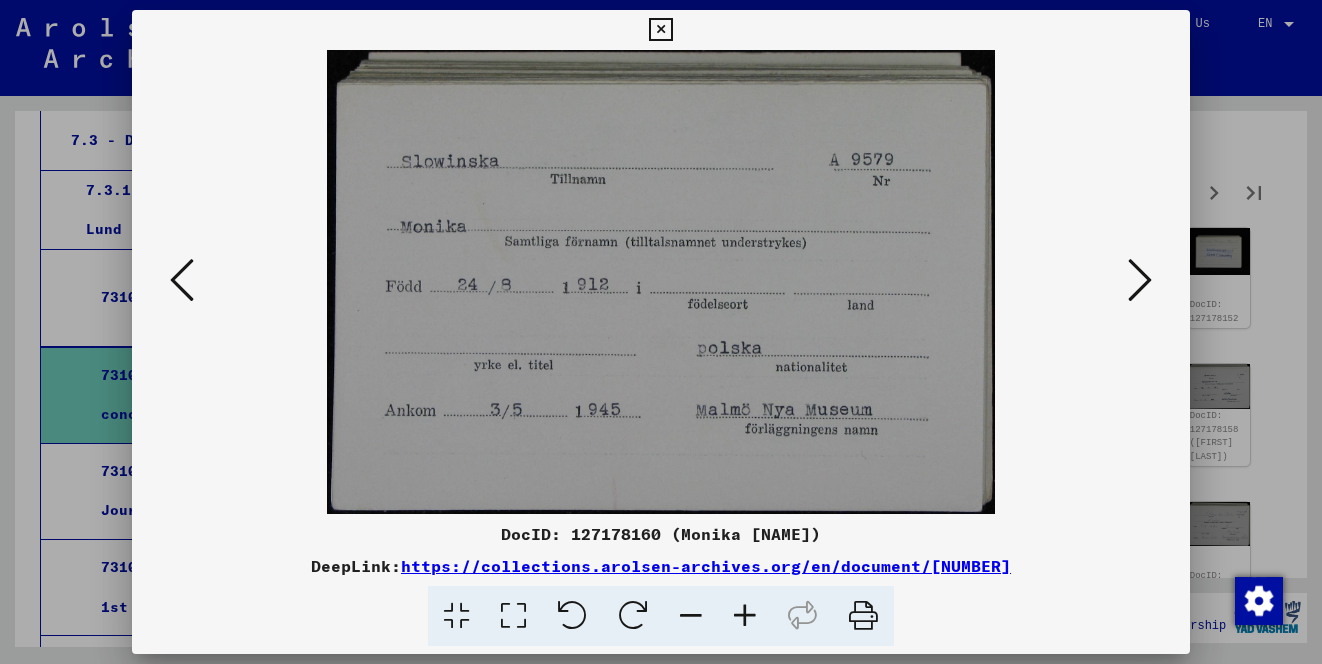 click at bounding box center (1140, 281) 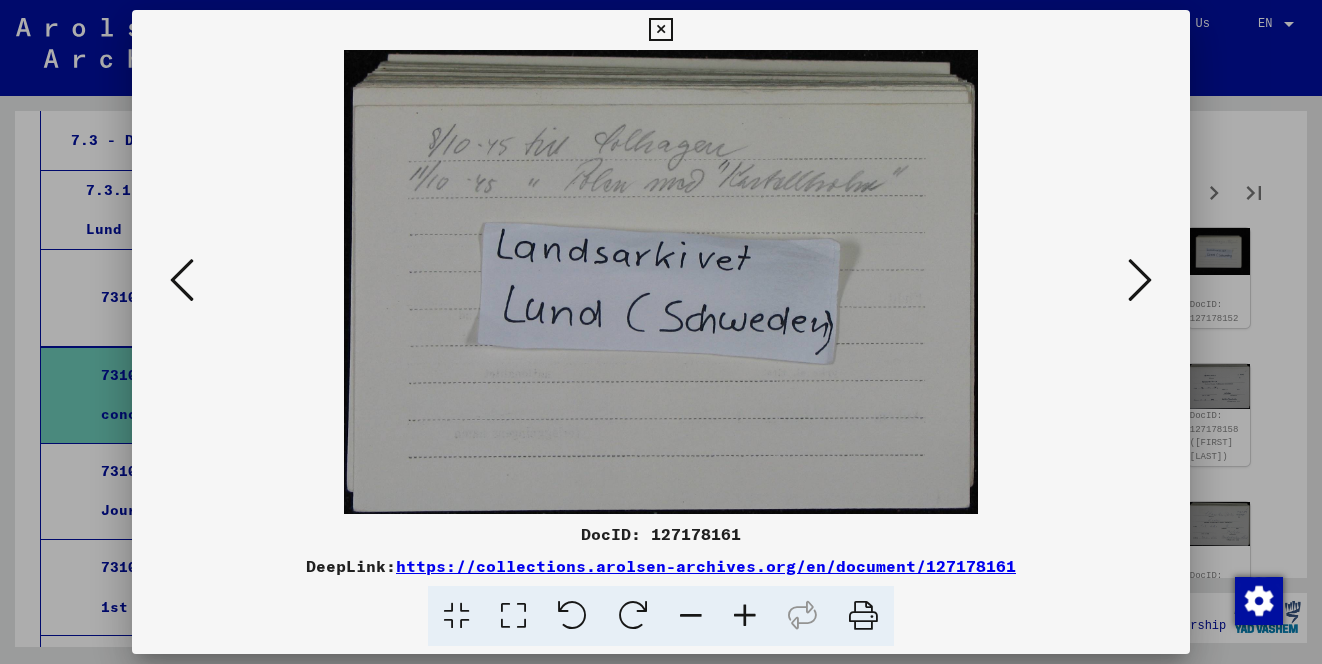click at bounding box center (1140, 281) 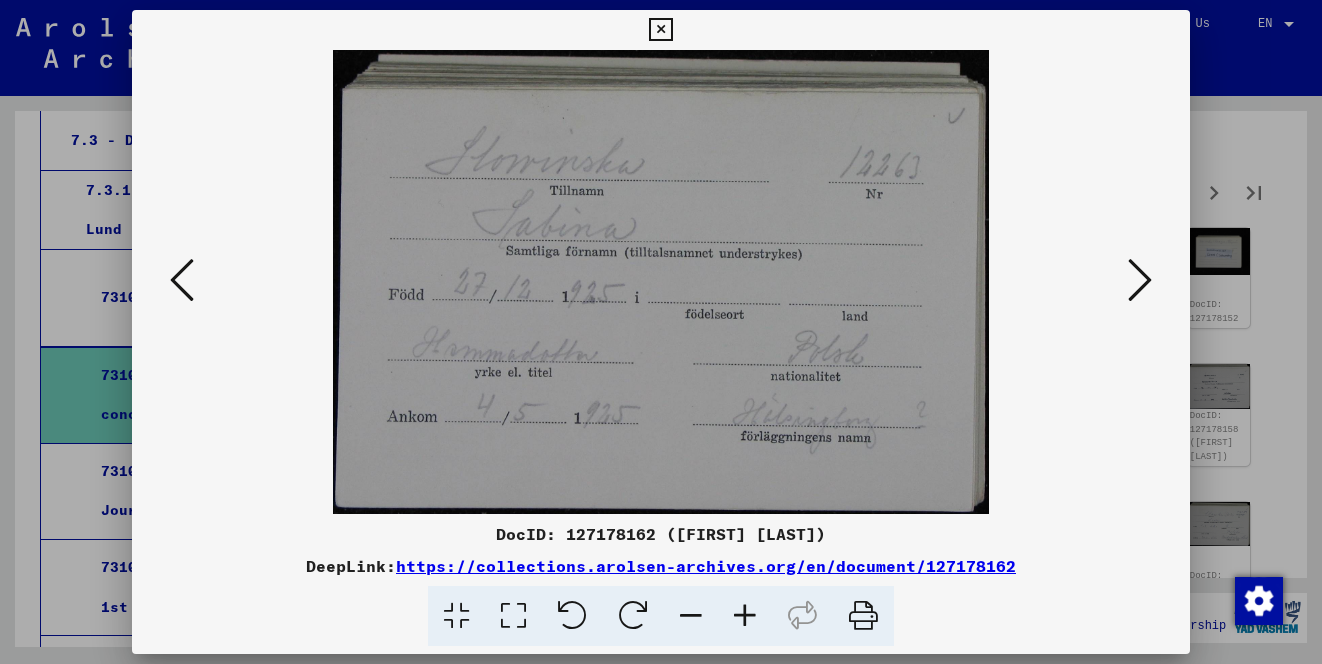 click at bounding box center (1140, 281) 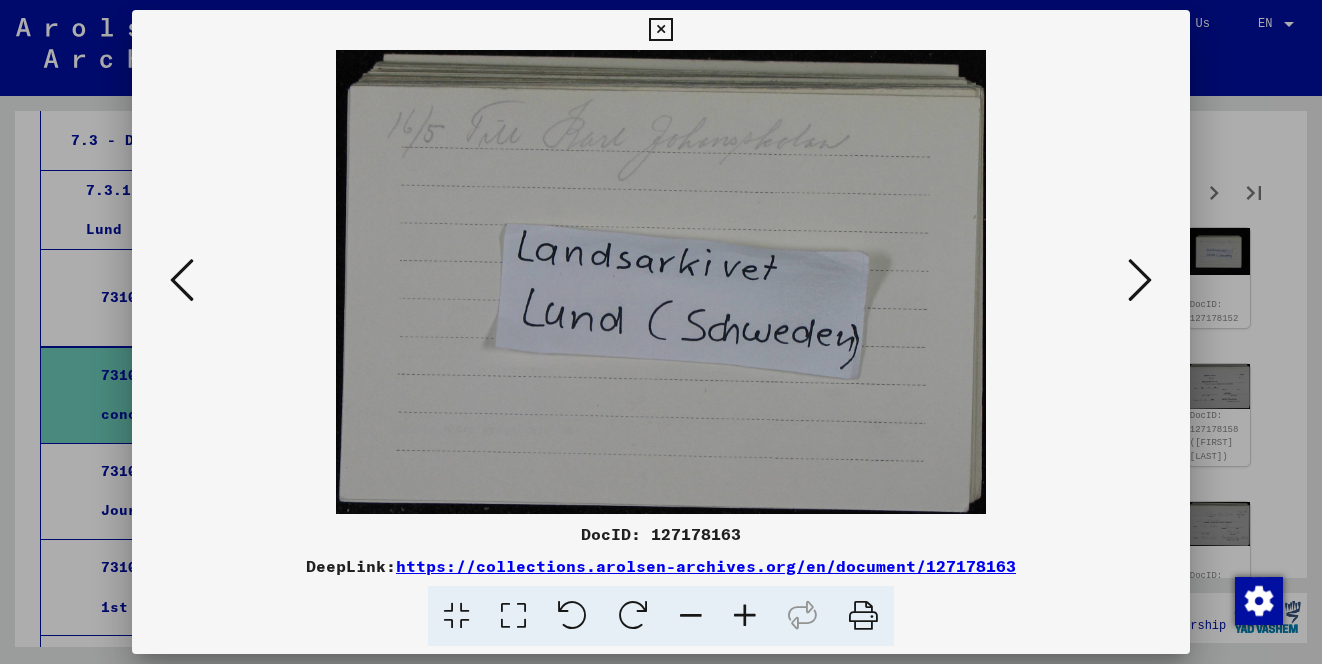 click at bounding box center [1140, 281] 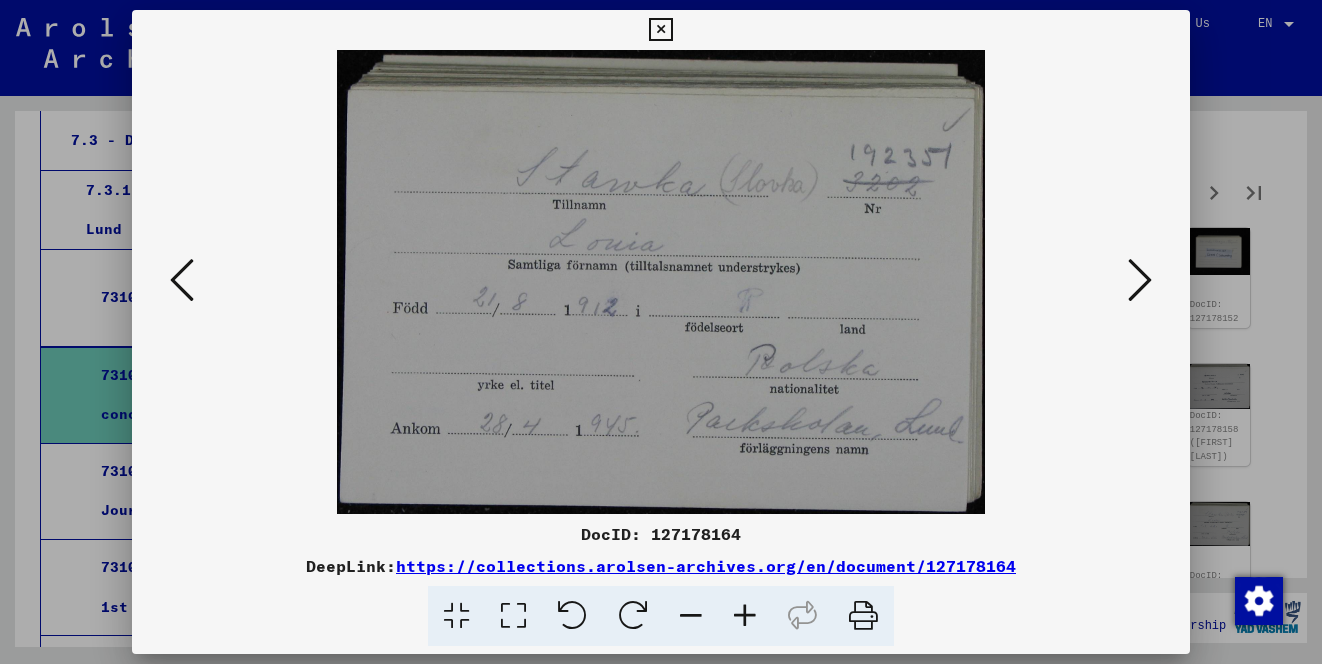 click at bounding box center [1140, 281] 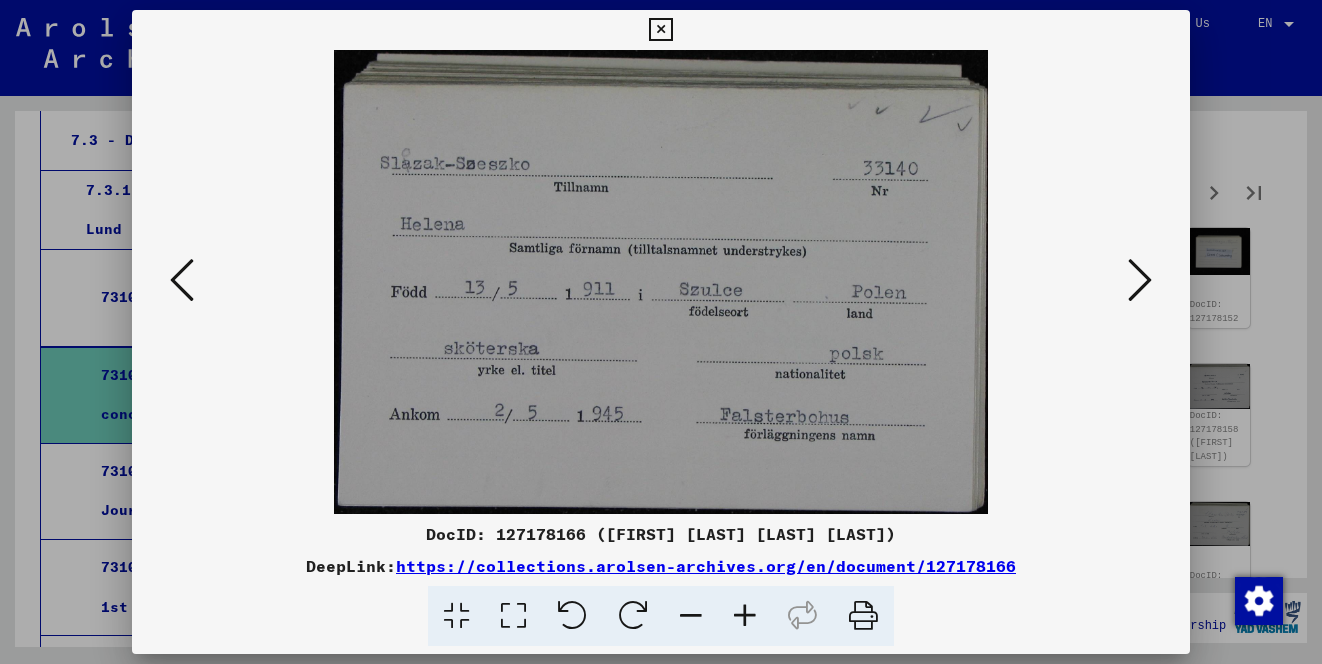 click at bounding box center [1140, 281] 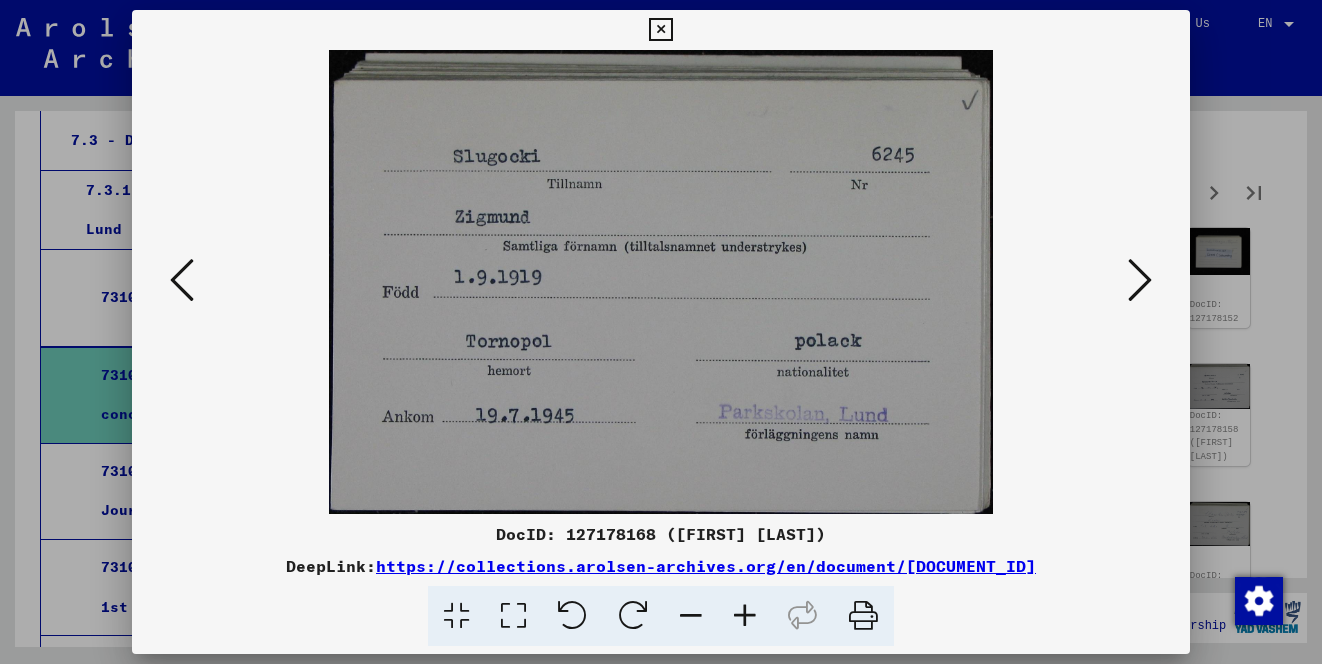 click at bounding box center (1140, 281) 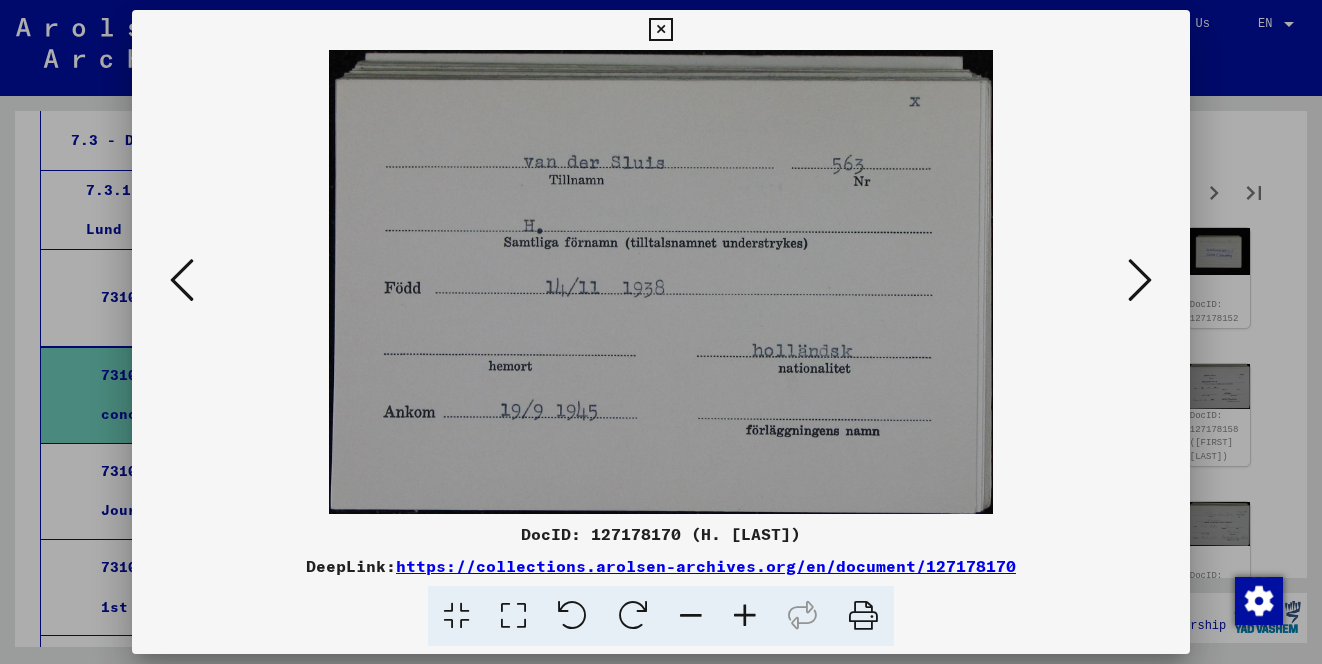click at bounding box center [1140, 281] 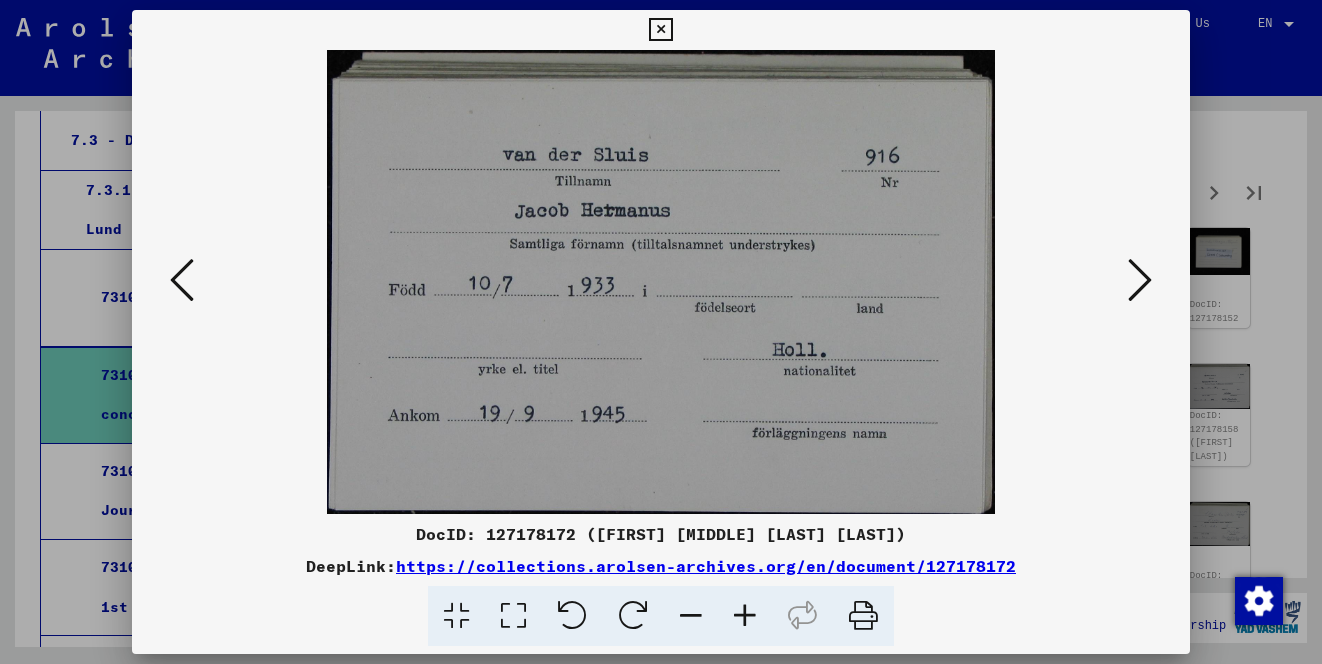 click at bounding box center [1140, 281] 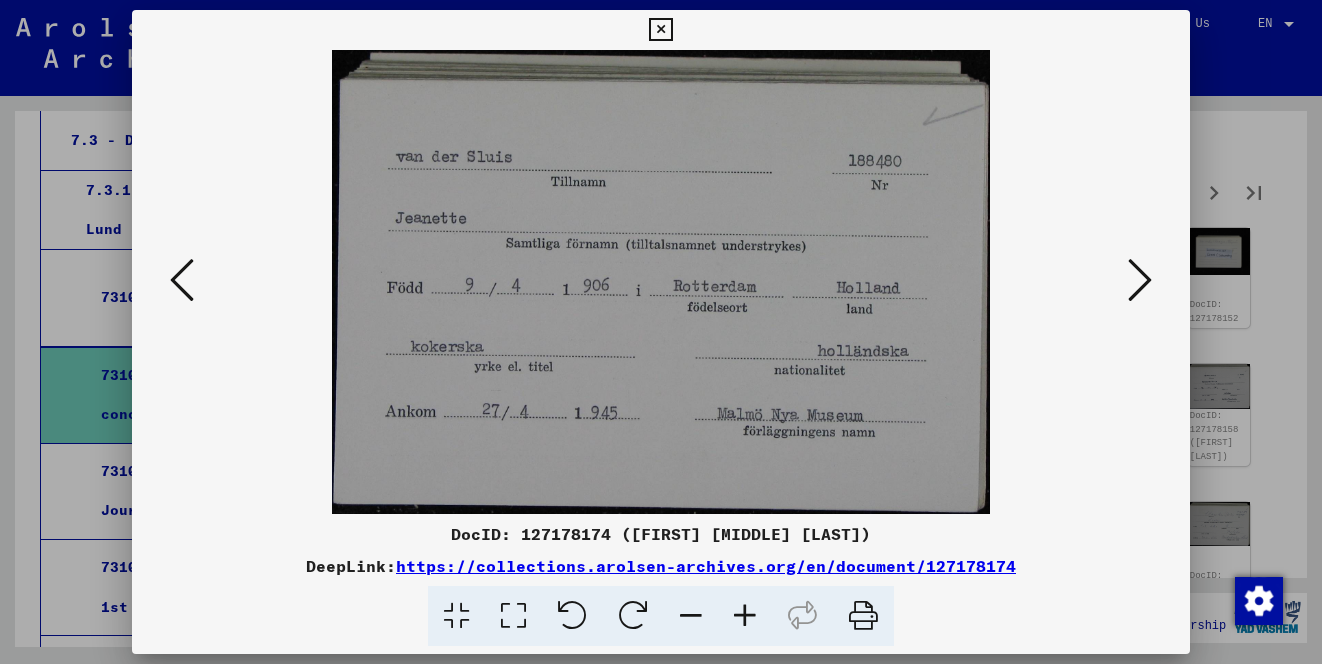 click at bounding box center (1140, 281) 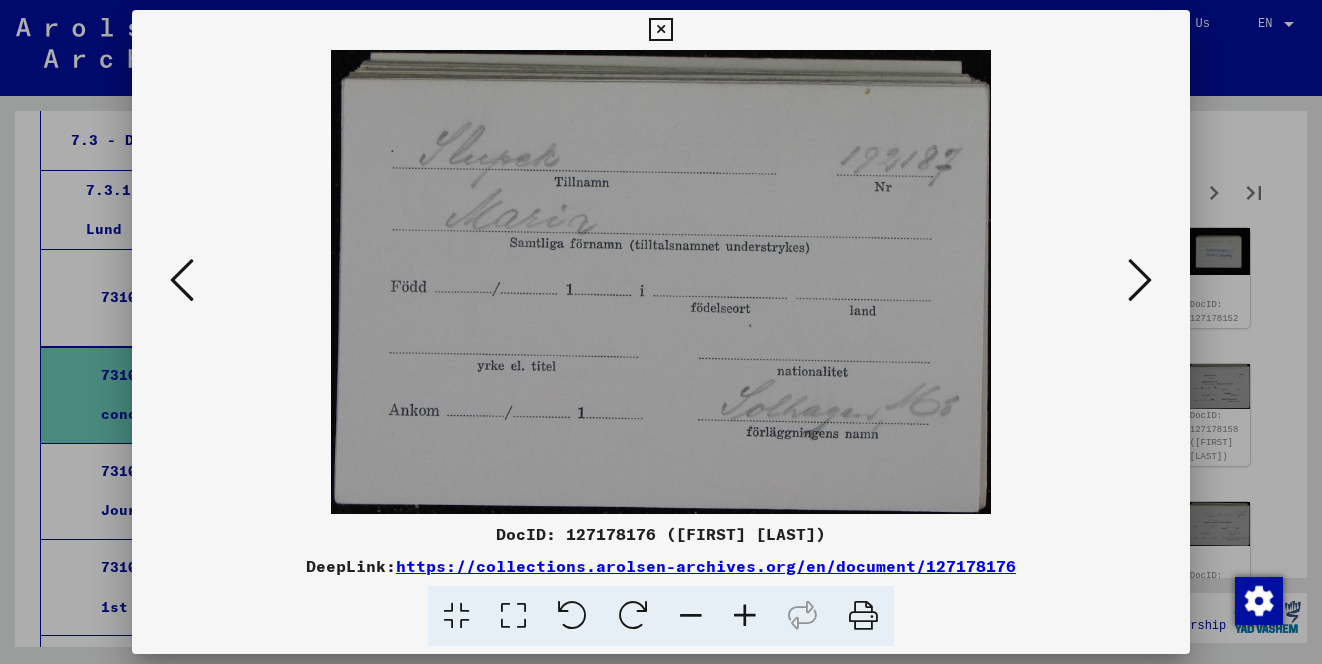 click at bounding box center [1140, 281] 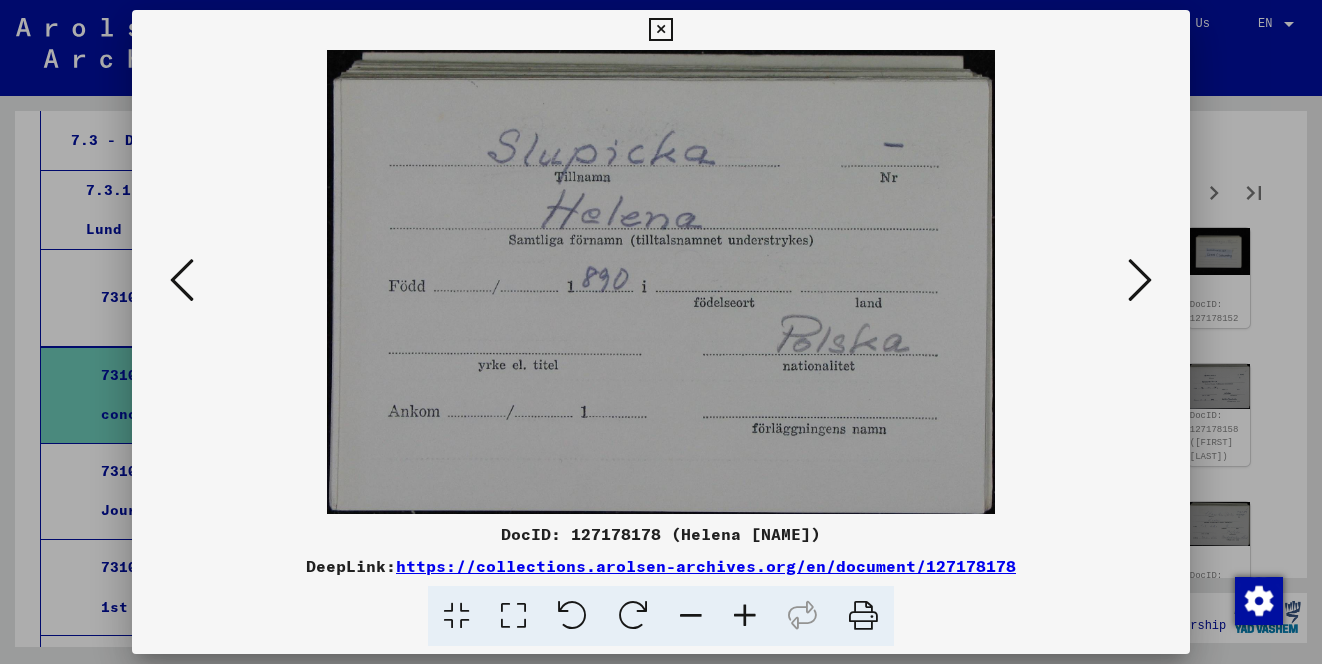 click at bounding box center [1140, 281] 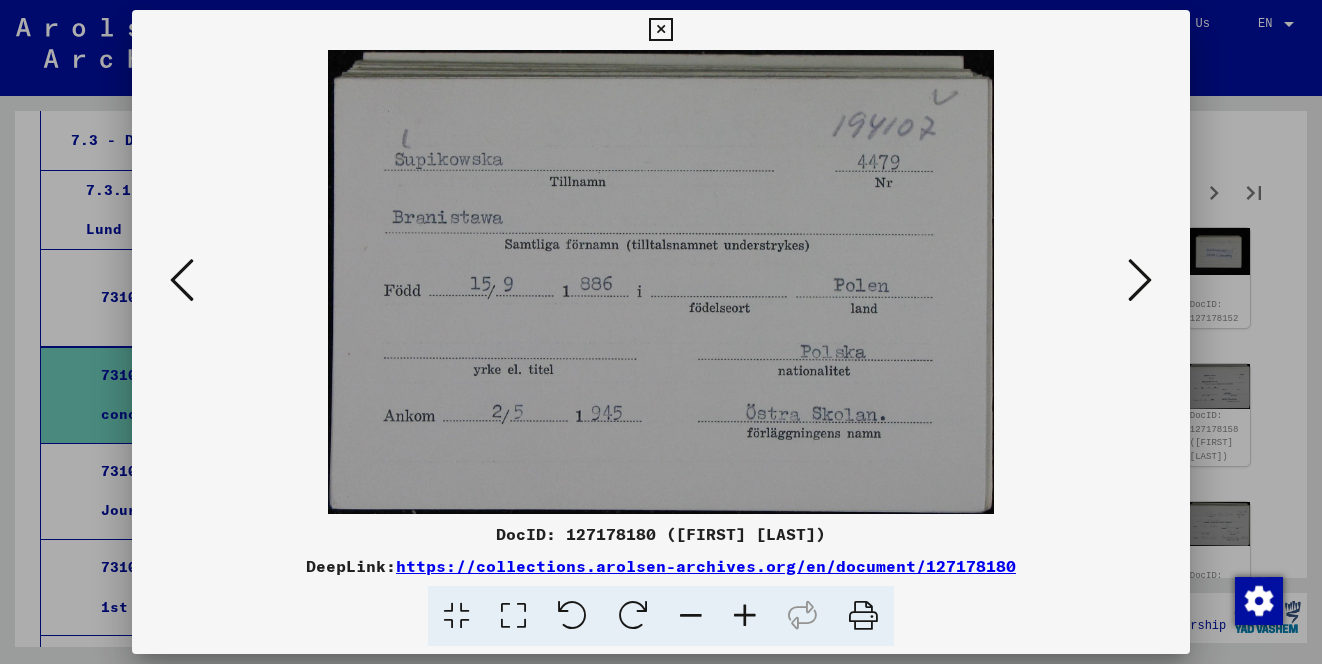 click at bounding box center [1140, 281] 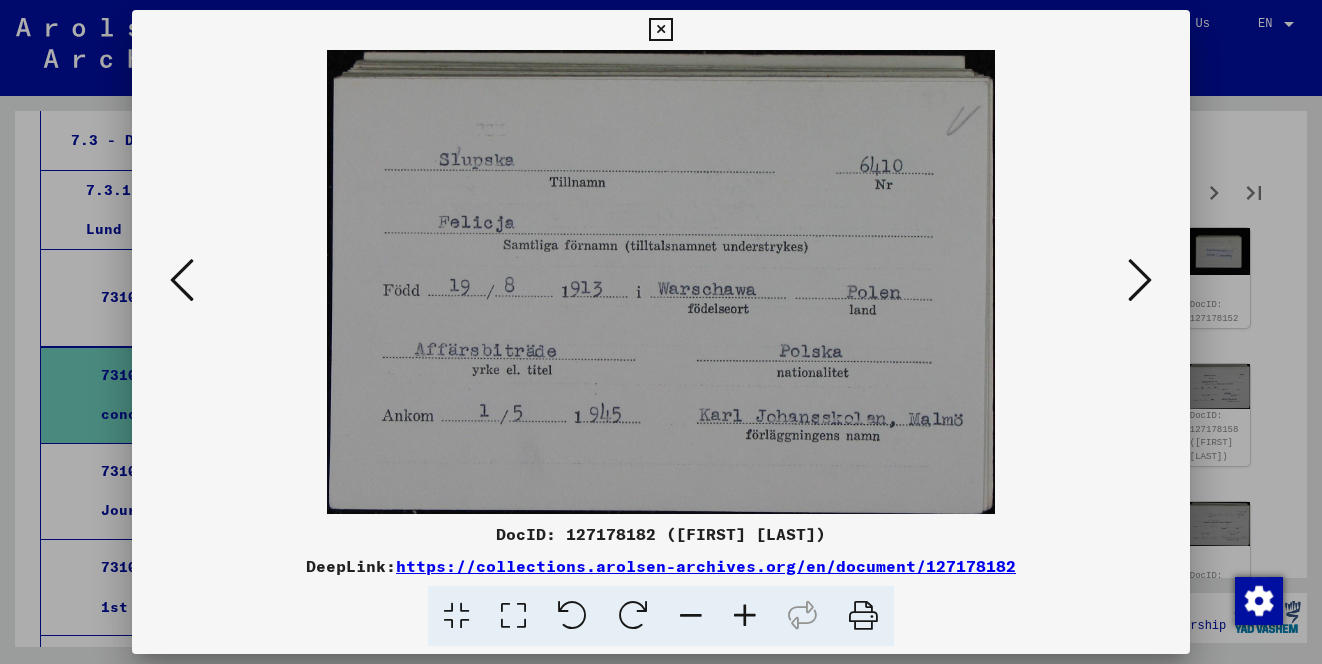 click at bounding box center [1140, 281] 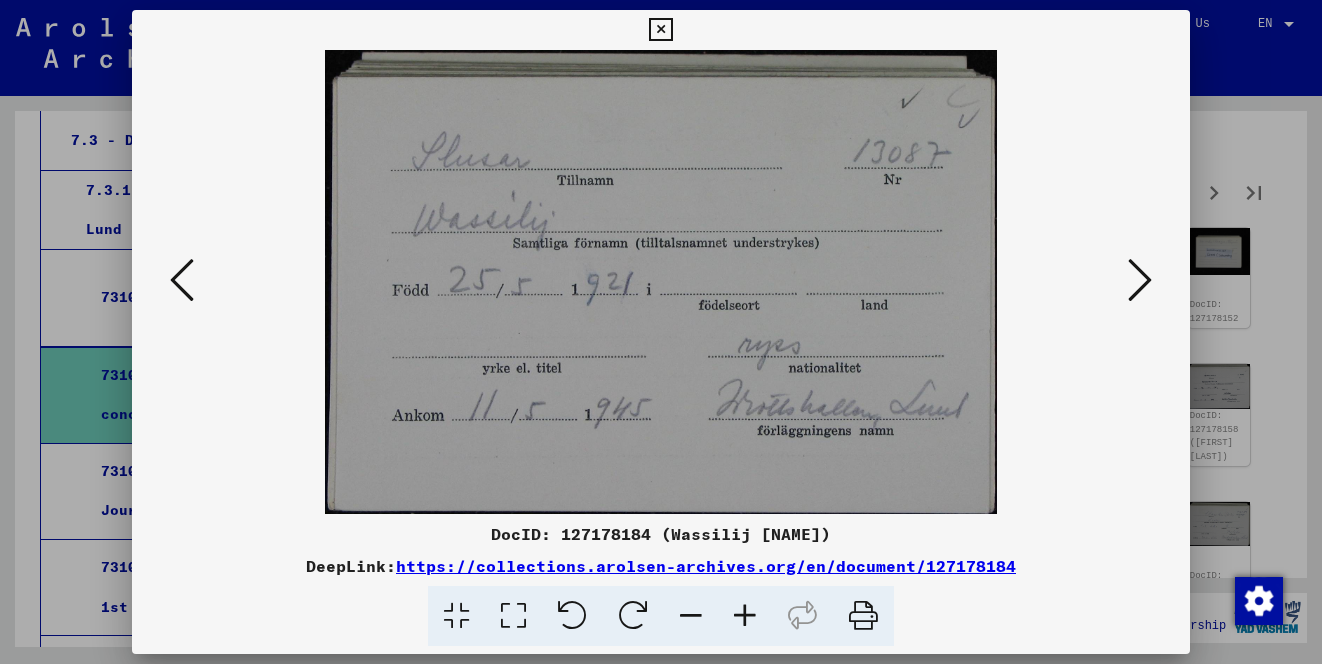 click at bounding box center (1140, 281) 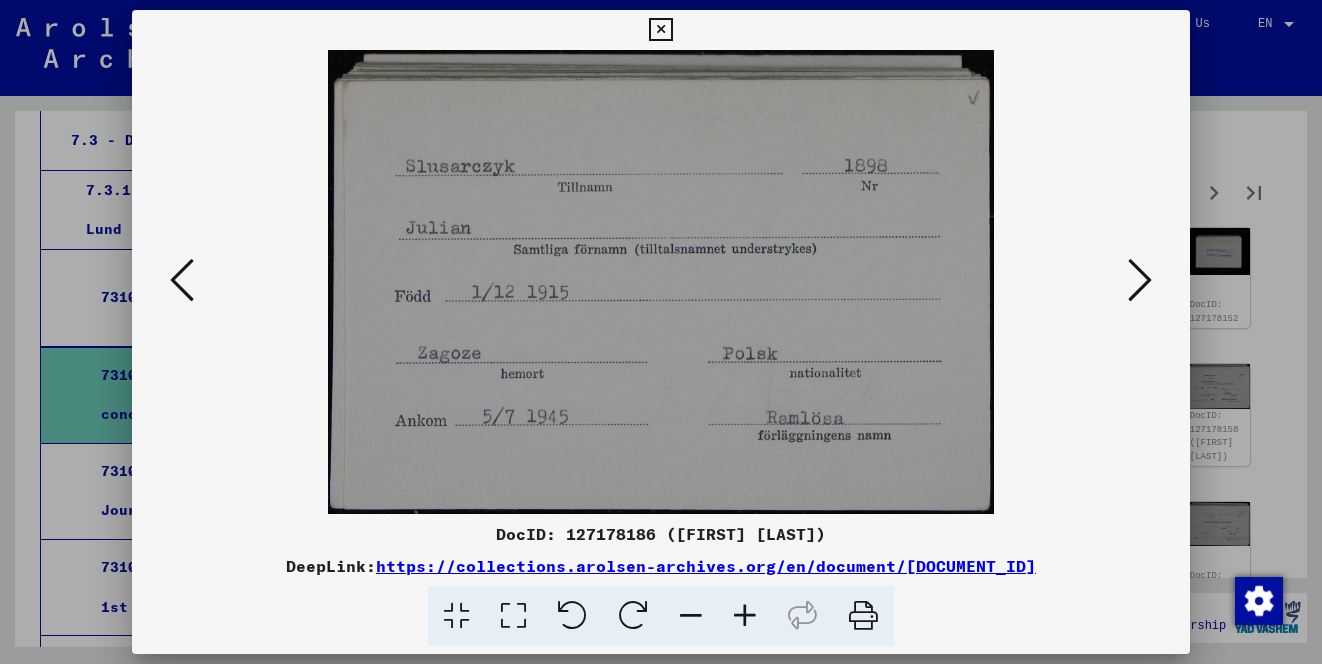 click at bounding box center [1140, 281] 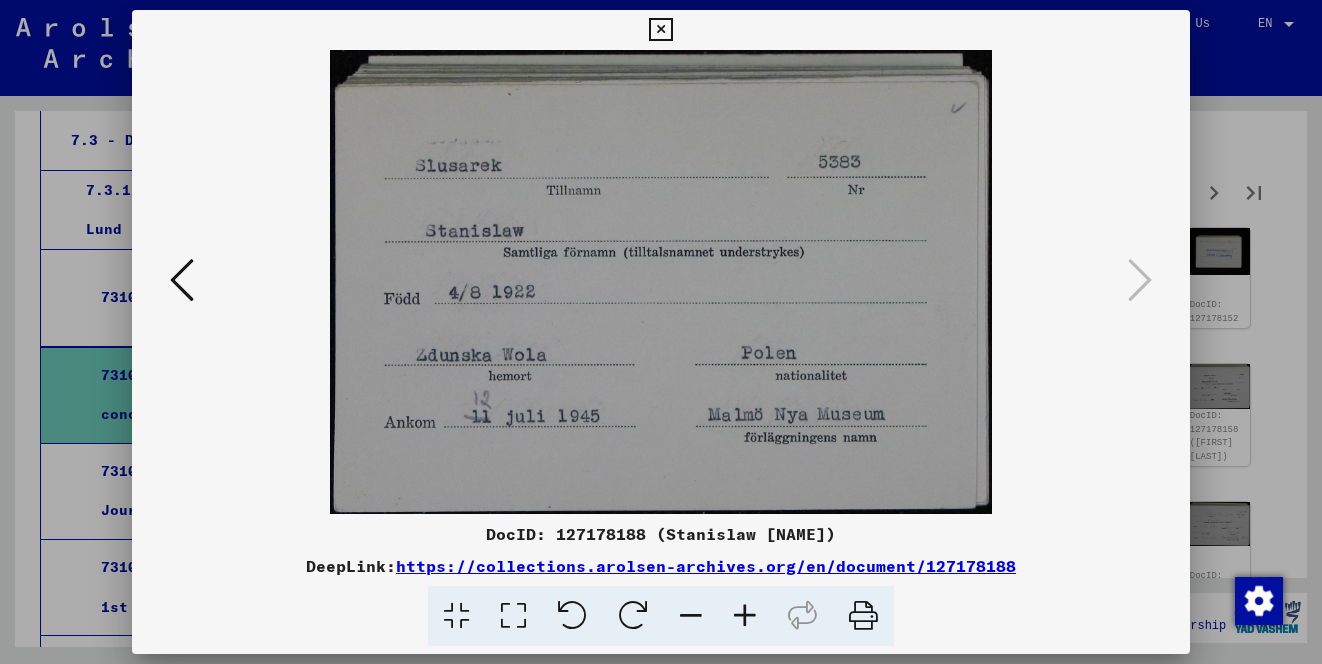 click at bounding box center [661, 332] 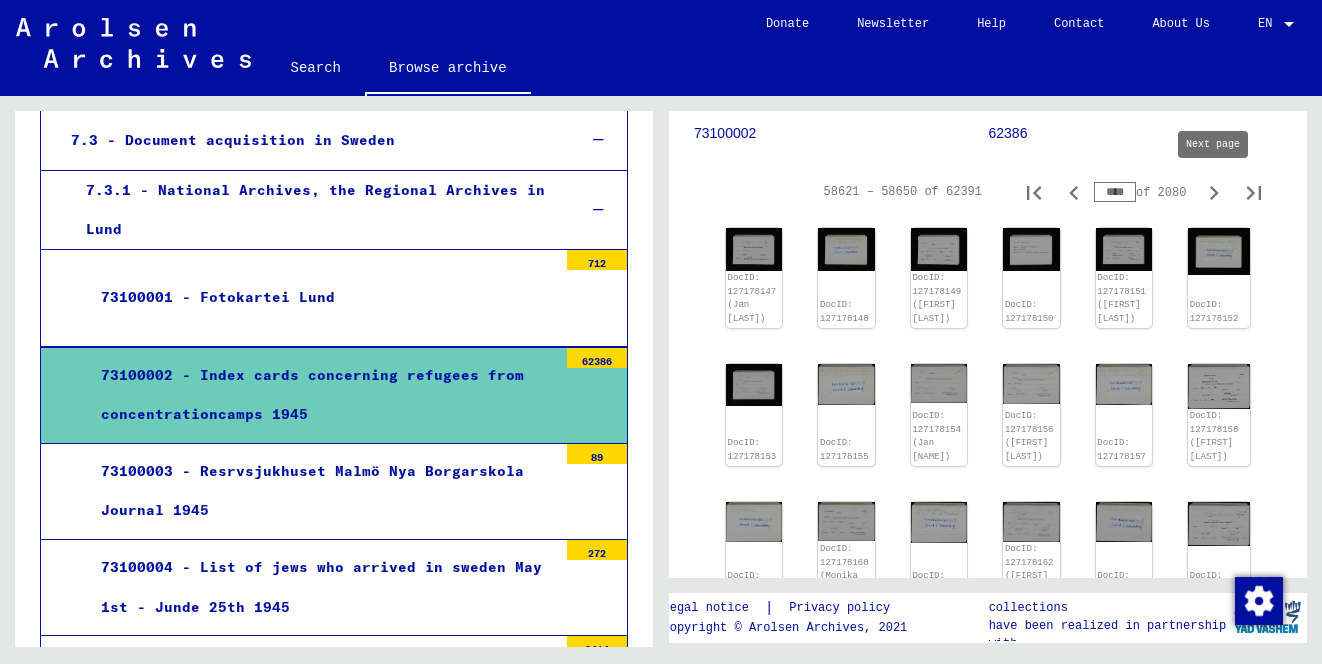 click 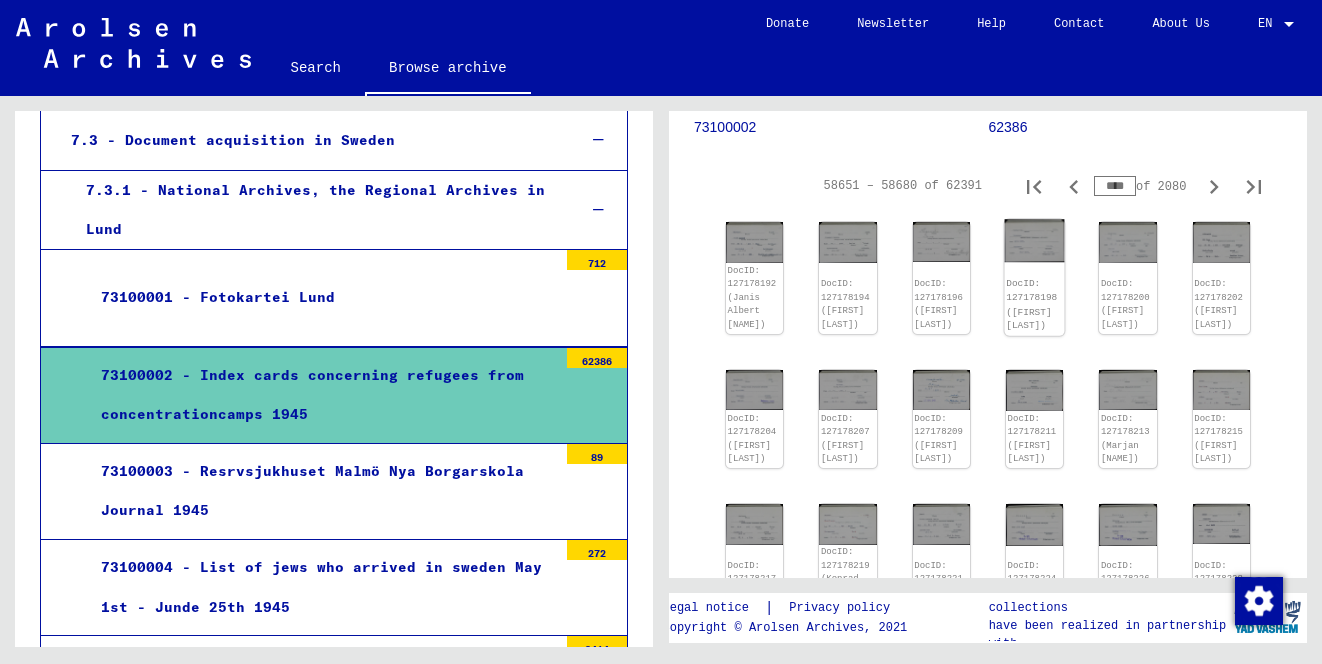 scroll, scrollTop: 314, scrollLeft: 0, axis: vertical 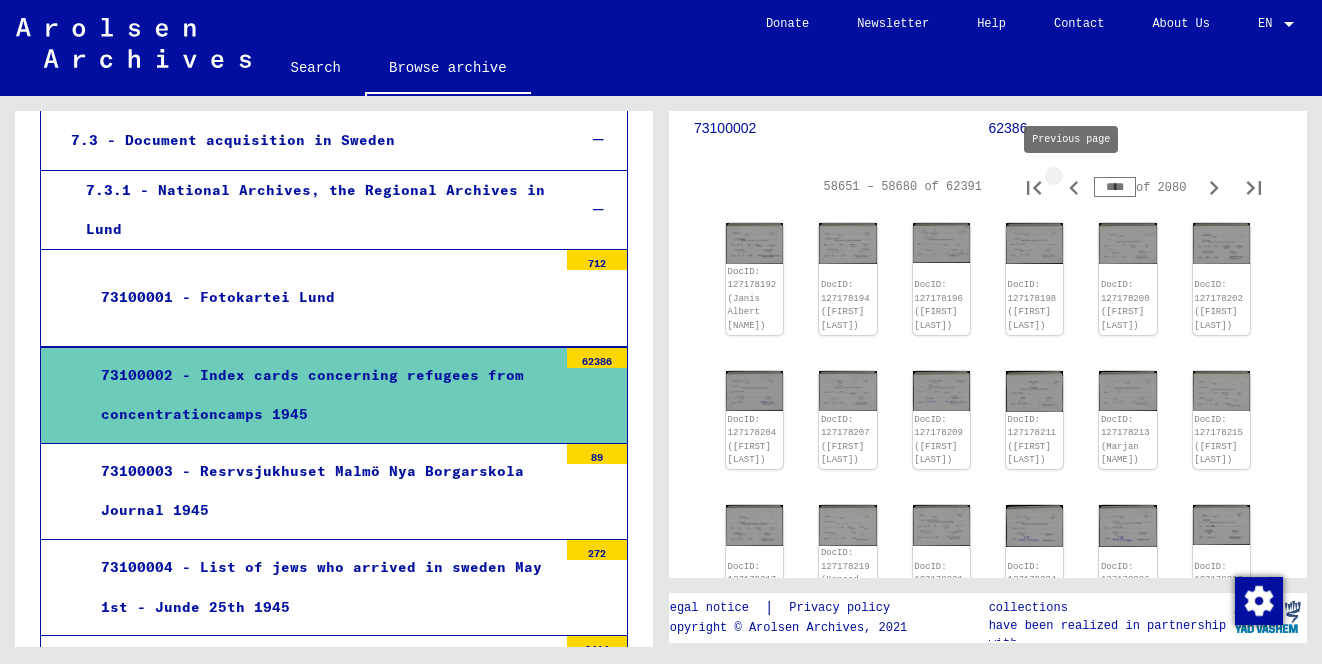 click 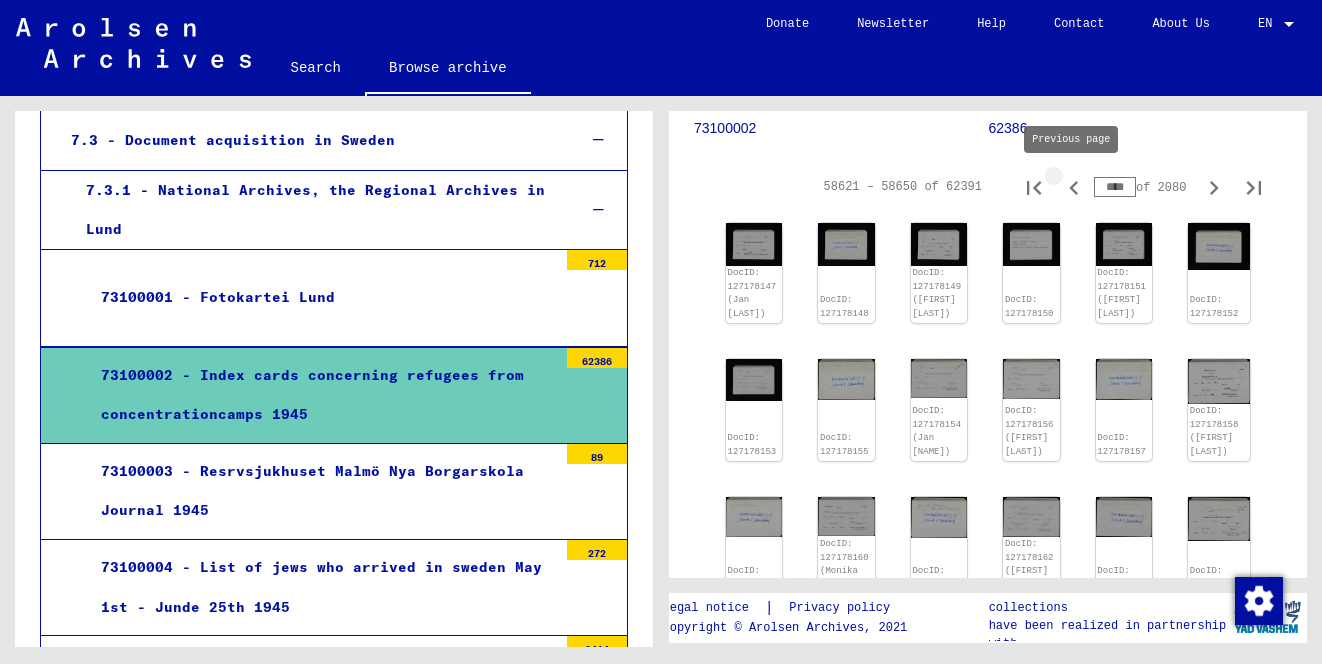 click 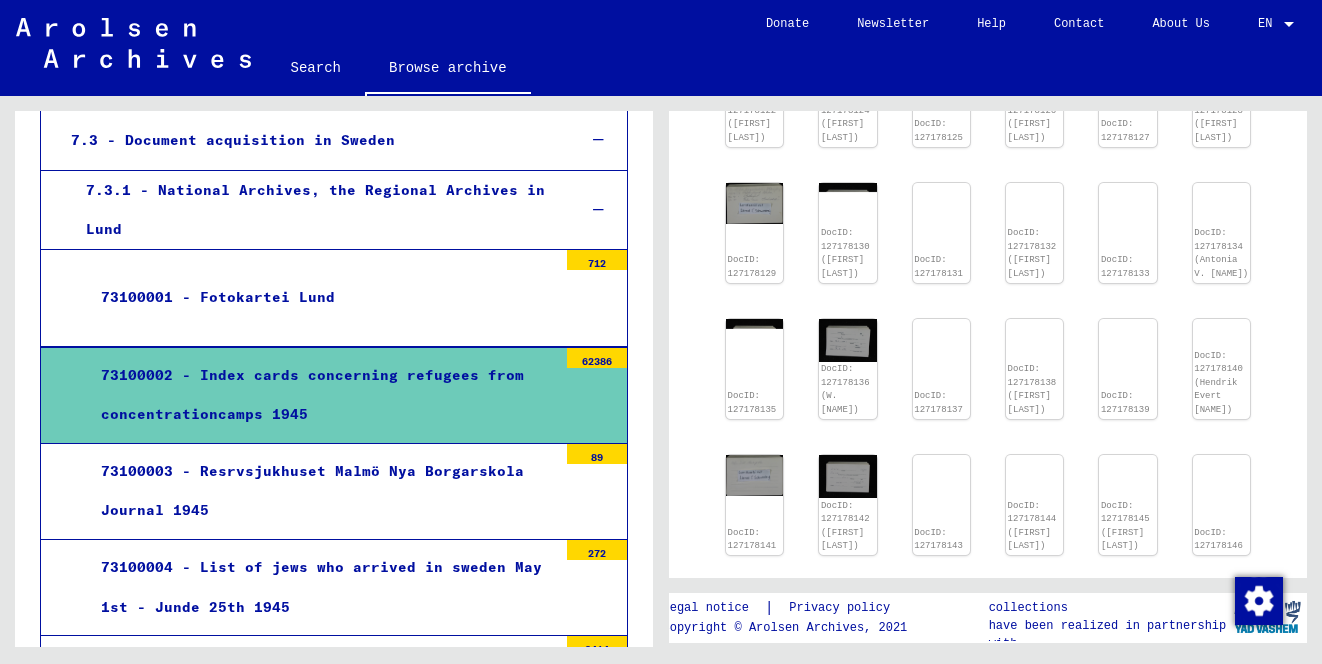 scroll, scrollTop: 295, scrollLeft: 0, axis: vertical 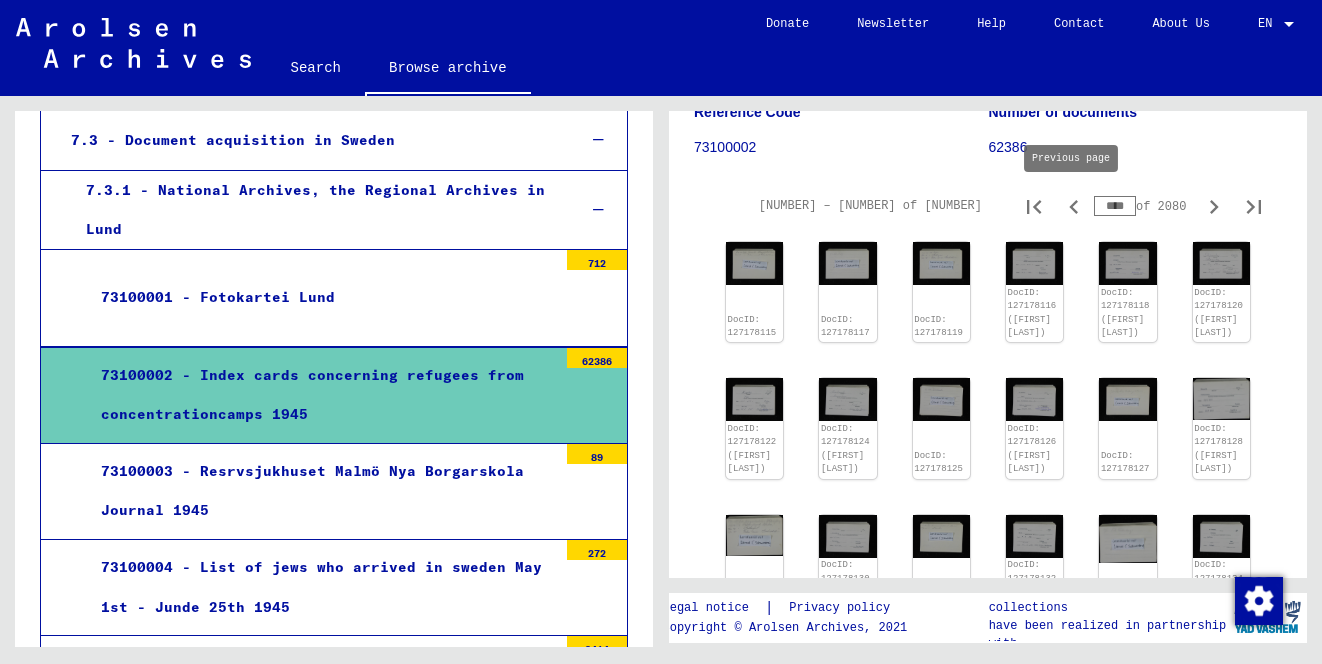 click at bounding box center [1074, 206] 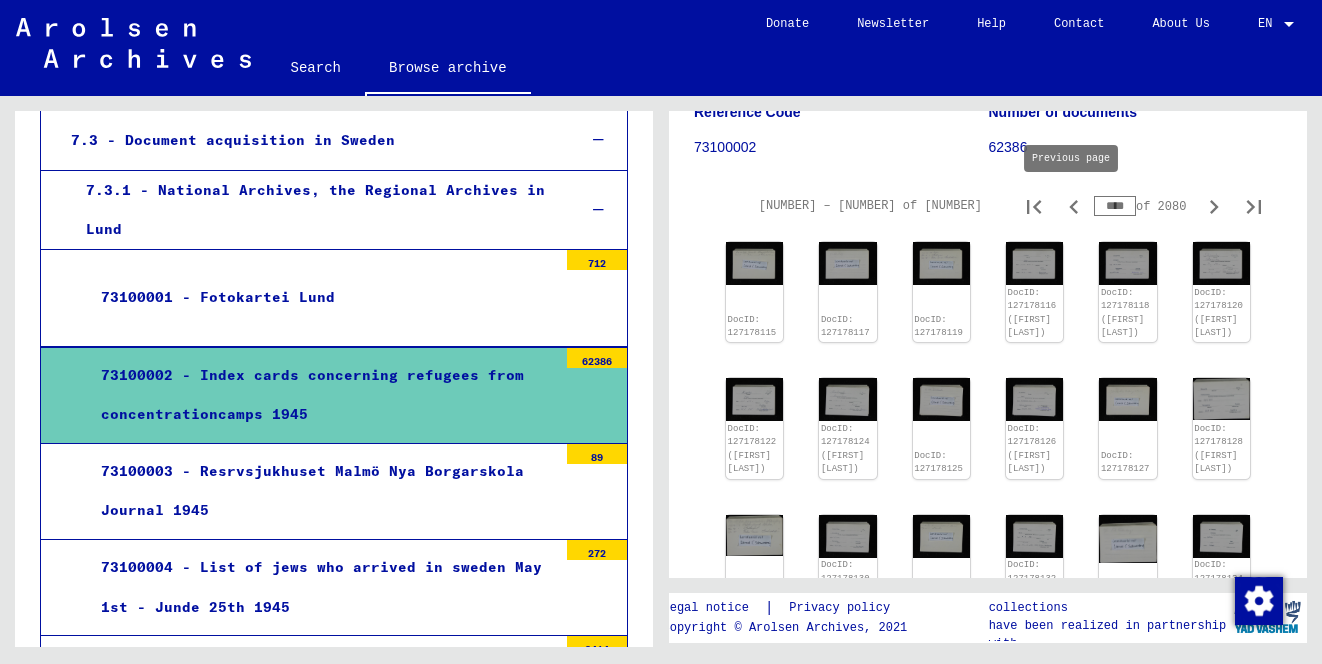 type on "****" 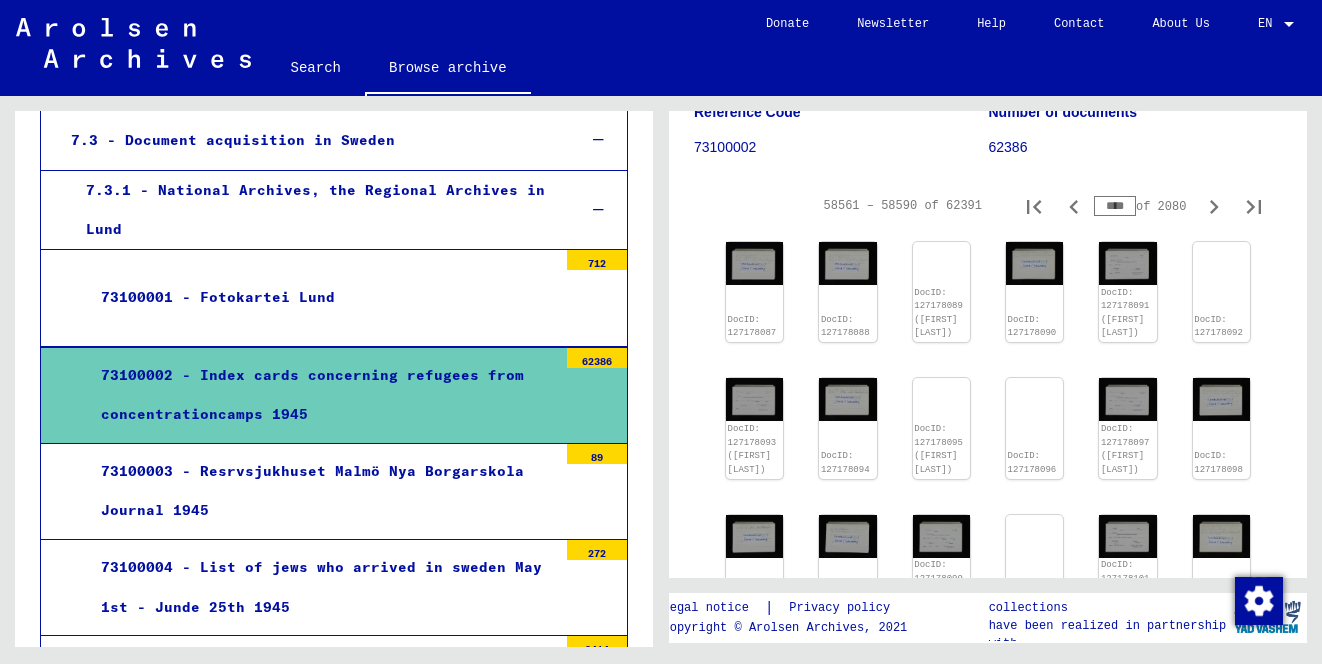 scroll, scrollTop: 0, scrollLeft: 0, axis: both 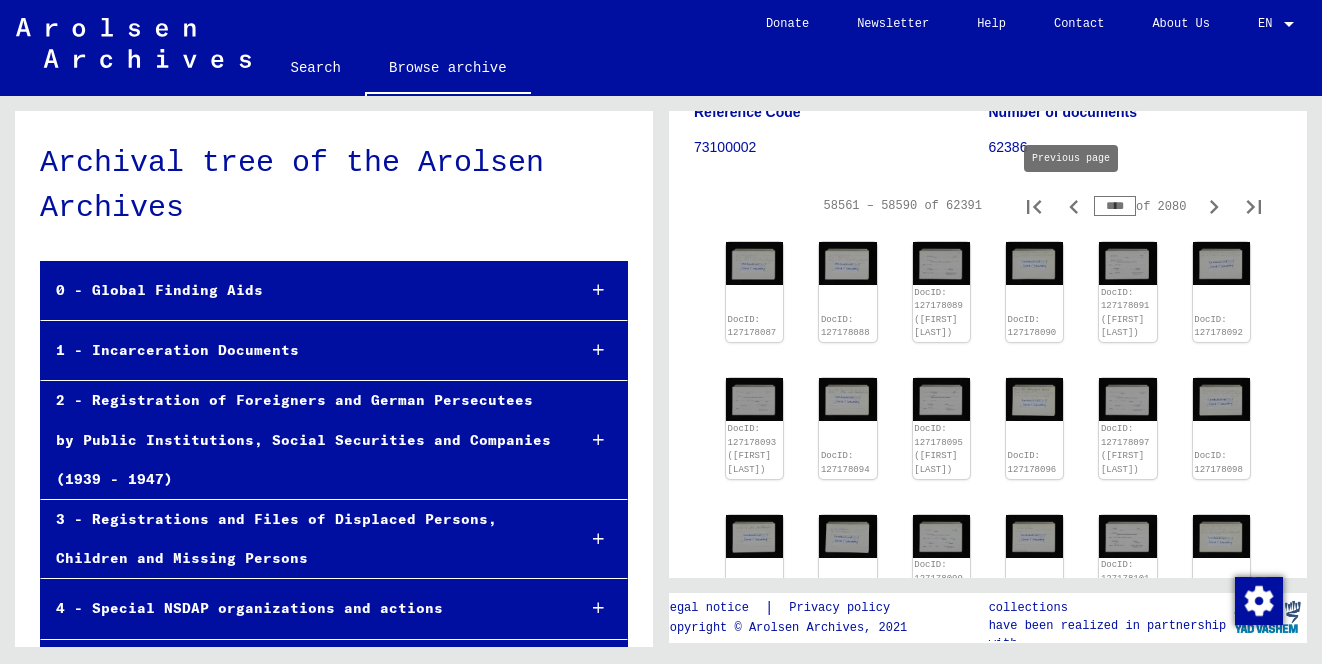click 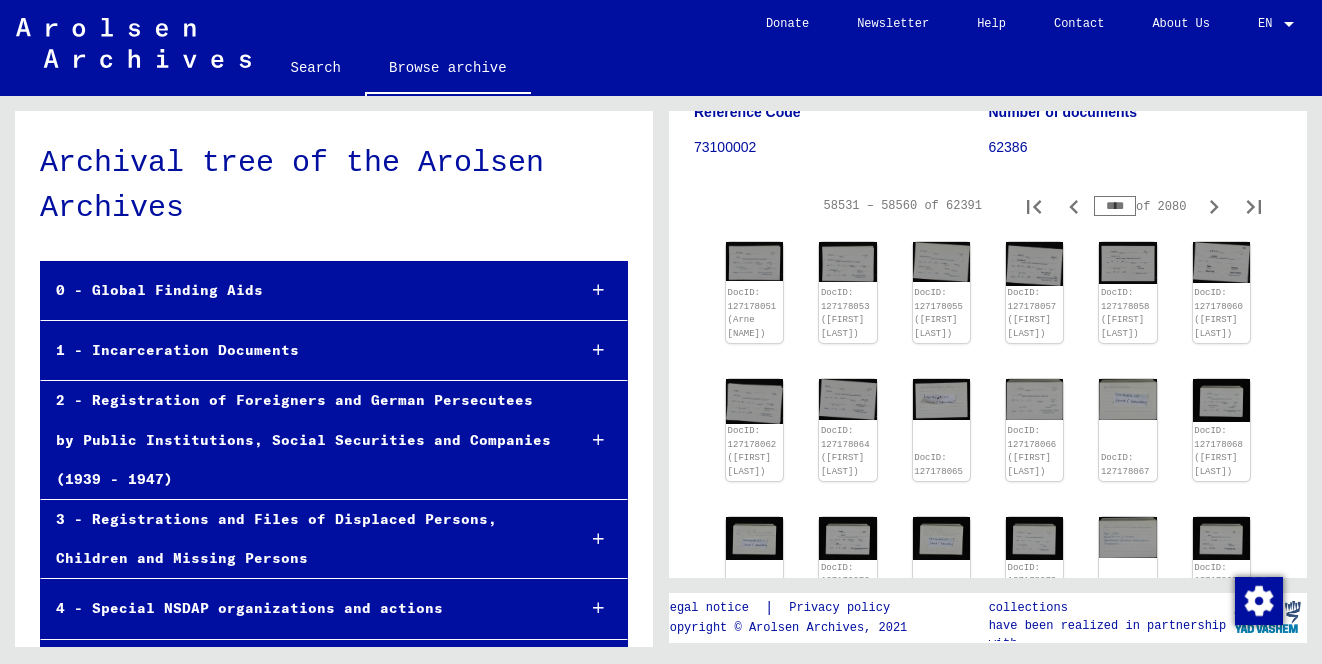click 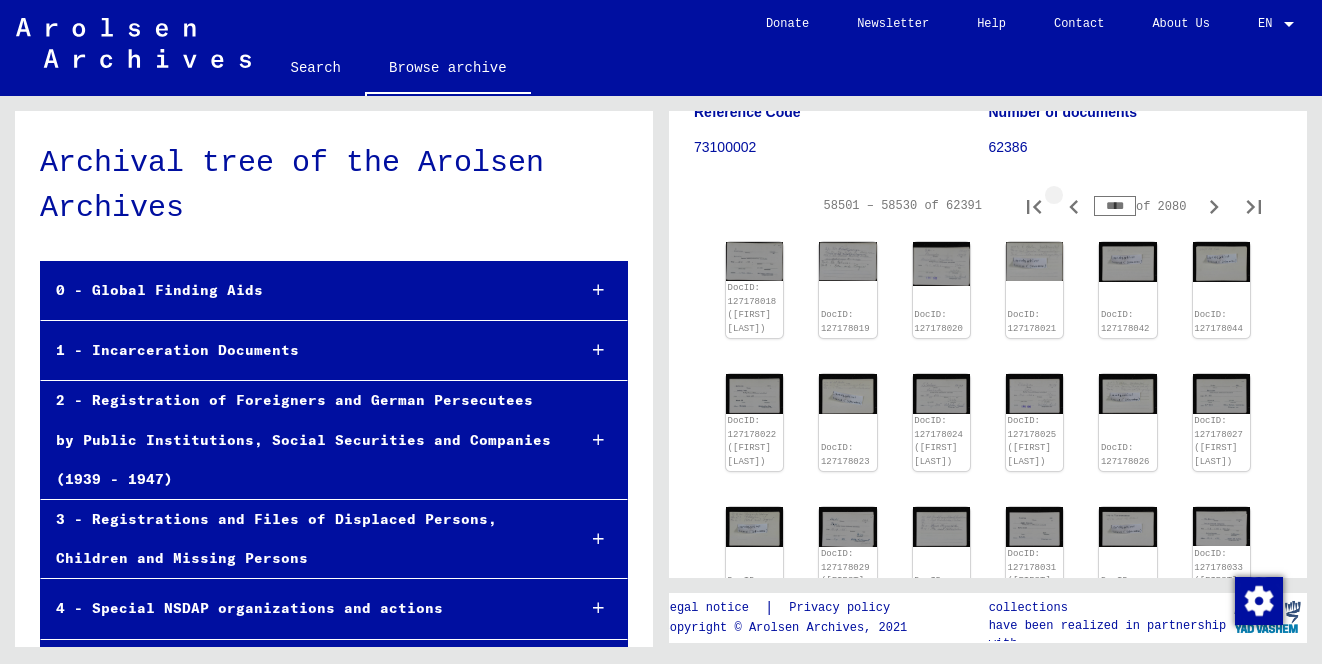 click 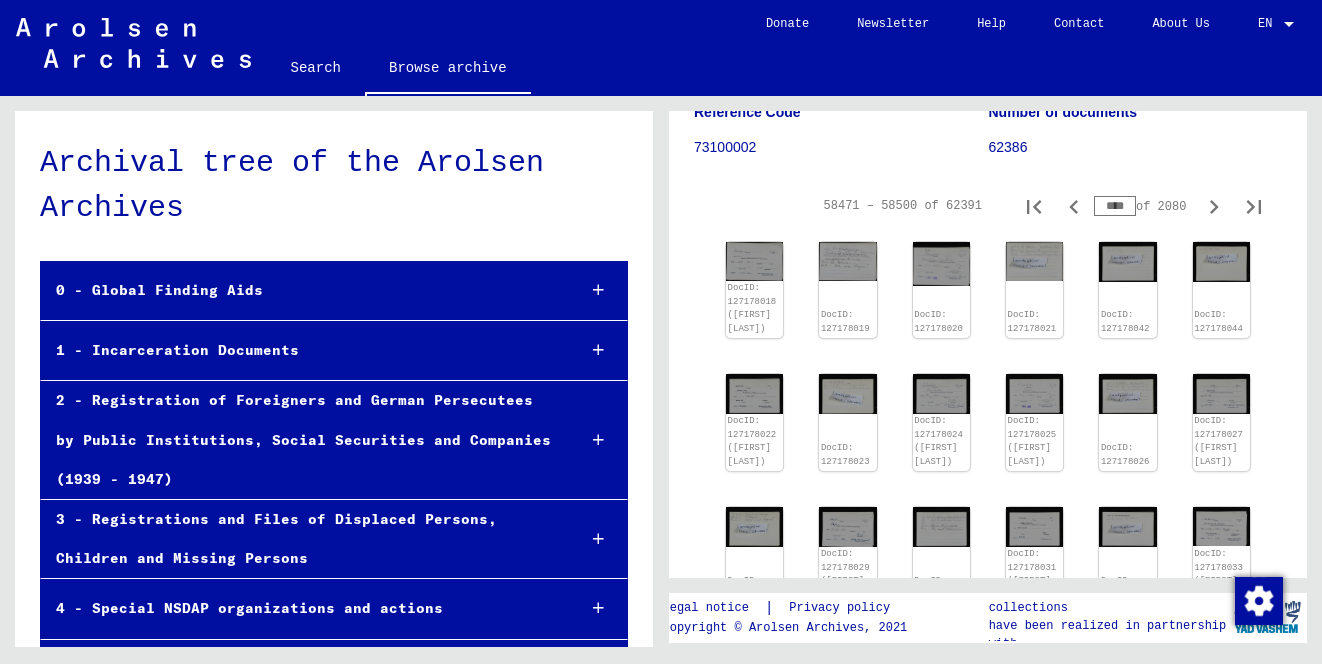 click 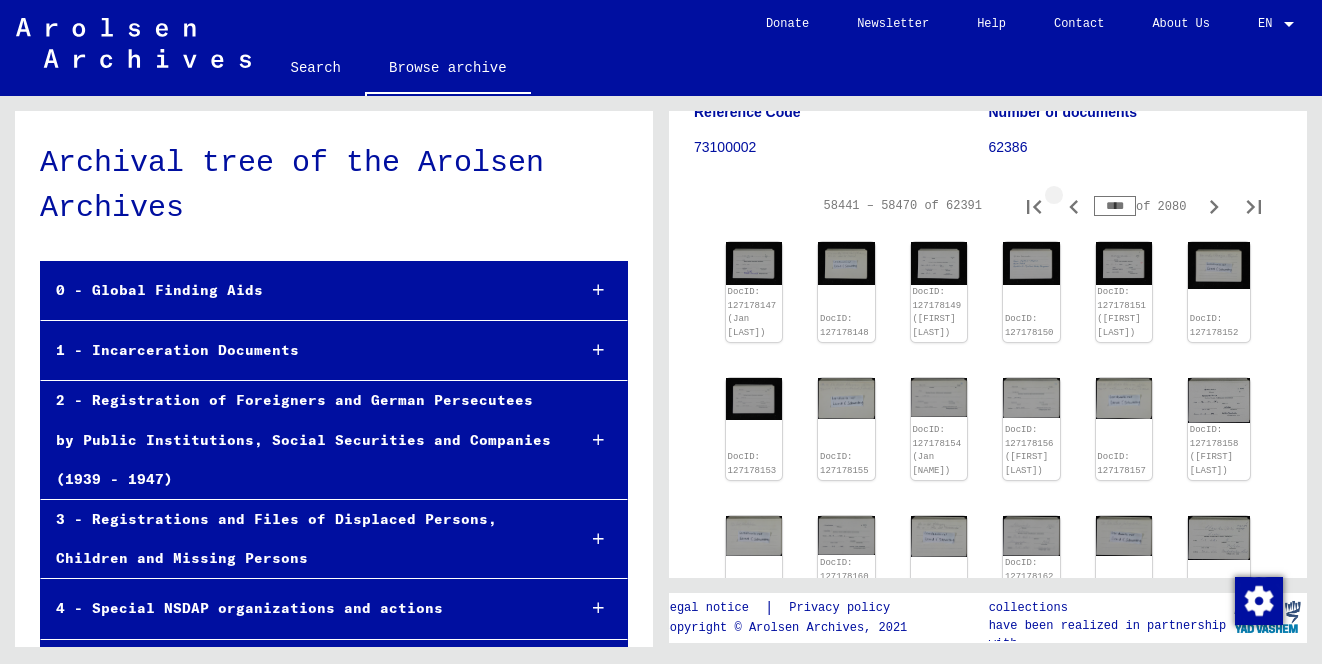 click 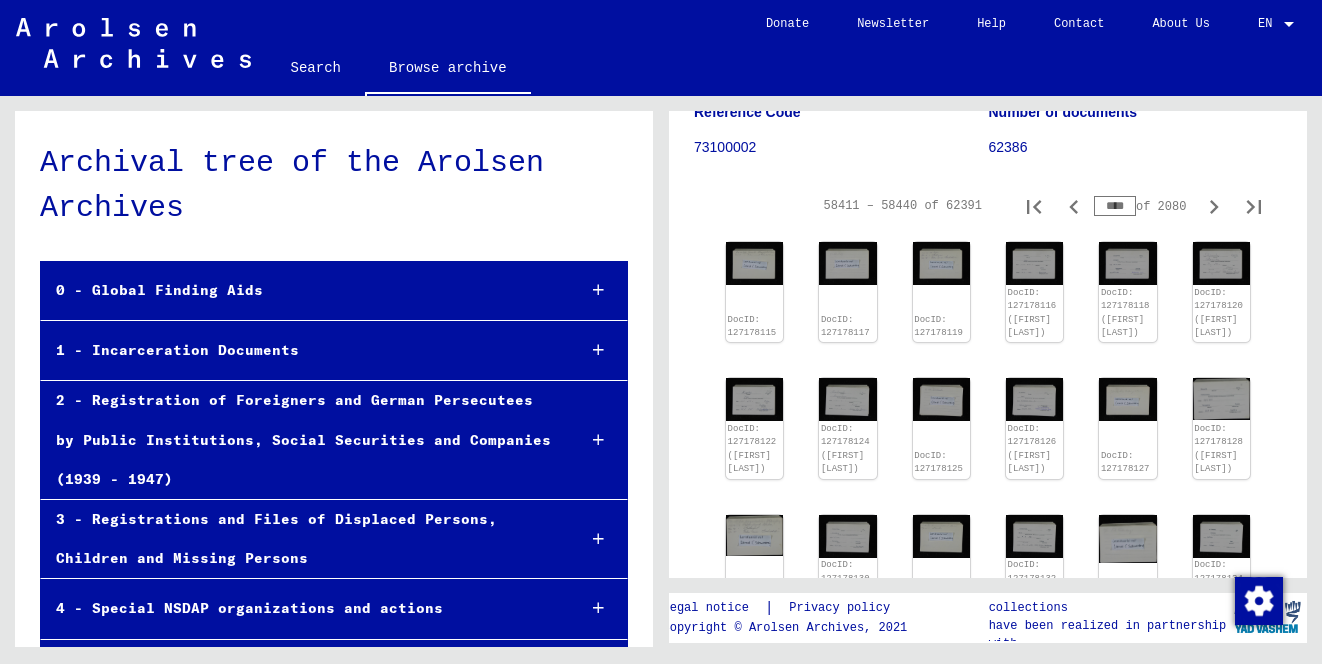 click 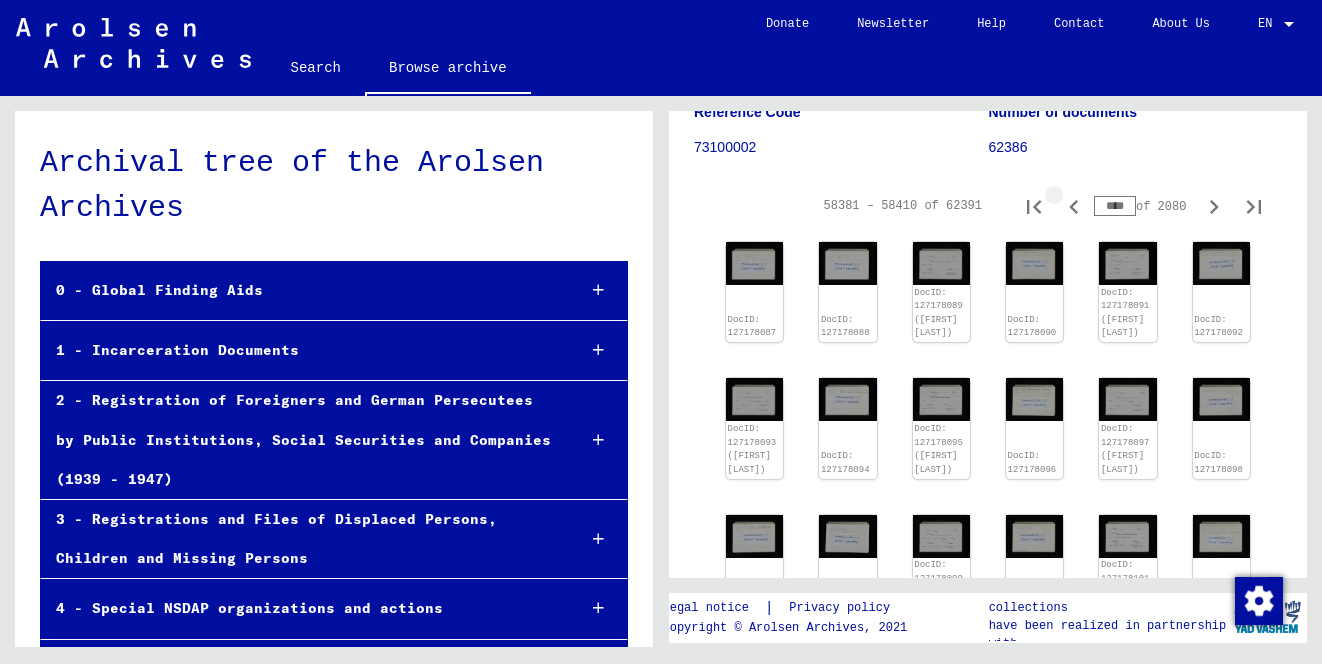 click 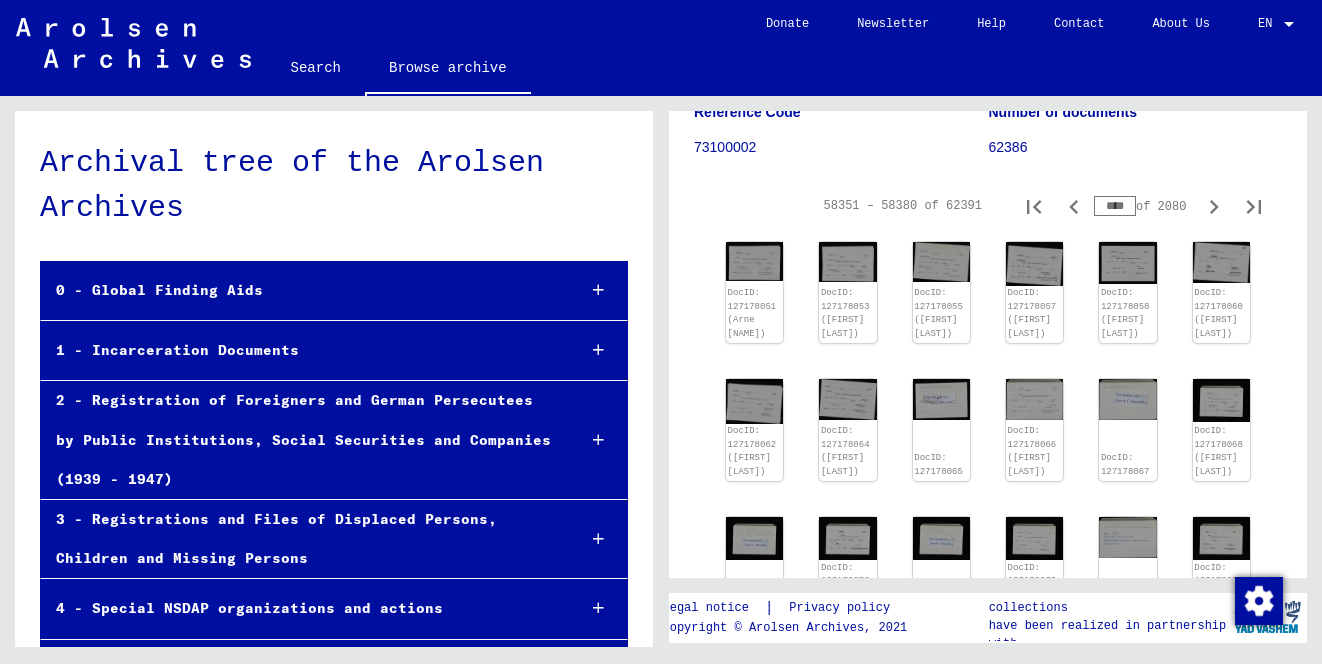 click 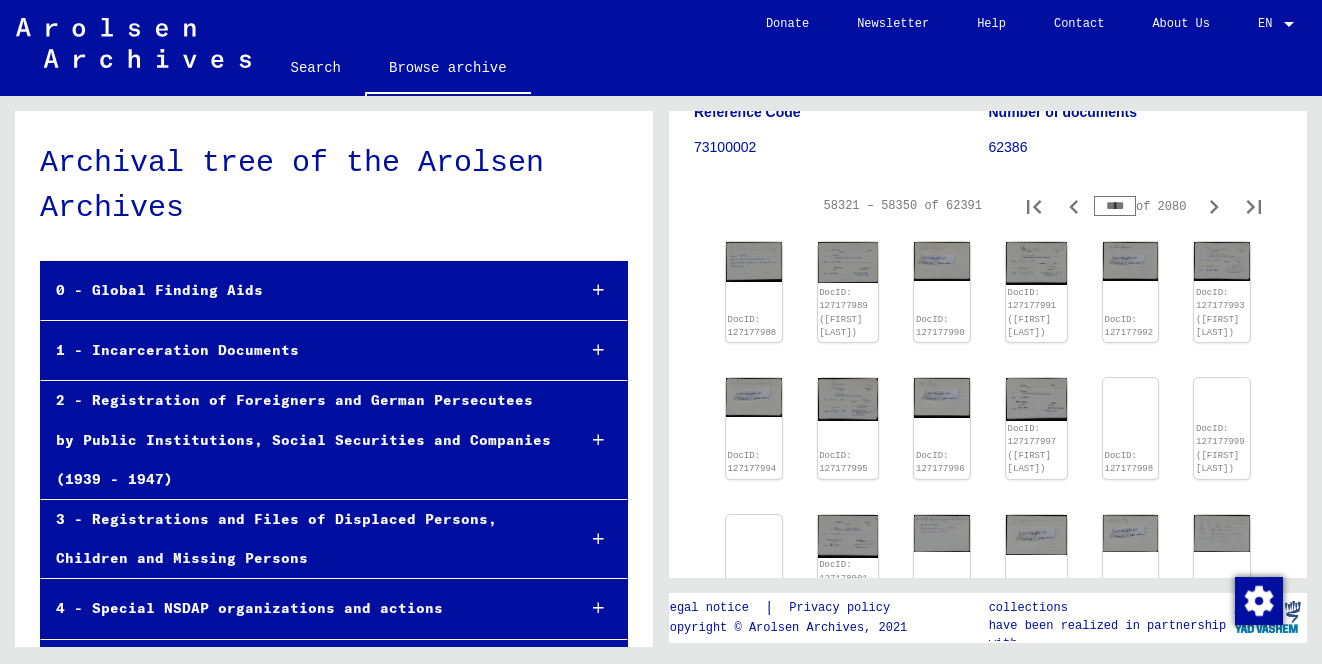 click 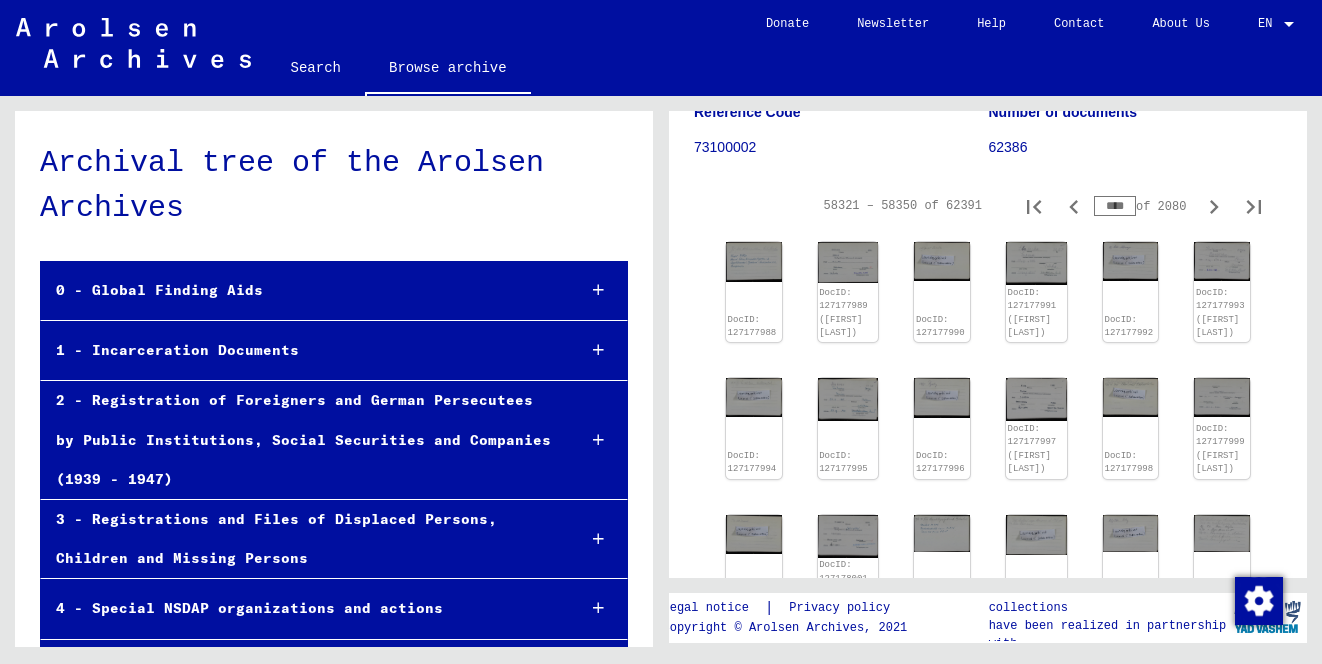 type on "****" 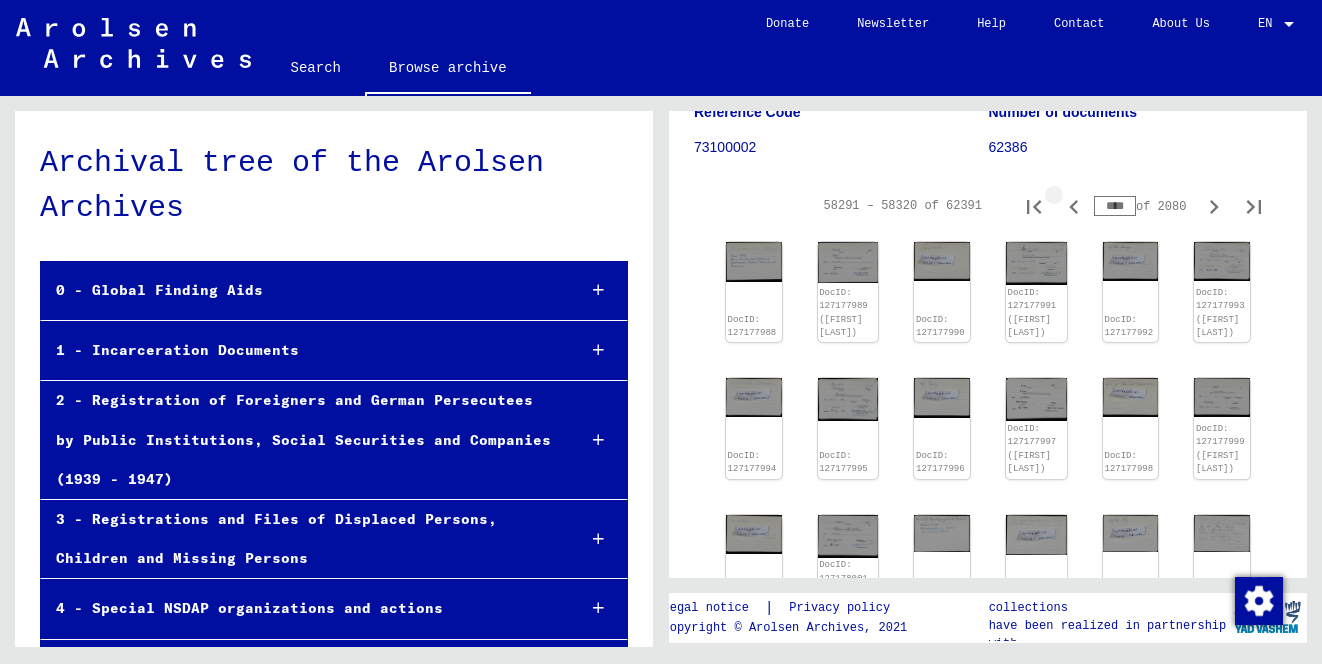 click 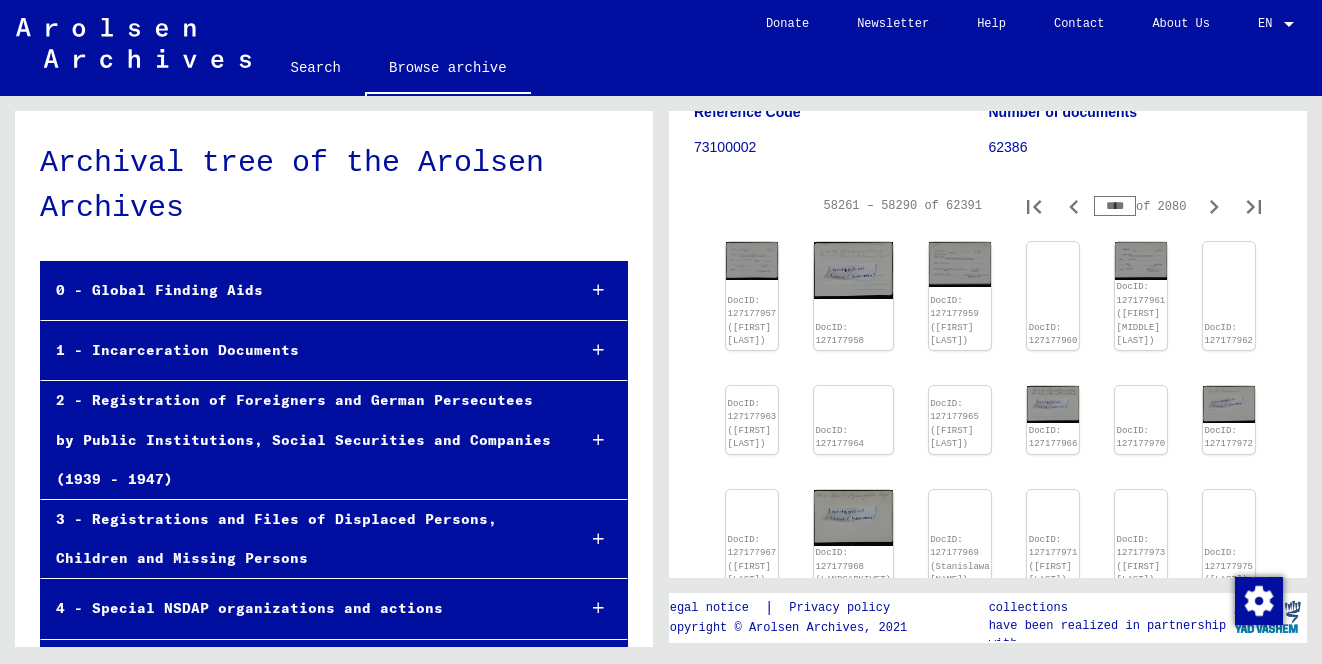 click 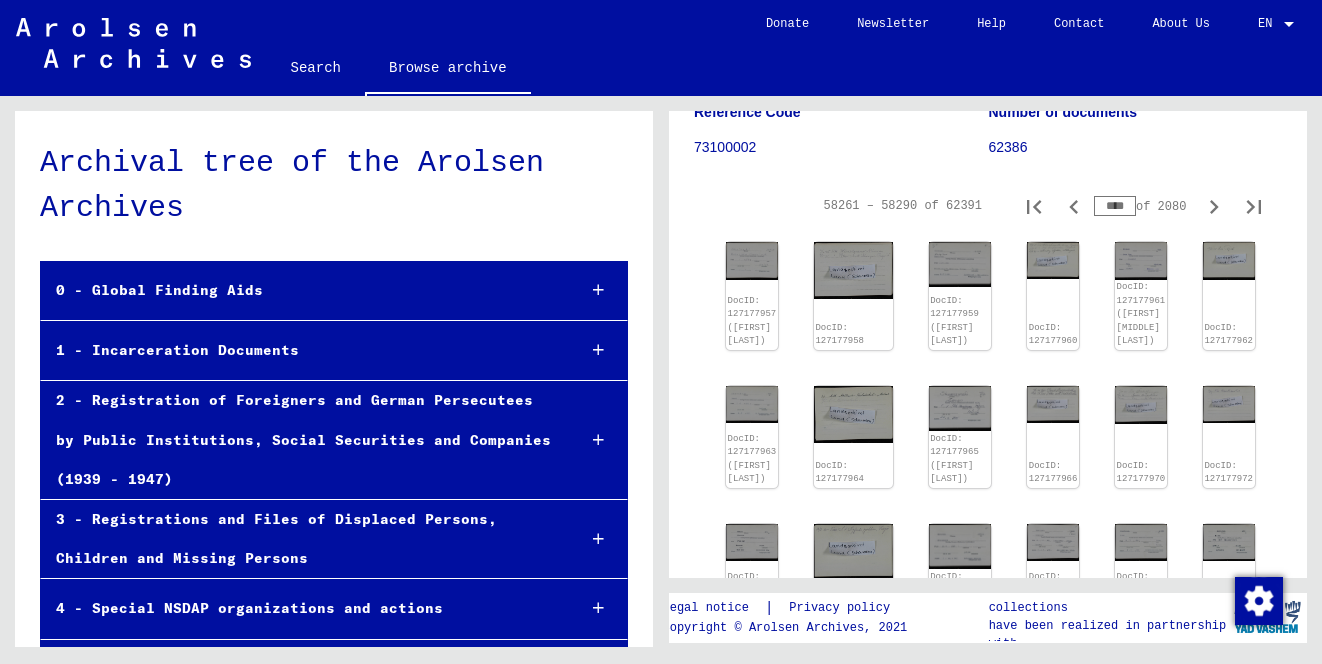 type on "****" 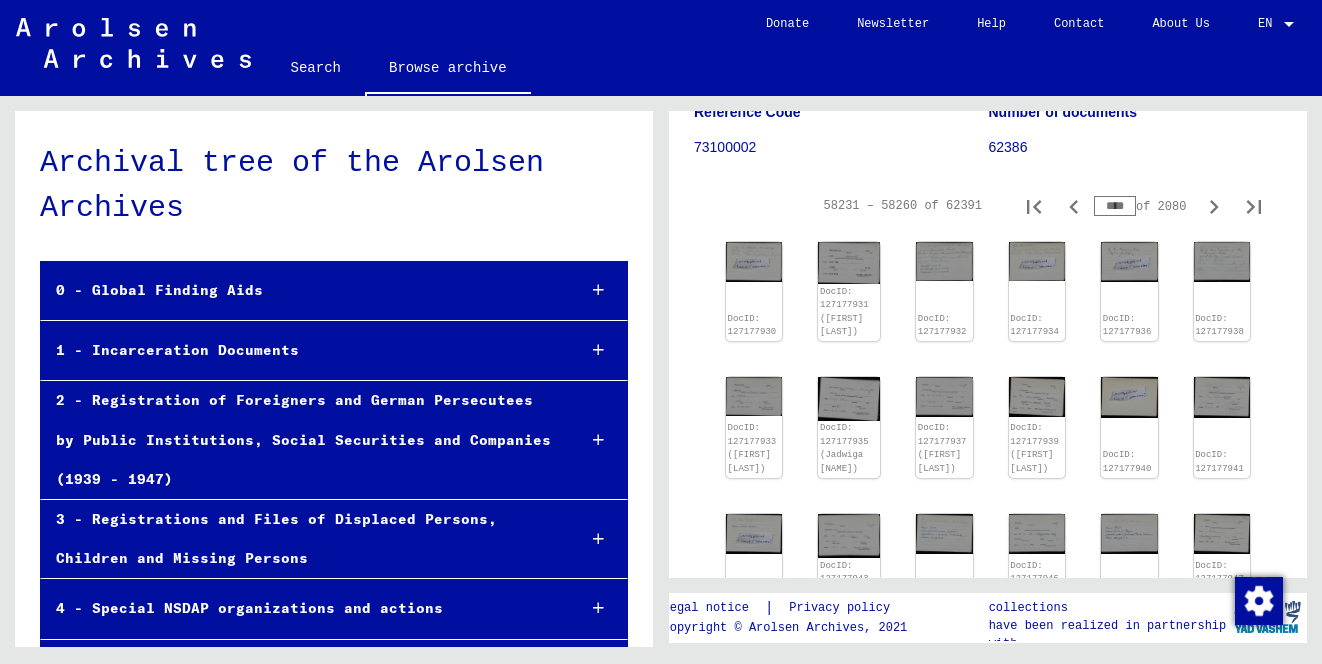 click 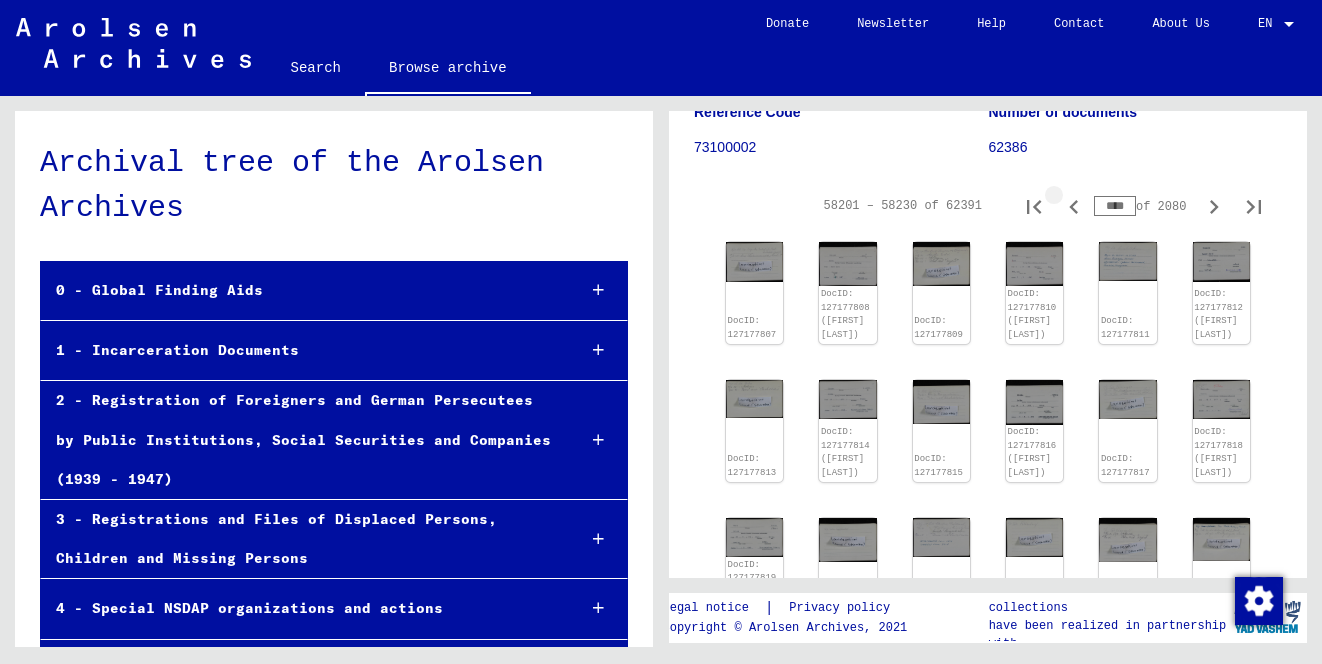 click 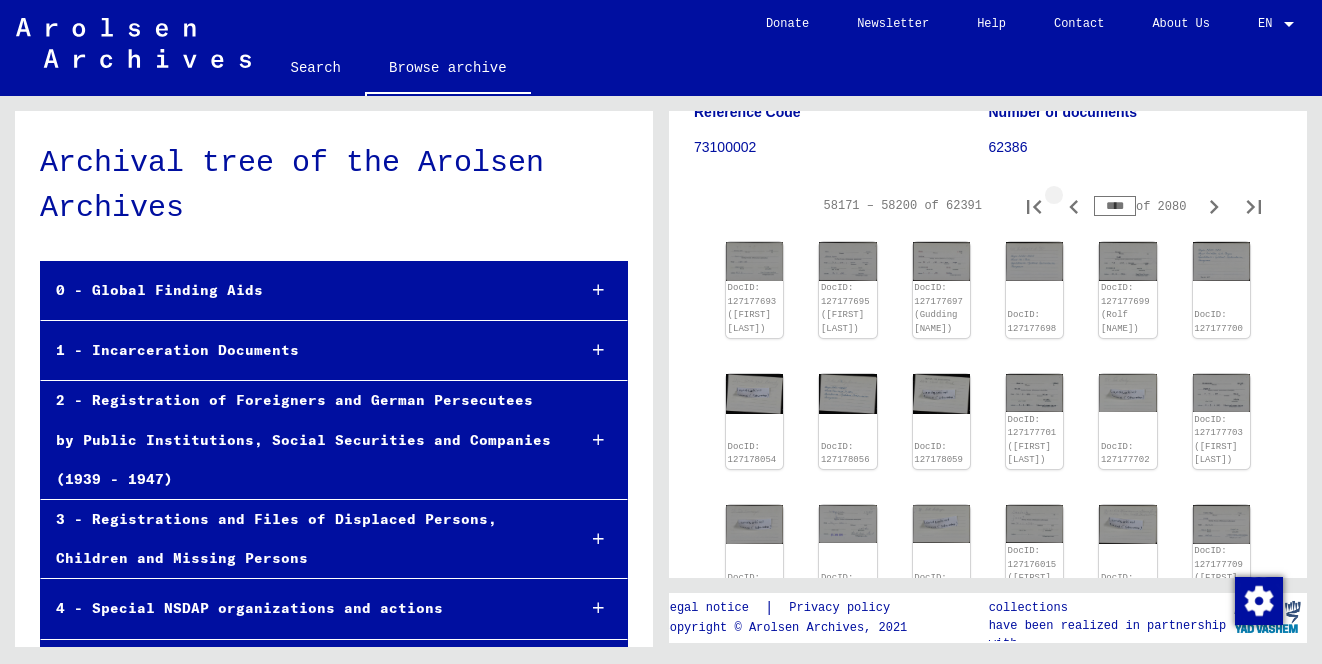click 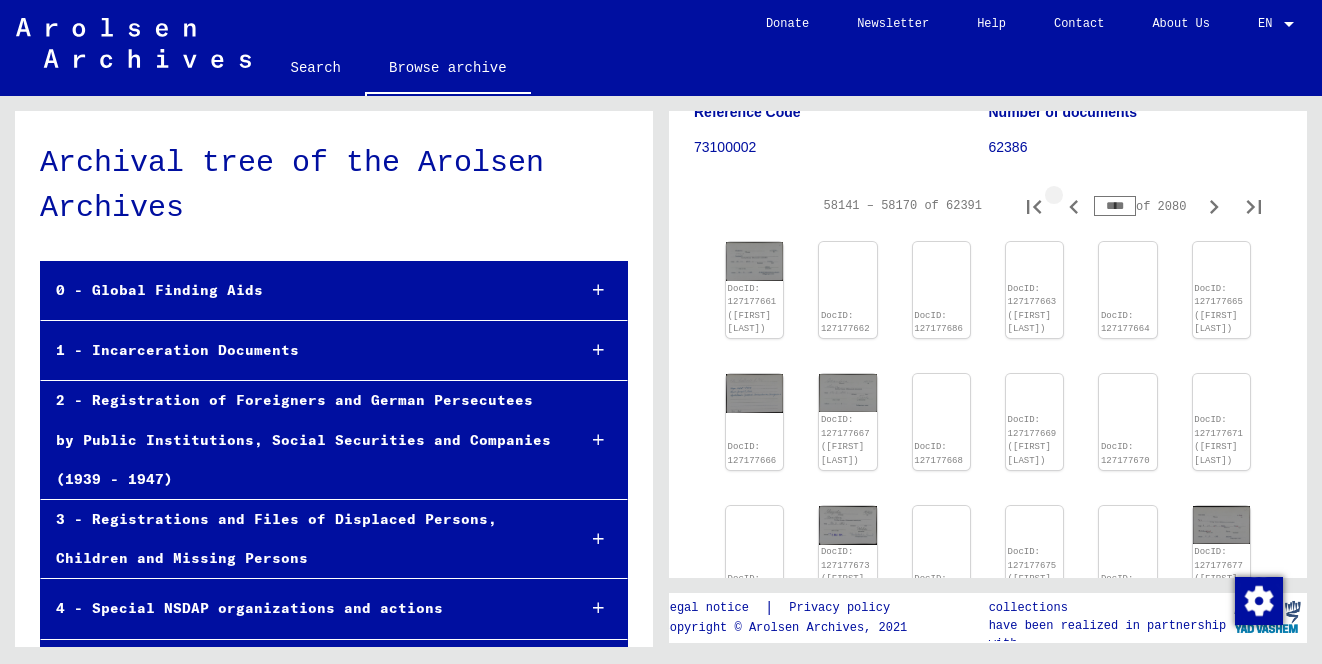 click 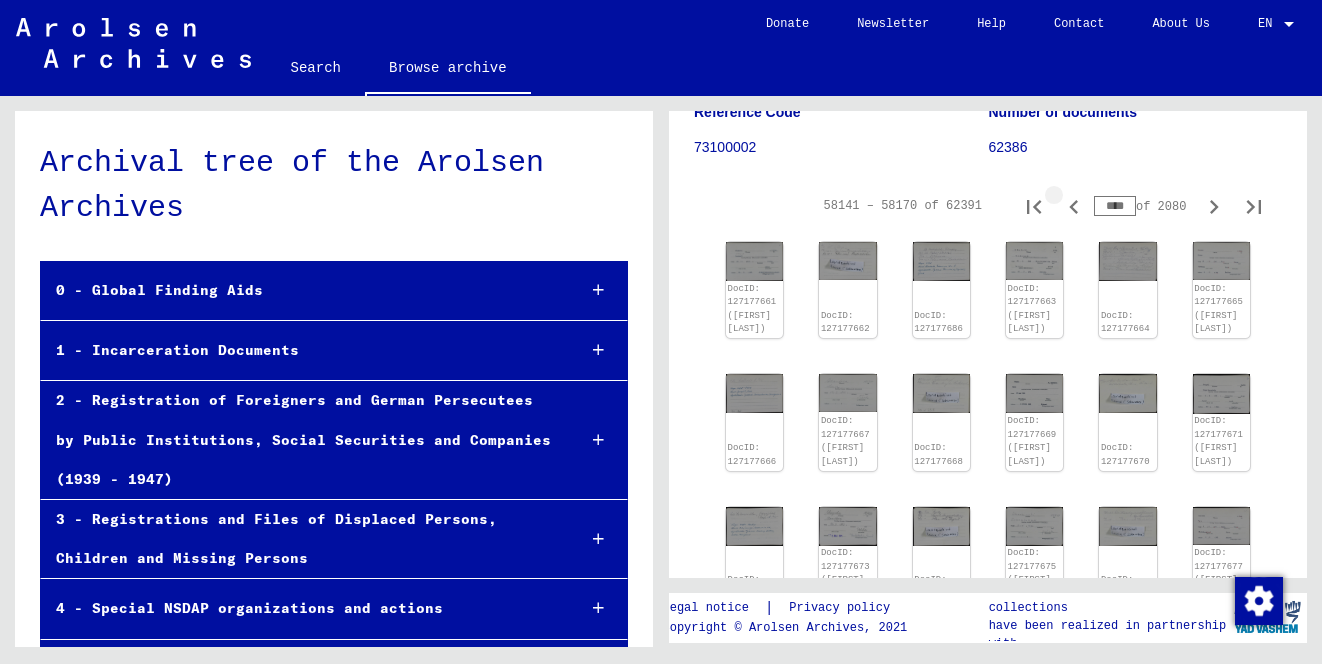 type on "****" 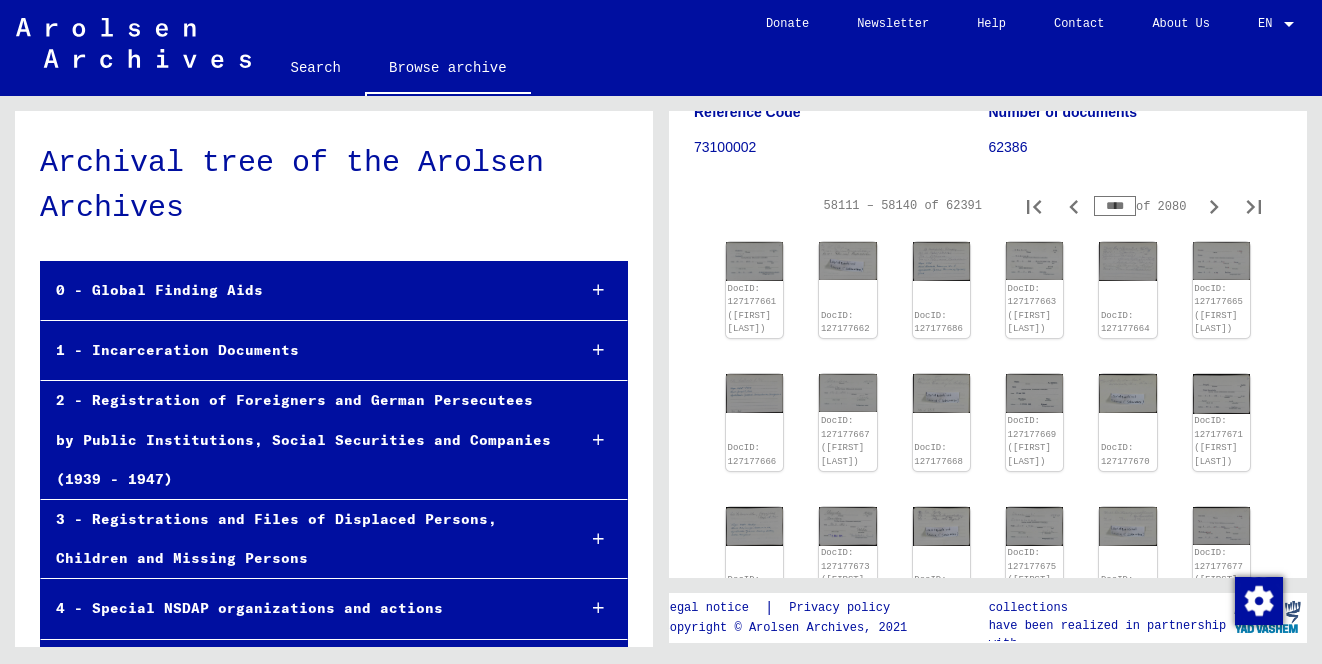 click 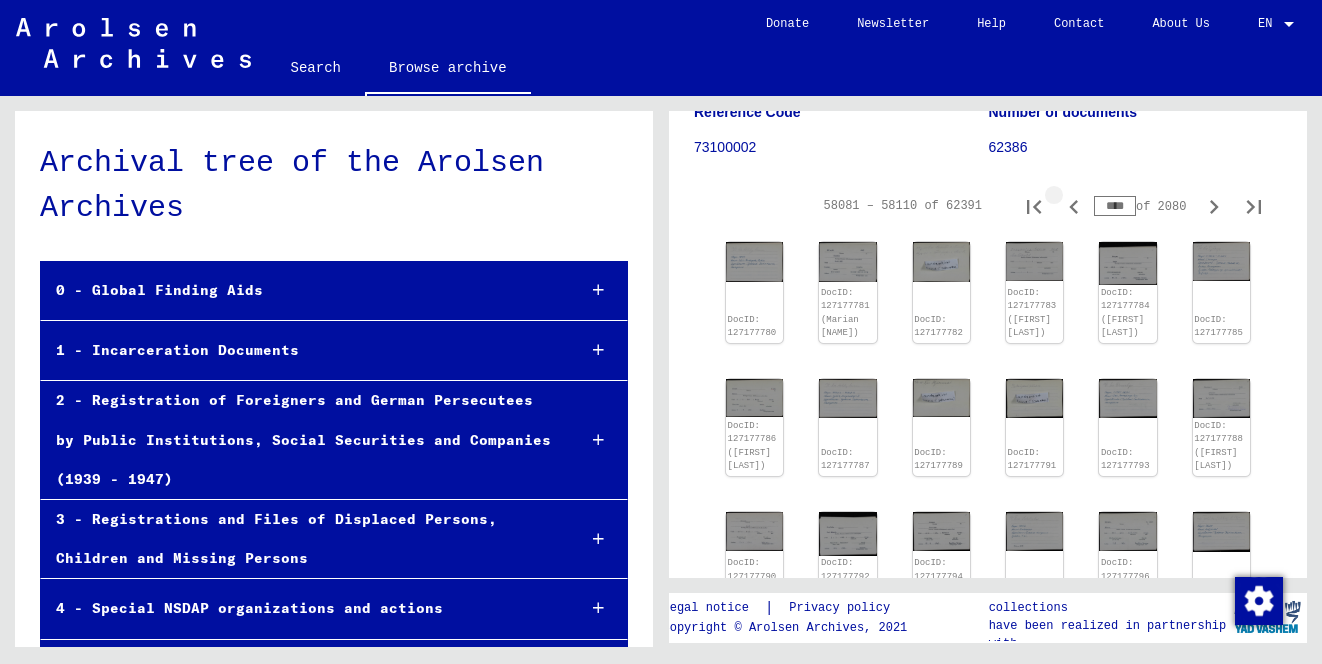 click 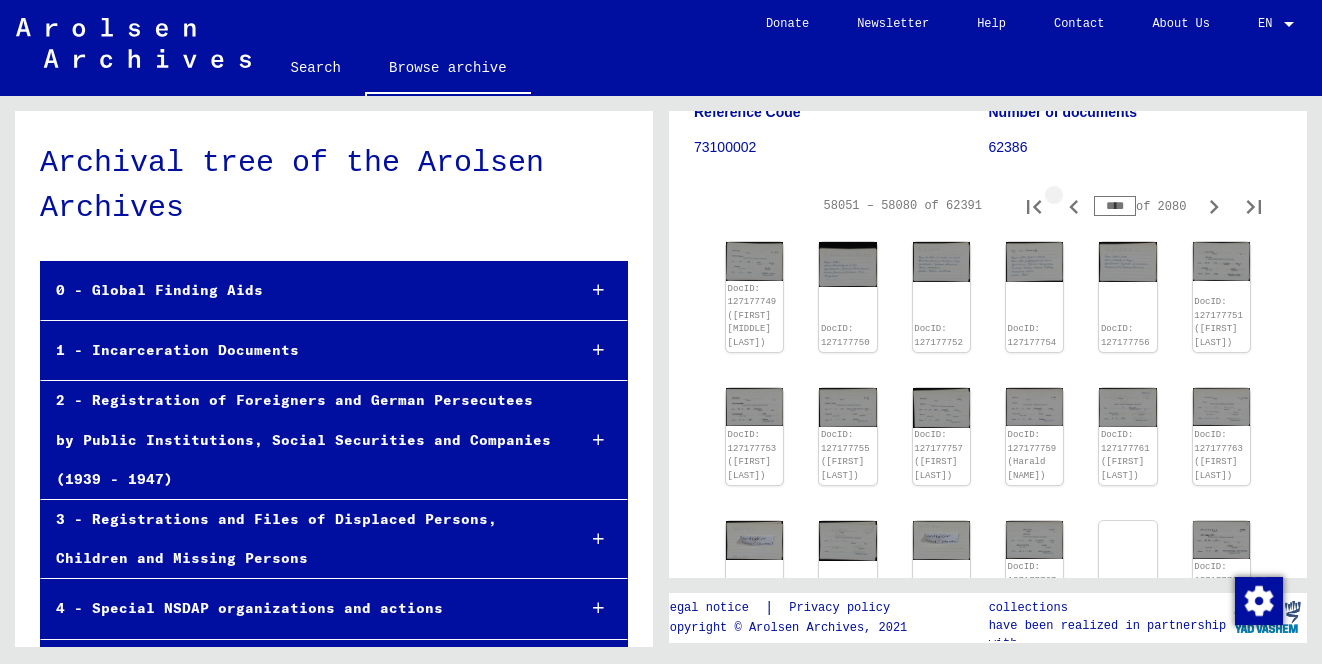 click 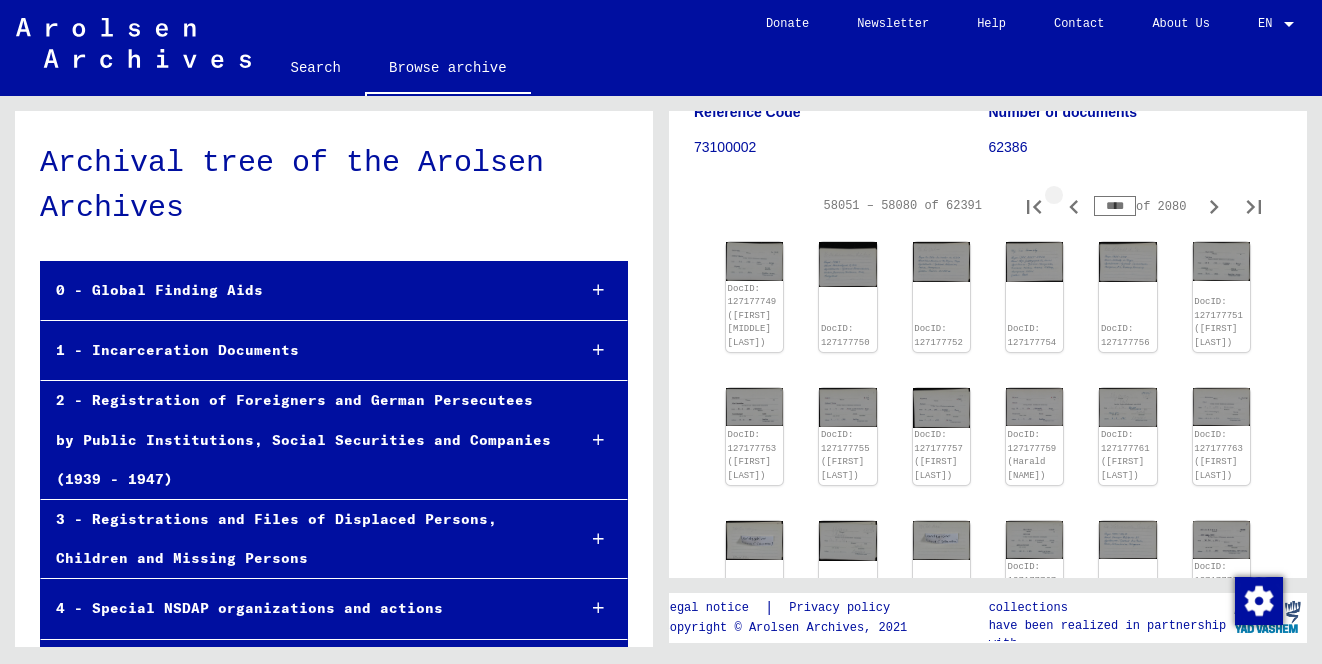 type on "****" 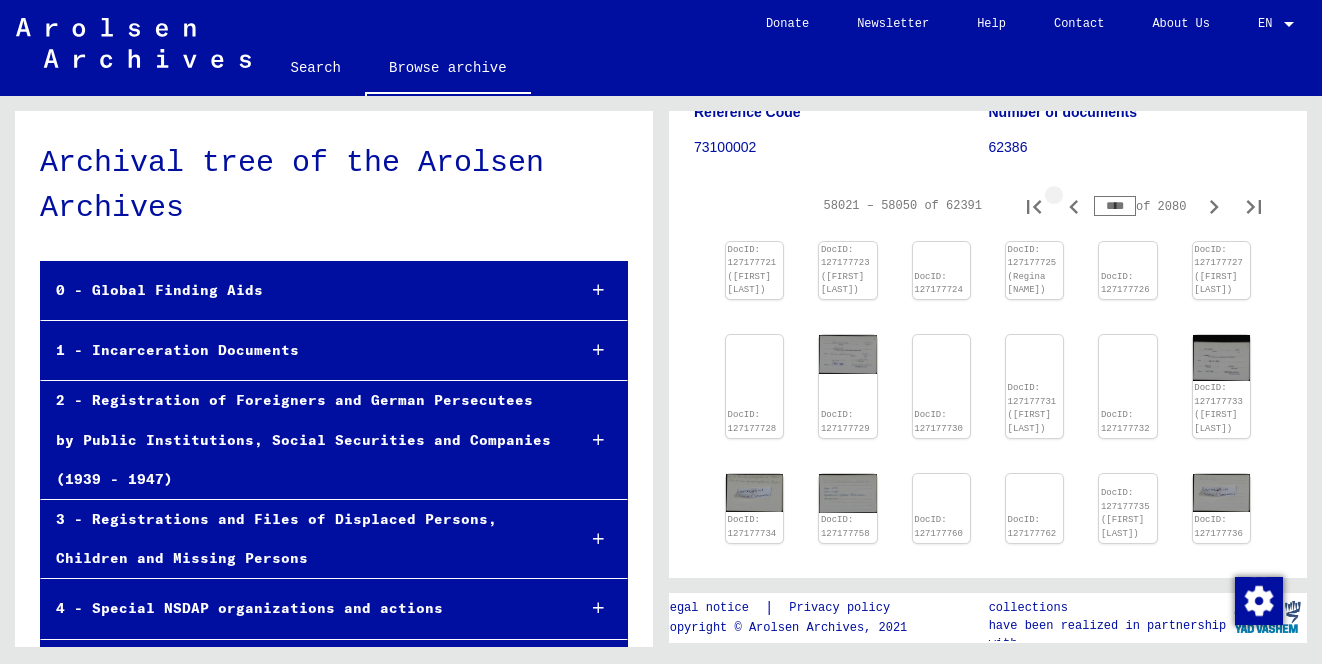 click 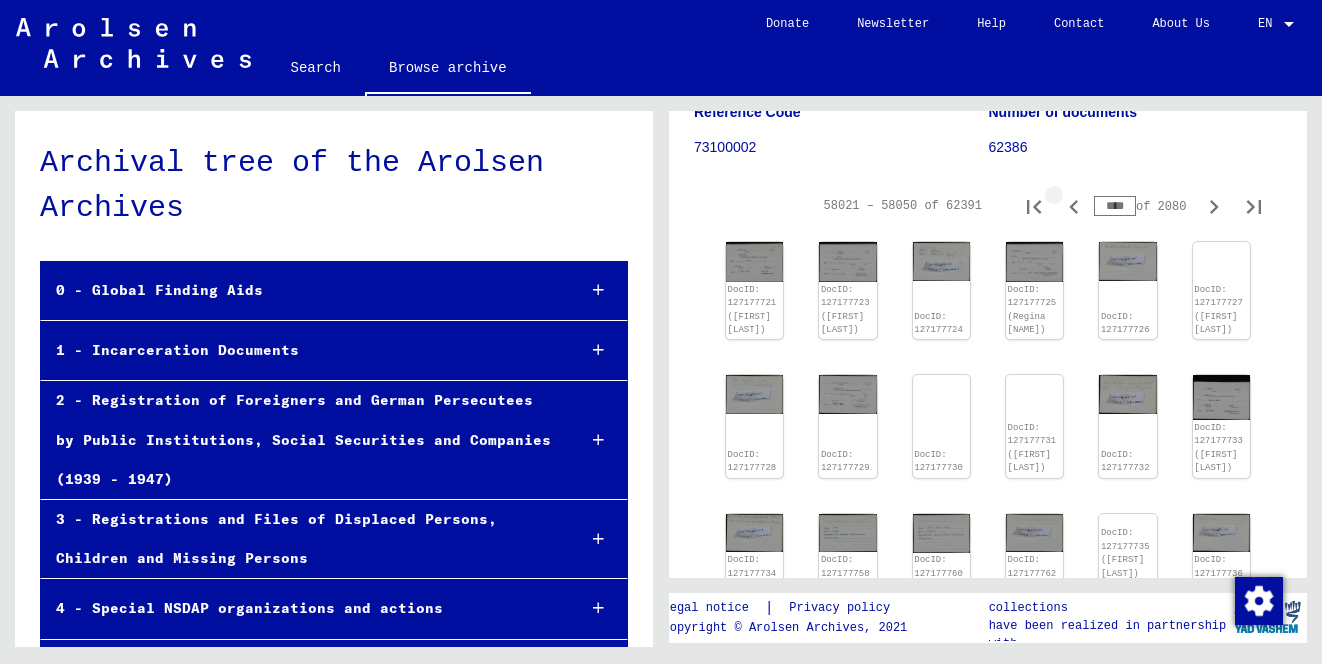 type on "****" 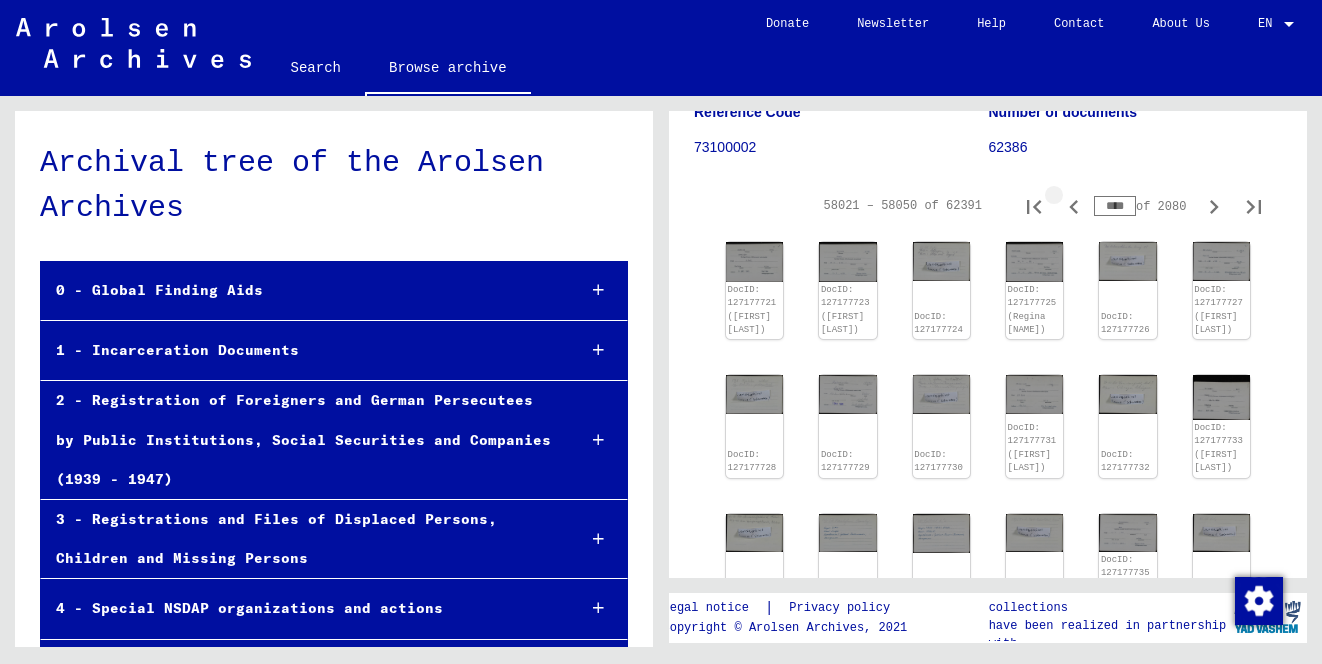 type on "****" 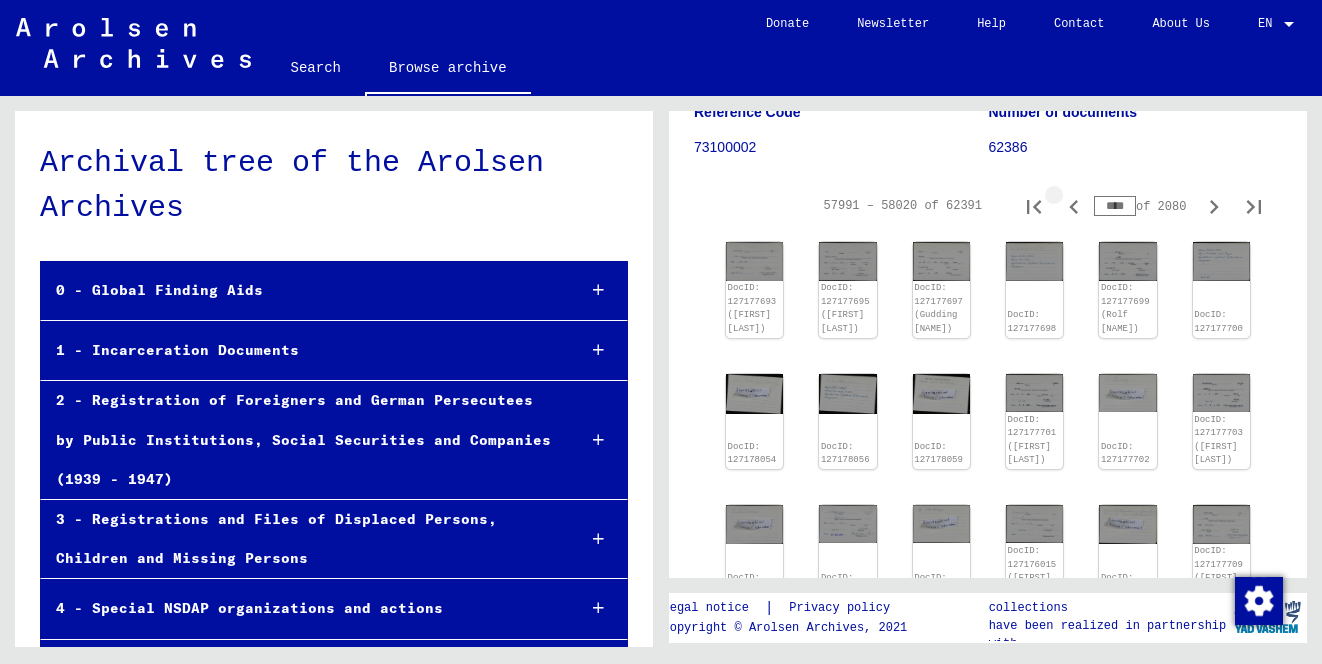 click 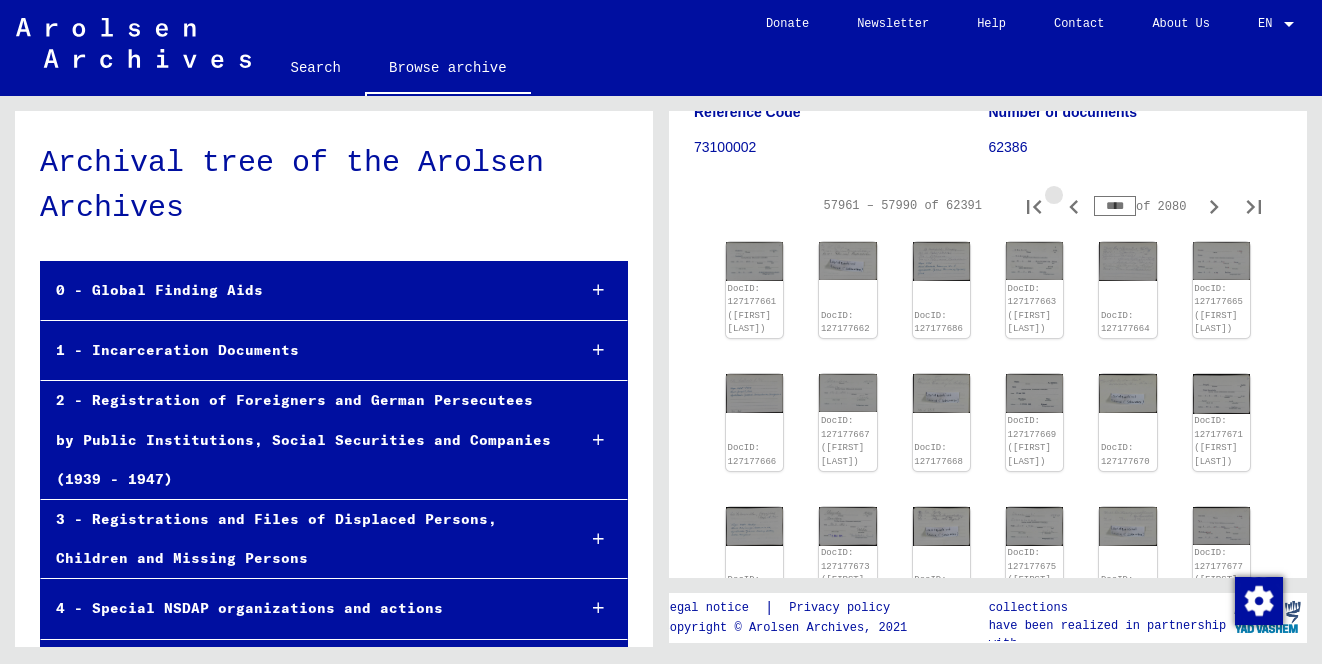 click 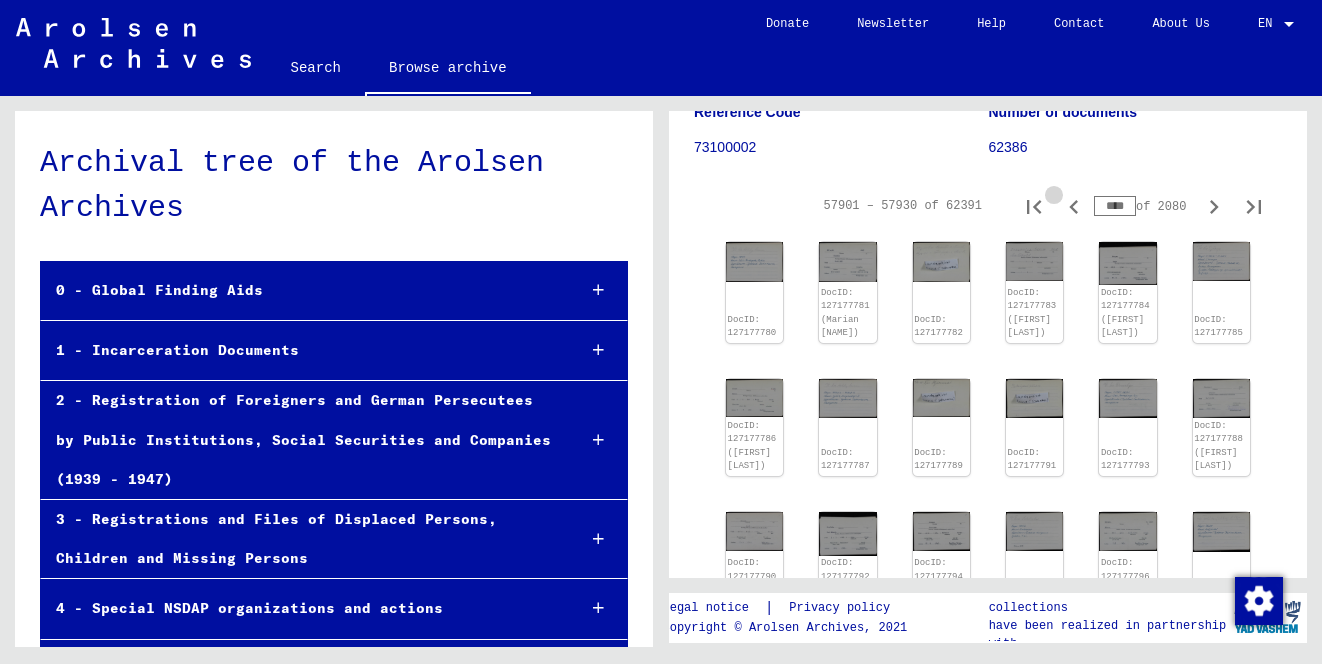 click 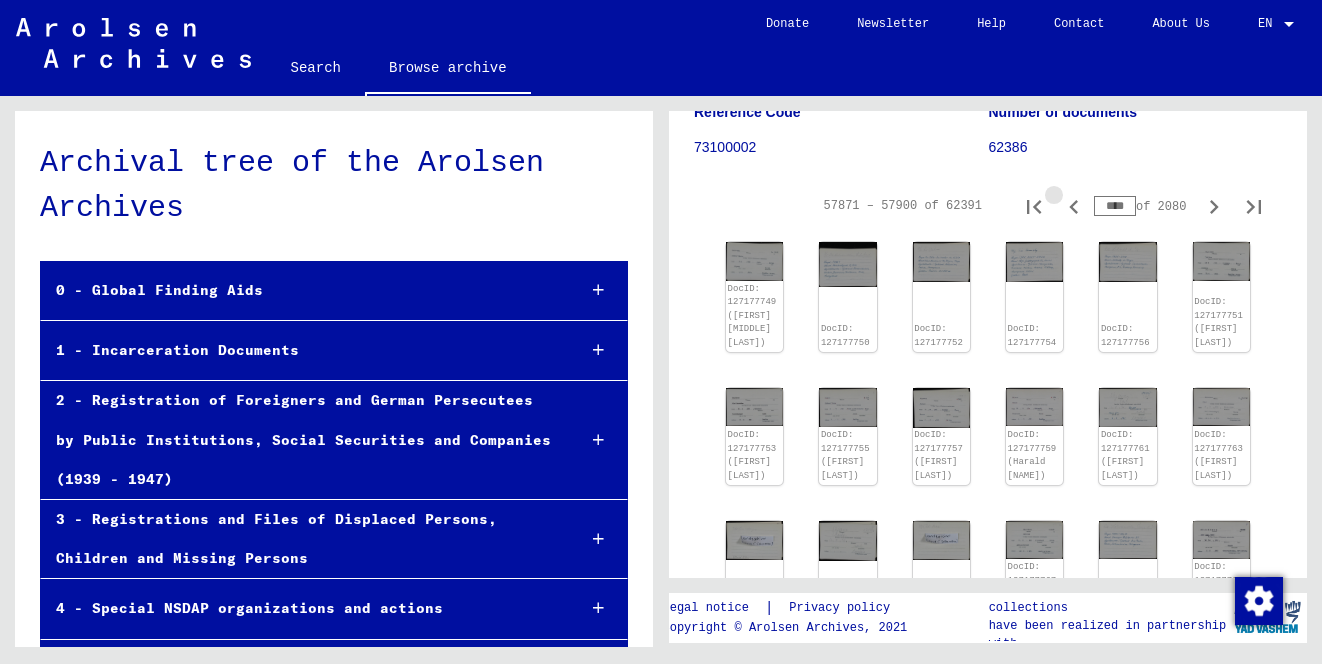 click 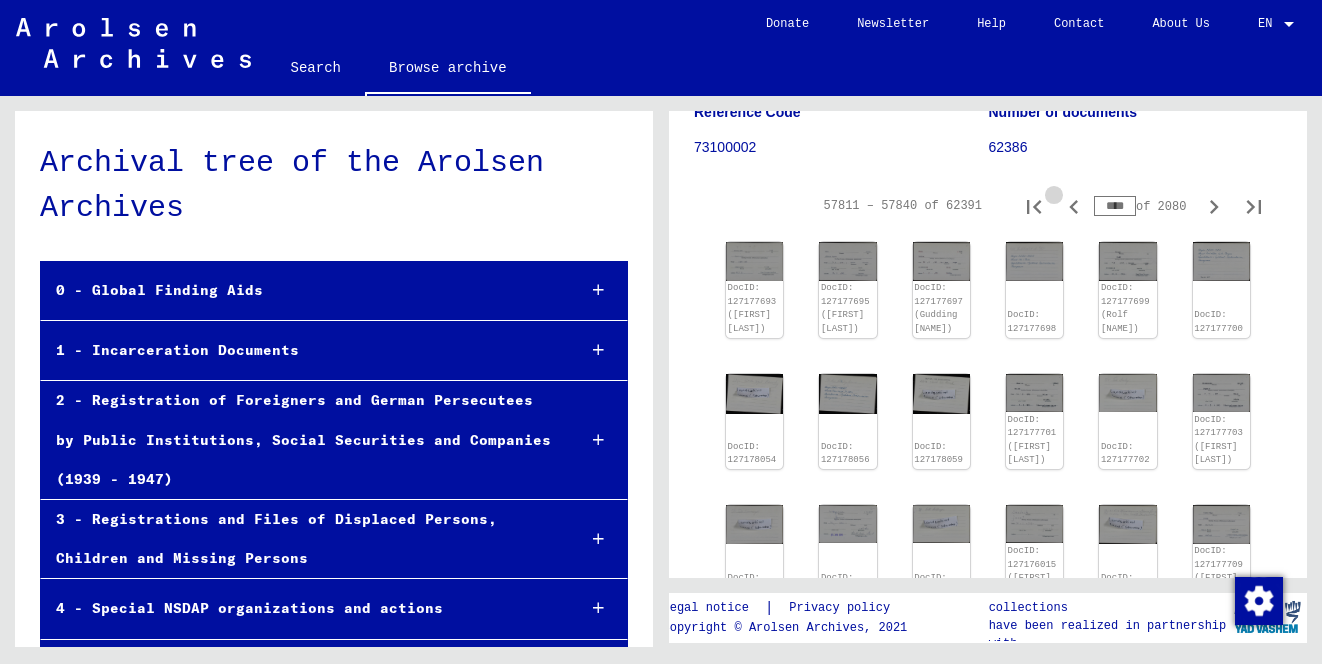 click 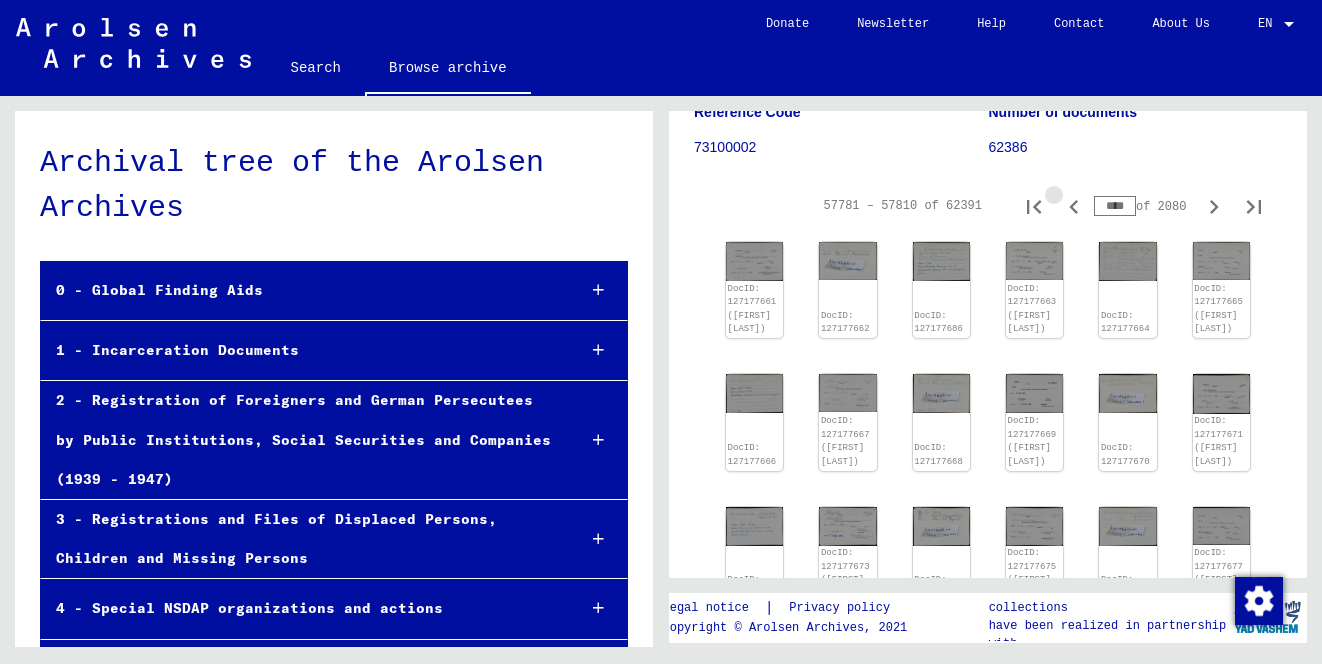 click 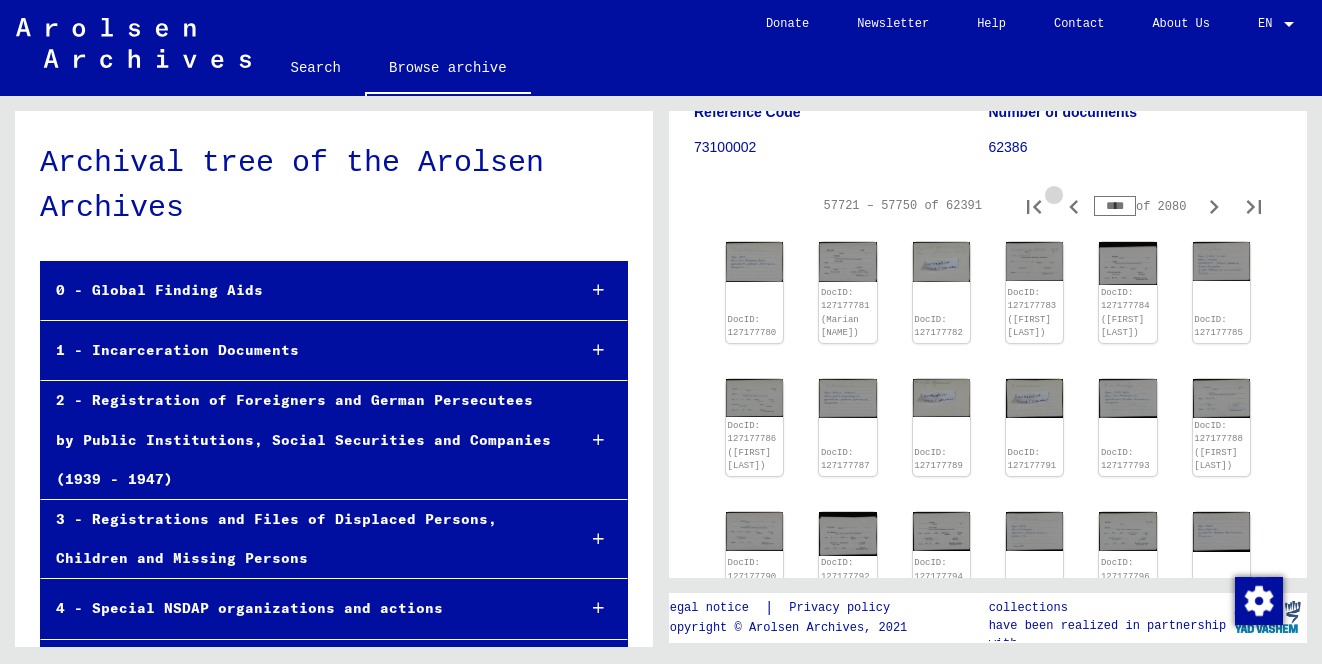click 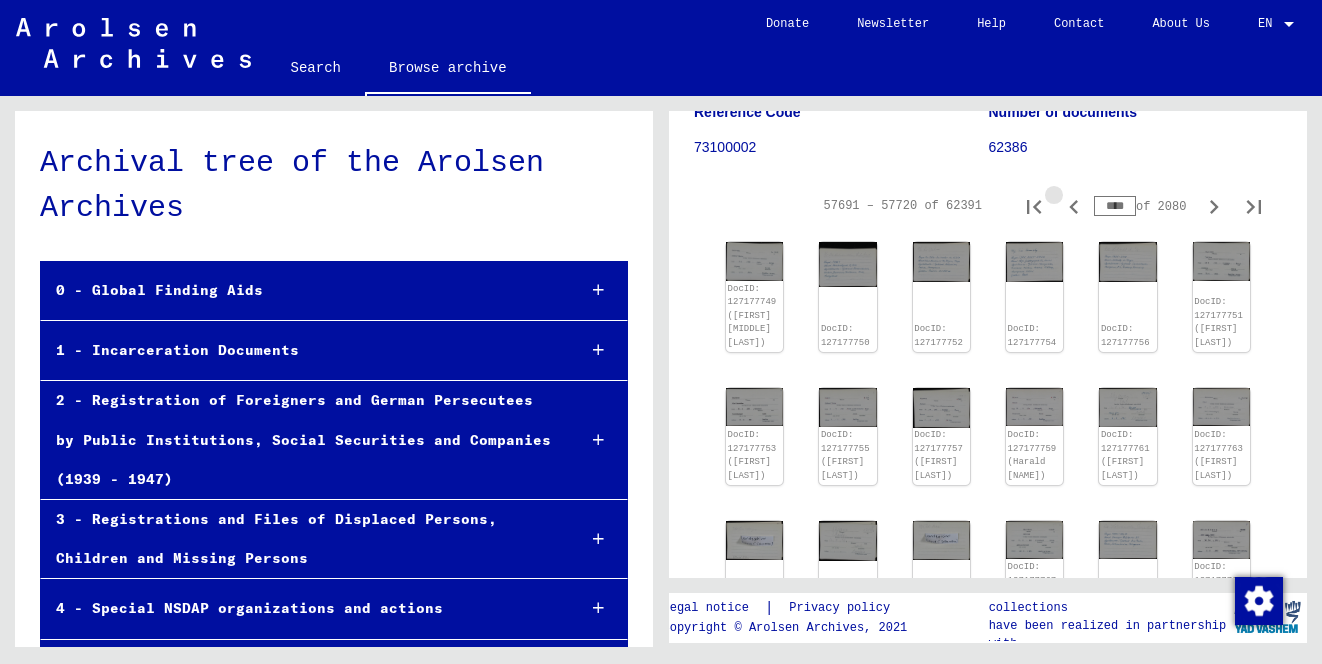 click 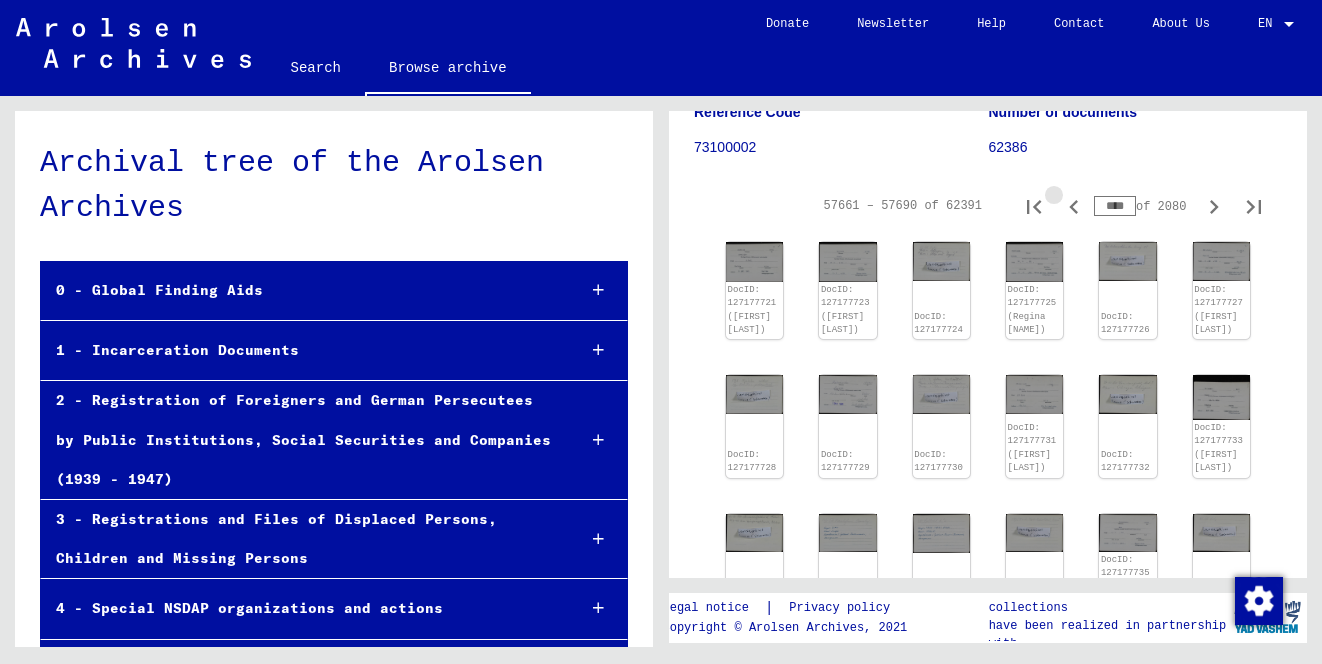 click 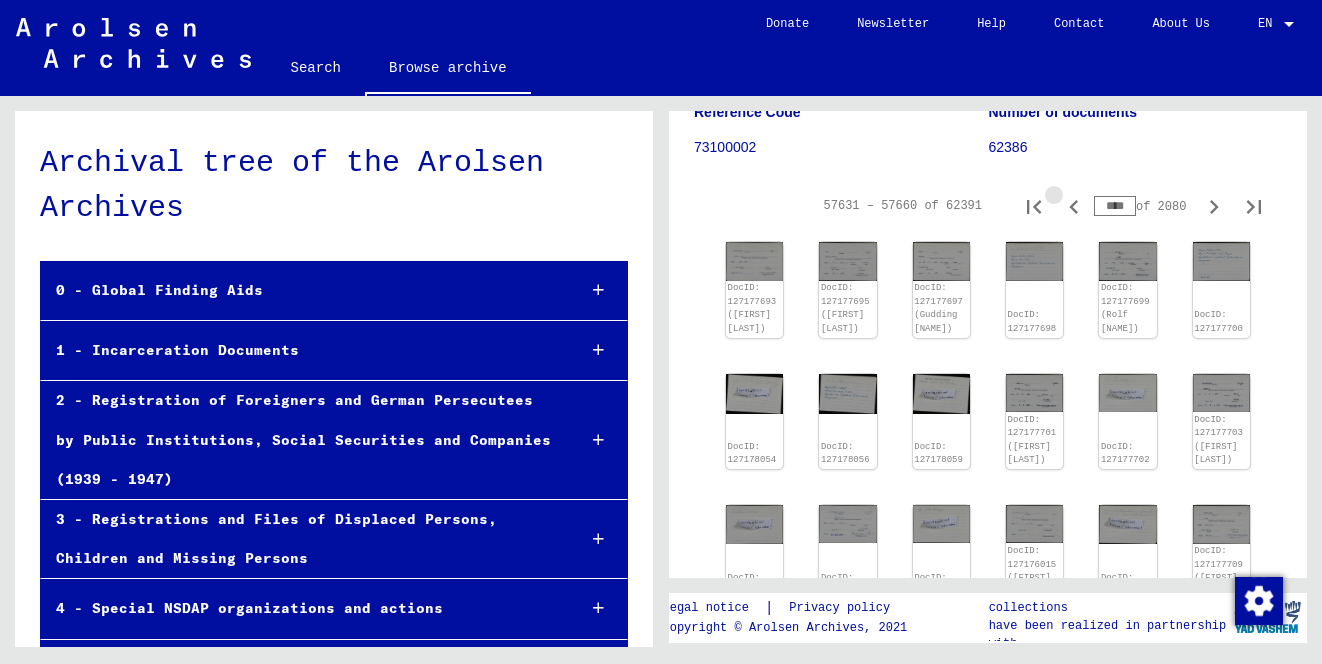 click 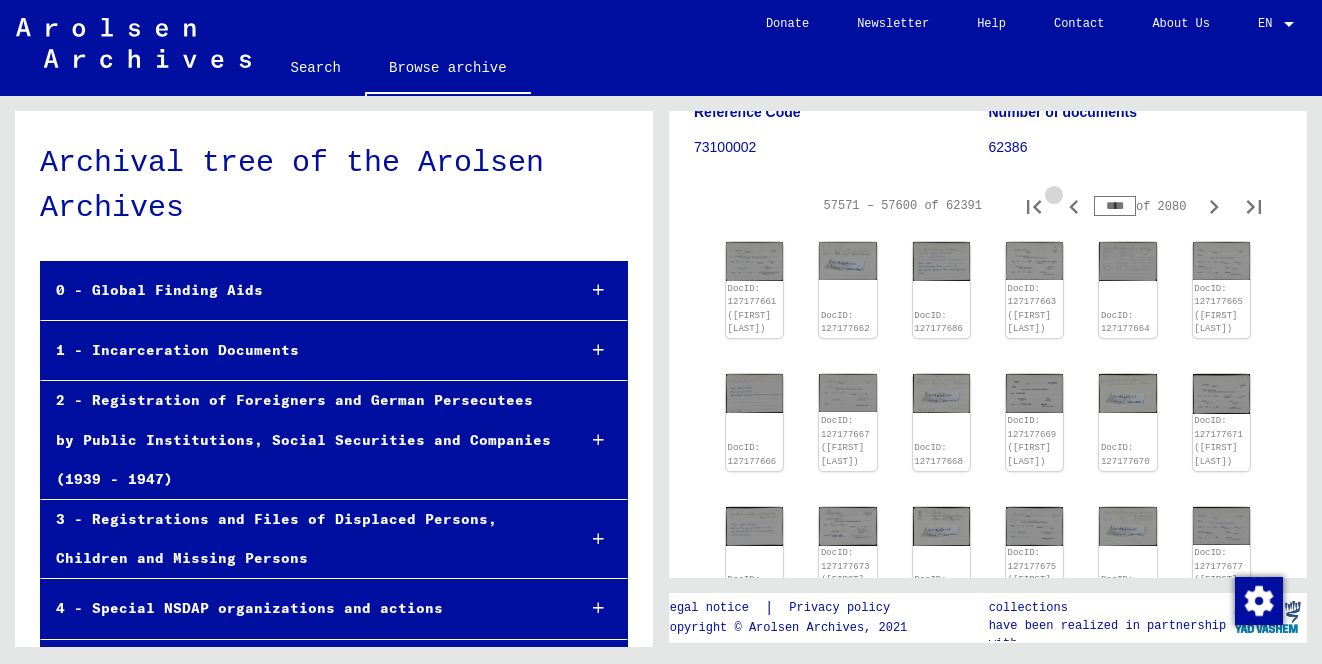 click 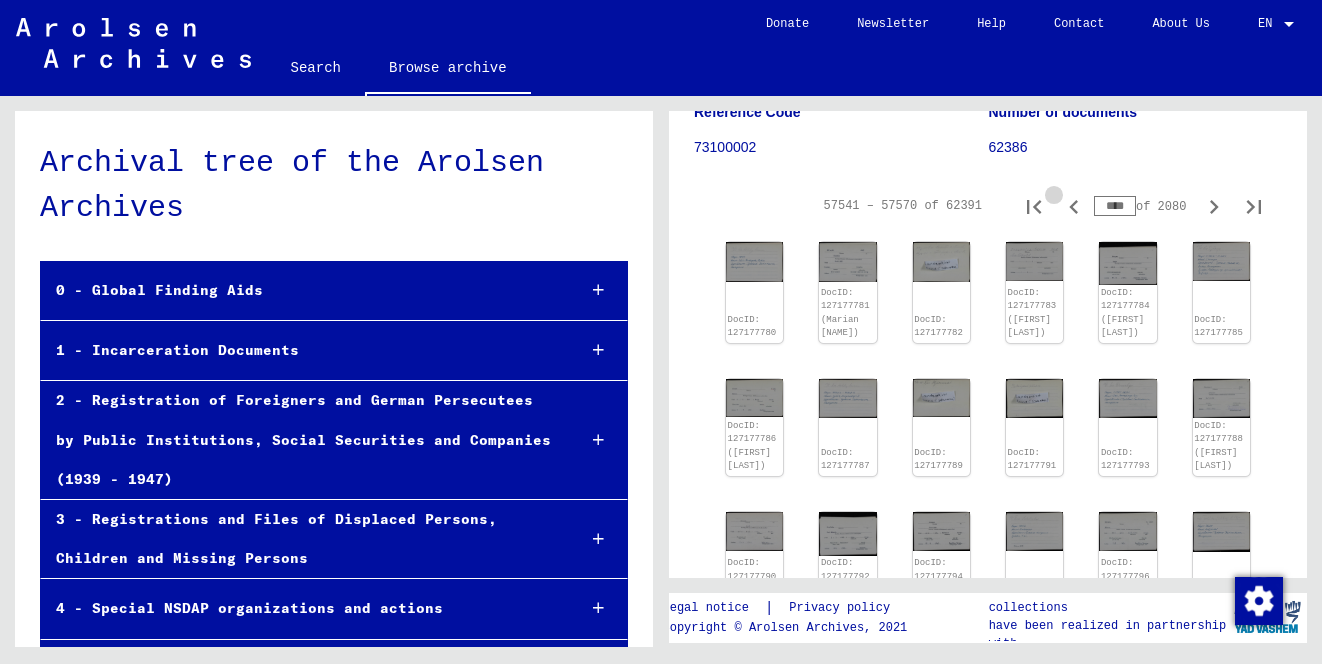 click 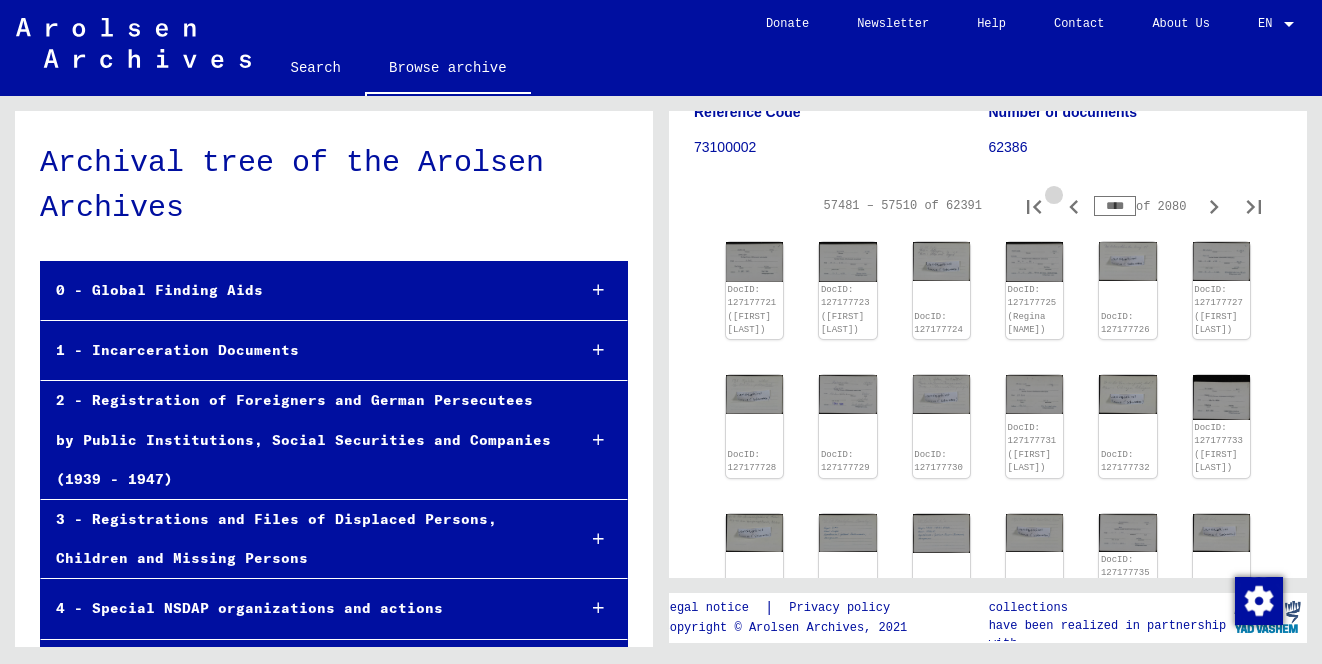 click 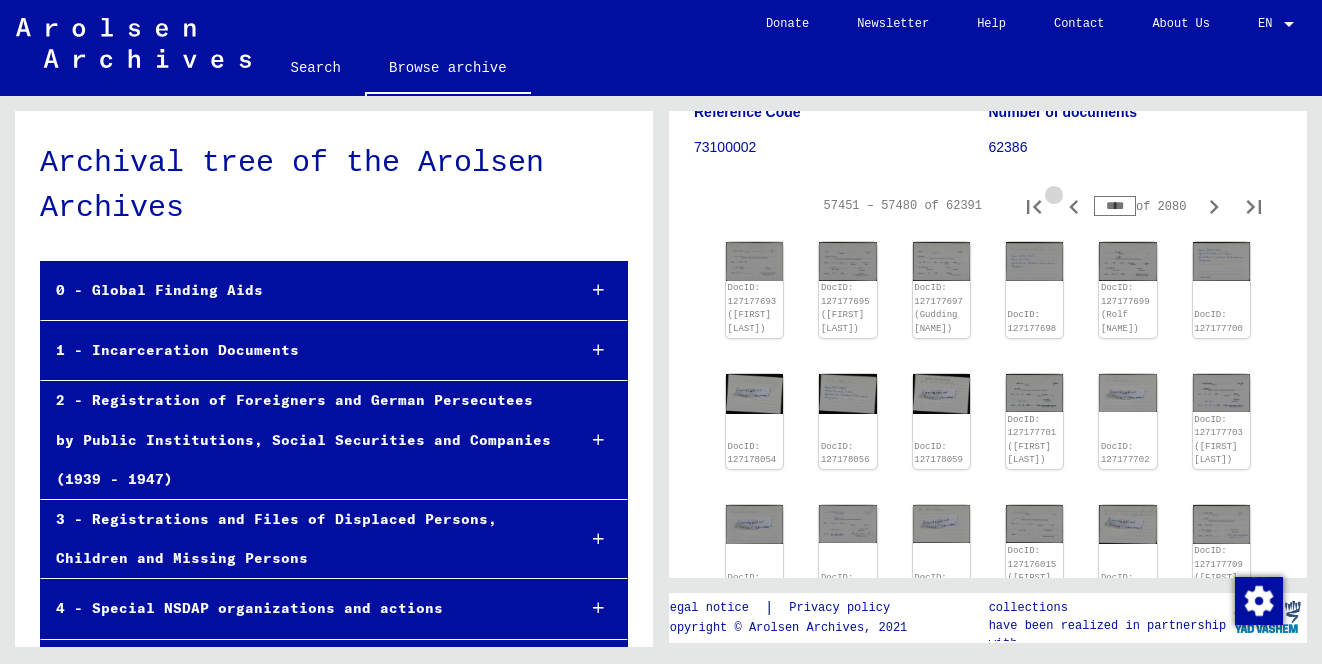click 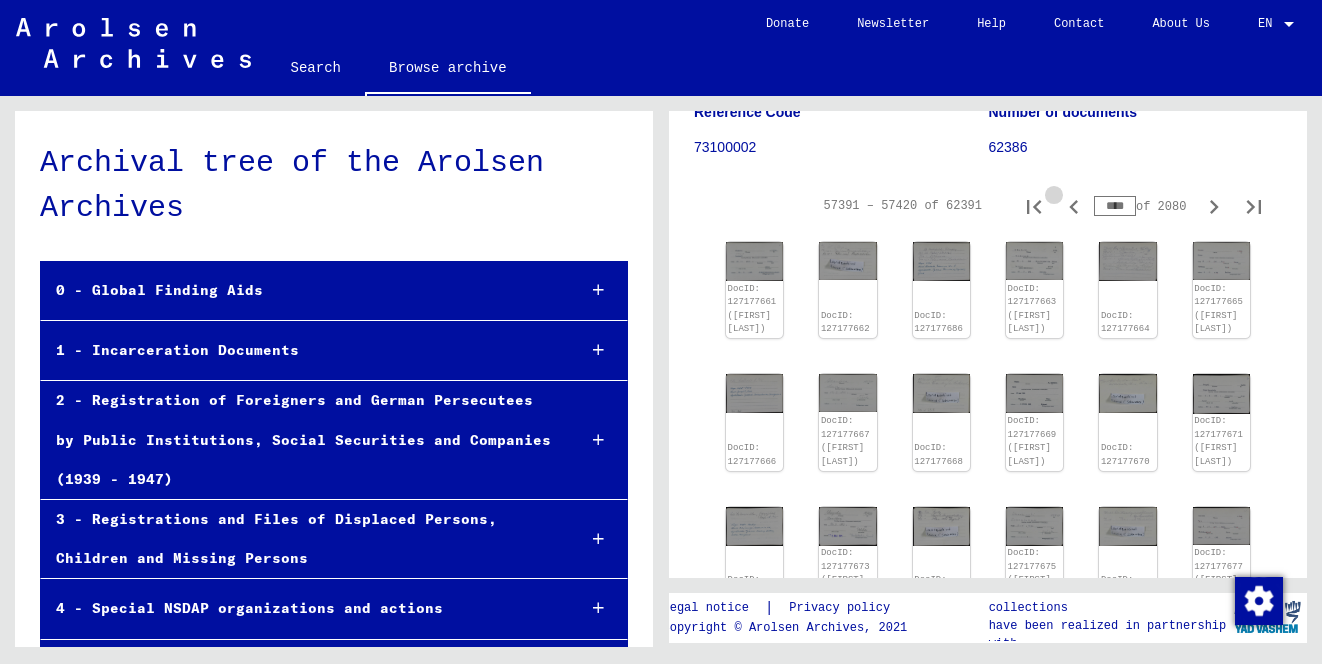 click 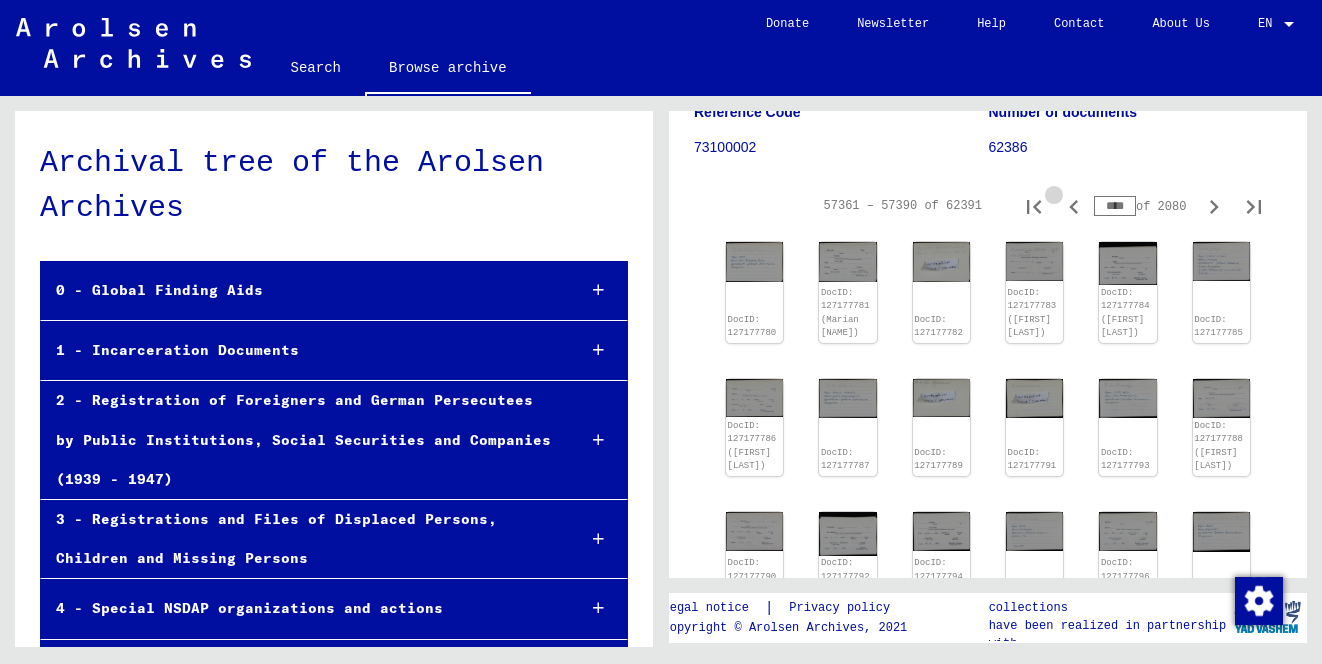 click 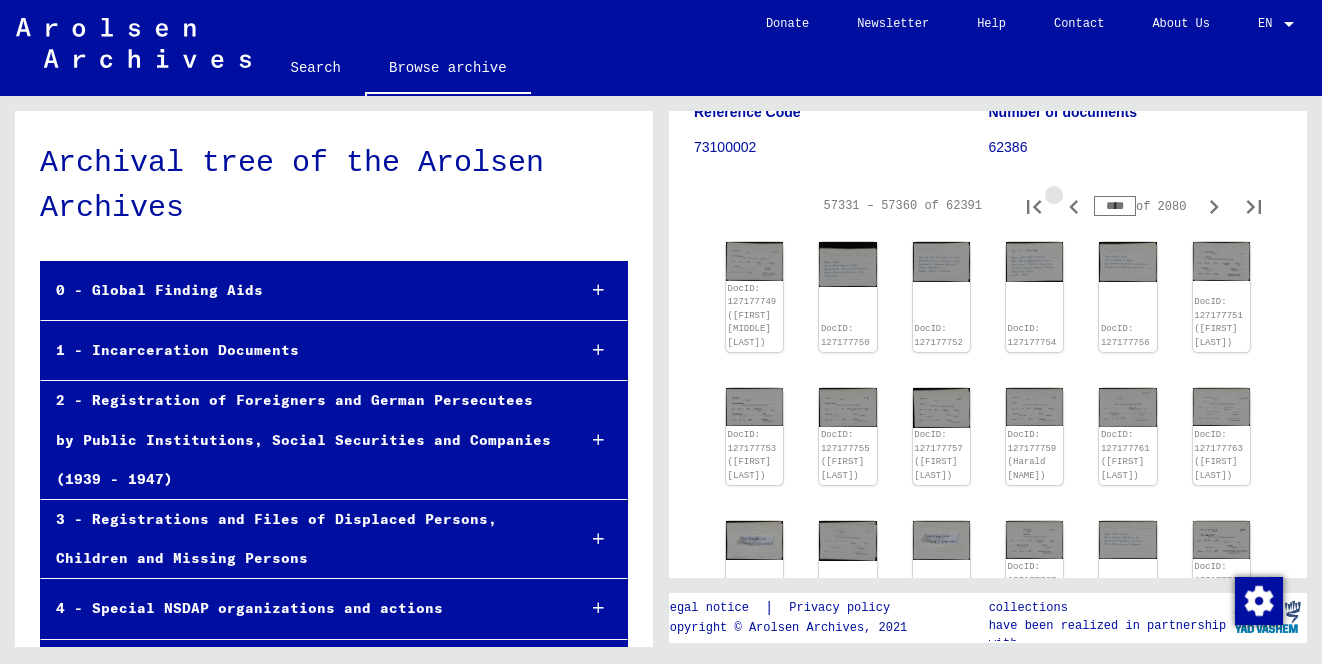 click 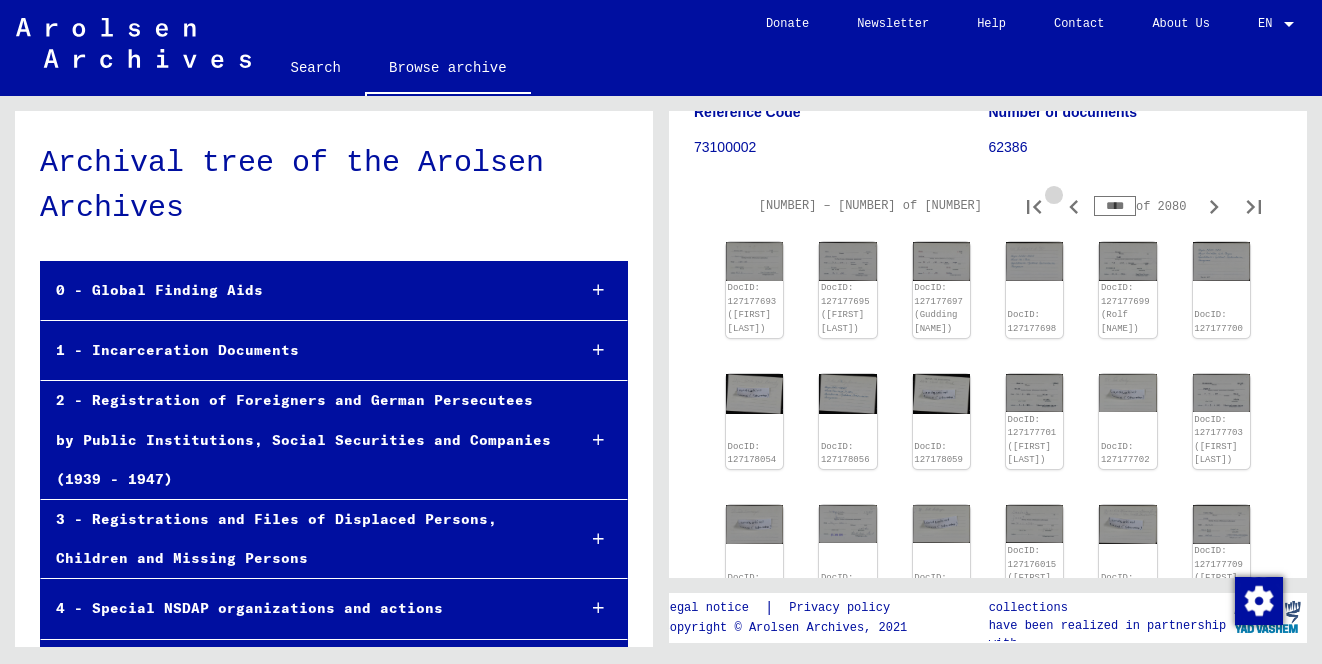 click 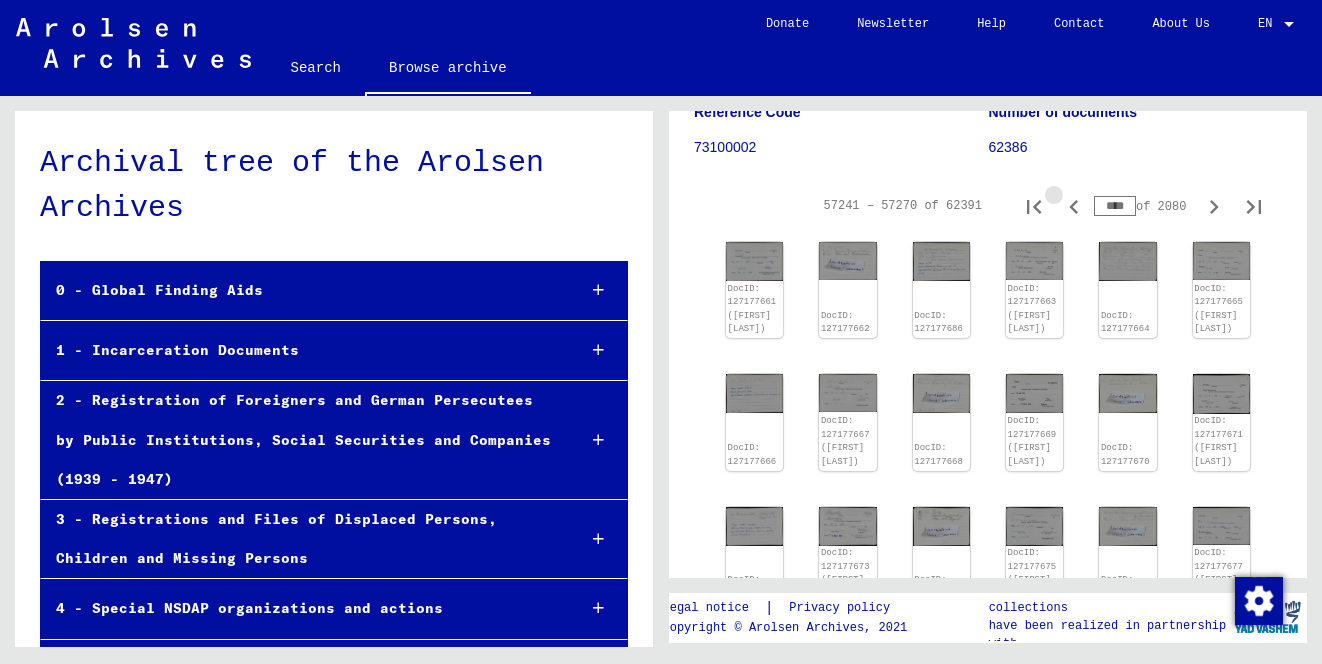 click 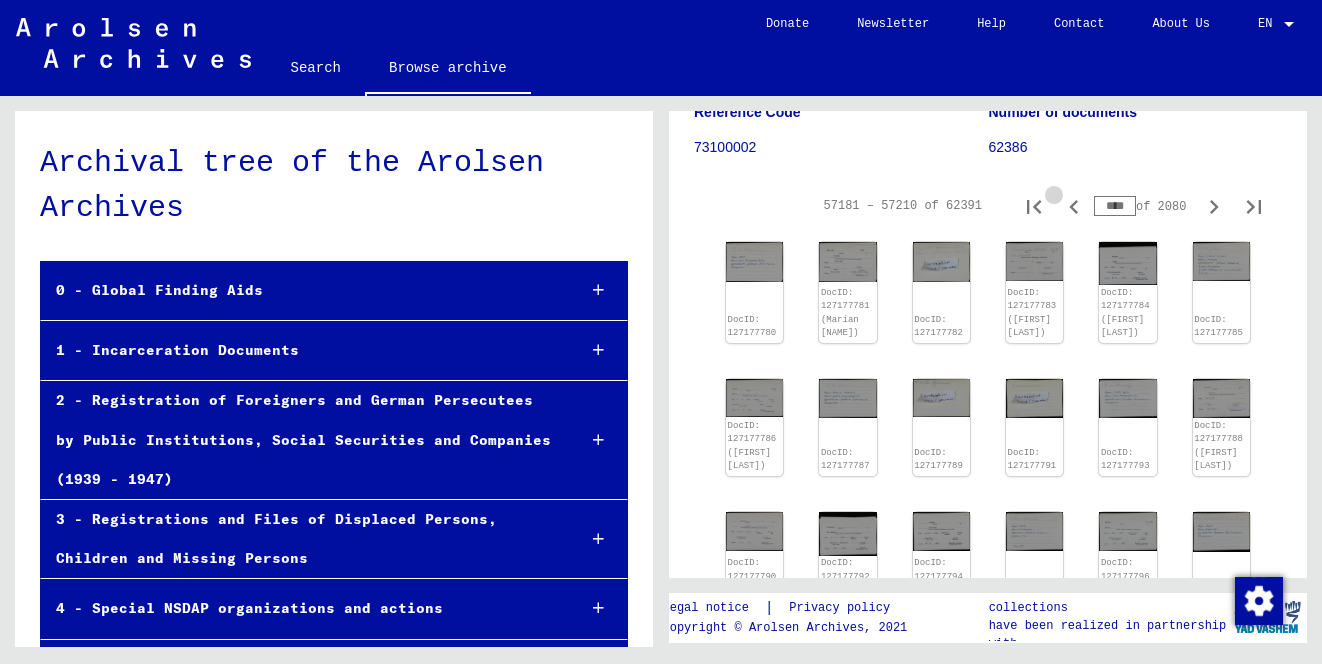 click 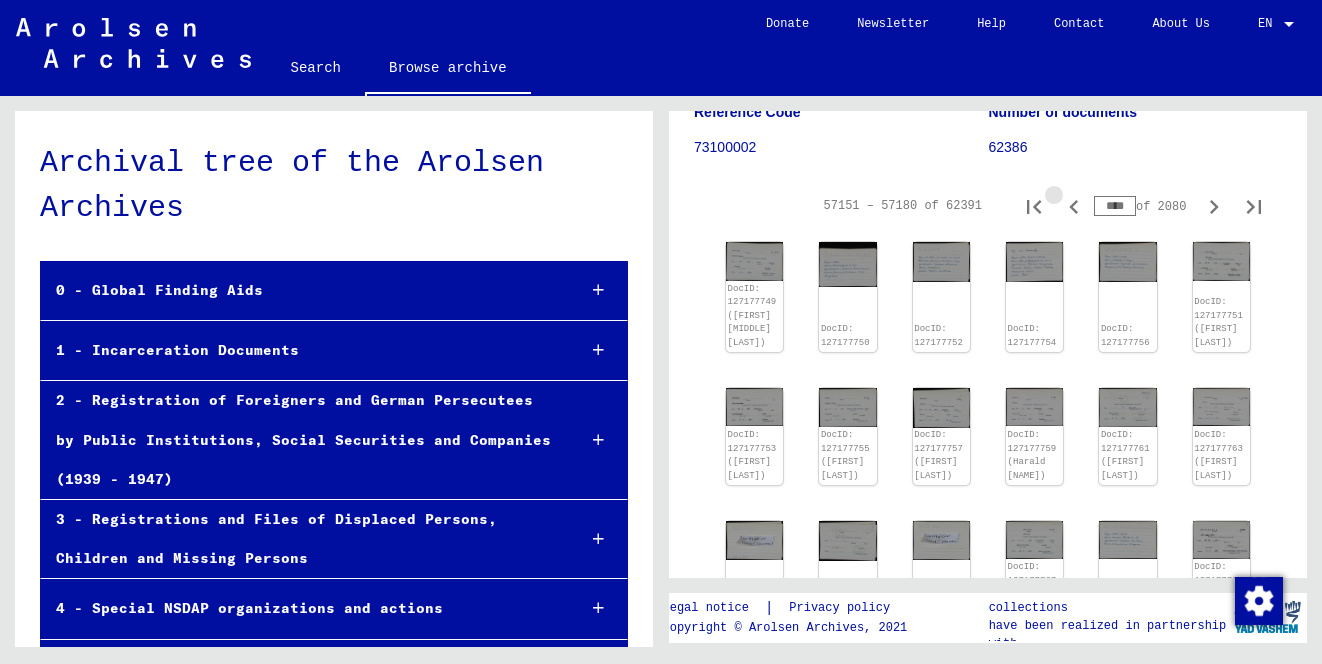 click 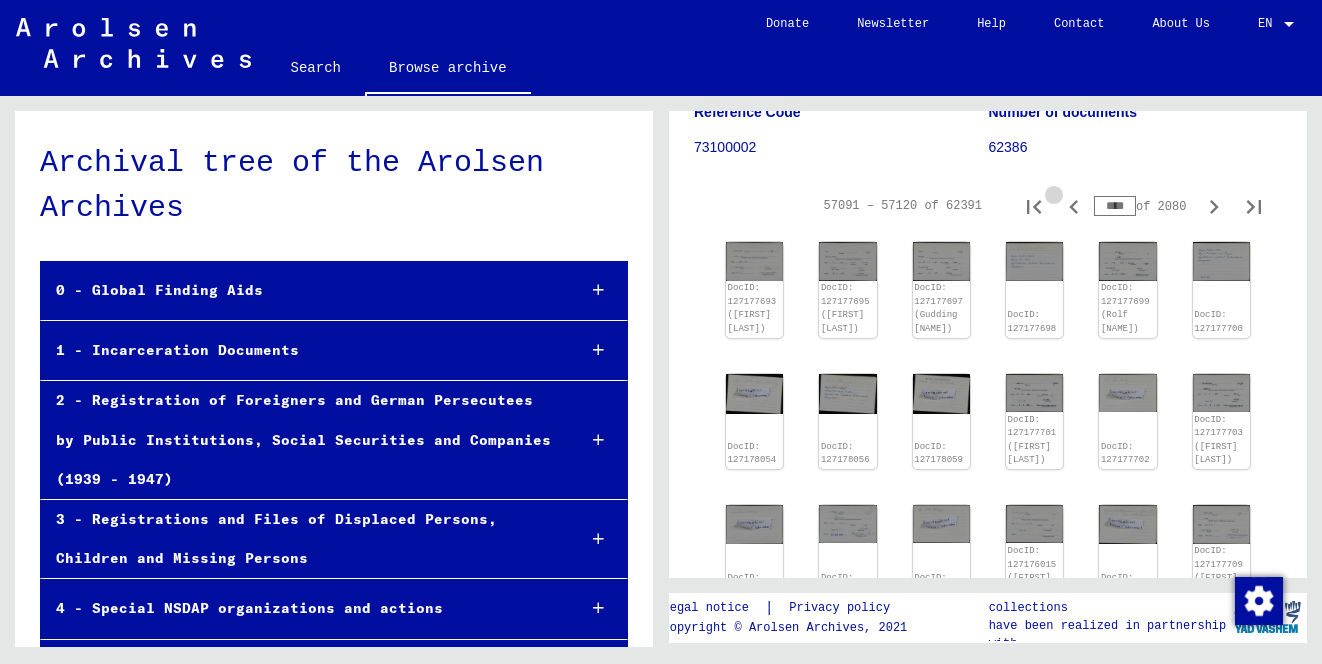 click 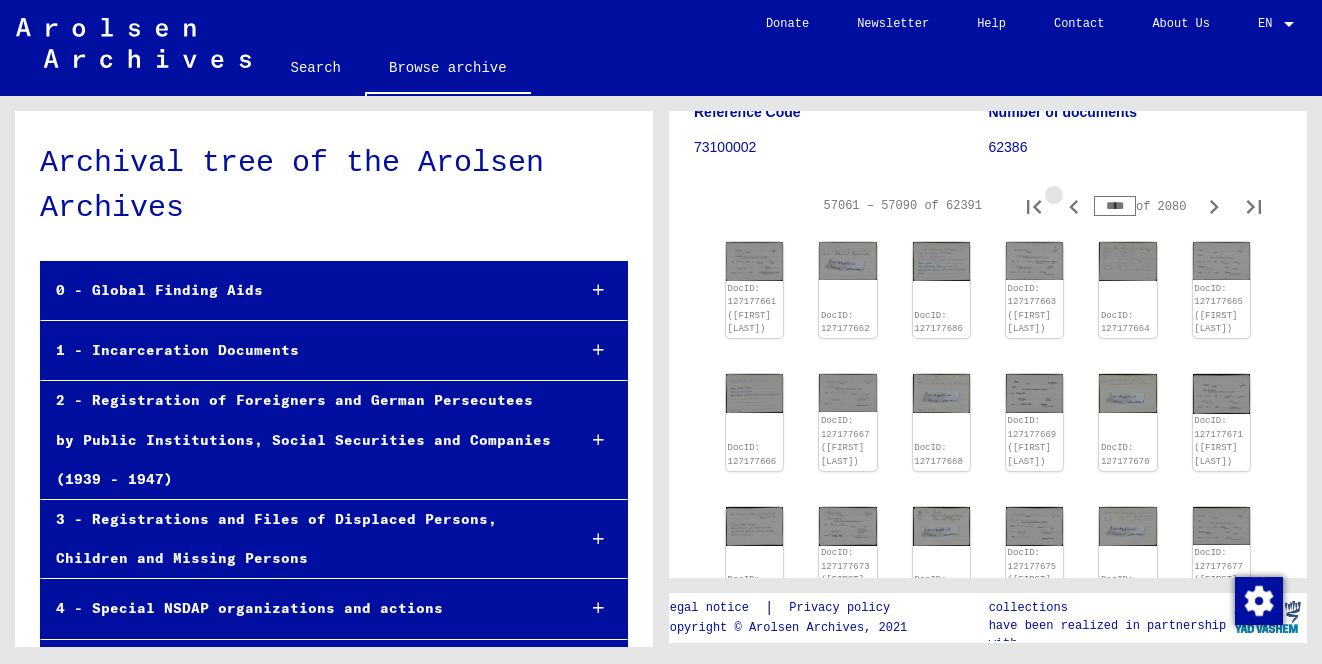 click 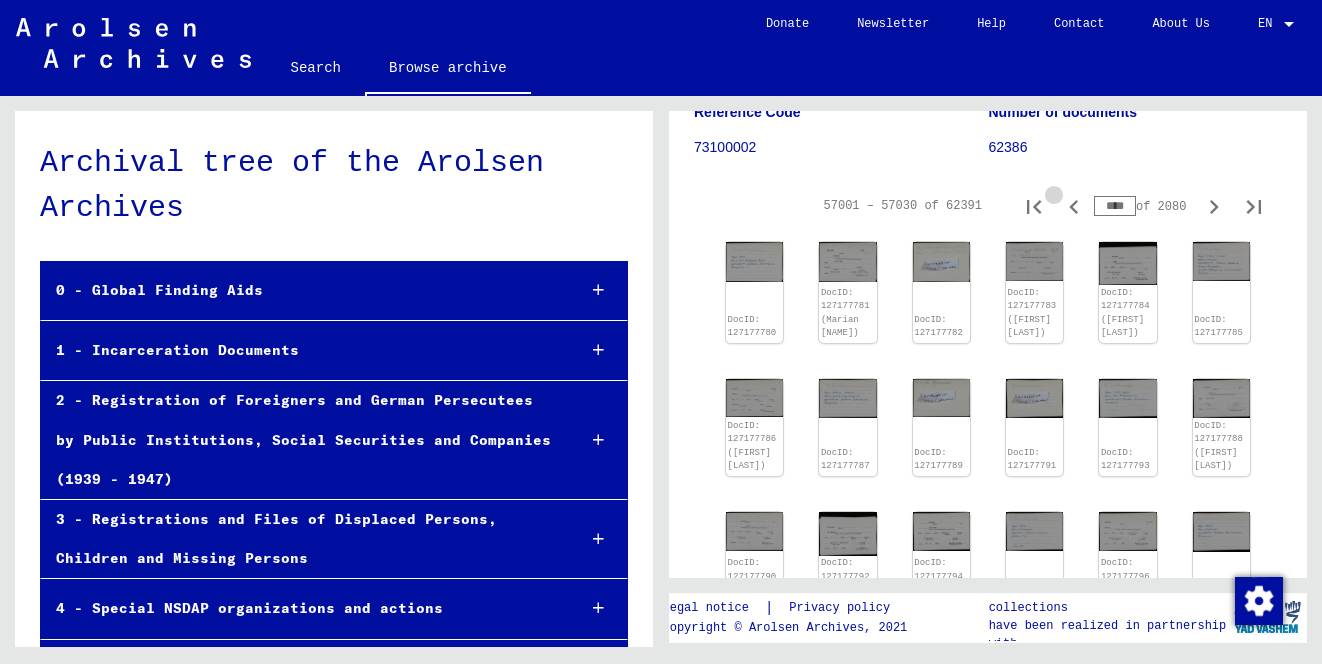 click 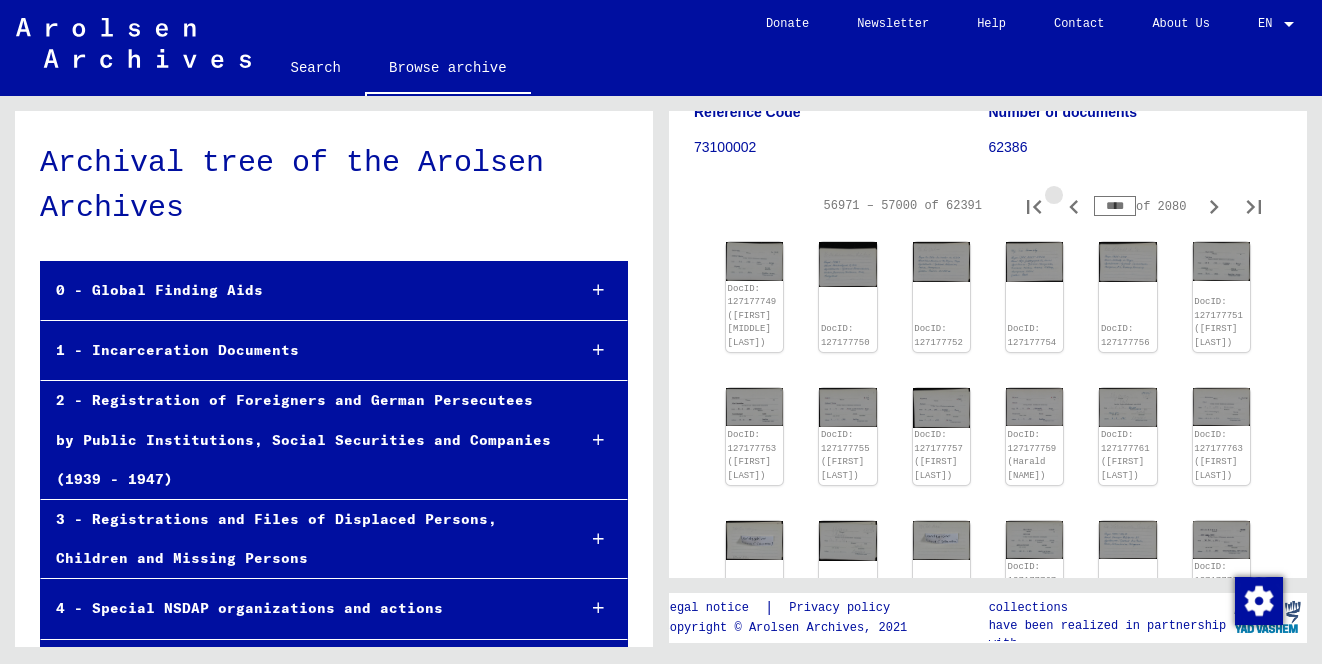 click 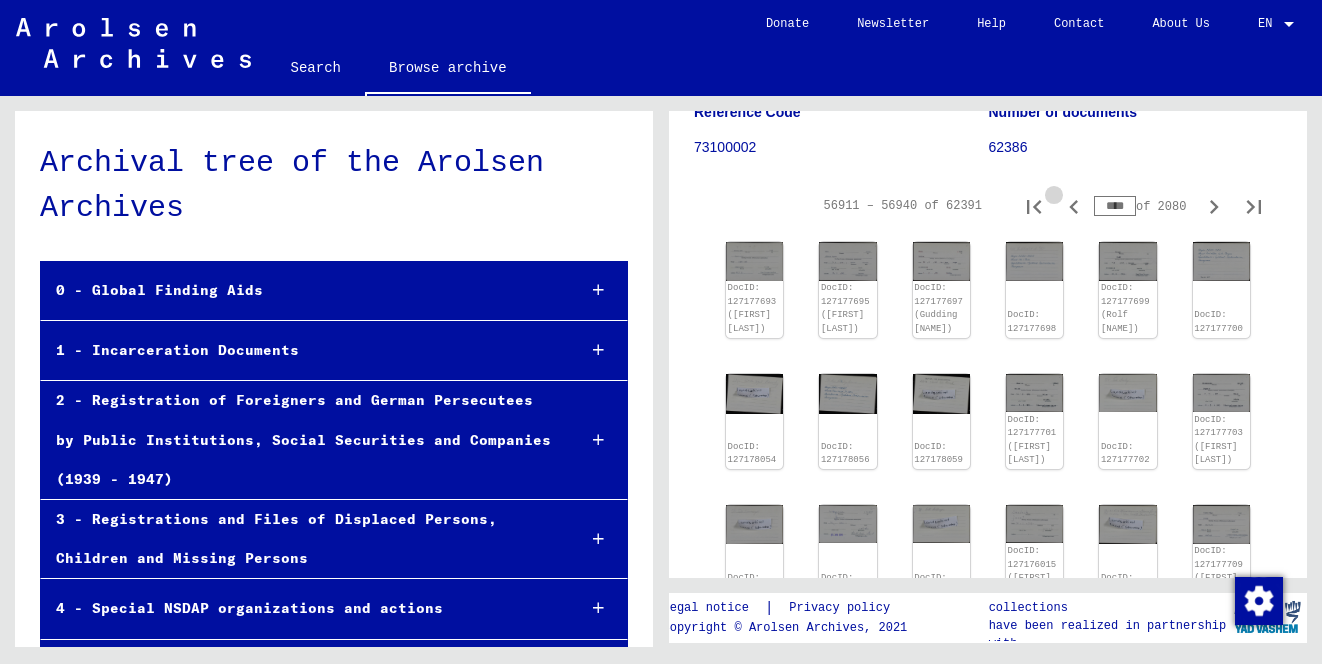 click 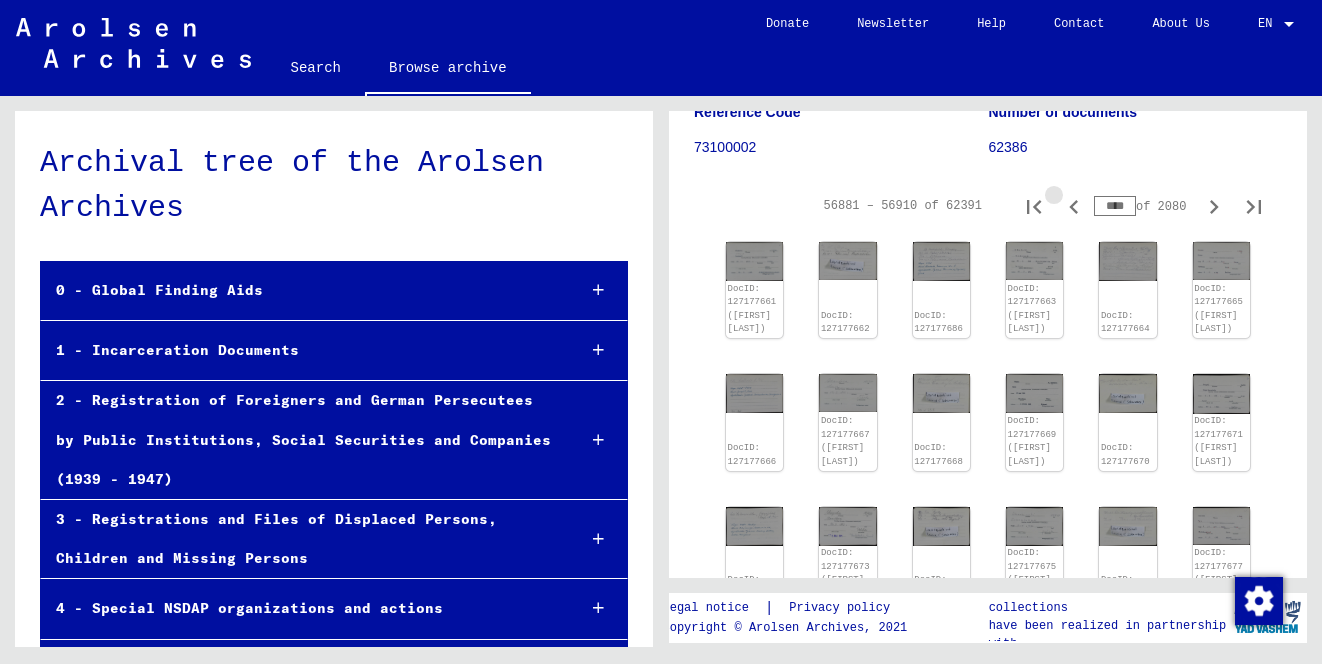 click 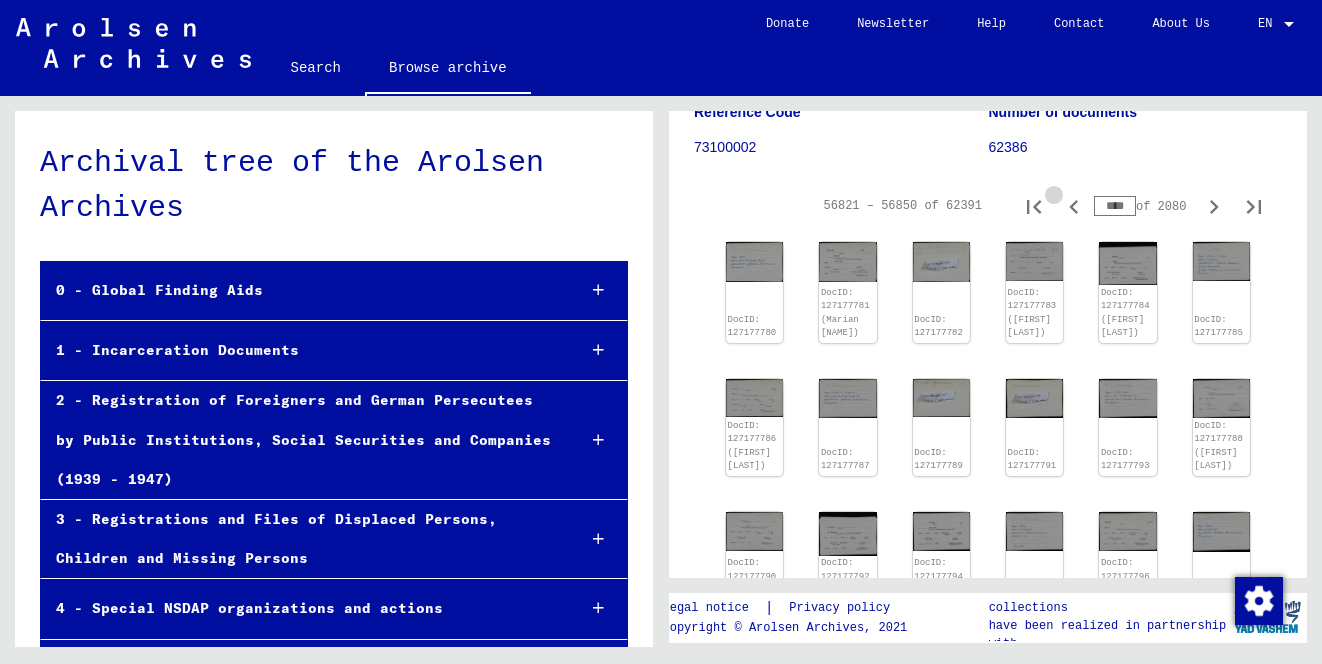 click 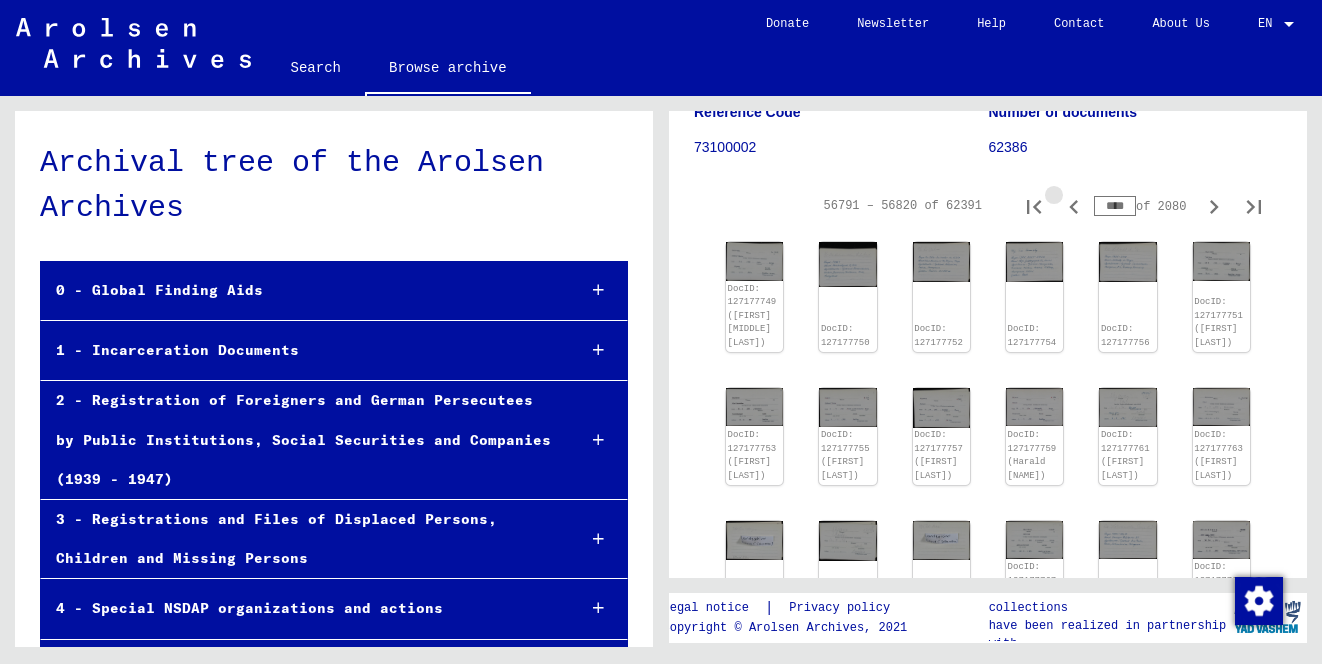 click 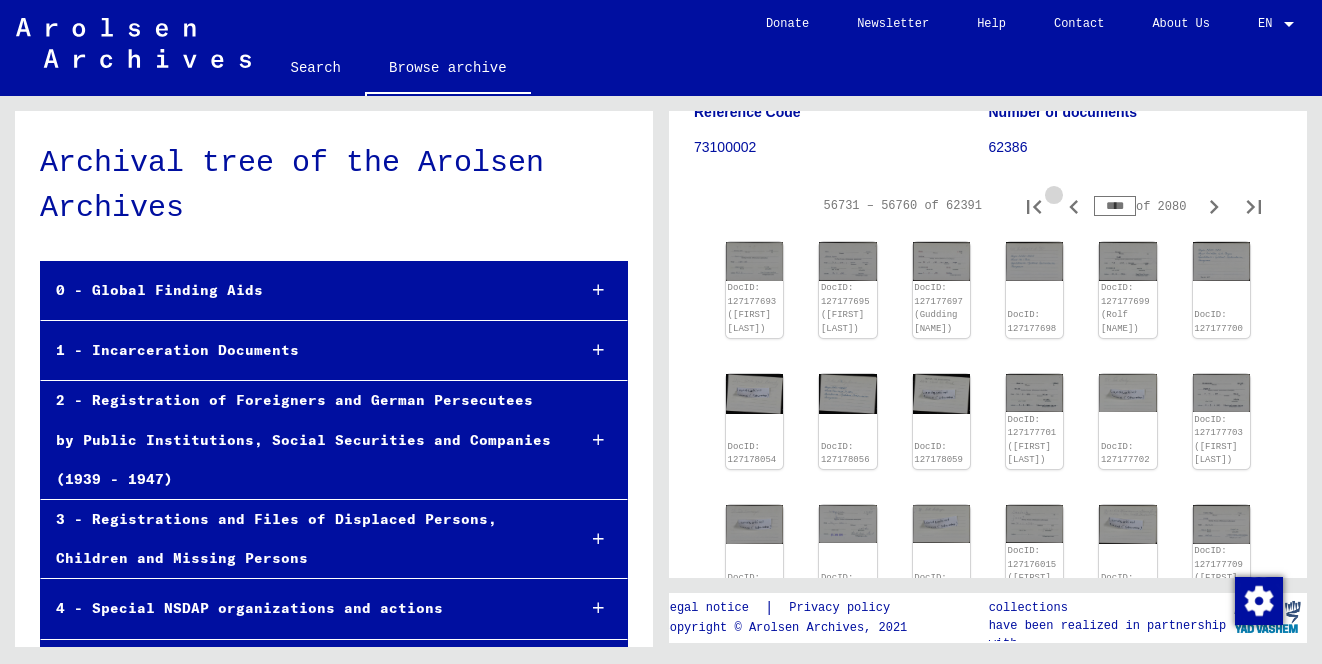 click 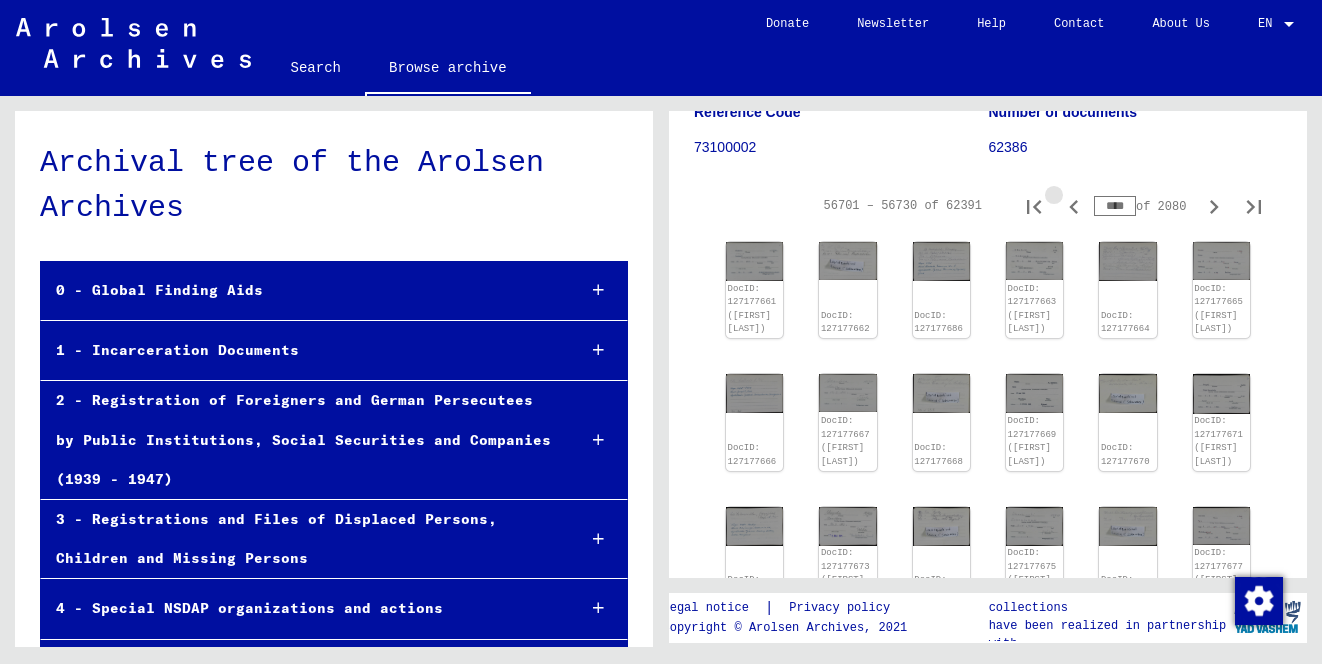 click 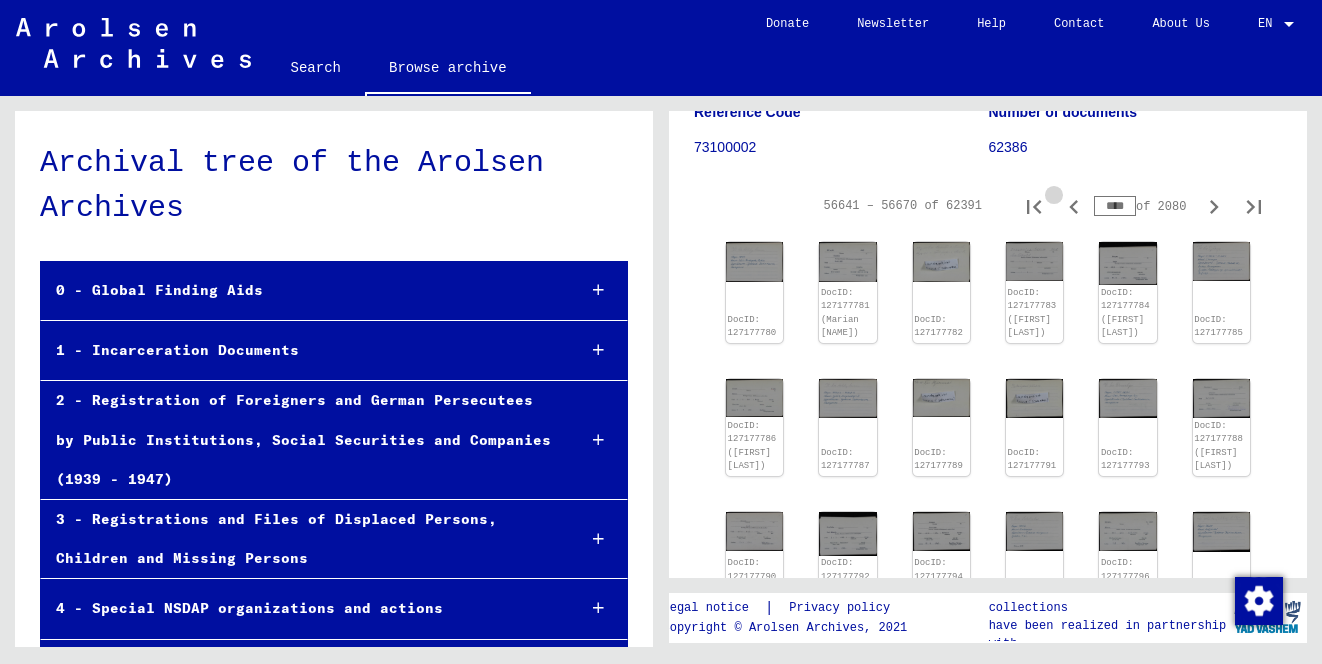 click 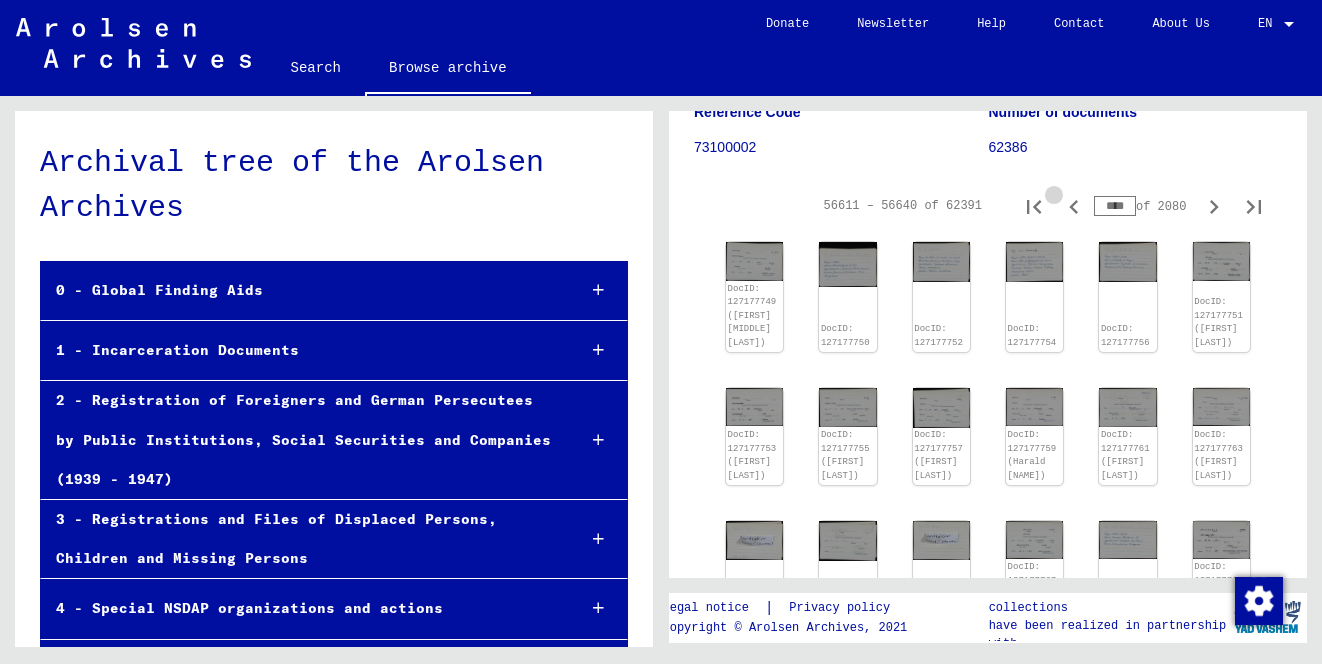 click 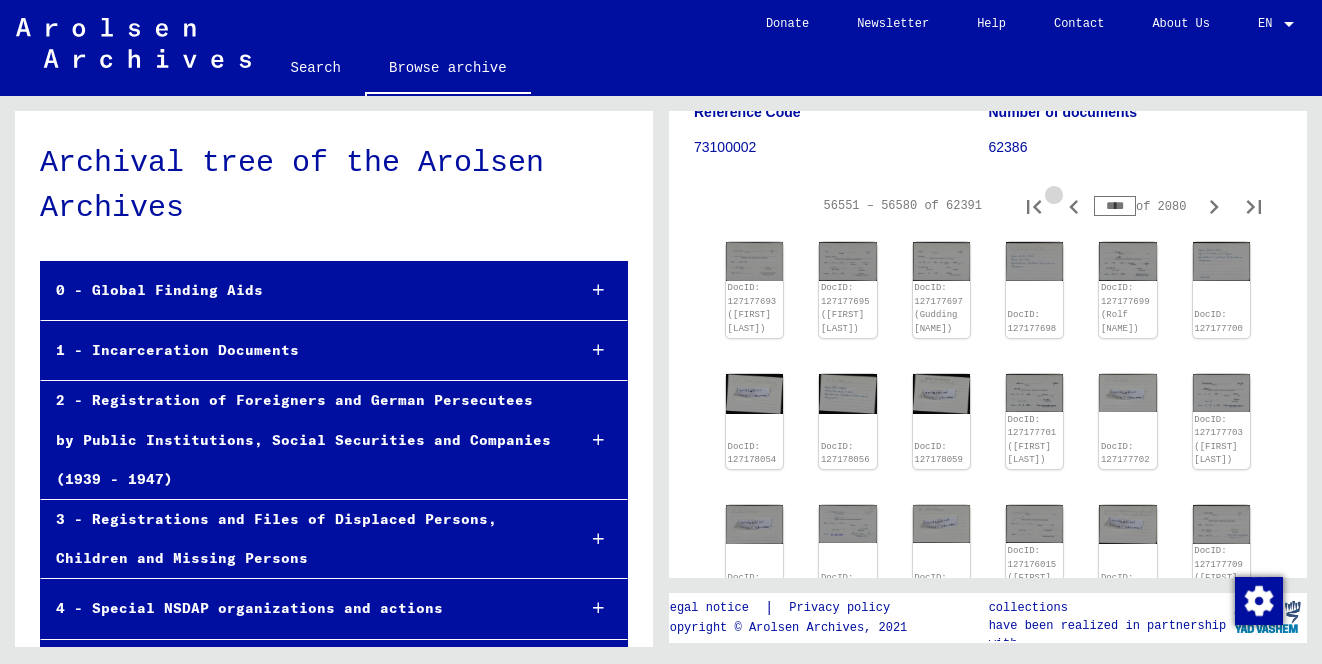 click 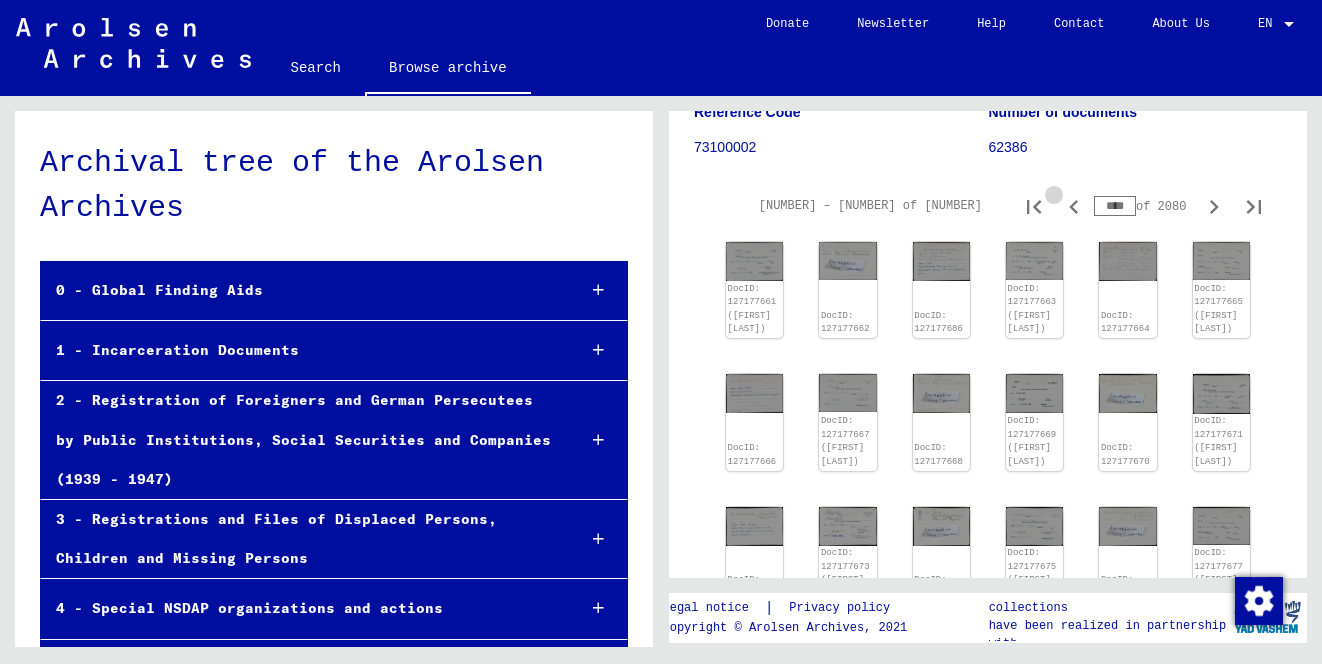 click 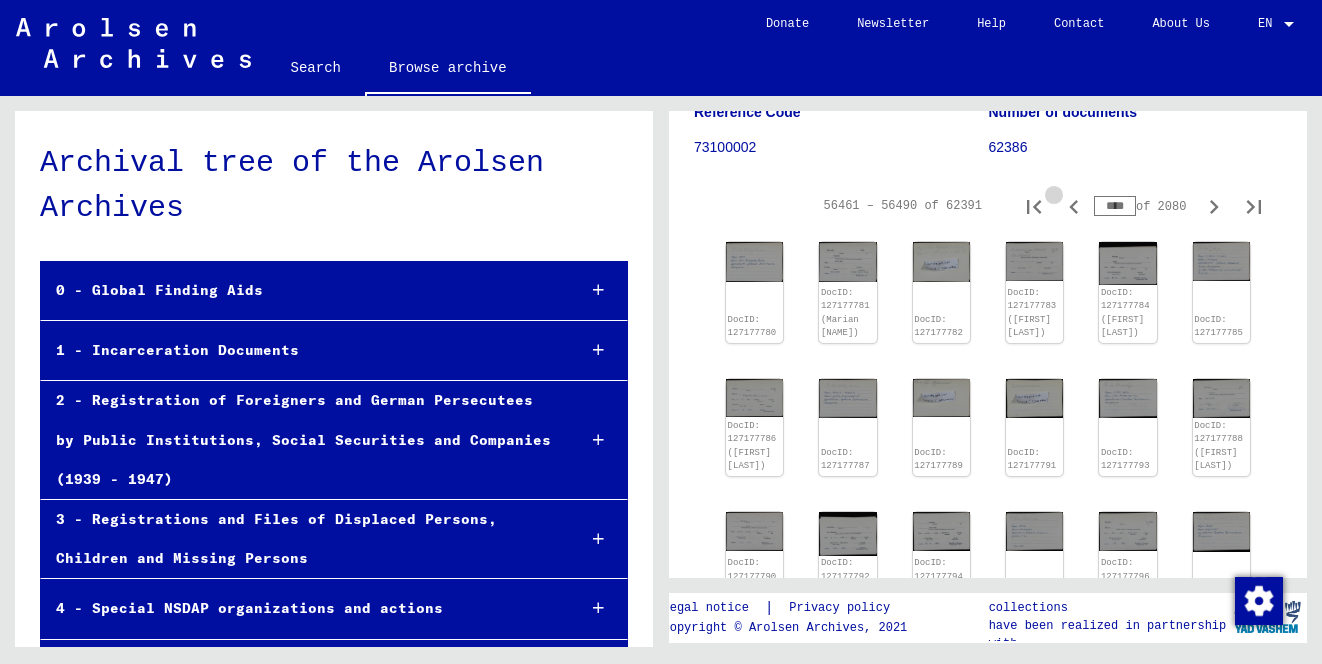 click 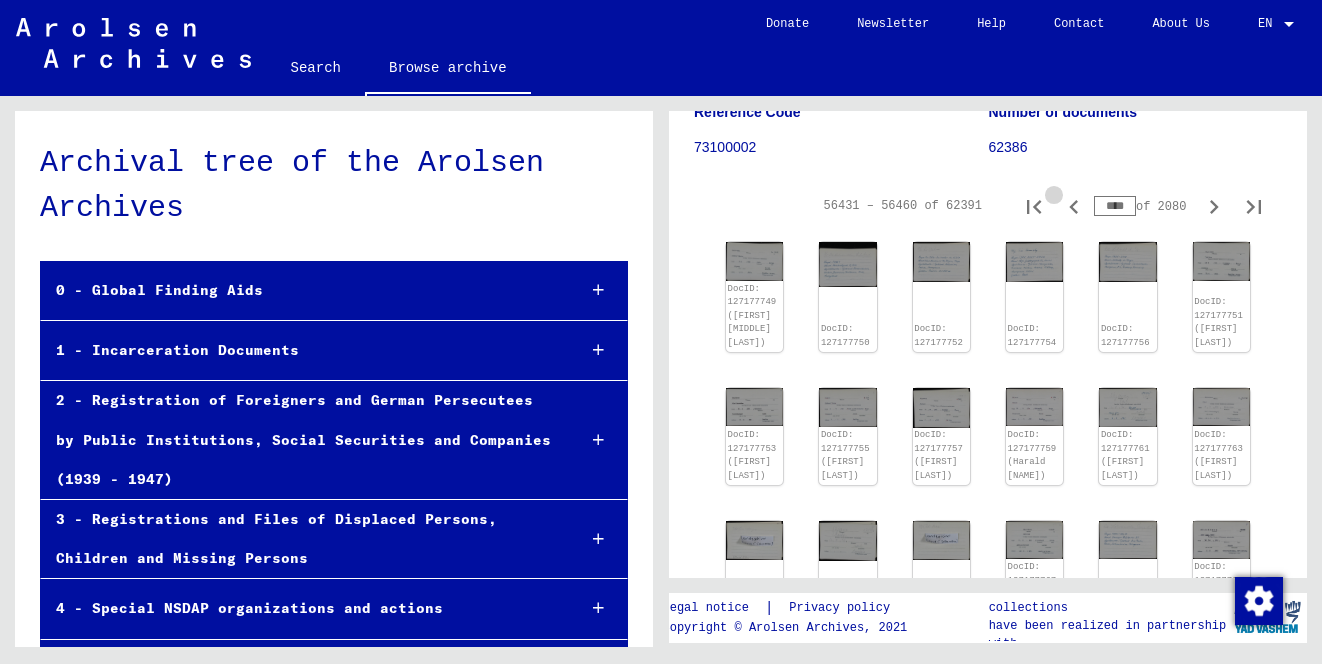 click 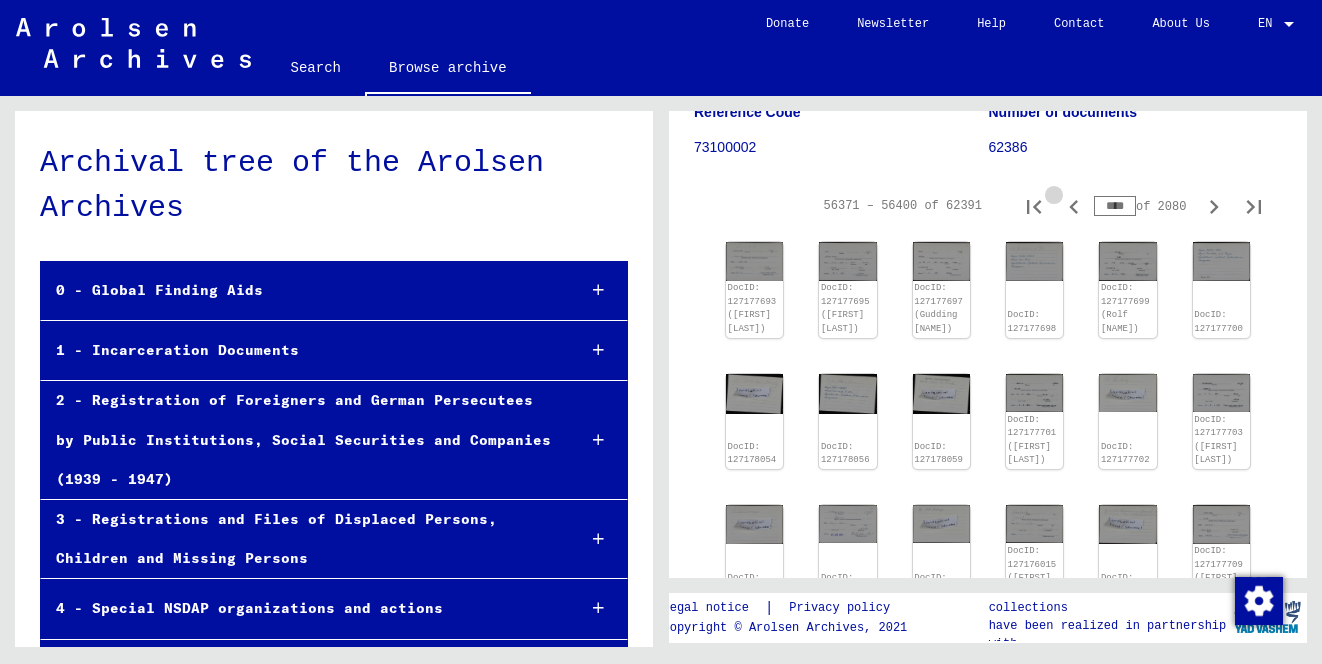 click 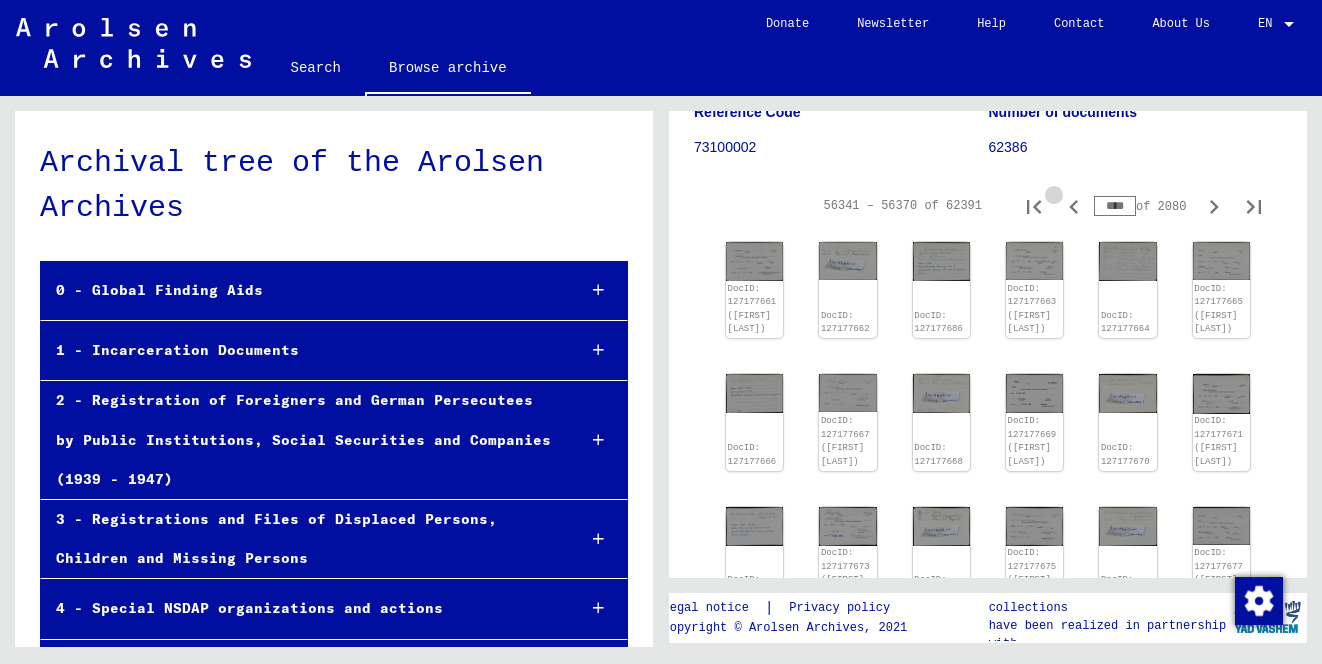 click 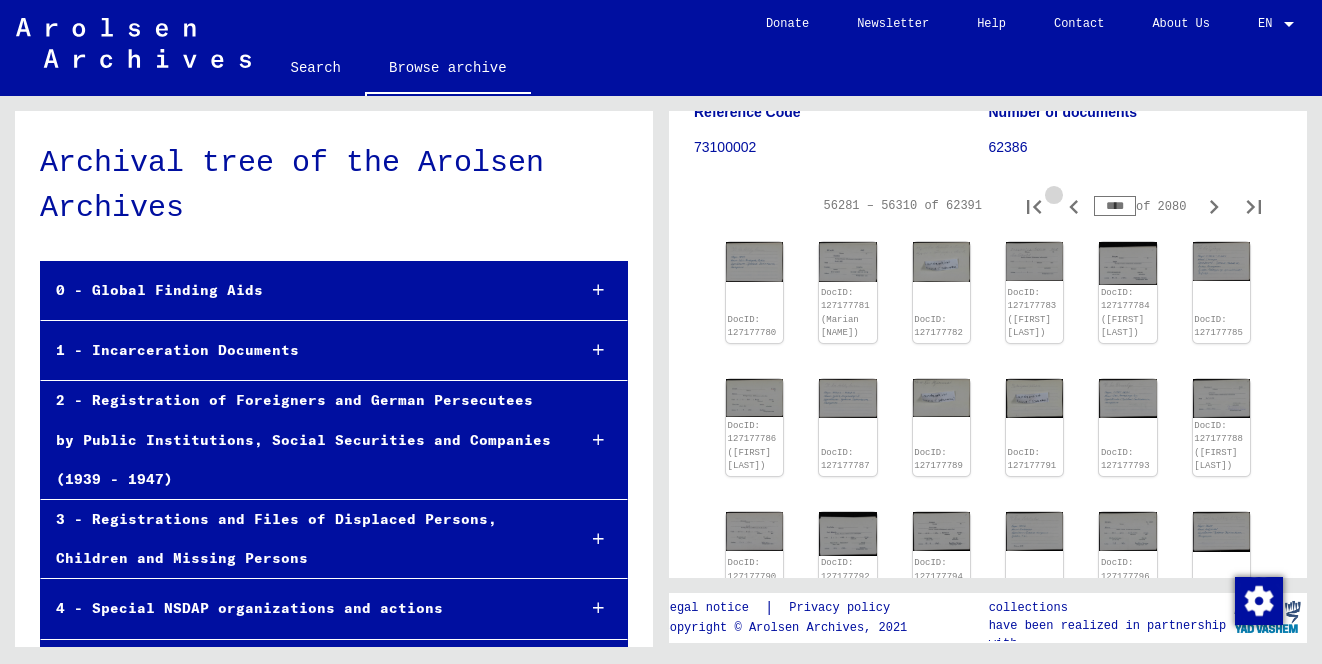click 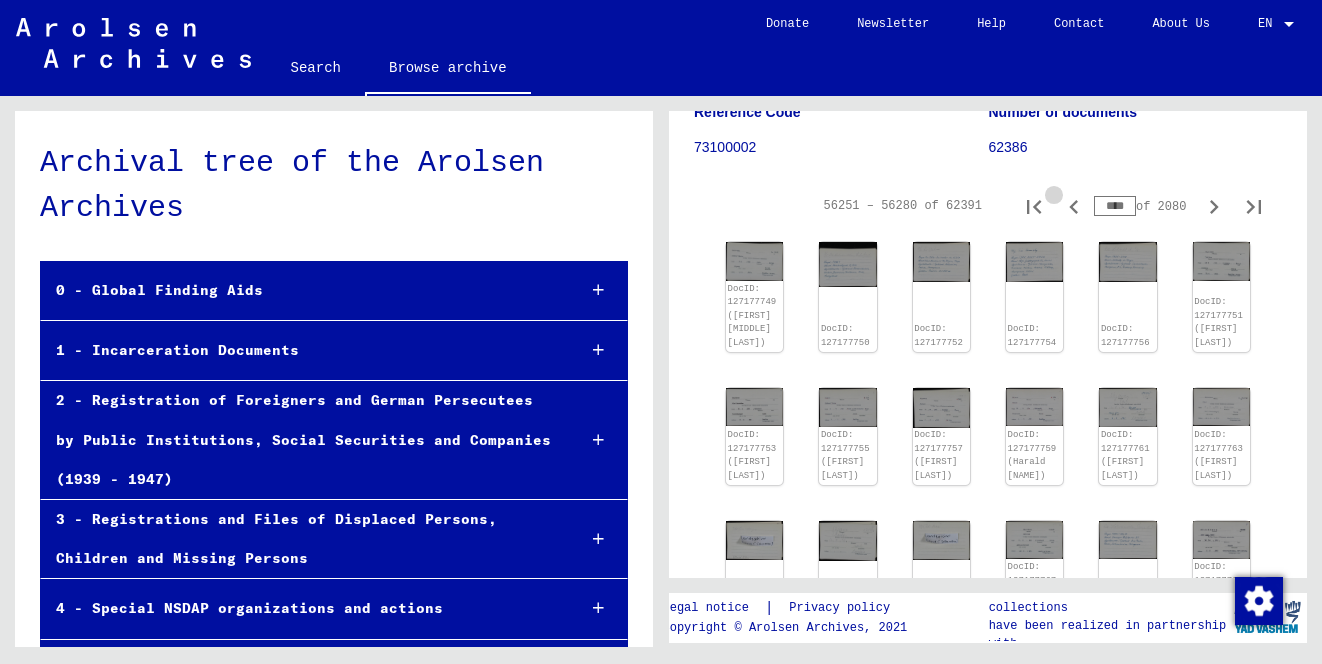 click 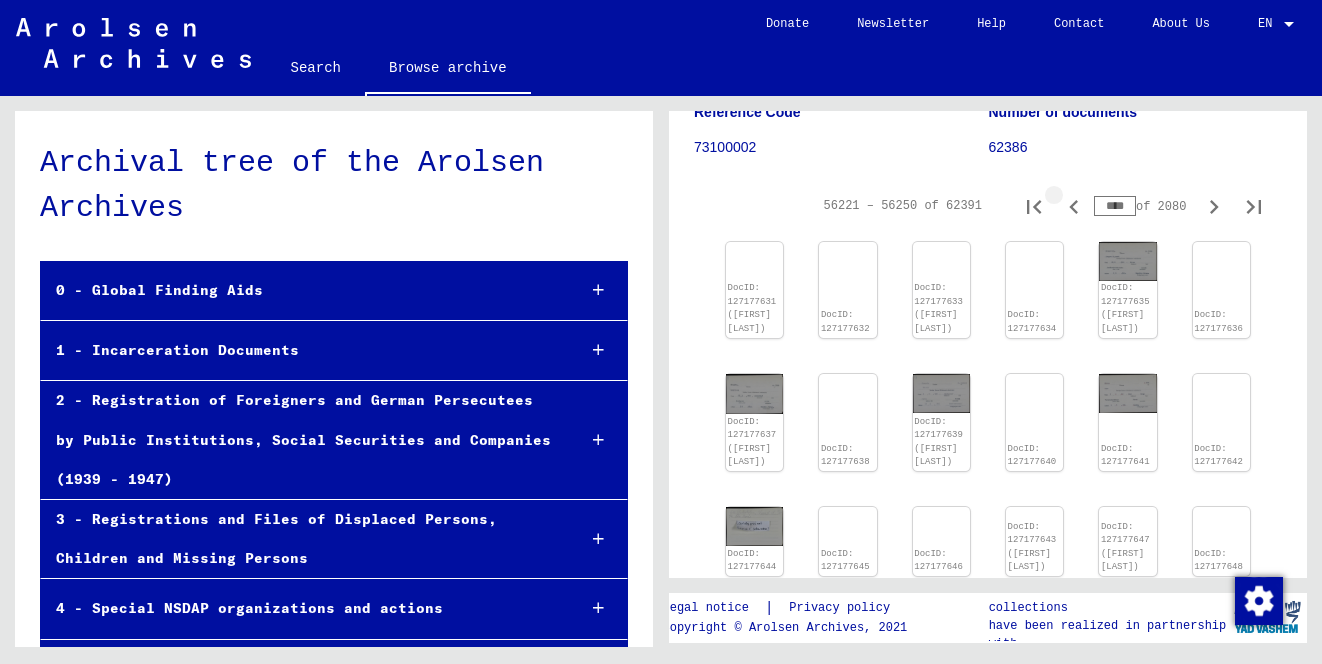 click 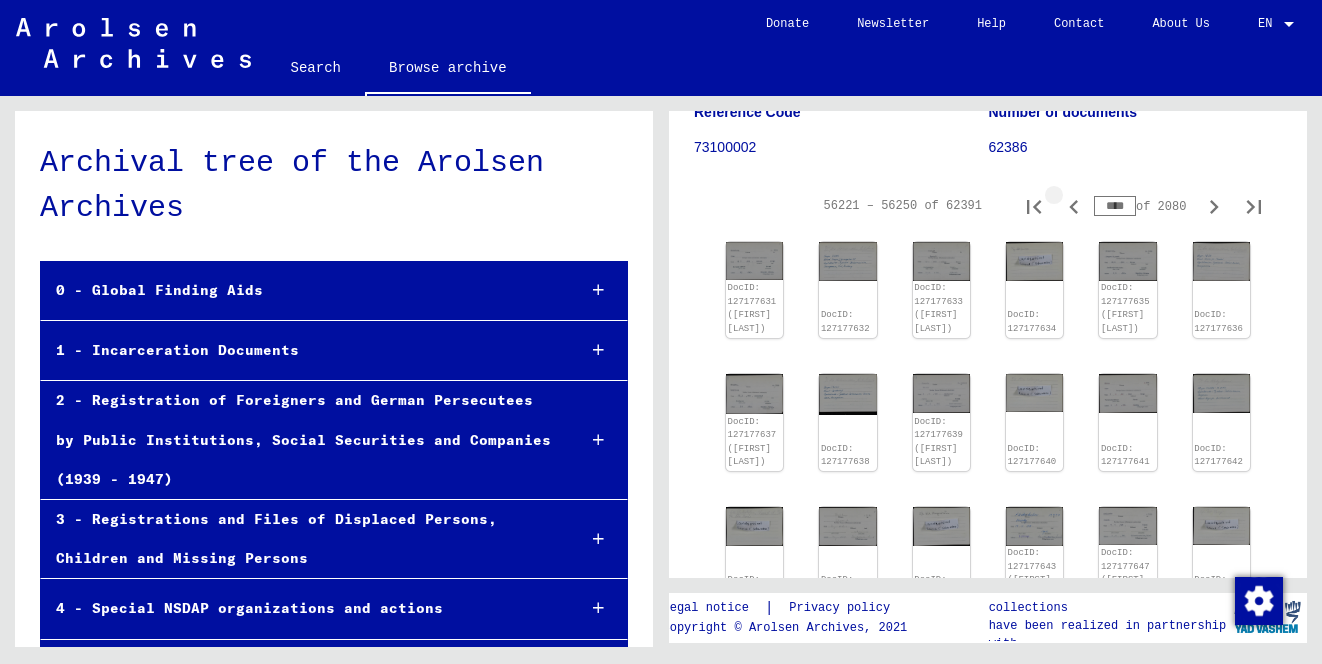 type on "****" 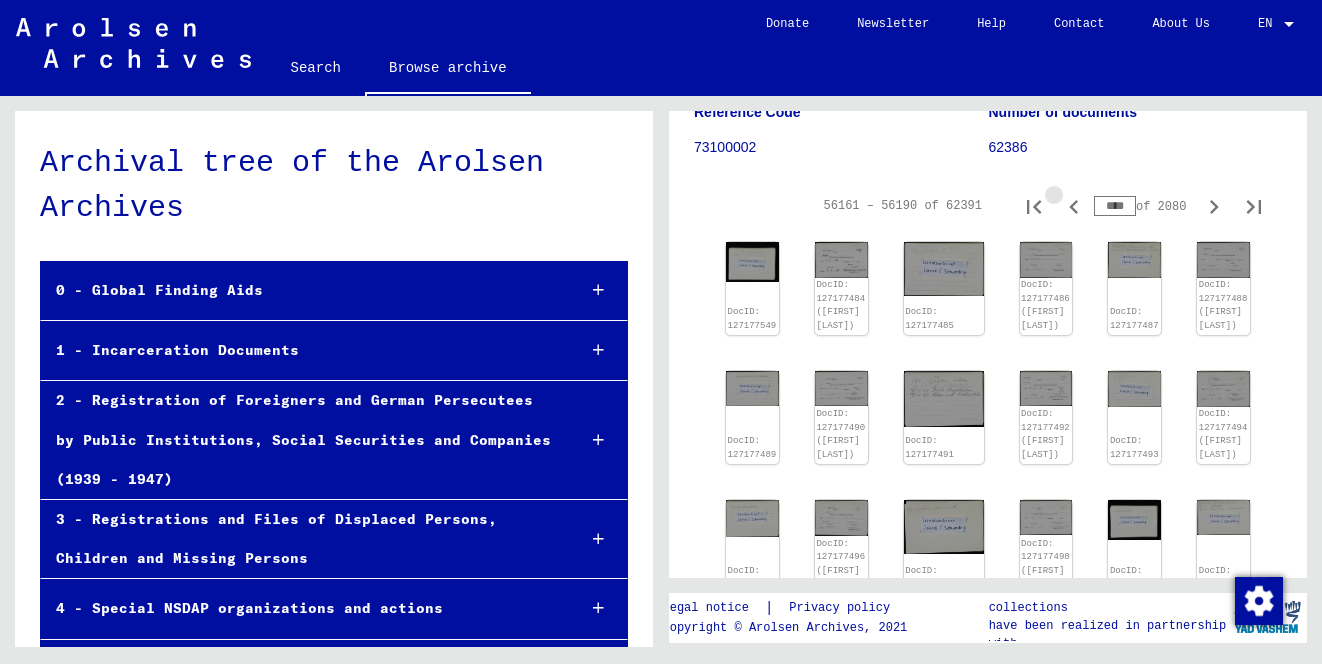 click 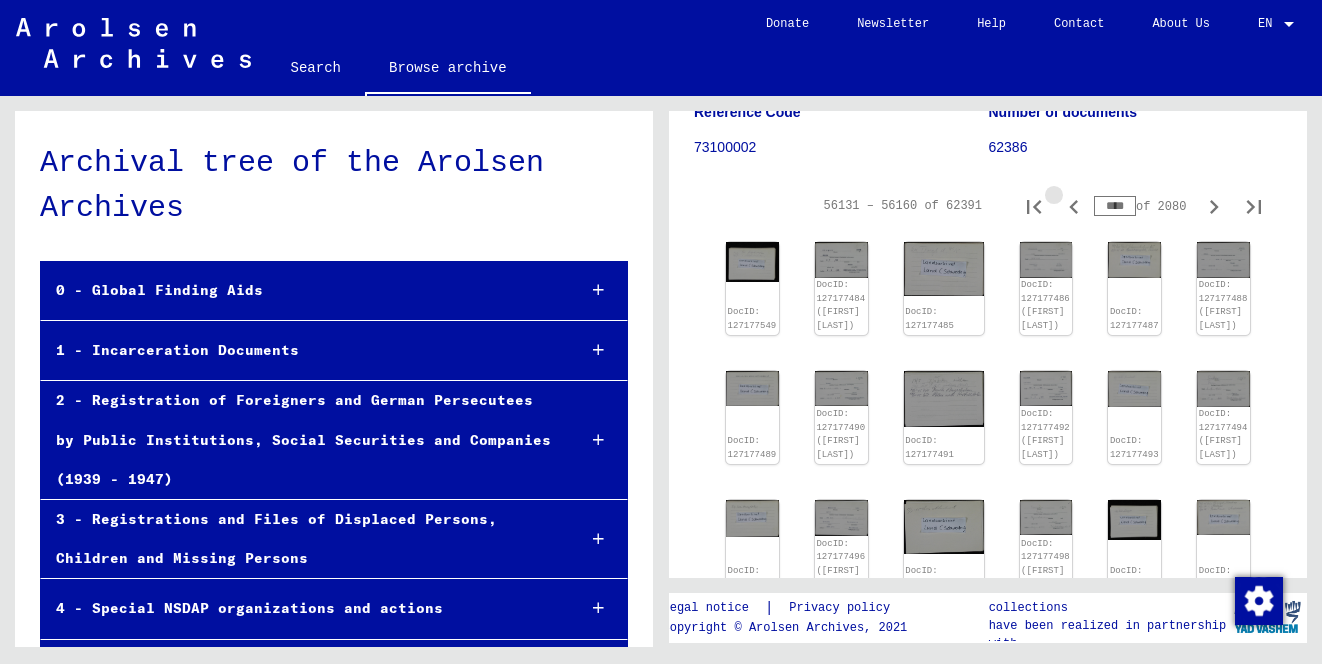 click 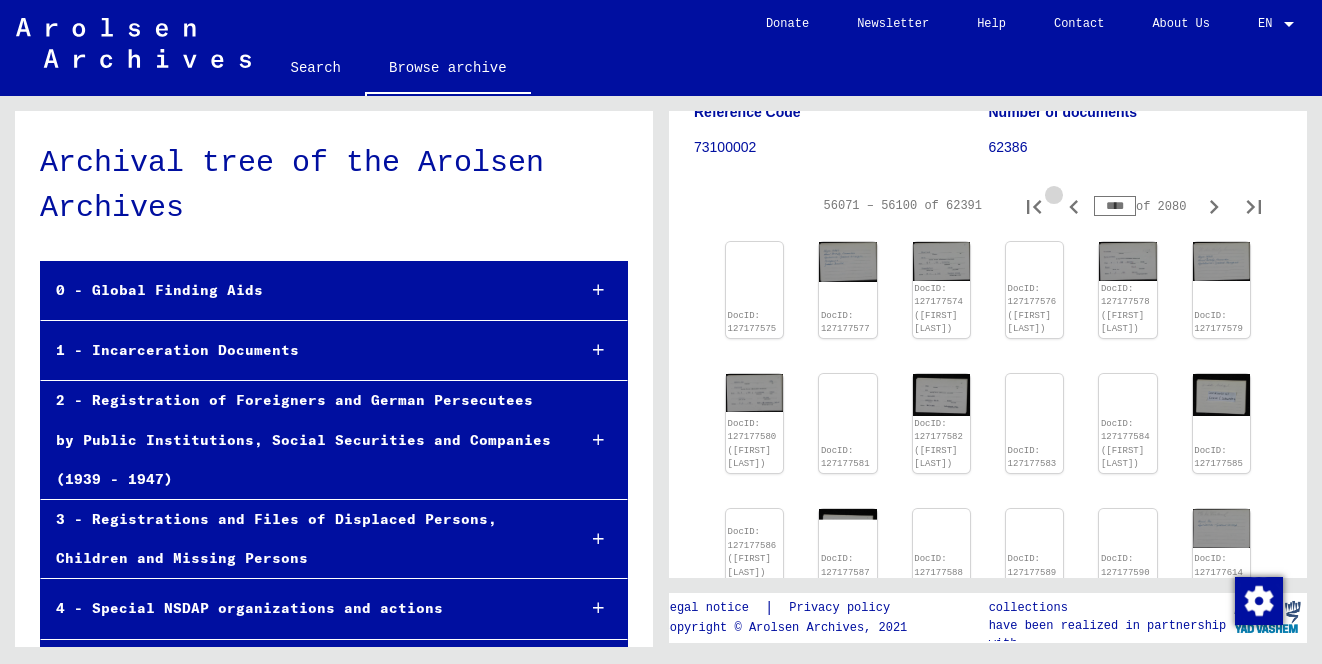 click 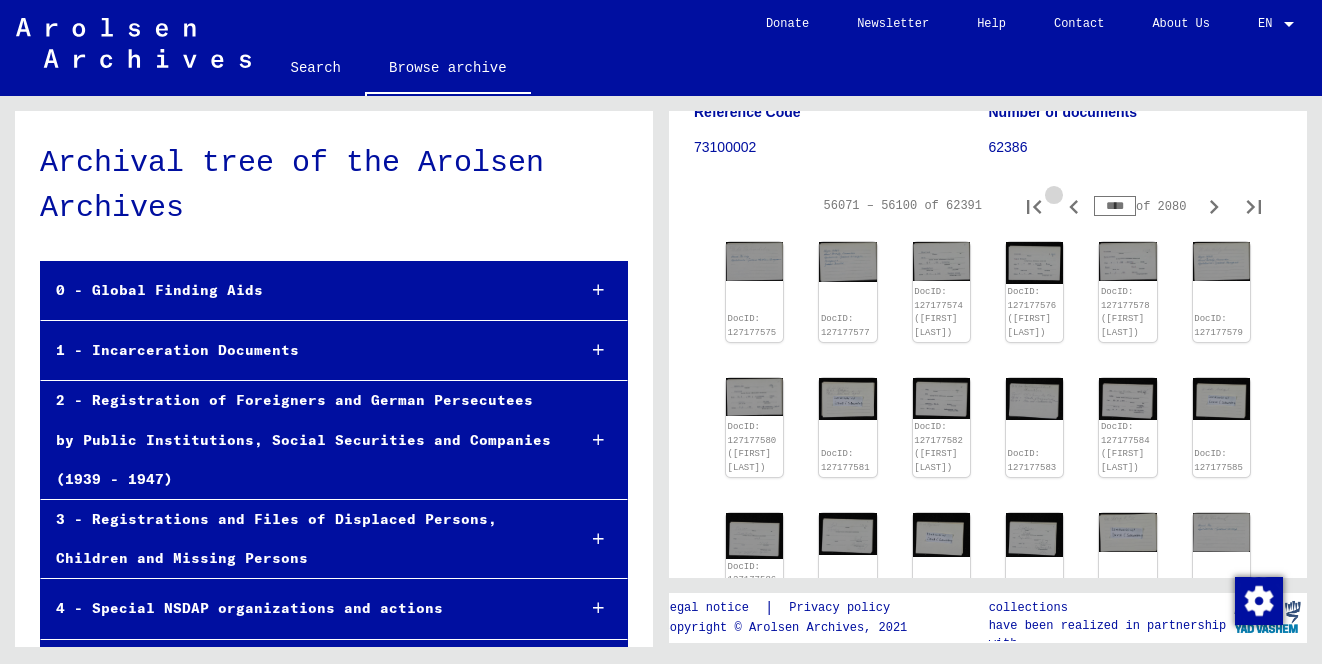 type on "****" 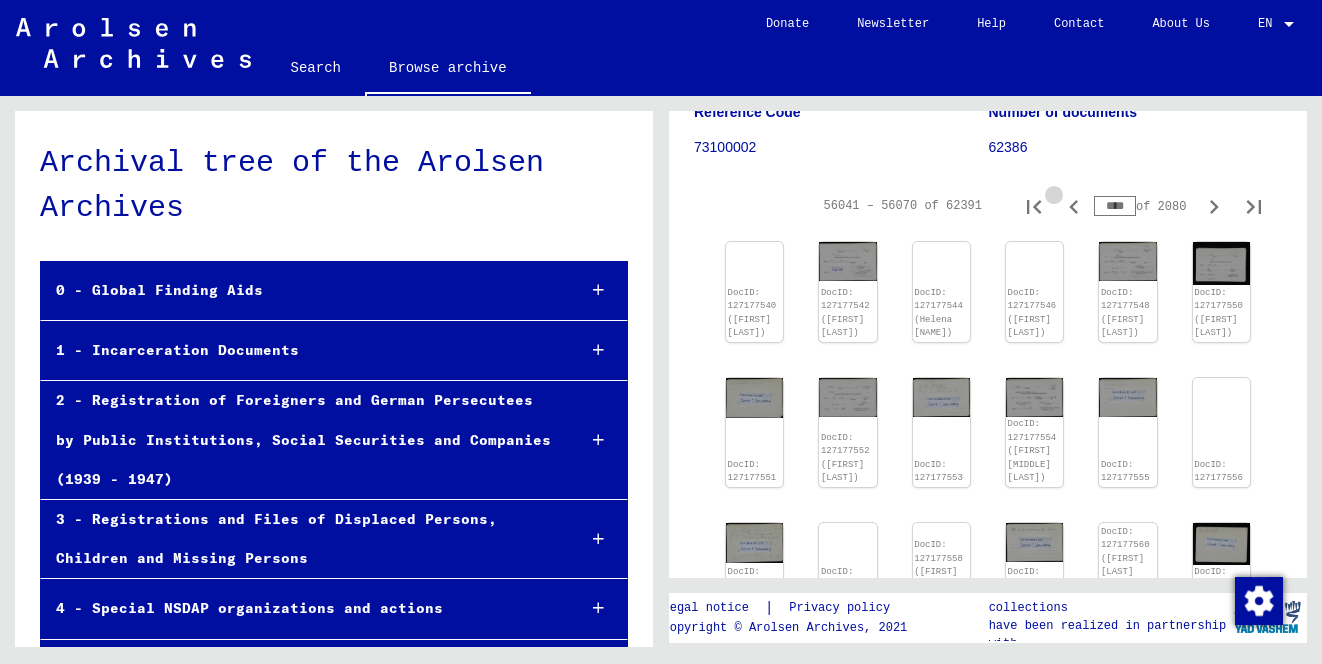 click 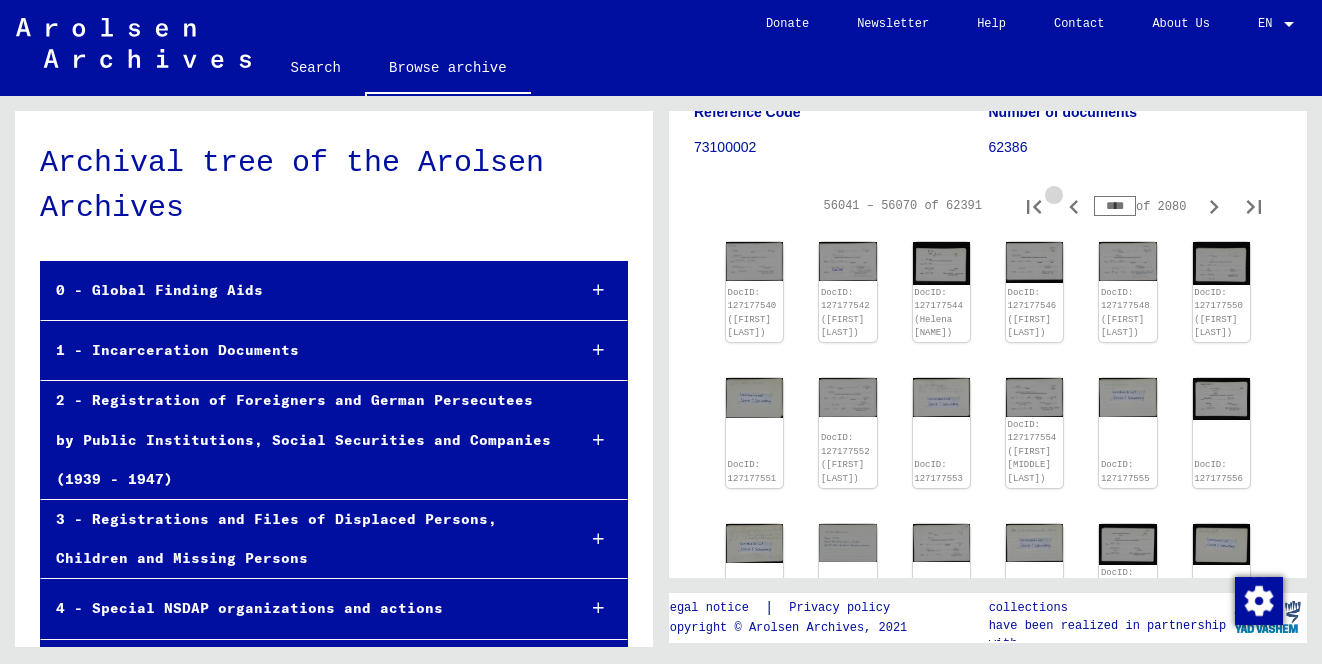 type on "****" 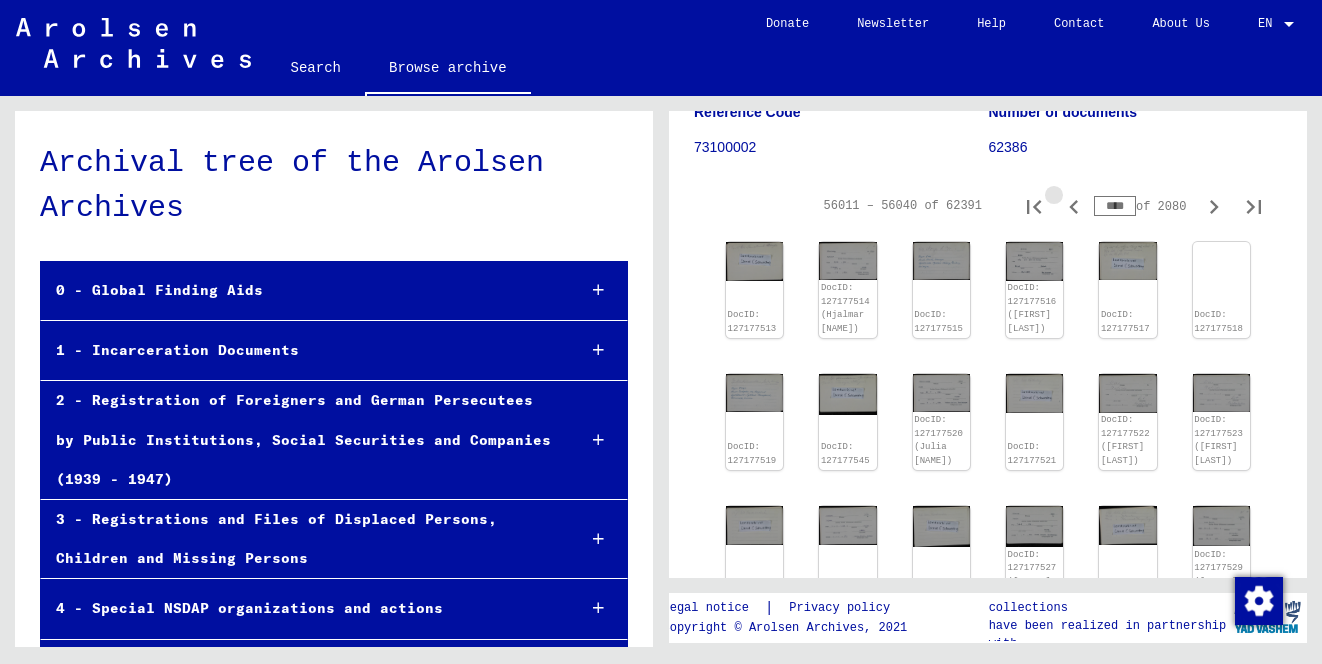 click 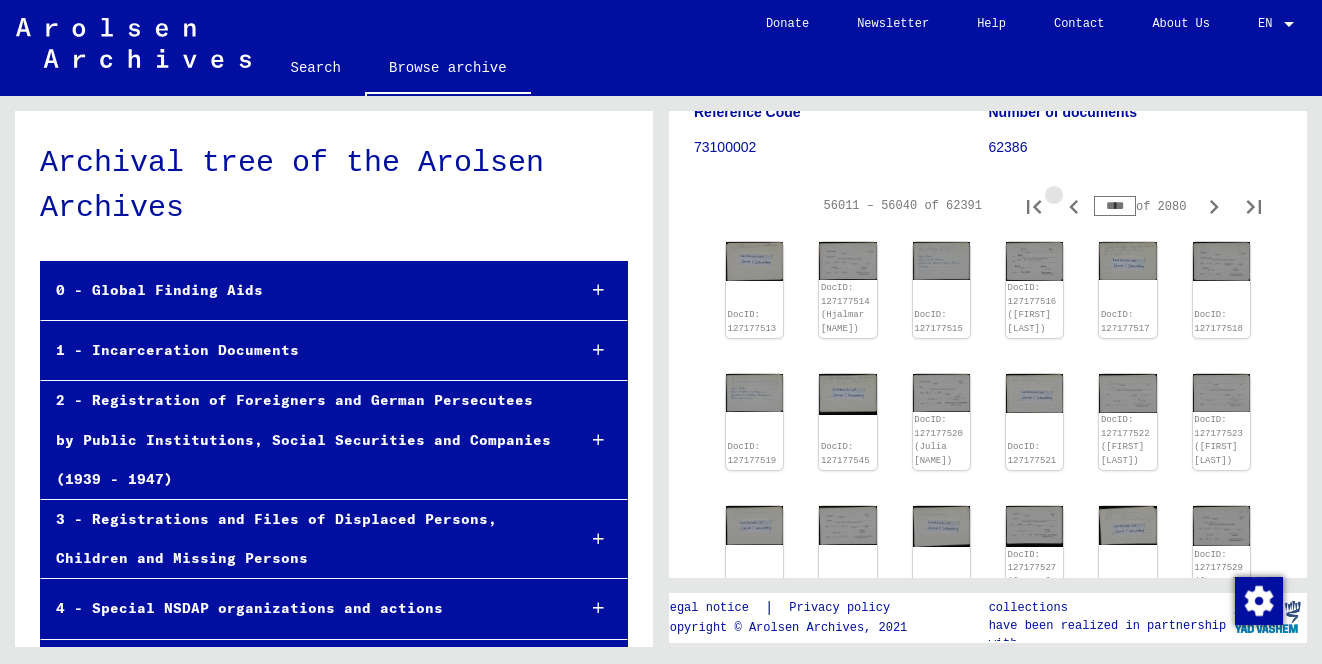 type on "****" 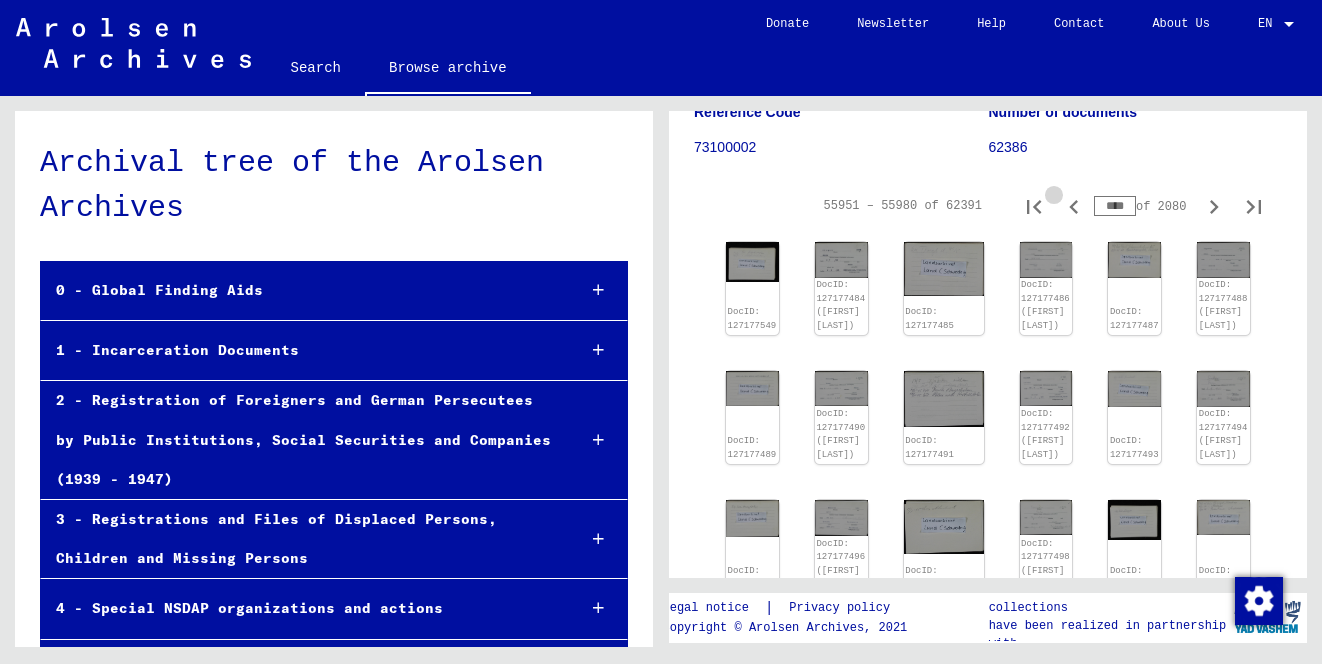 click 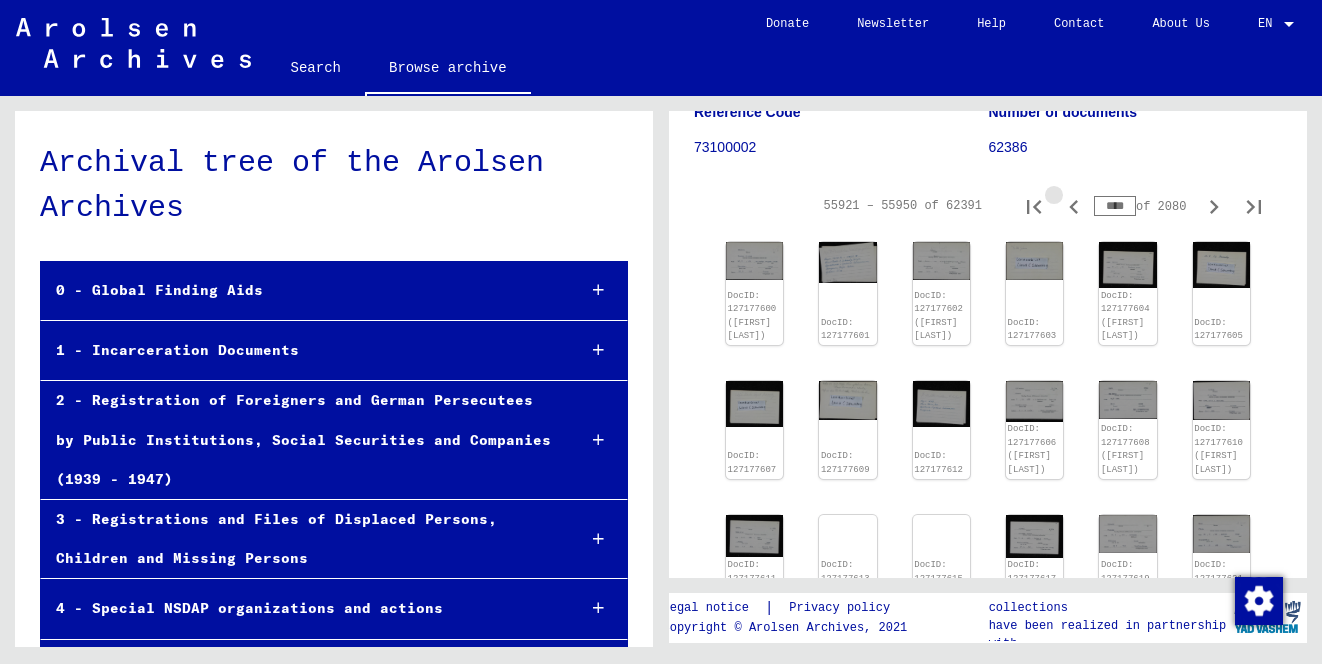 click 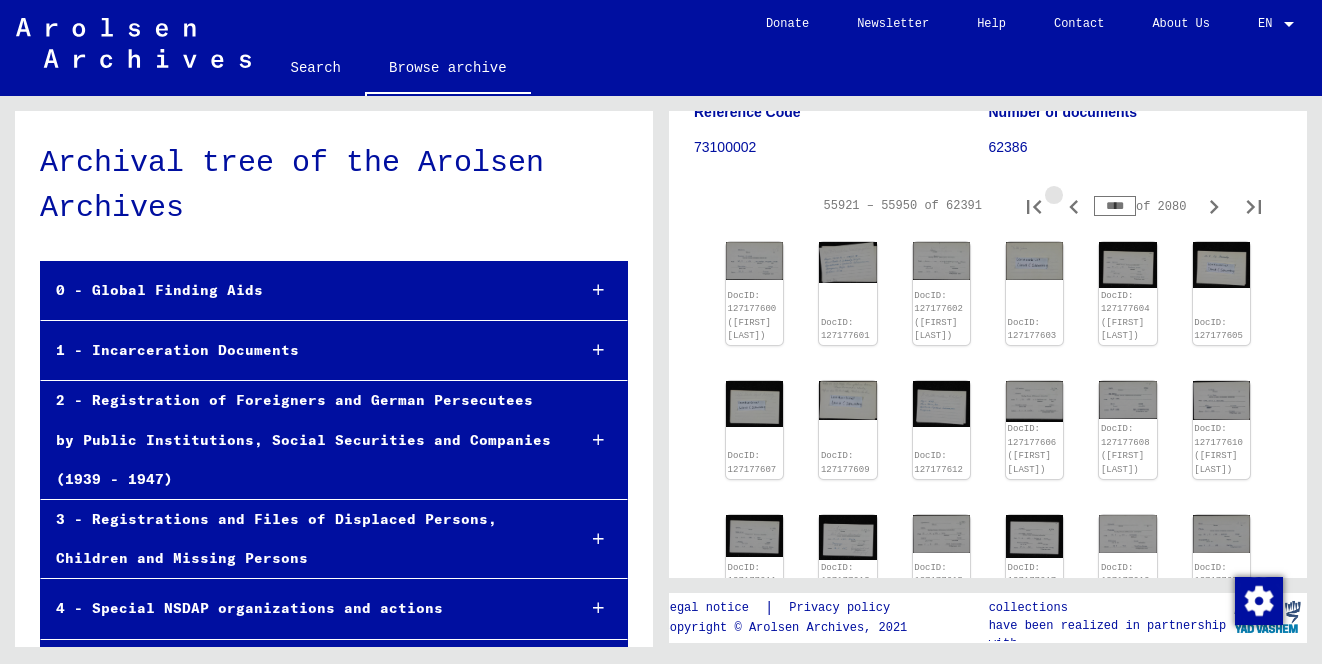 type on "****" 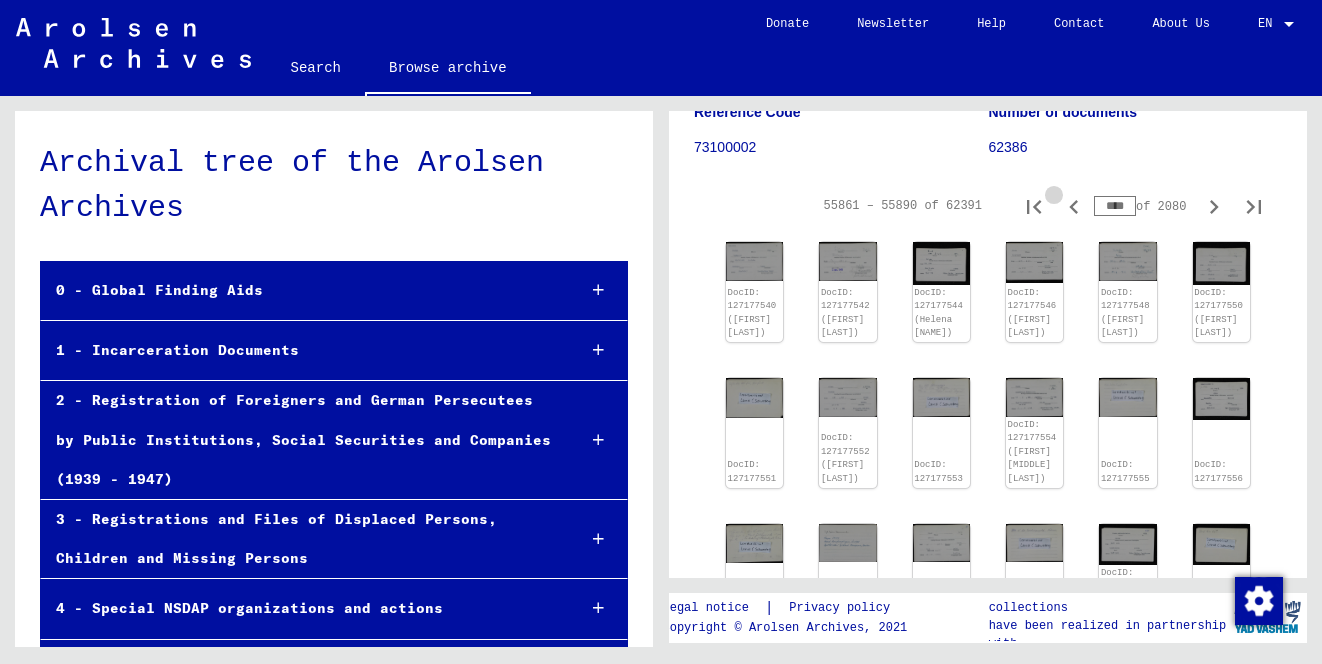 click 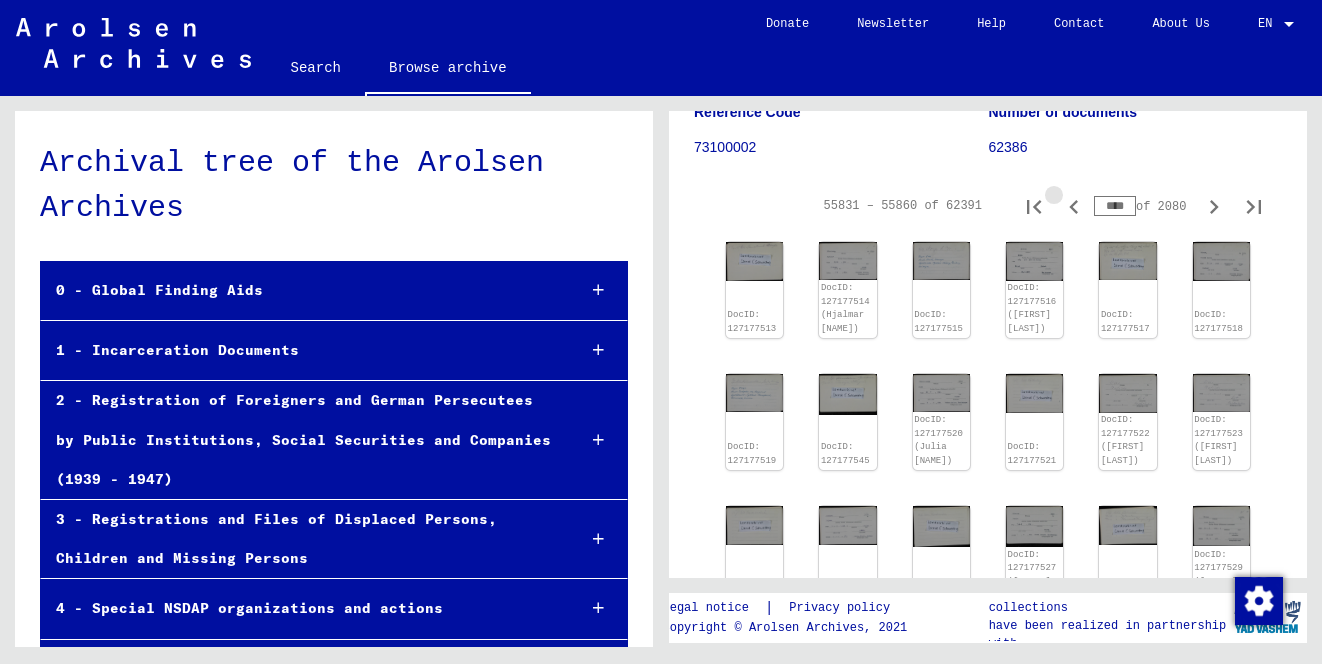 click 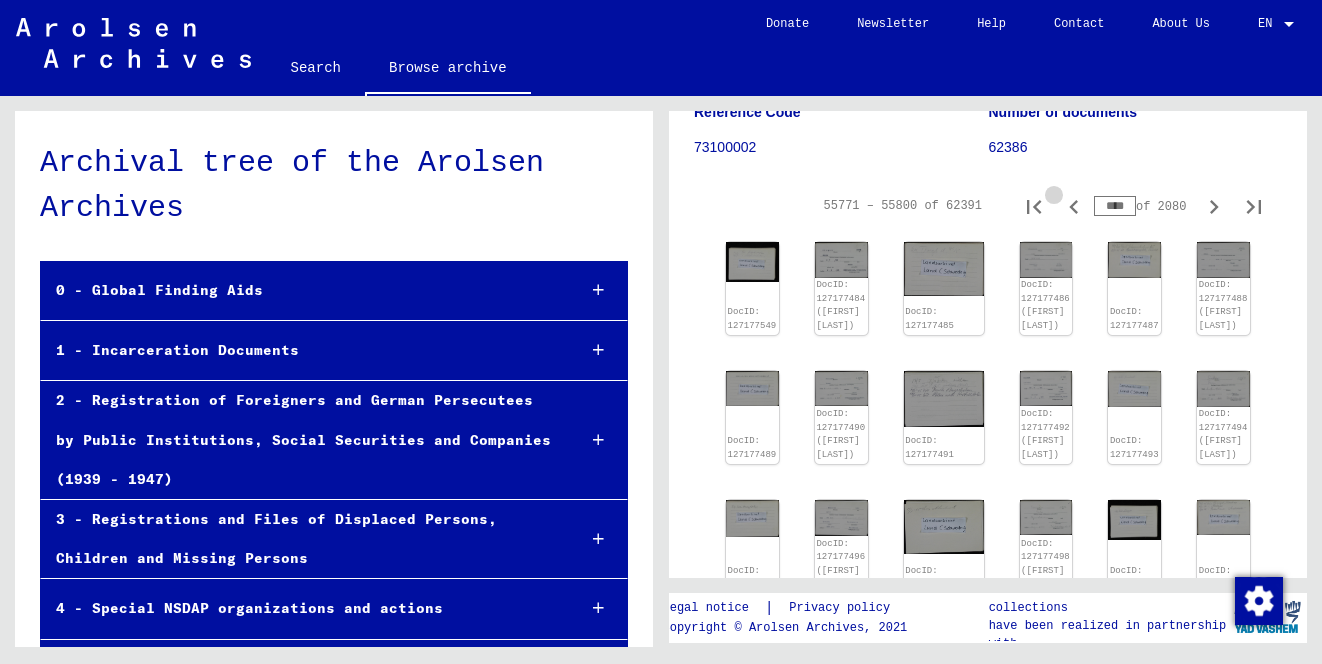 click 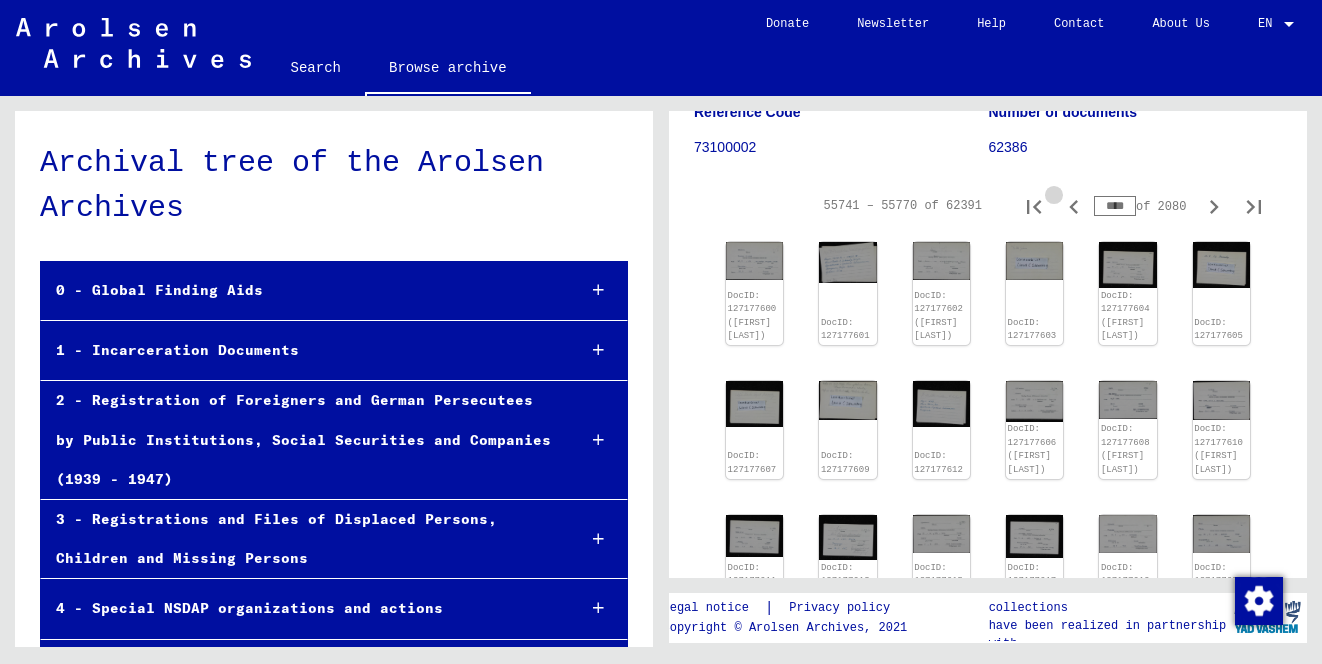 click 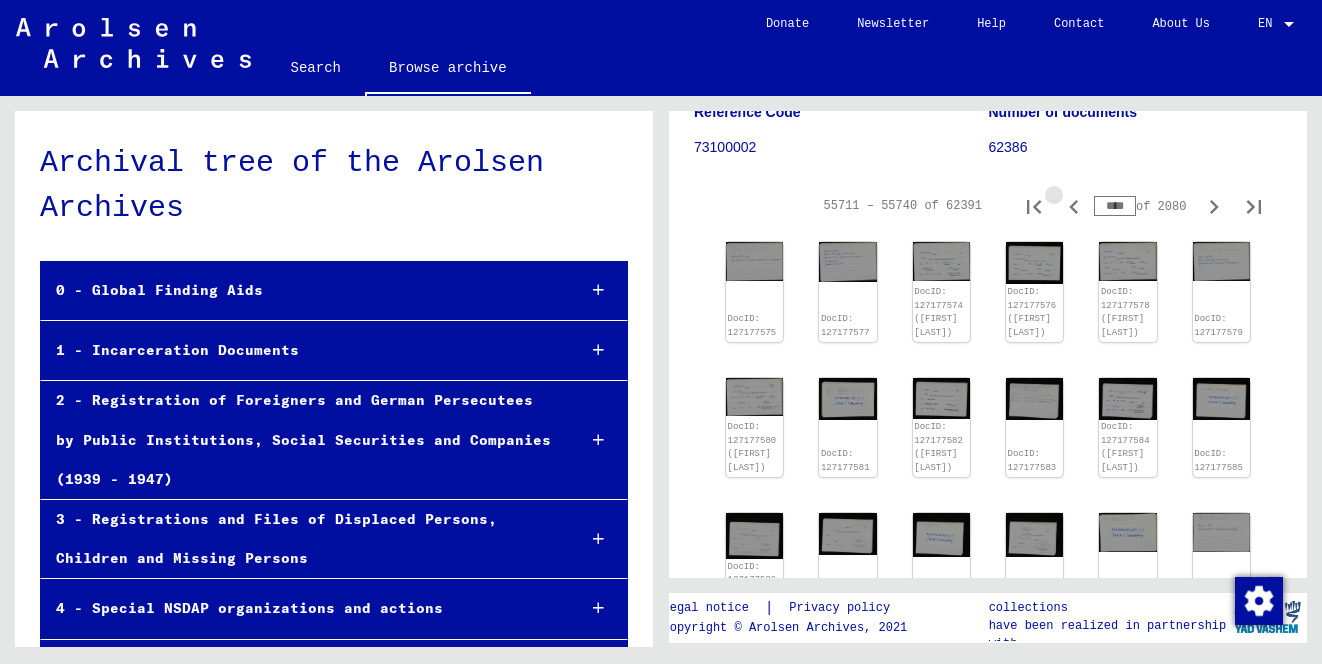 click 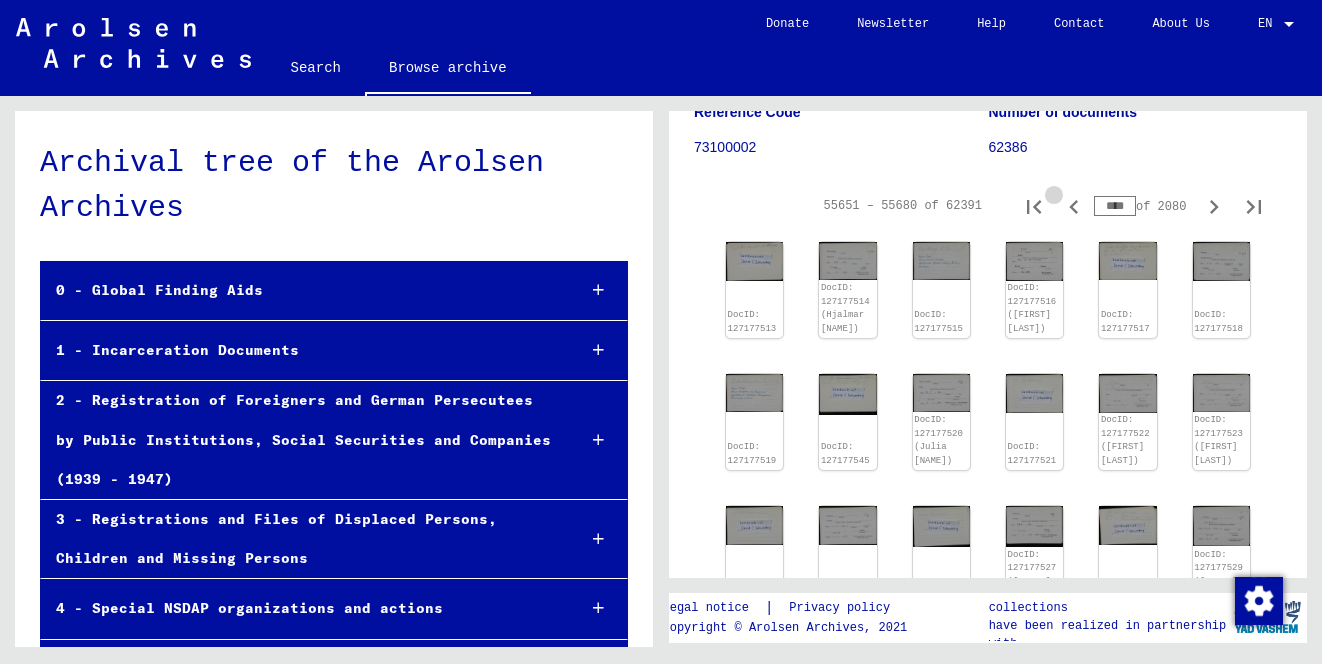 click 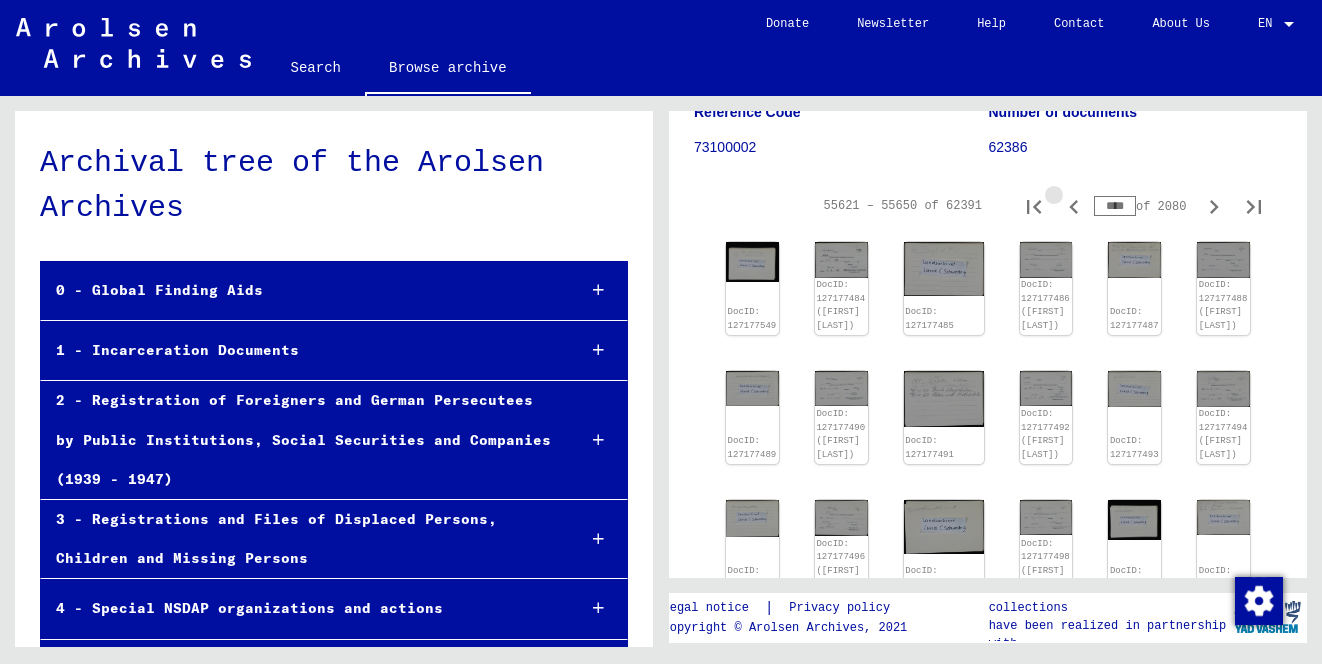 click 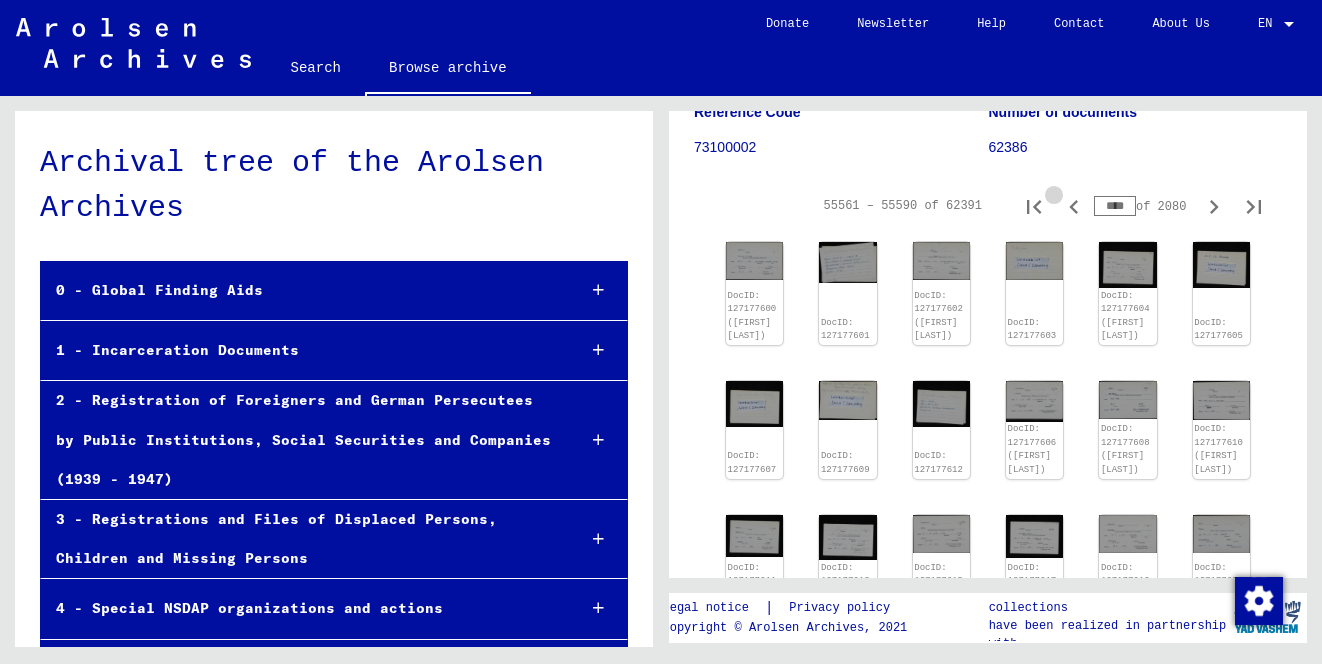 click 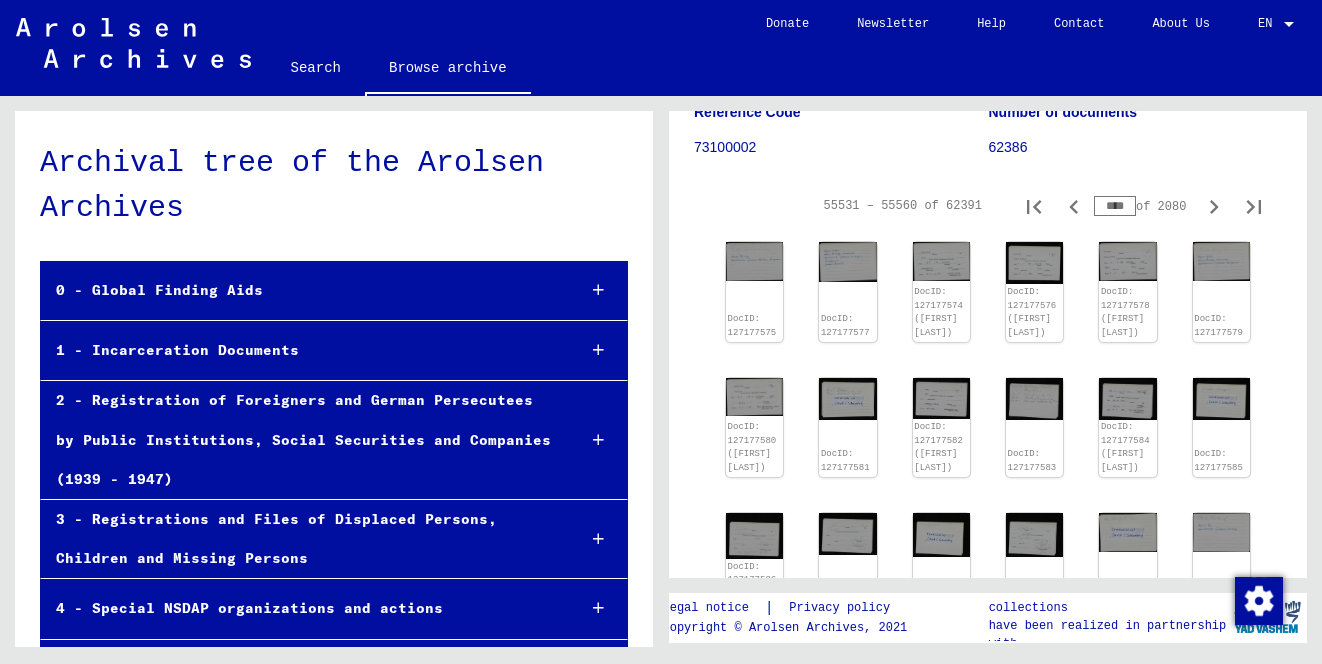 click 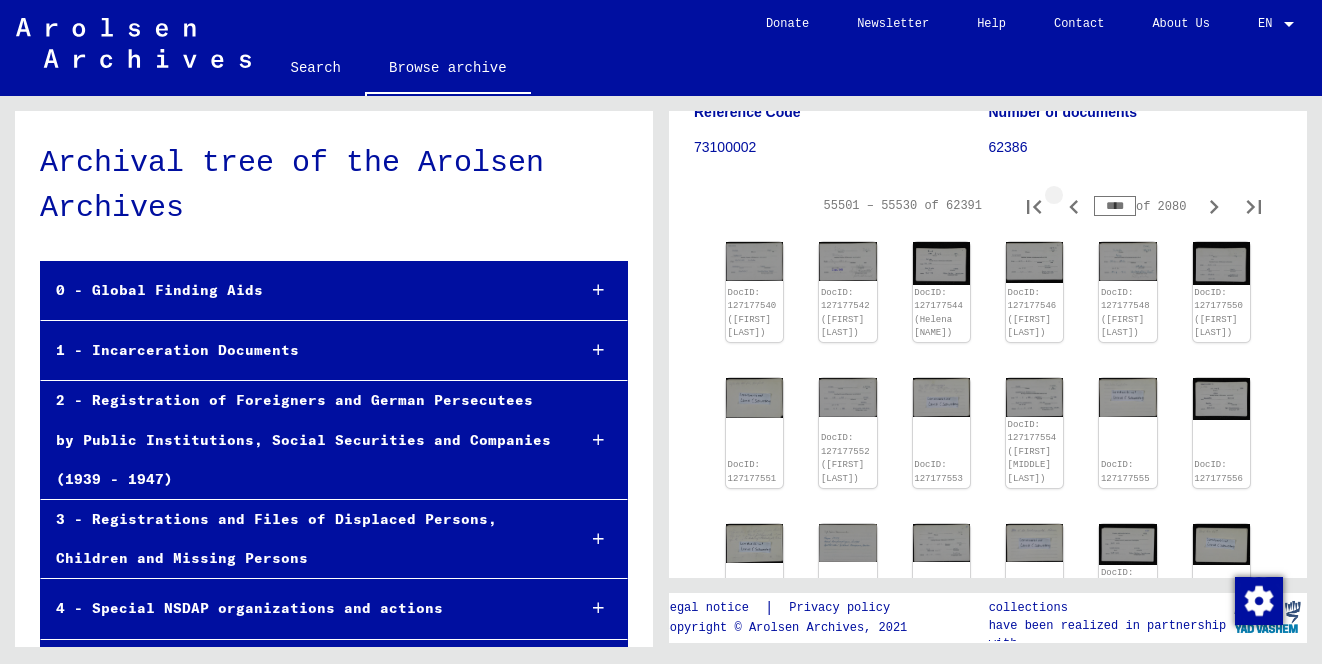 click 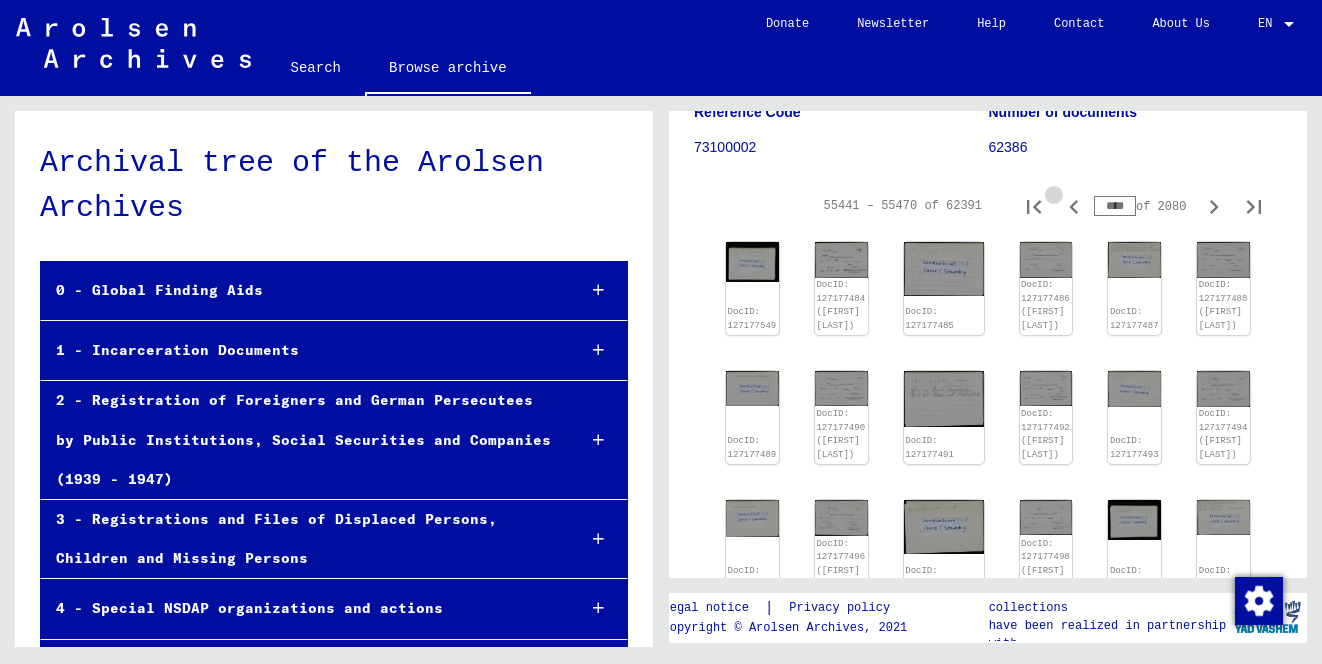 click 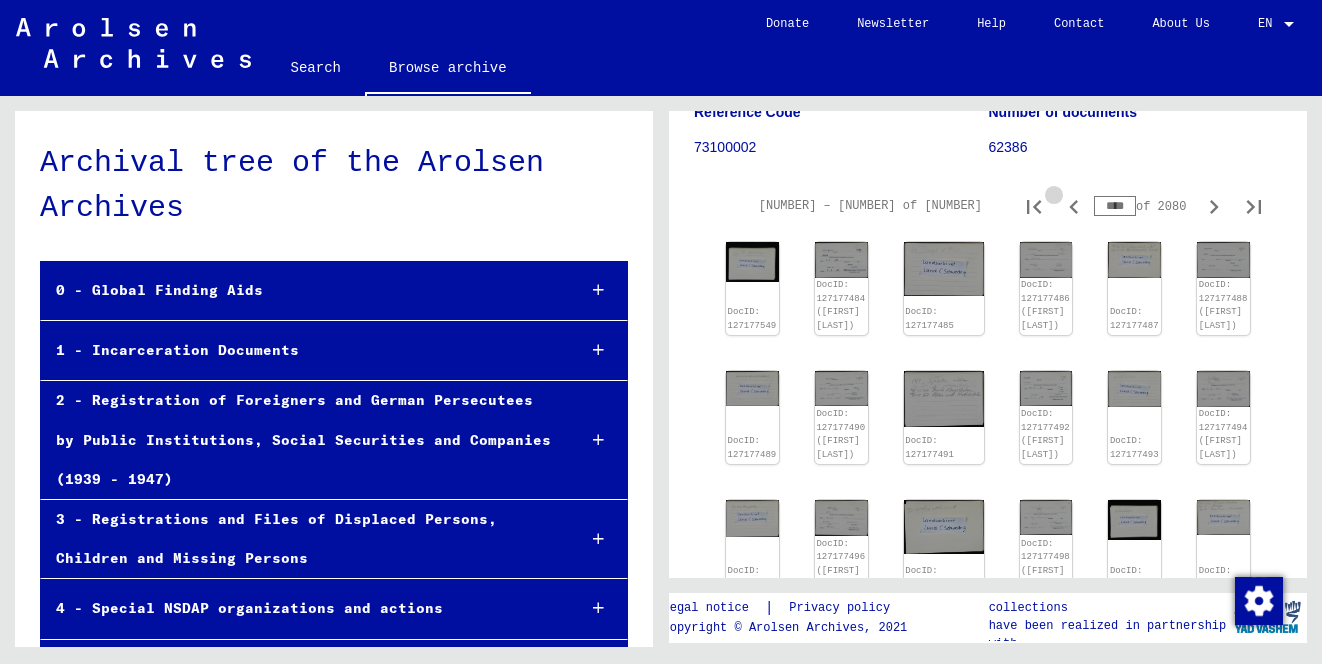 click 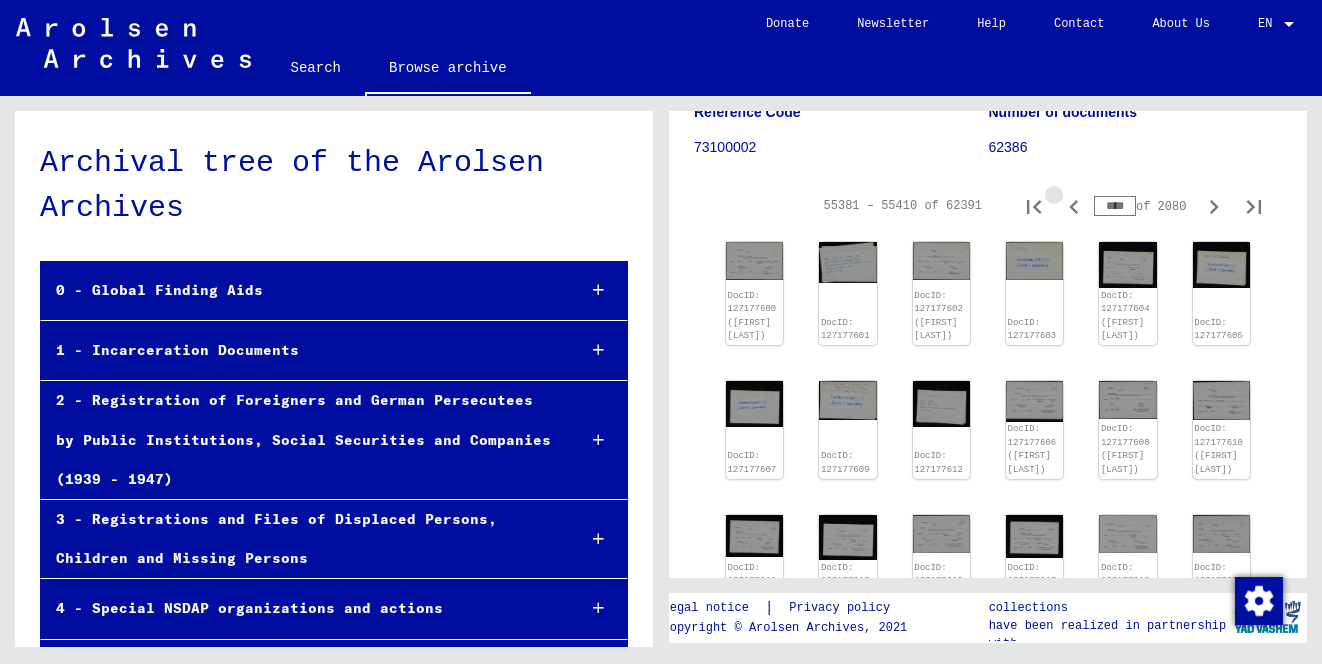 click 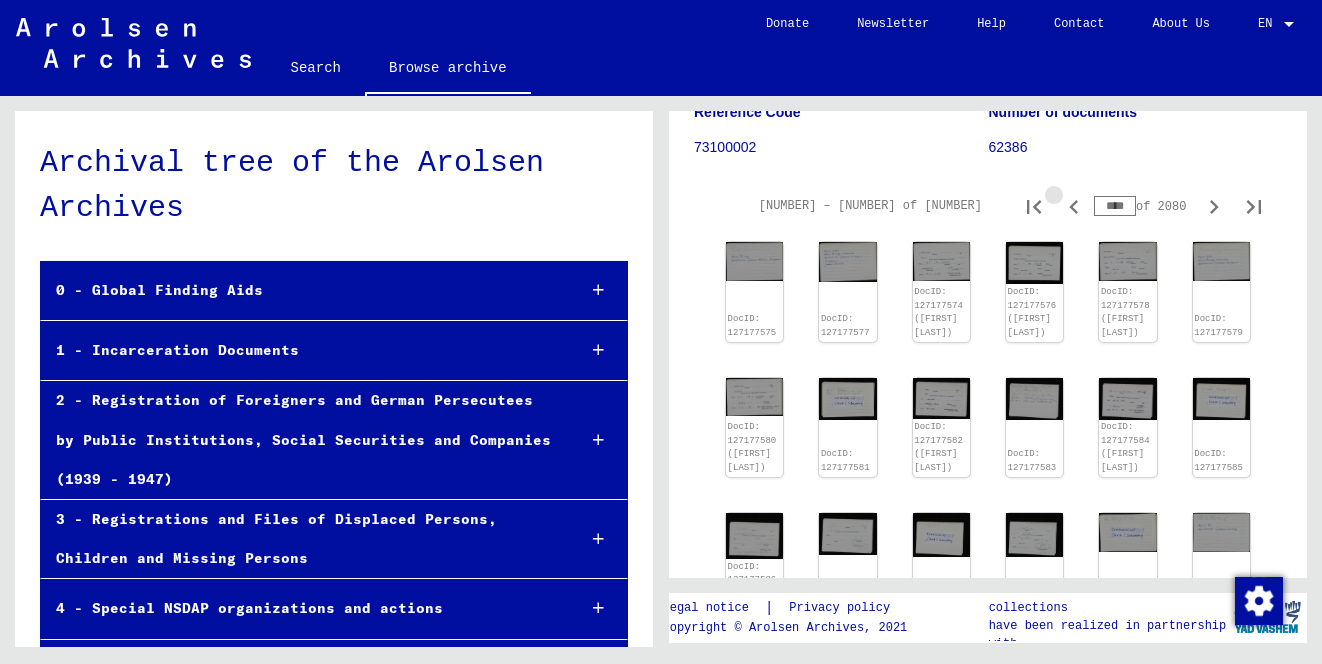 click 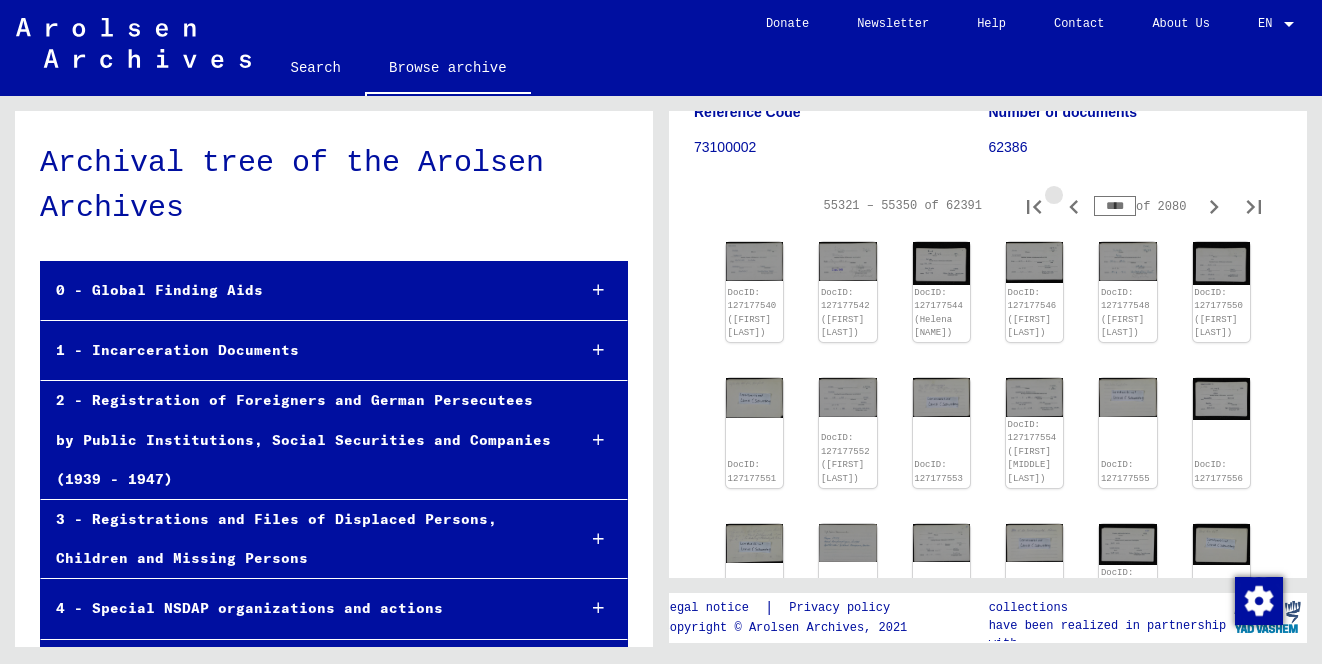 click 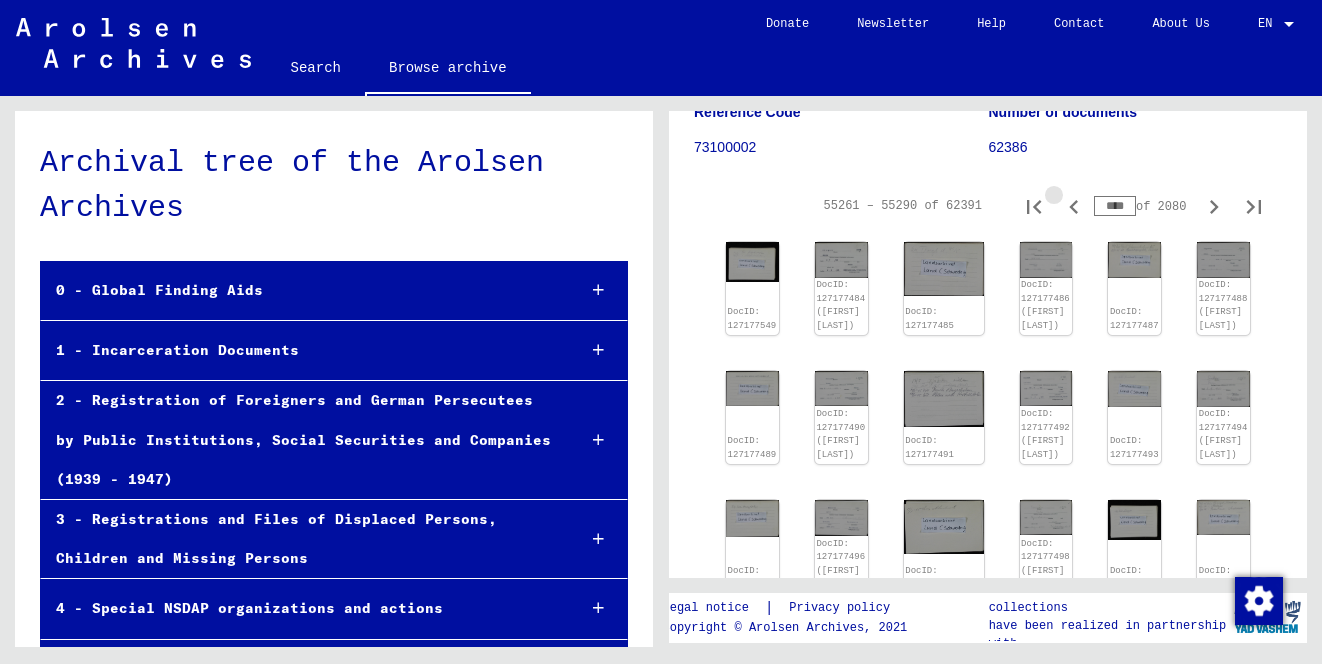 click 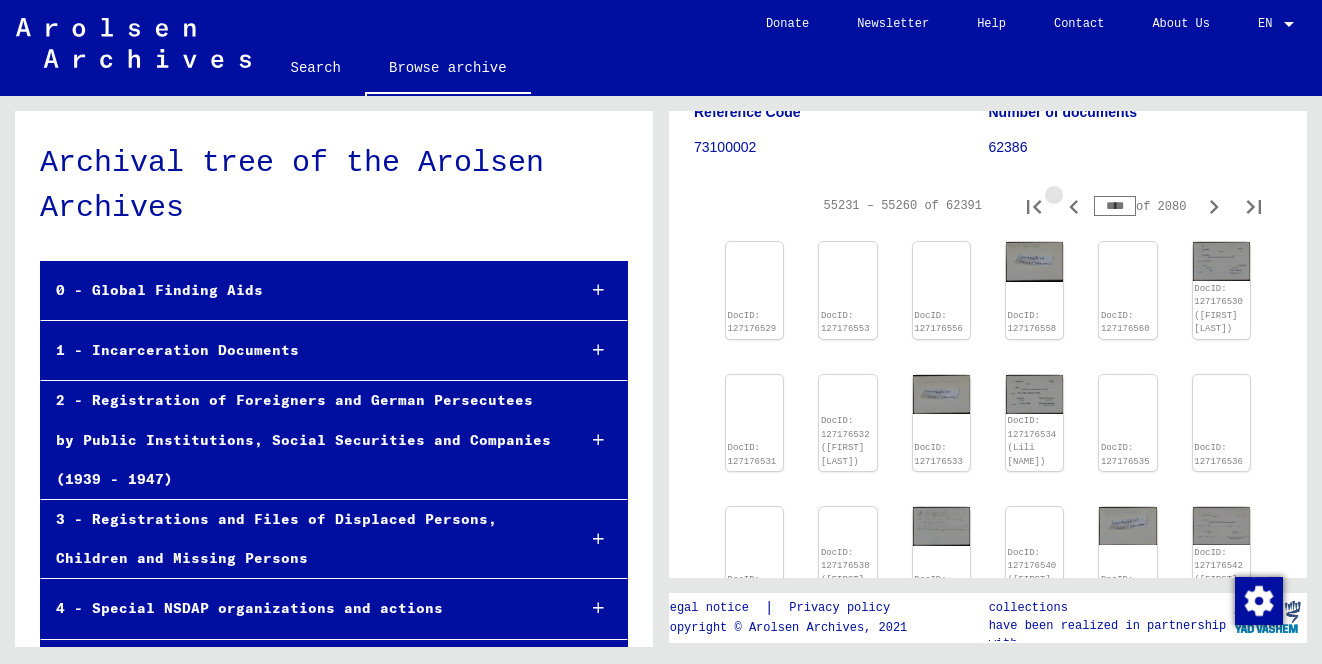 click 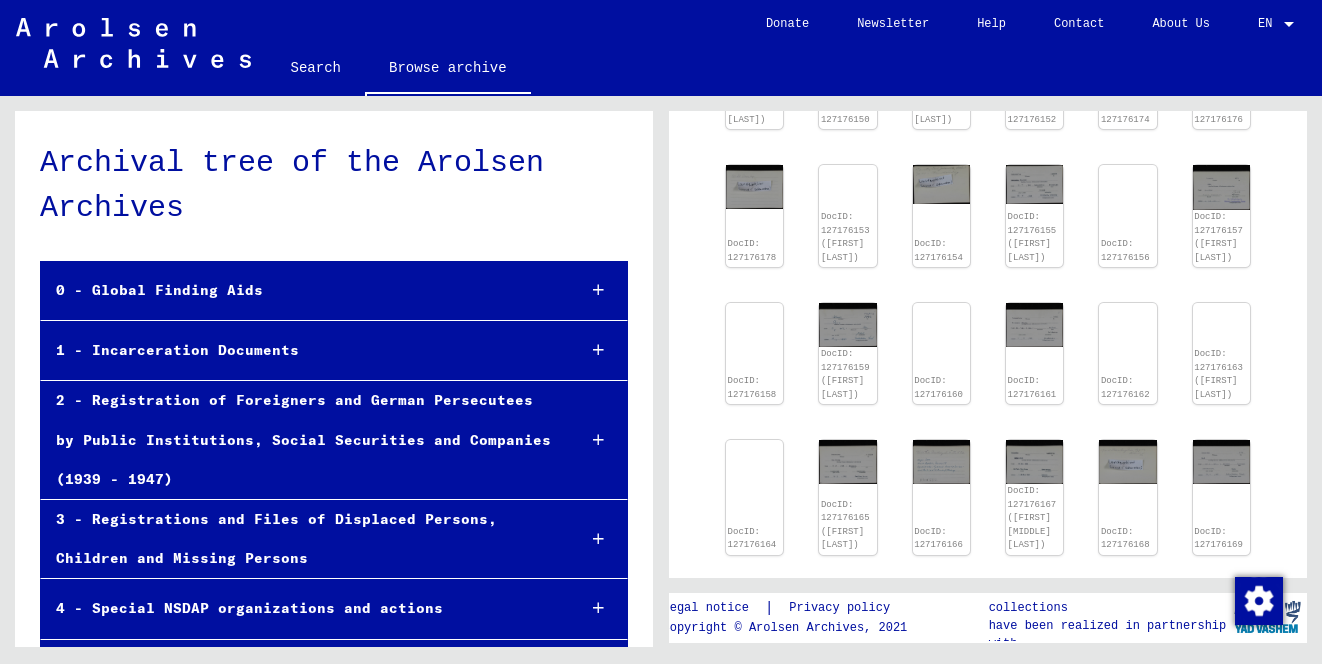 scroll, scrollTop: 691, scrollLeft: 0, axis: vertical 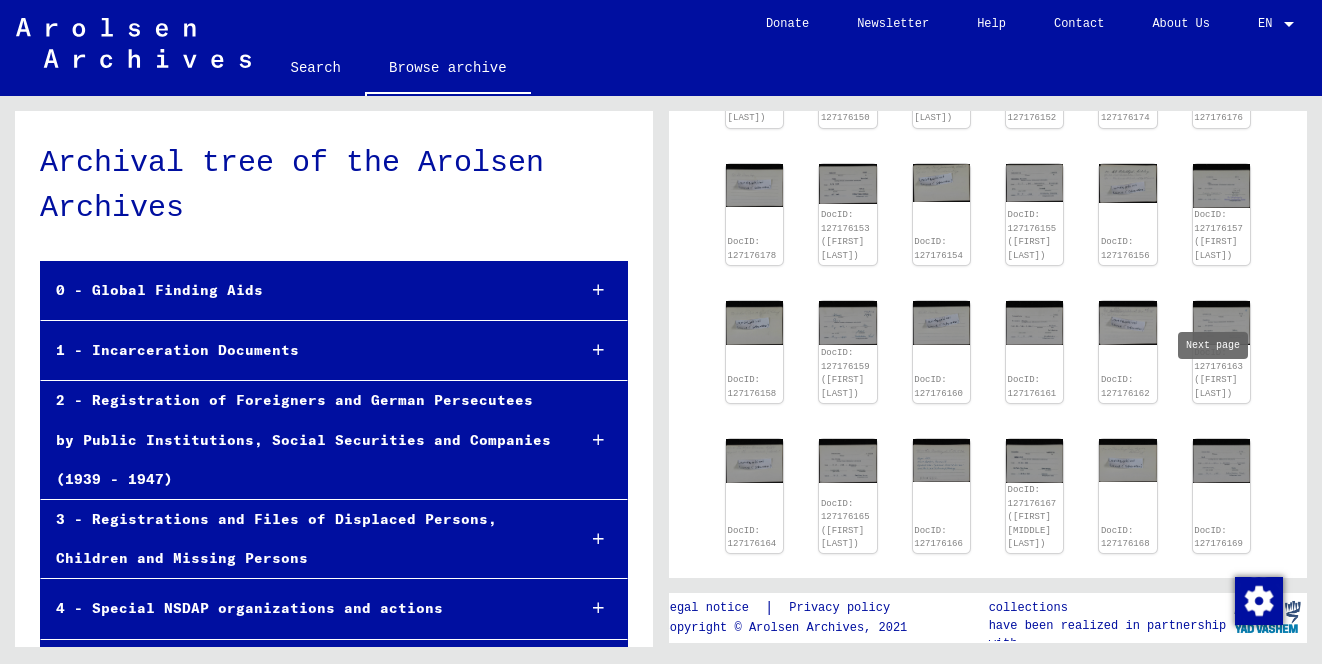 click 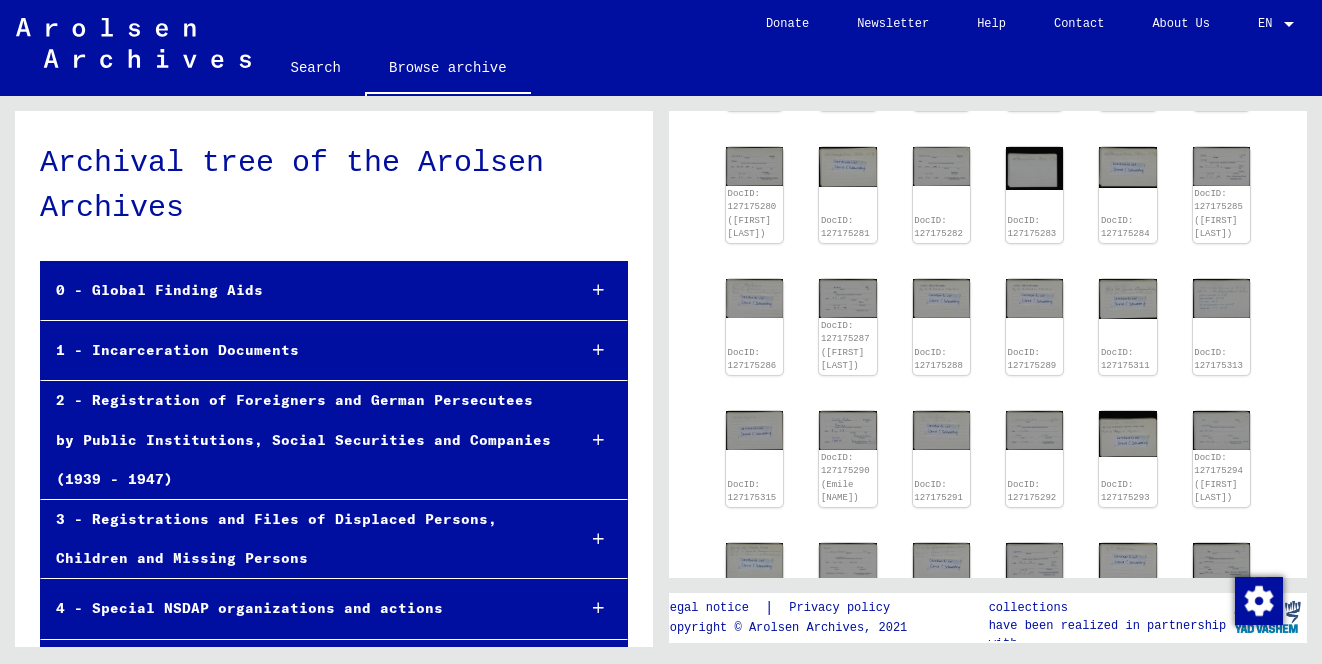 scroll, scrollTop: 558, scrollLeft: 0, axis: vertical 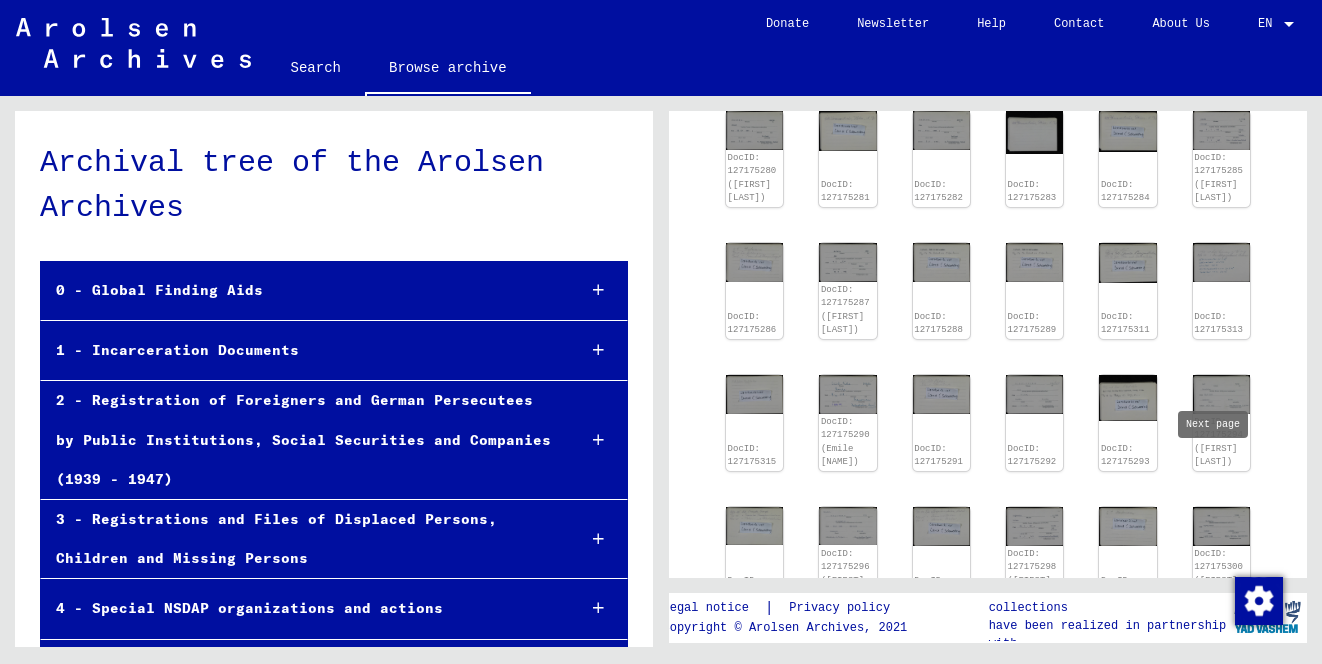 click 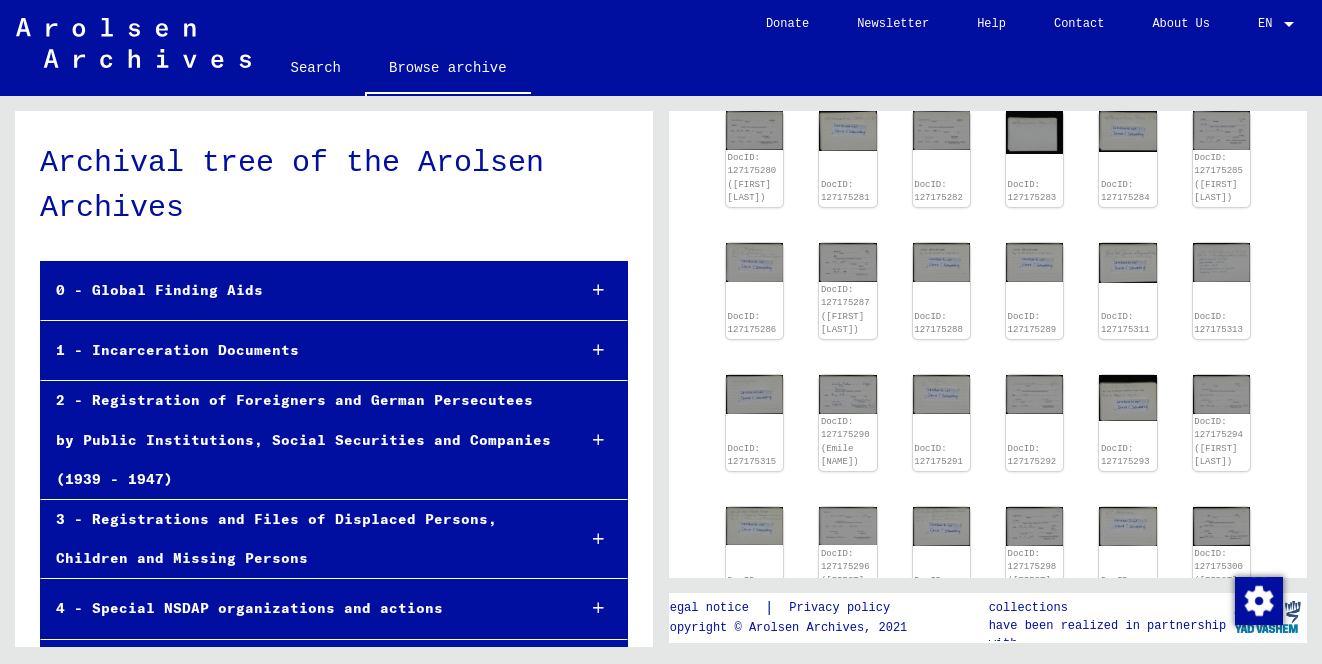 click 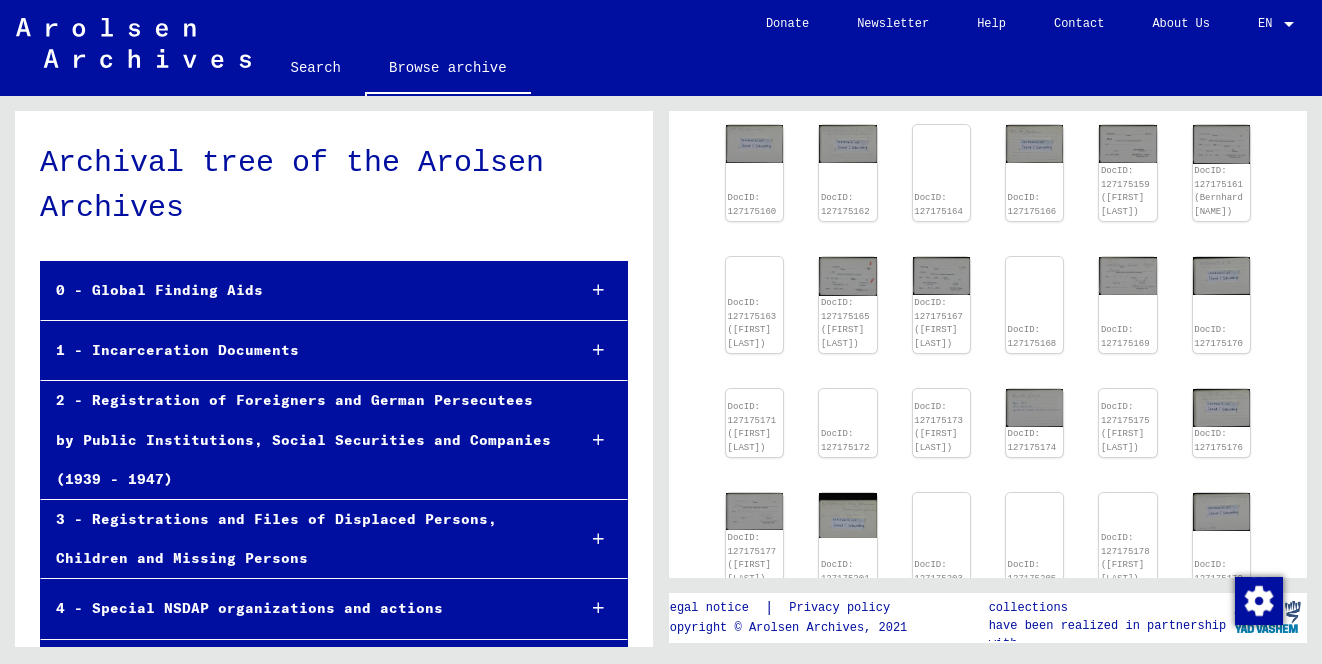 click 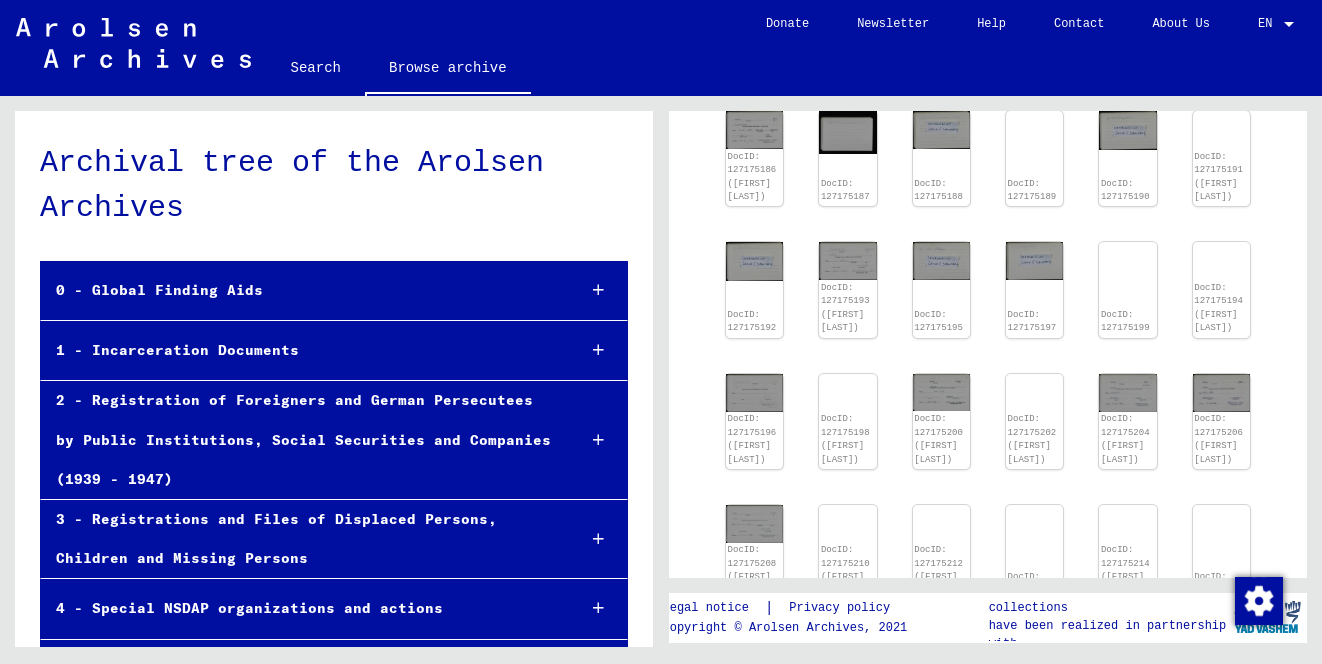 click 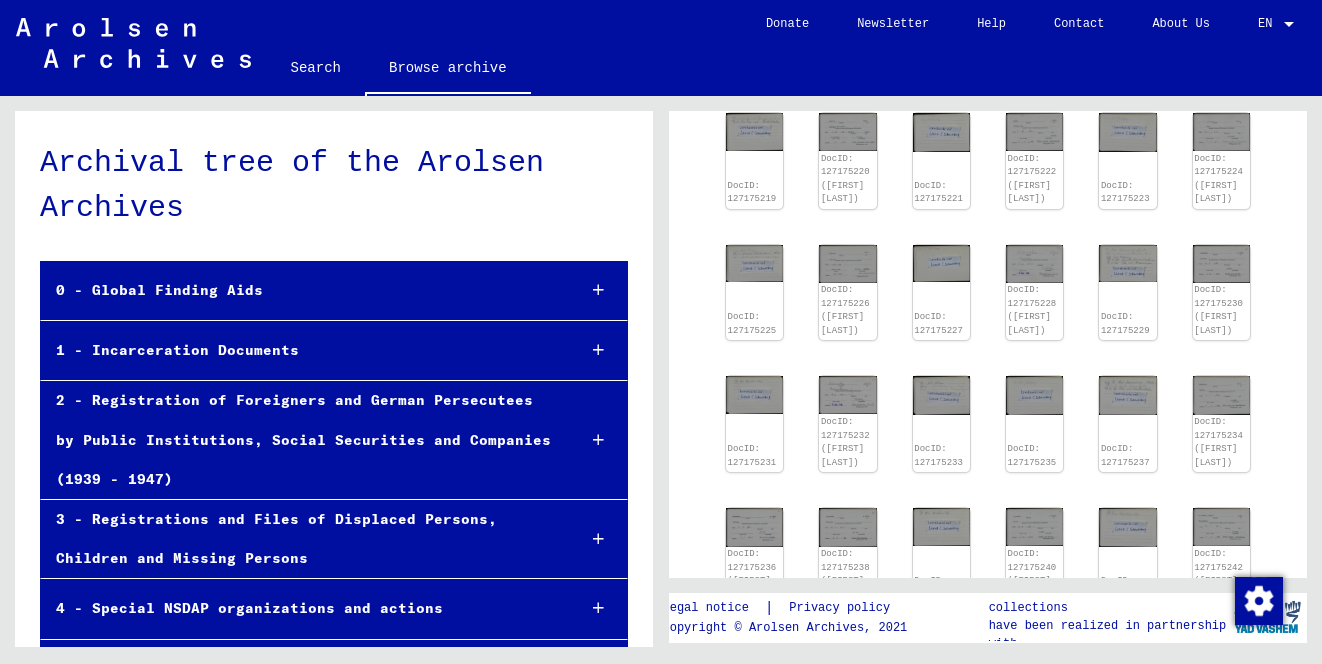click 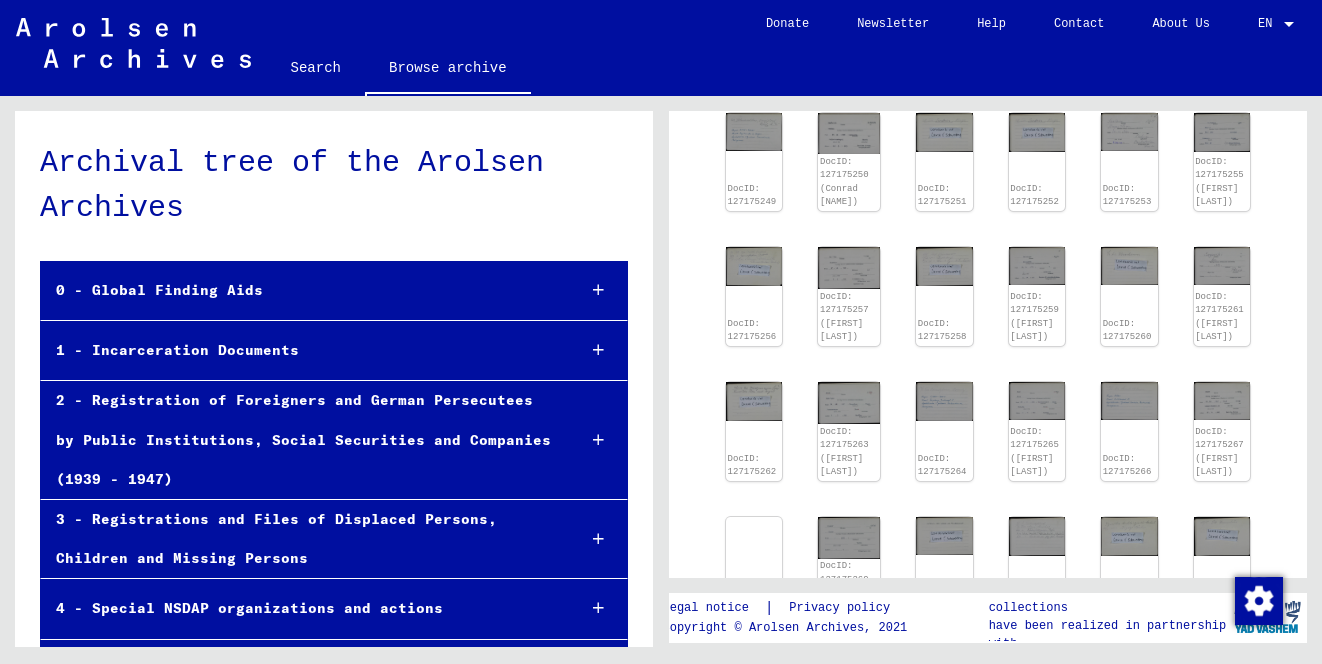 click 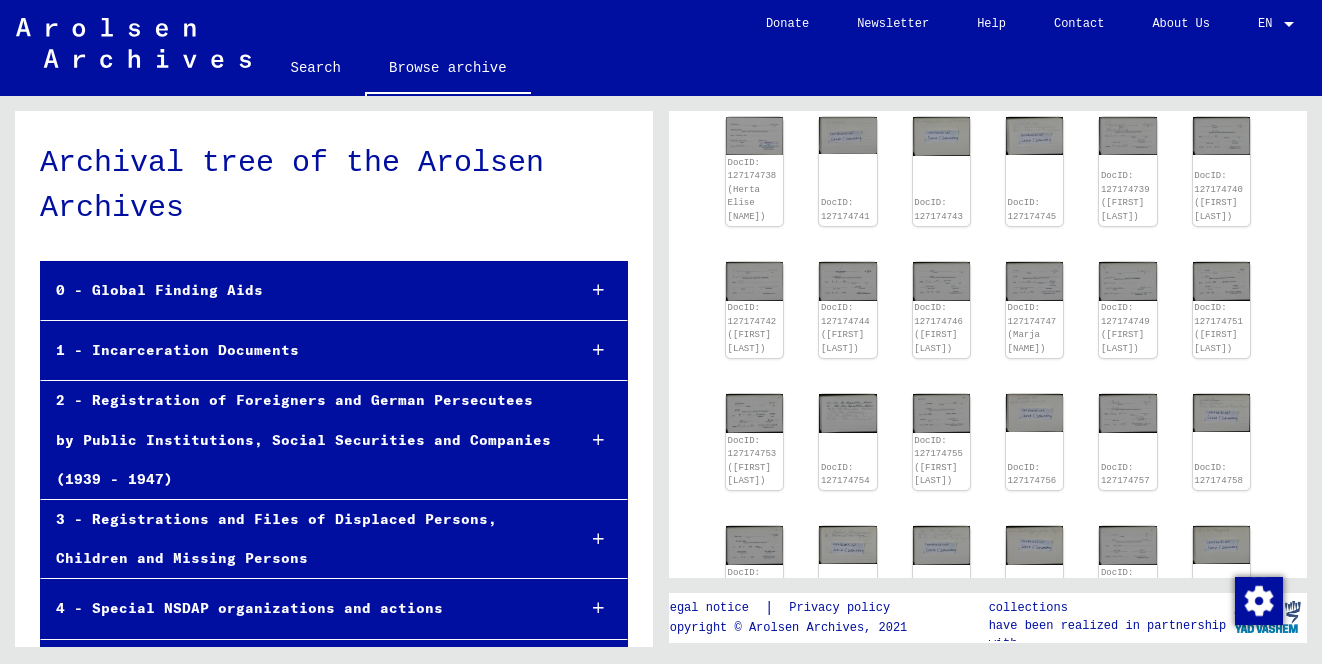 click 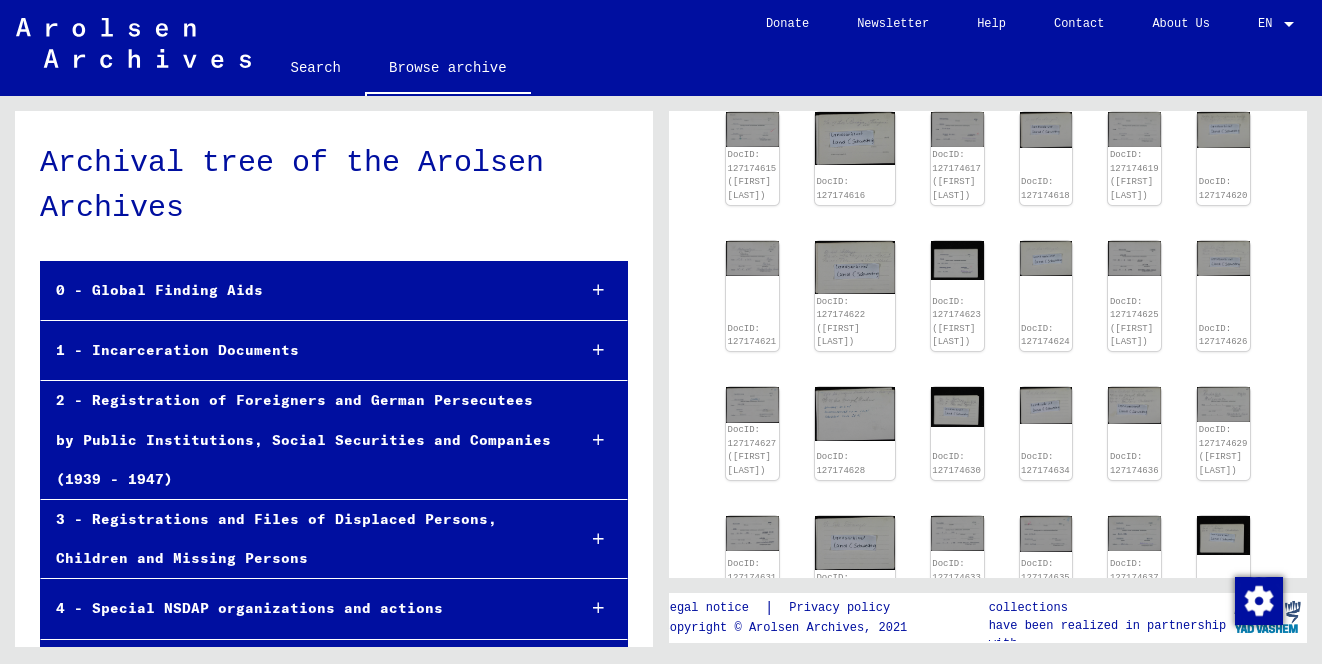 click on "55471 – 55500 of 62391  ****  of 2080" at bounding box center [988, 650] 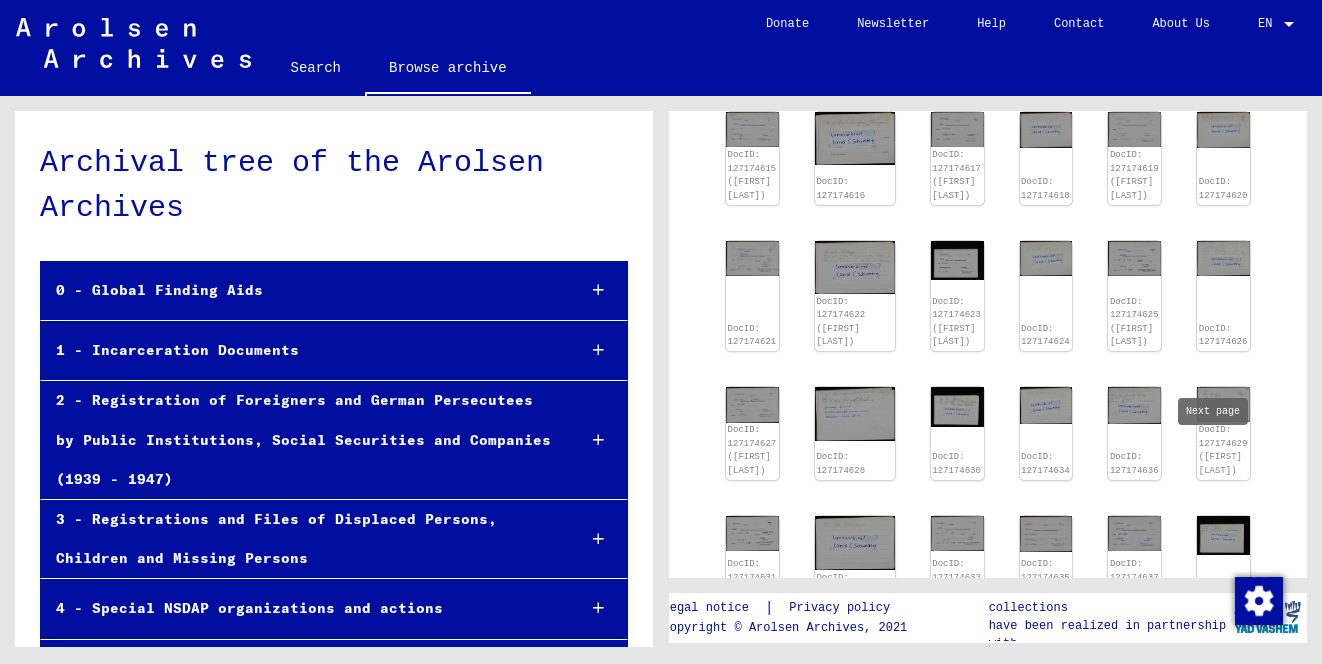 click 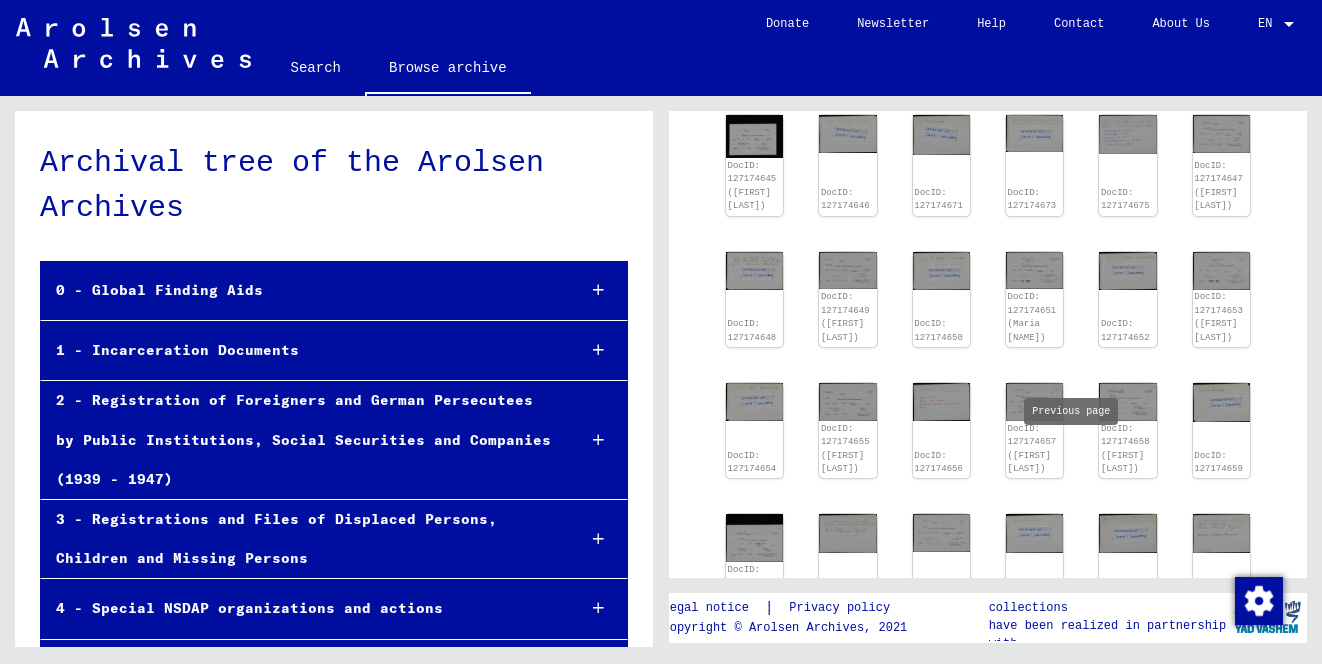 click 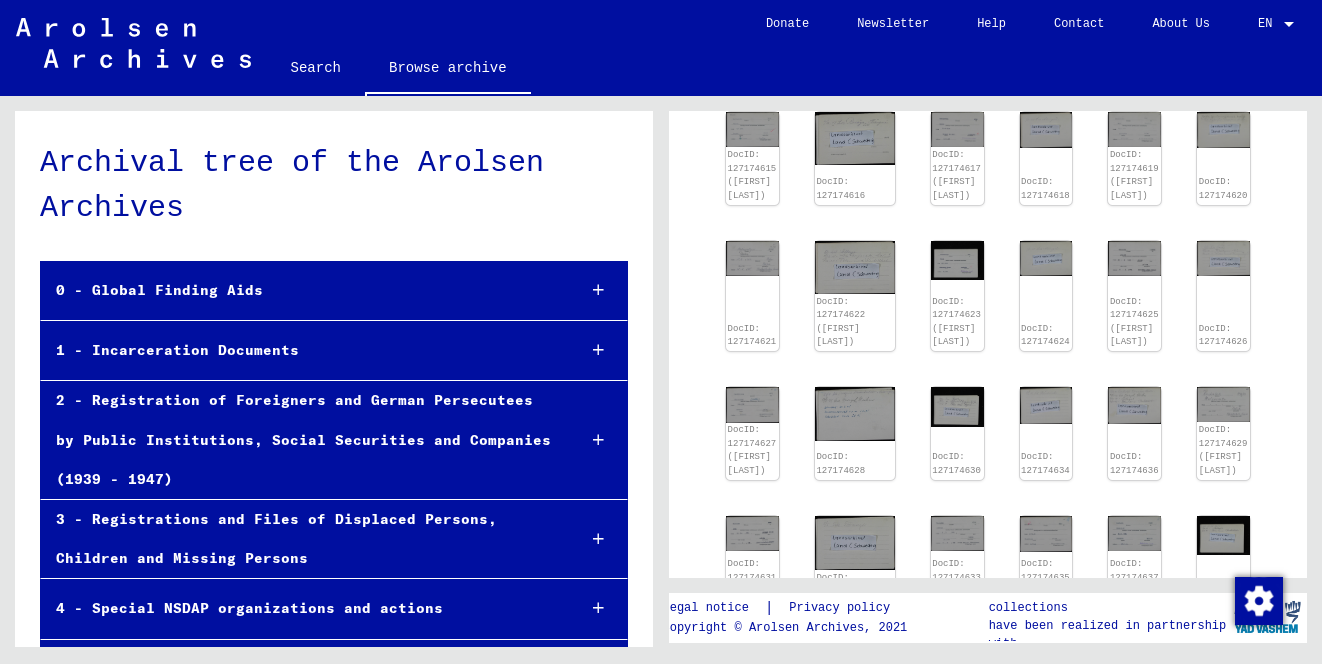 click 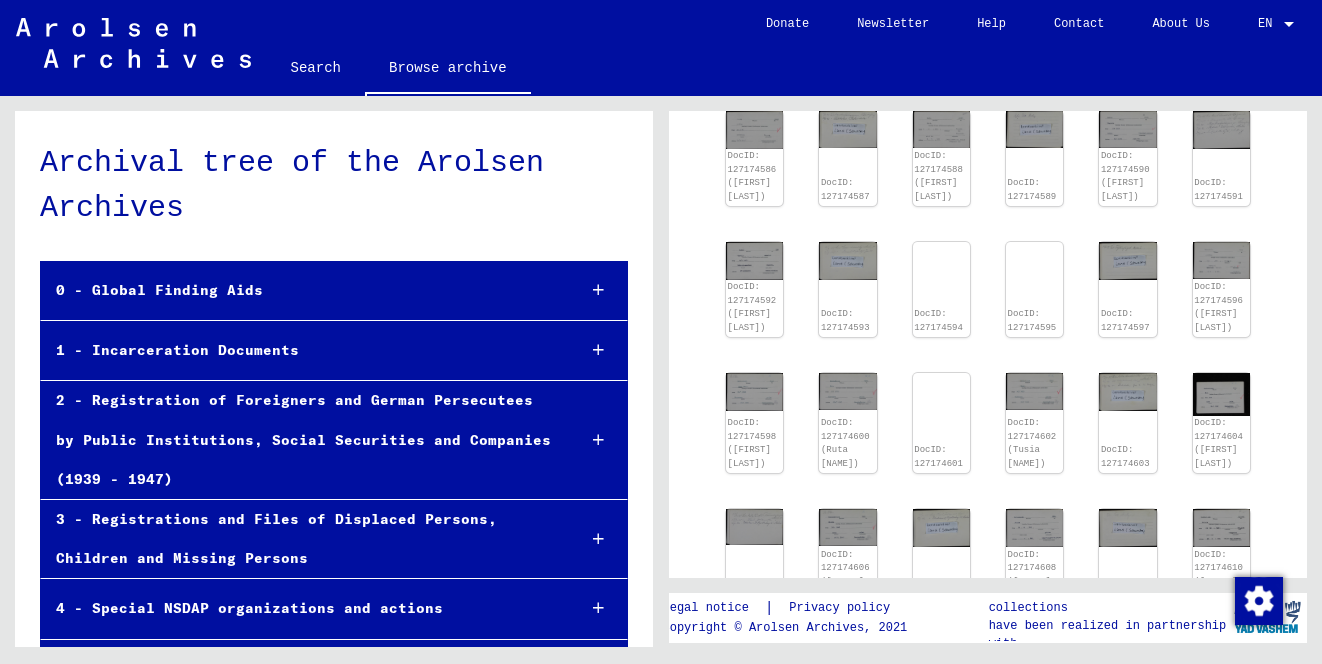 click 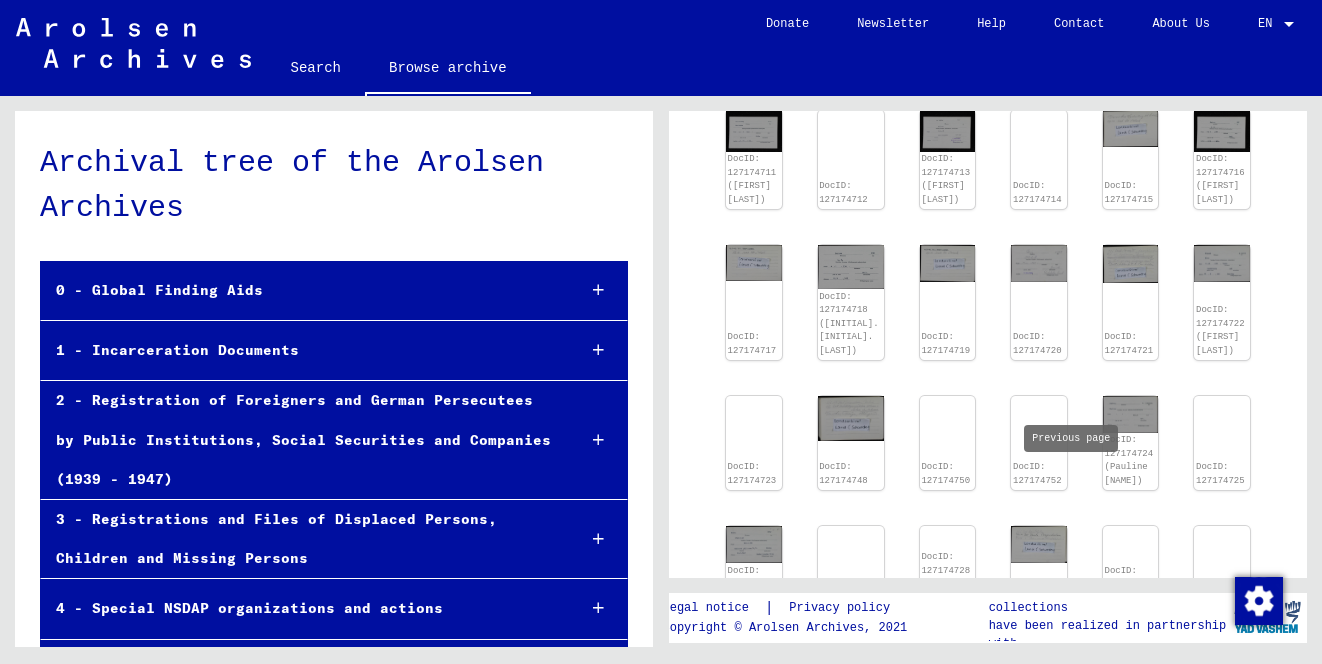 click 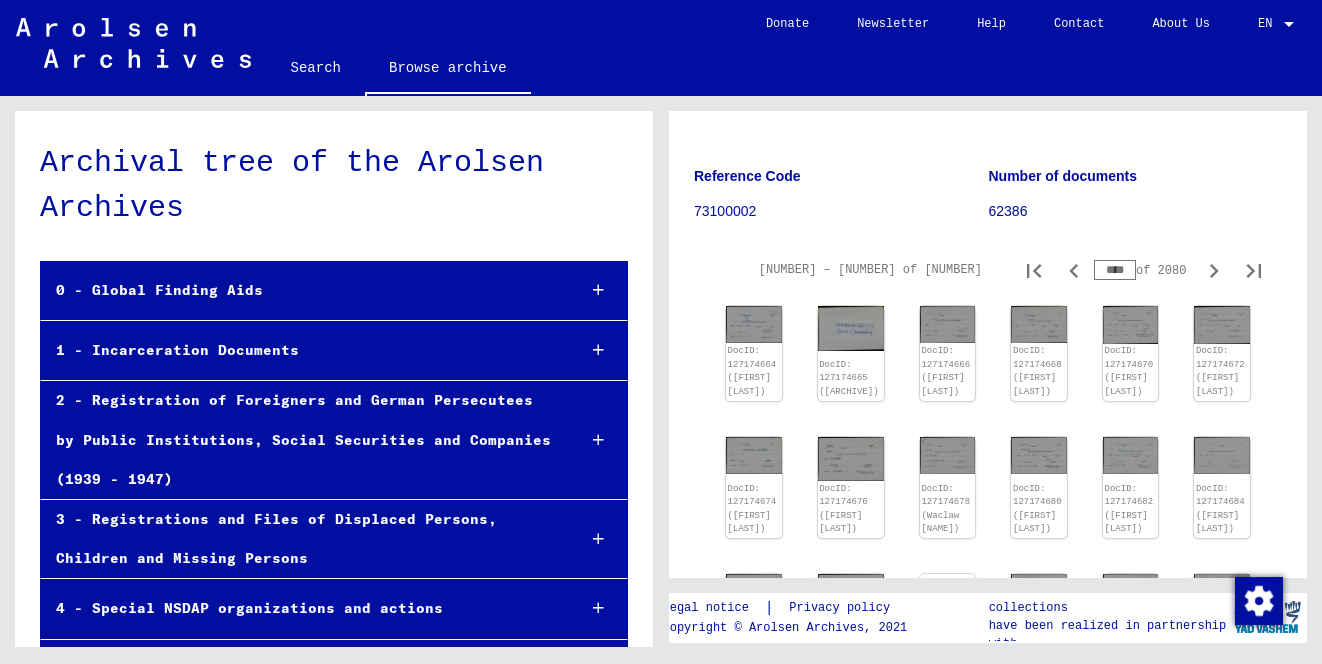 scroll, scrollTop: 232, scrollLeft: 0, axis: vertical 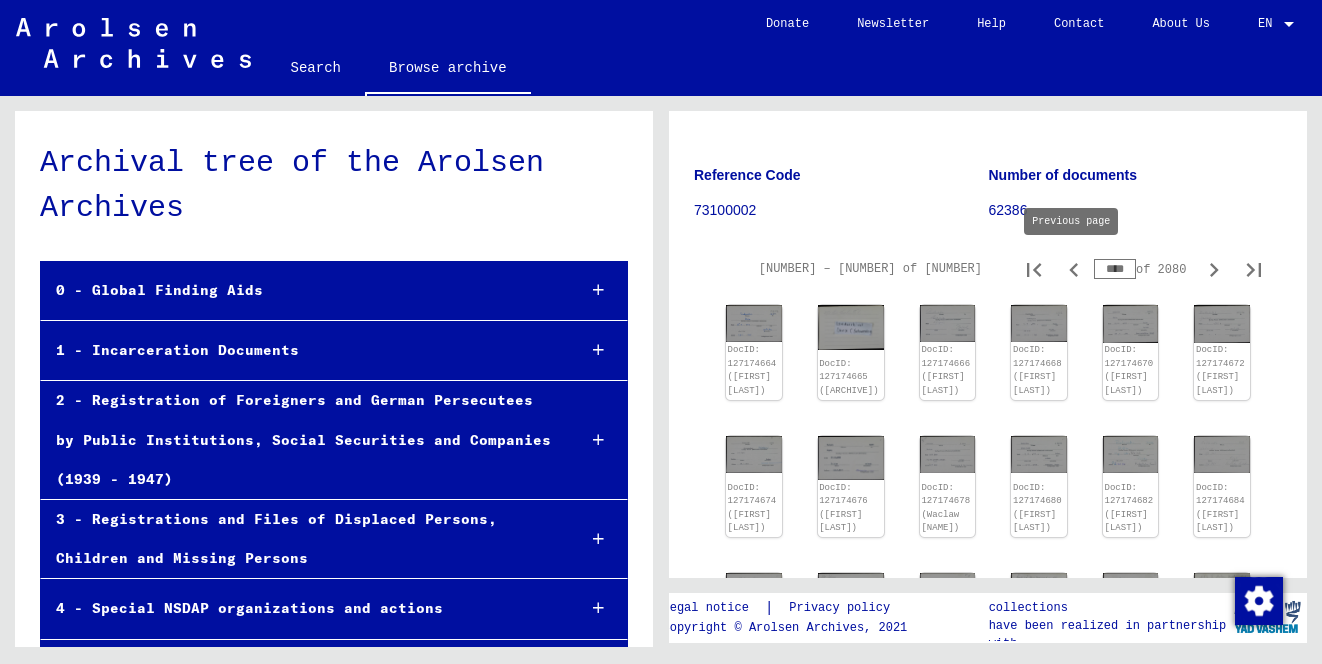 click 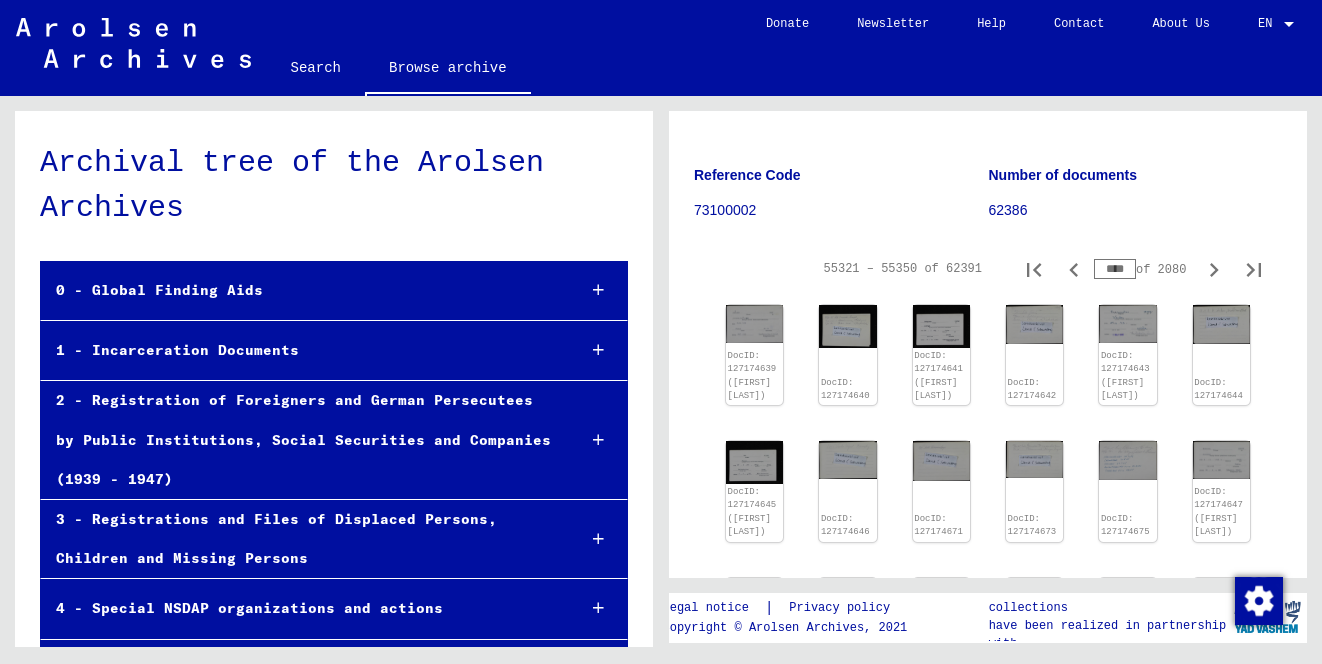 click 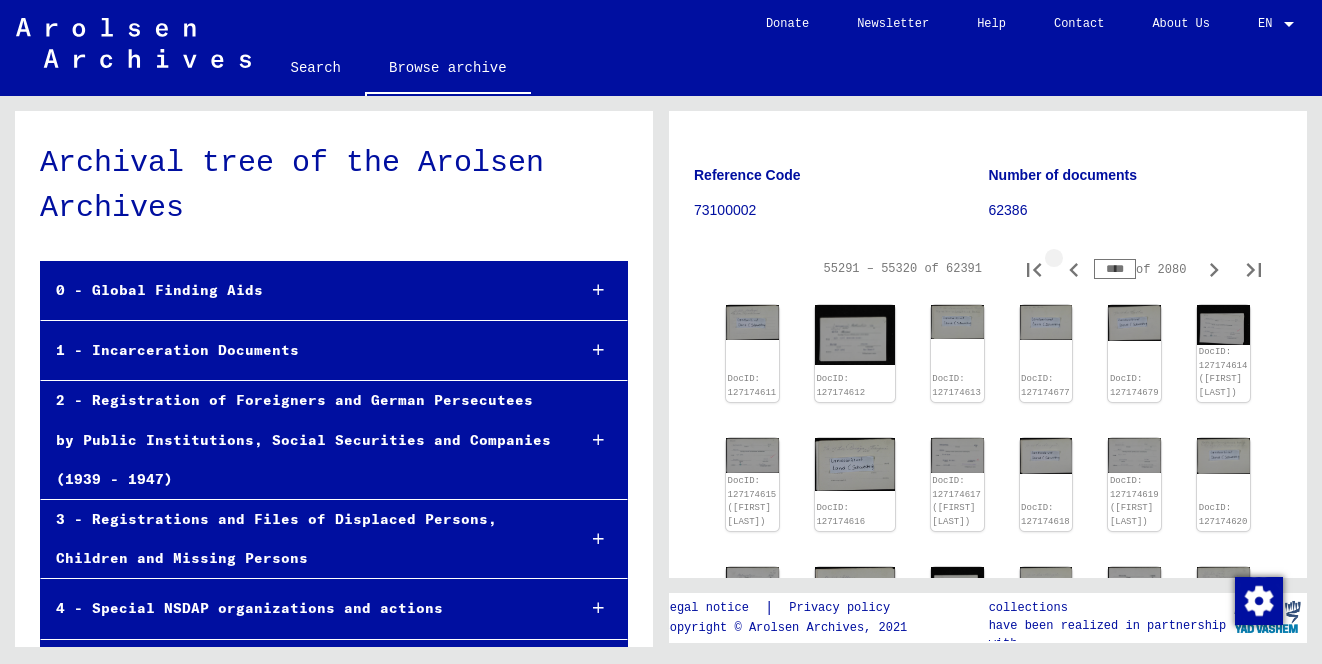 click 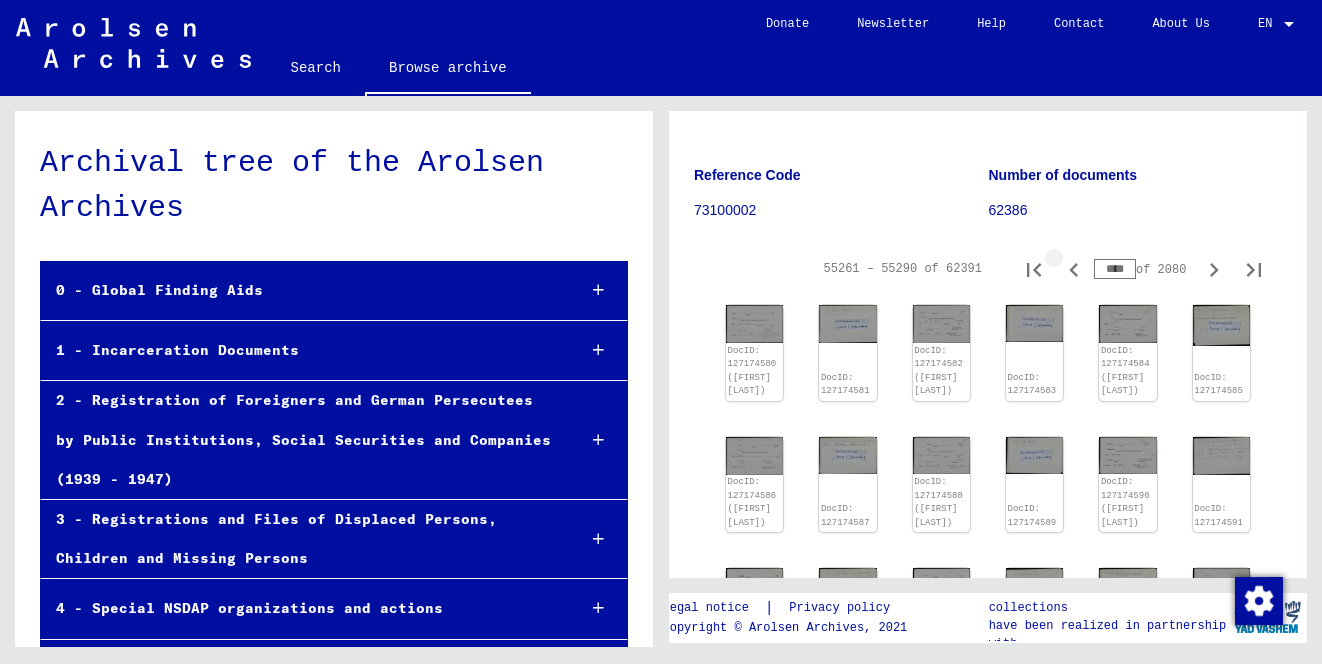 click 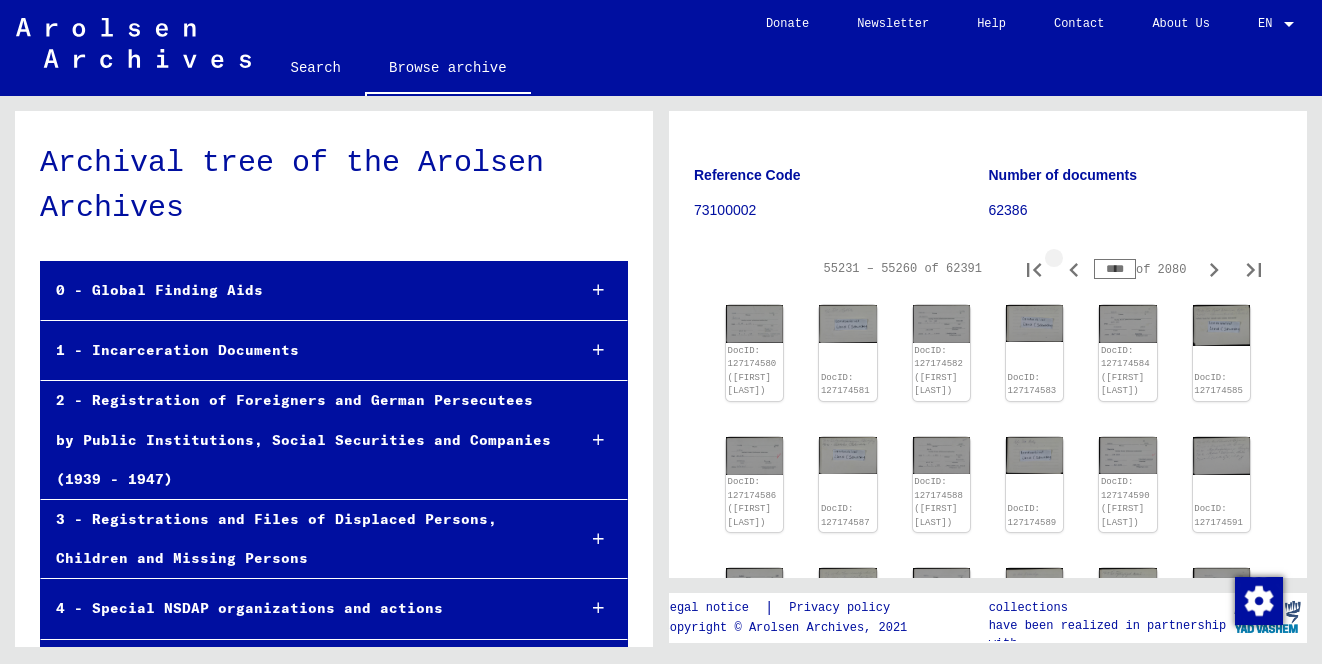click 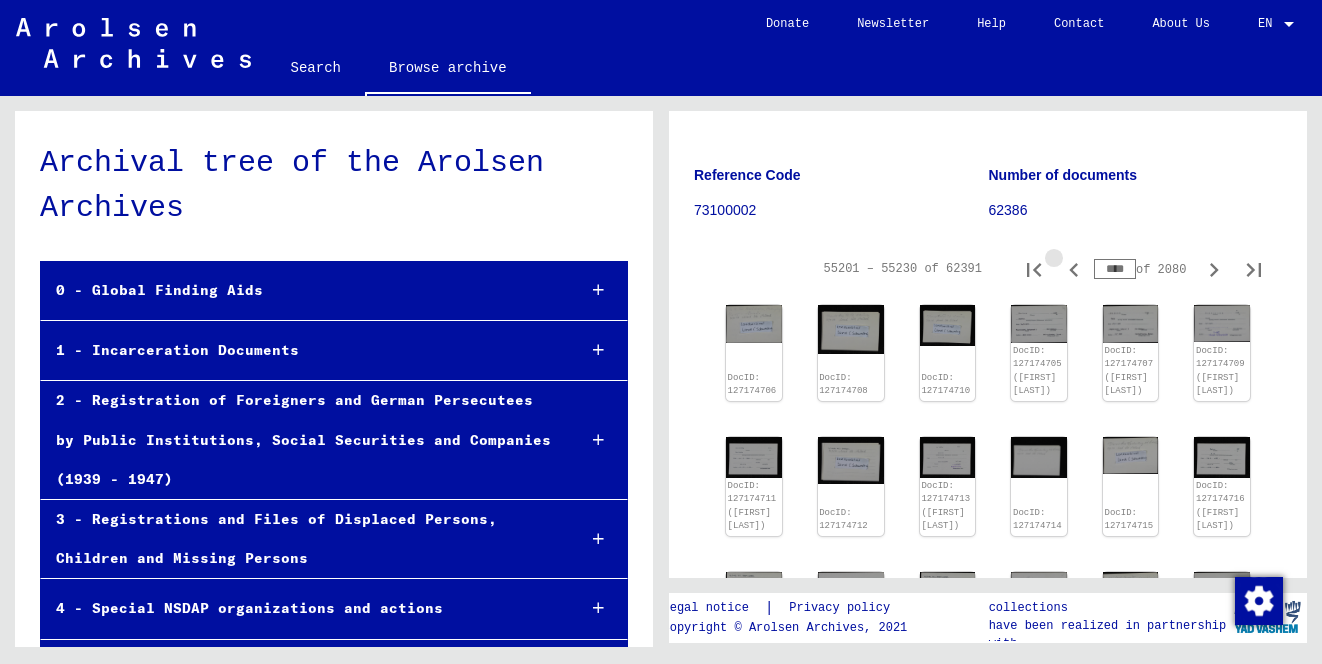 click 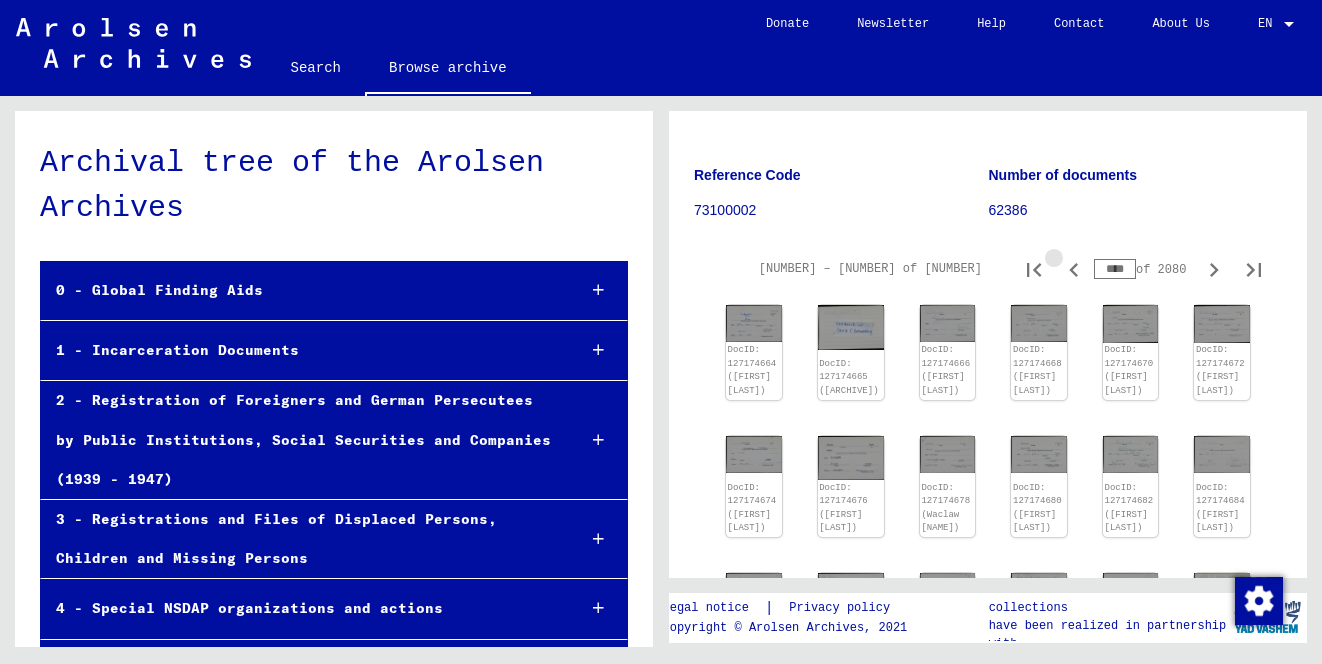 click 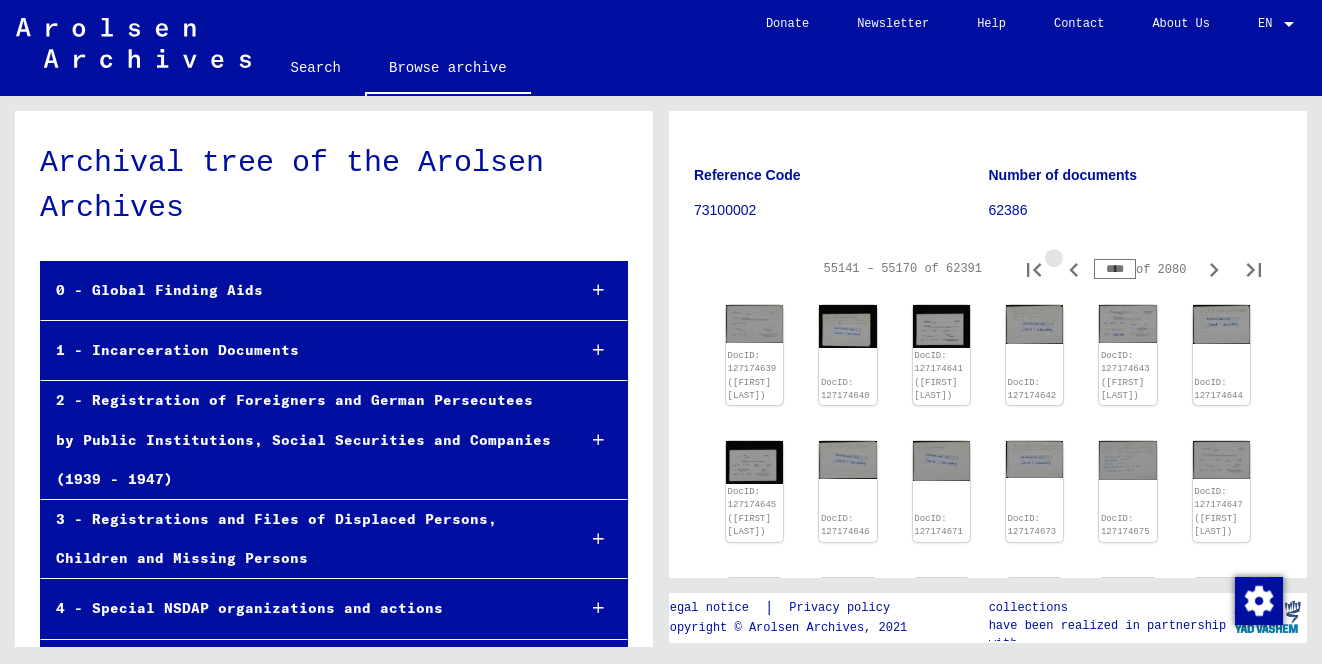 click 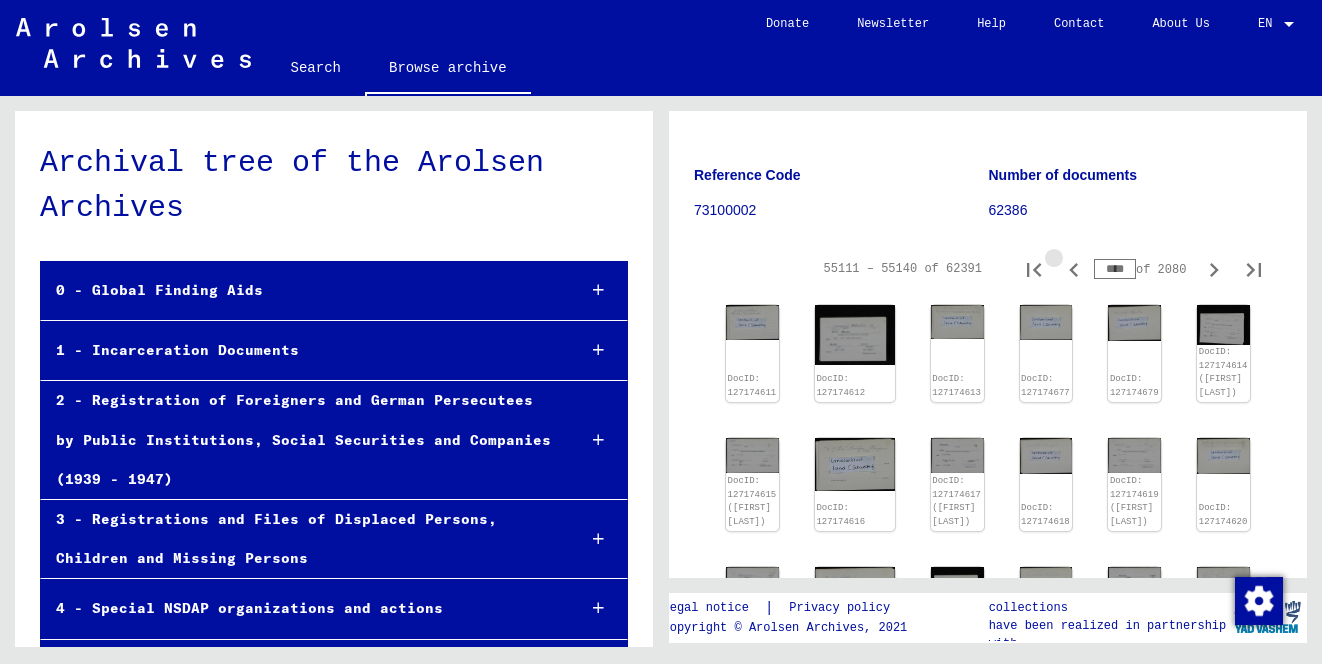 click 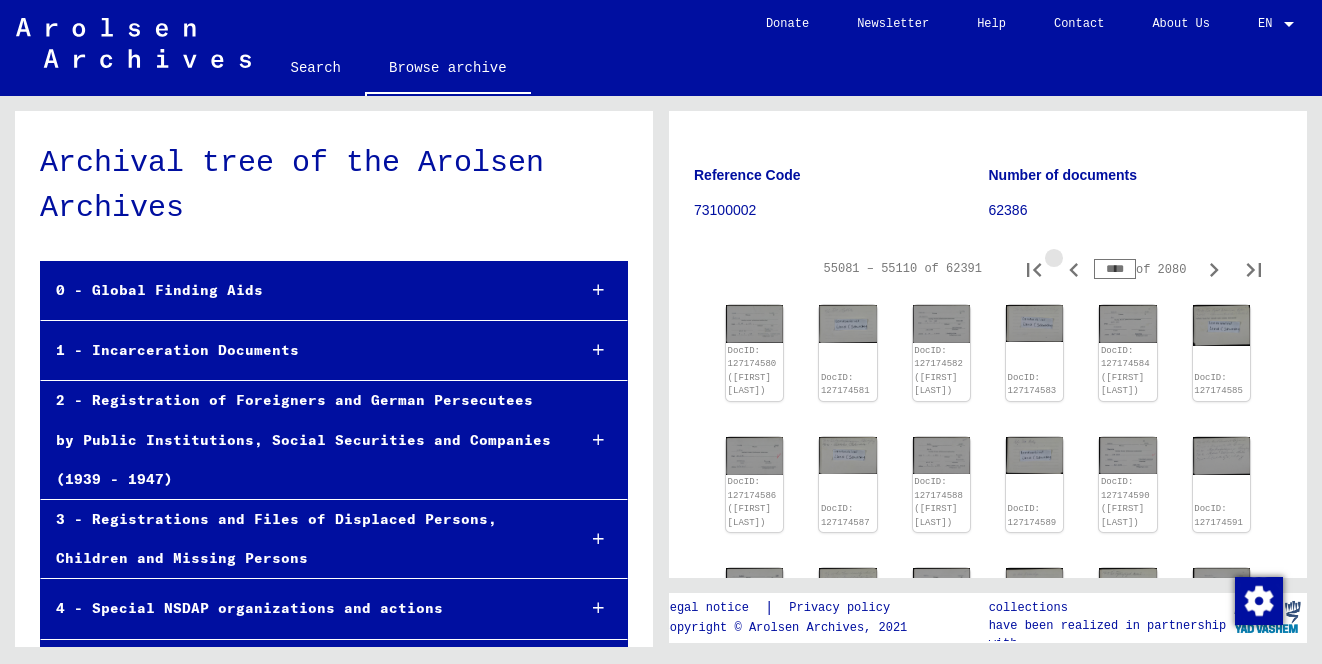 click 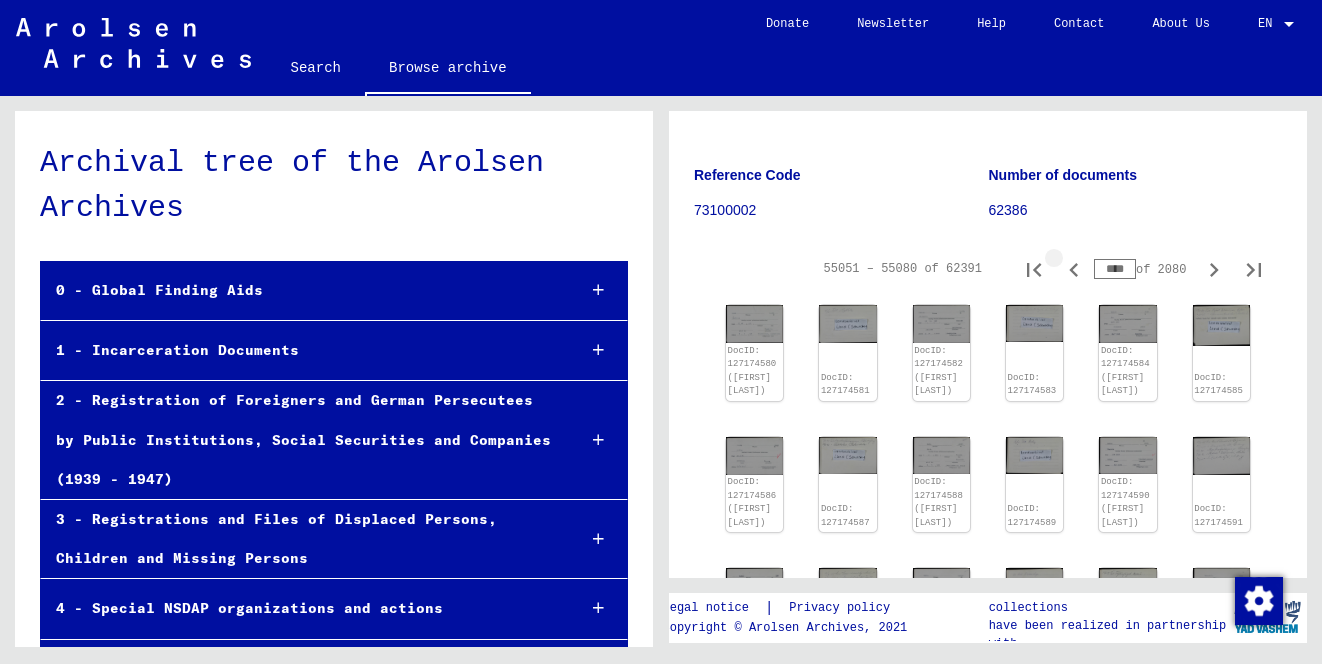 click 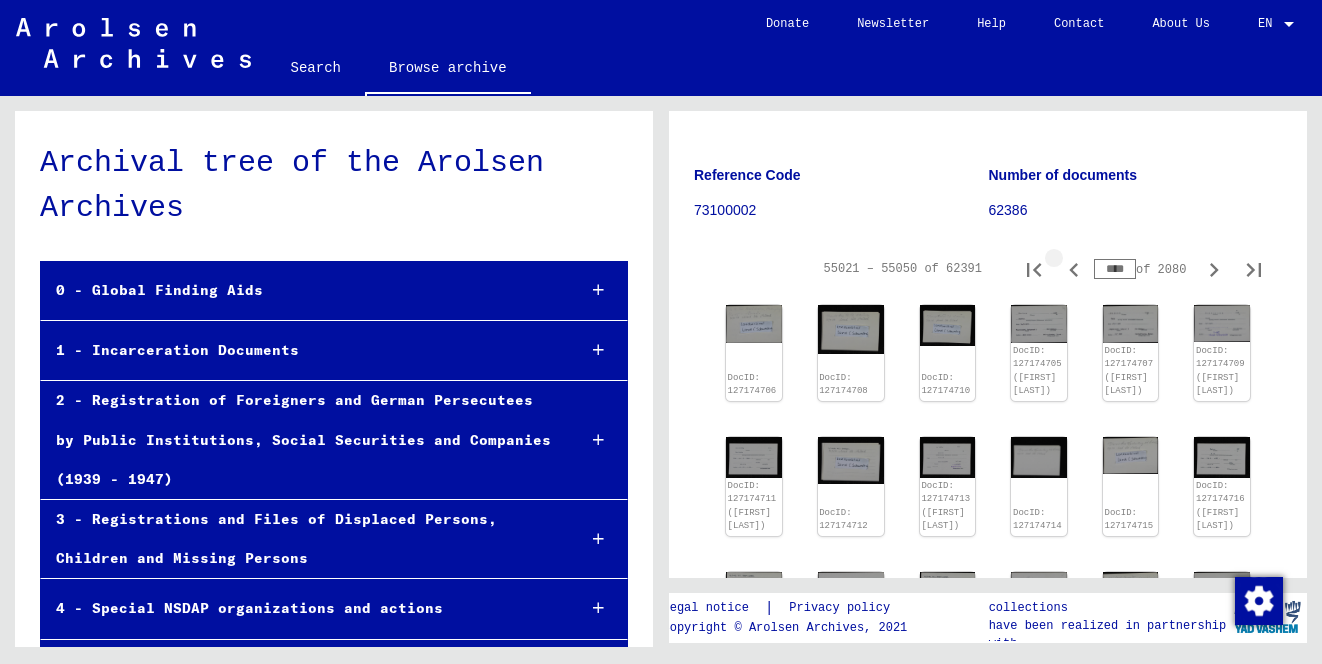 click 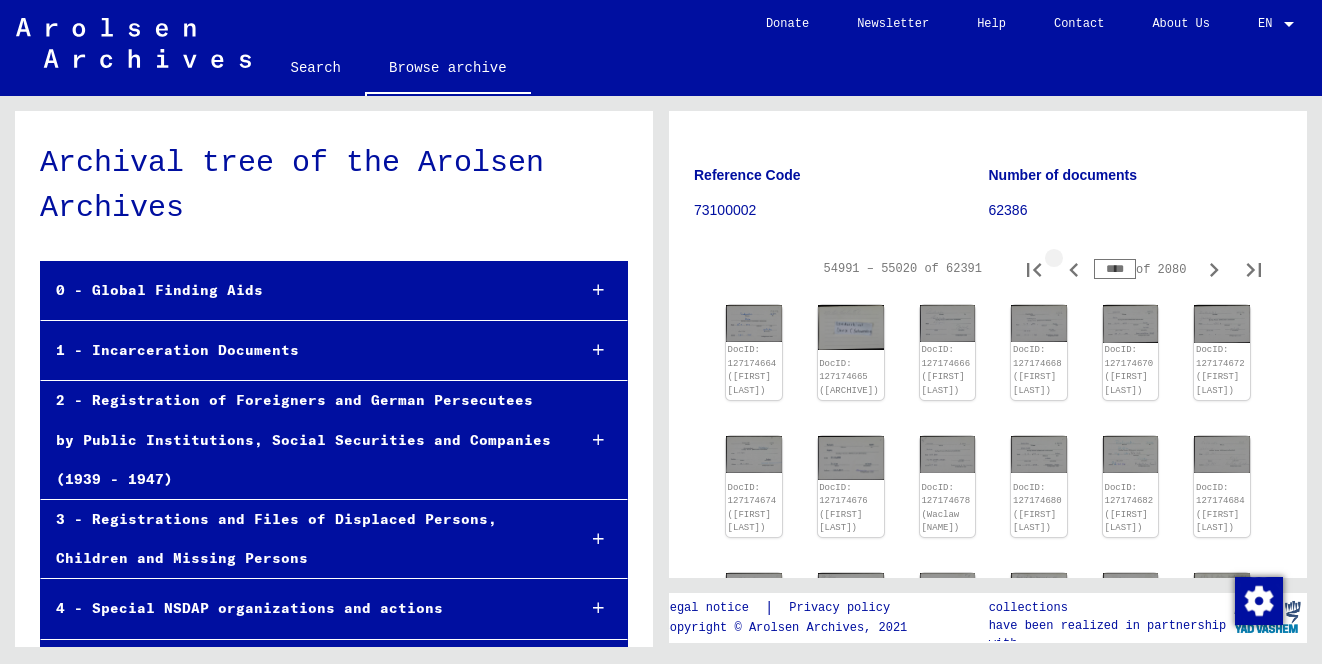 click 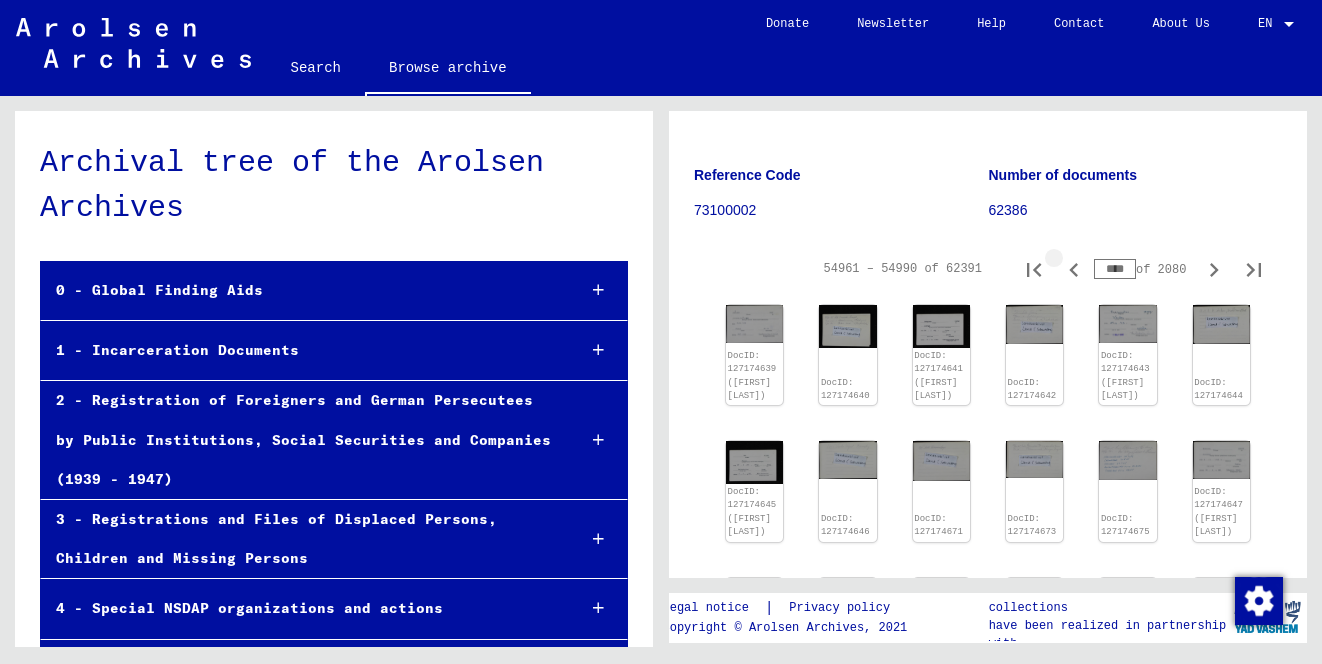 click 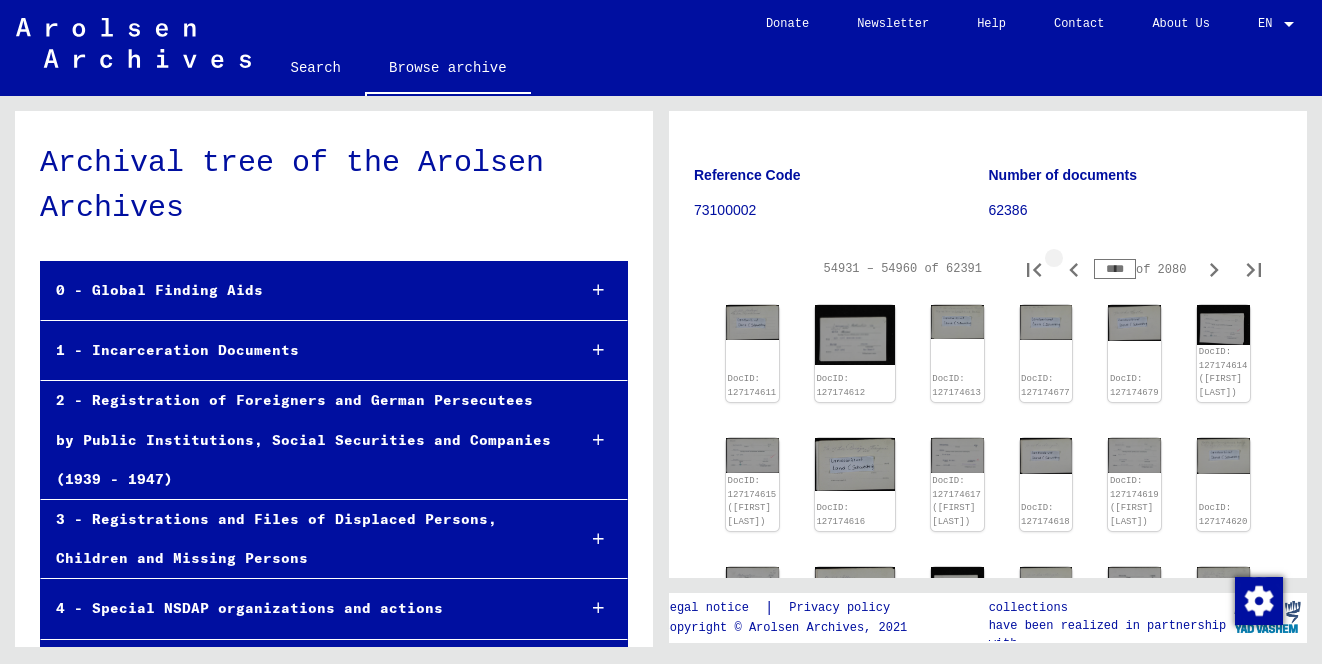 click 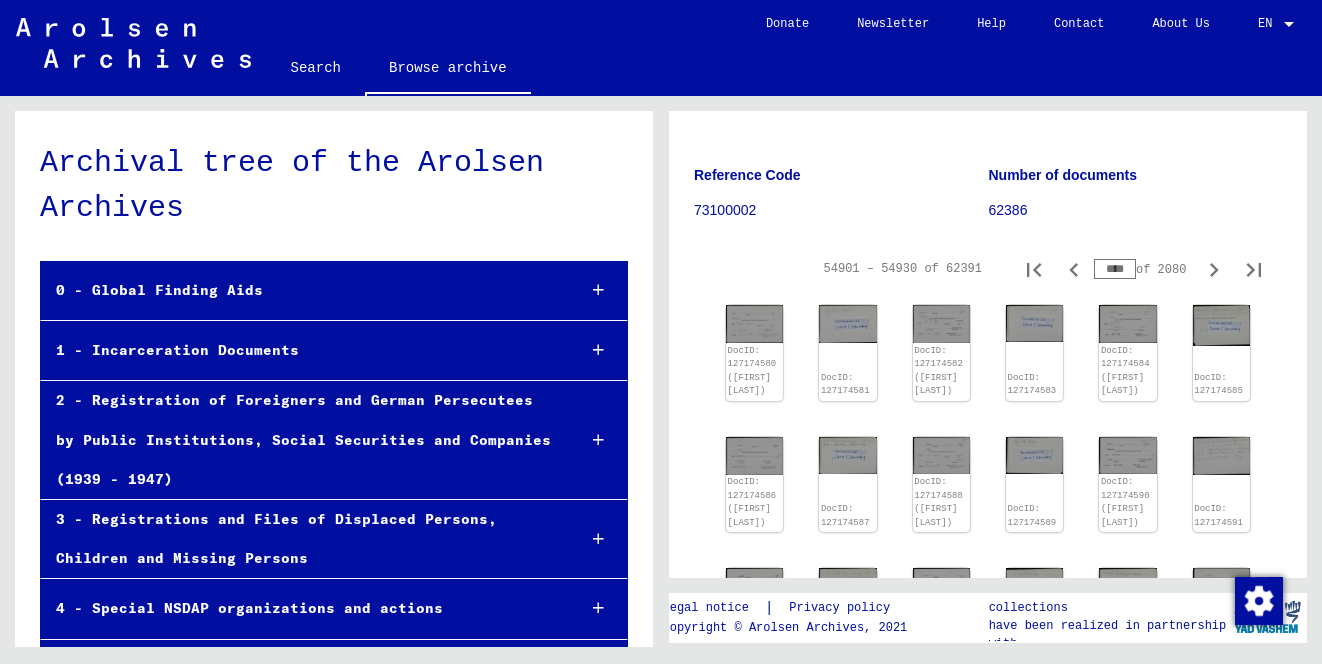 click 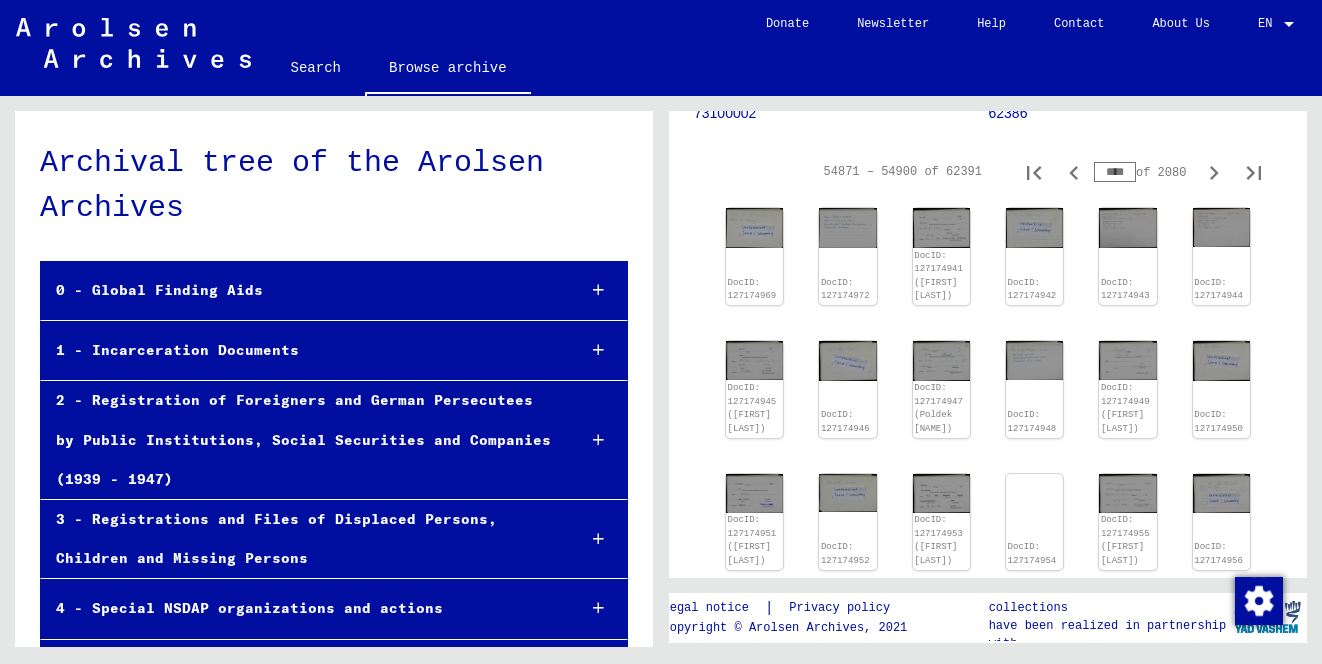 scroll, scrollTop: 334, scrollLeft: 0, axis: vertical 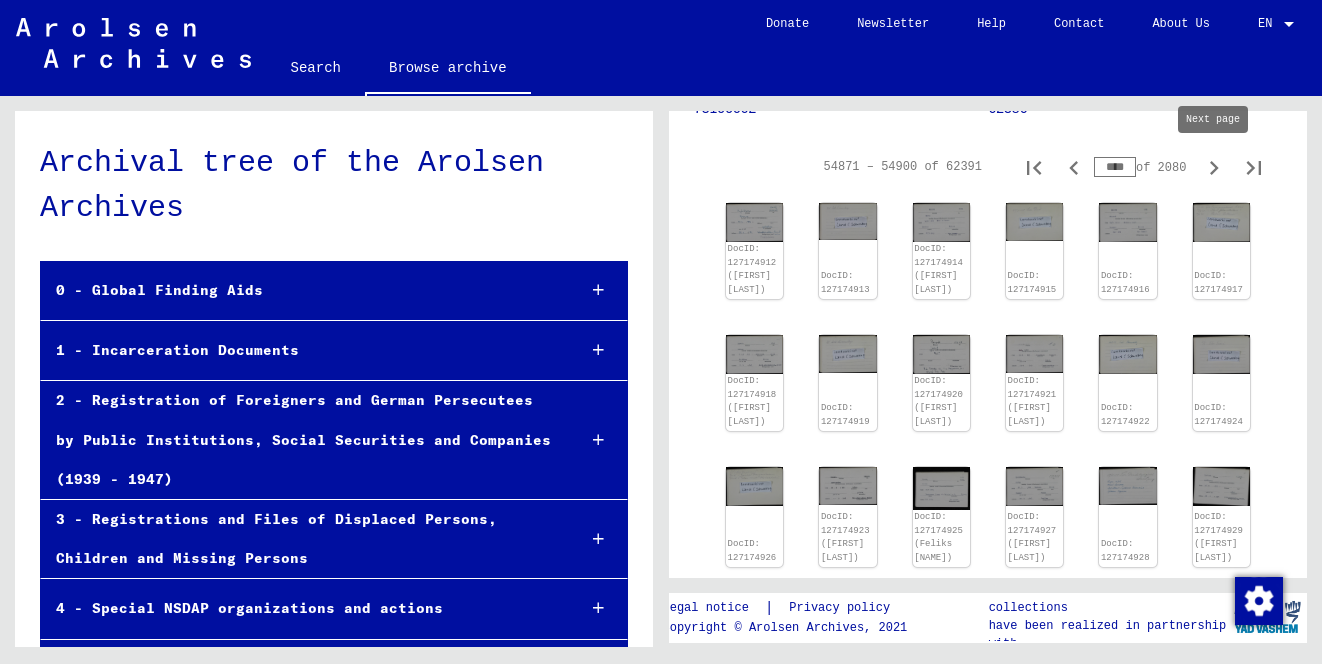 click 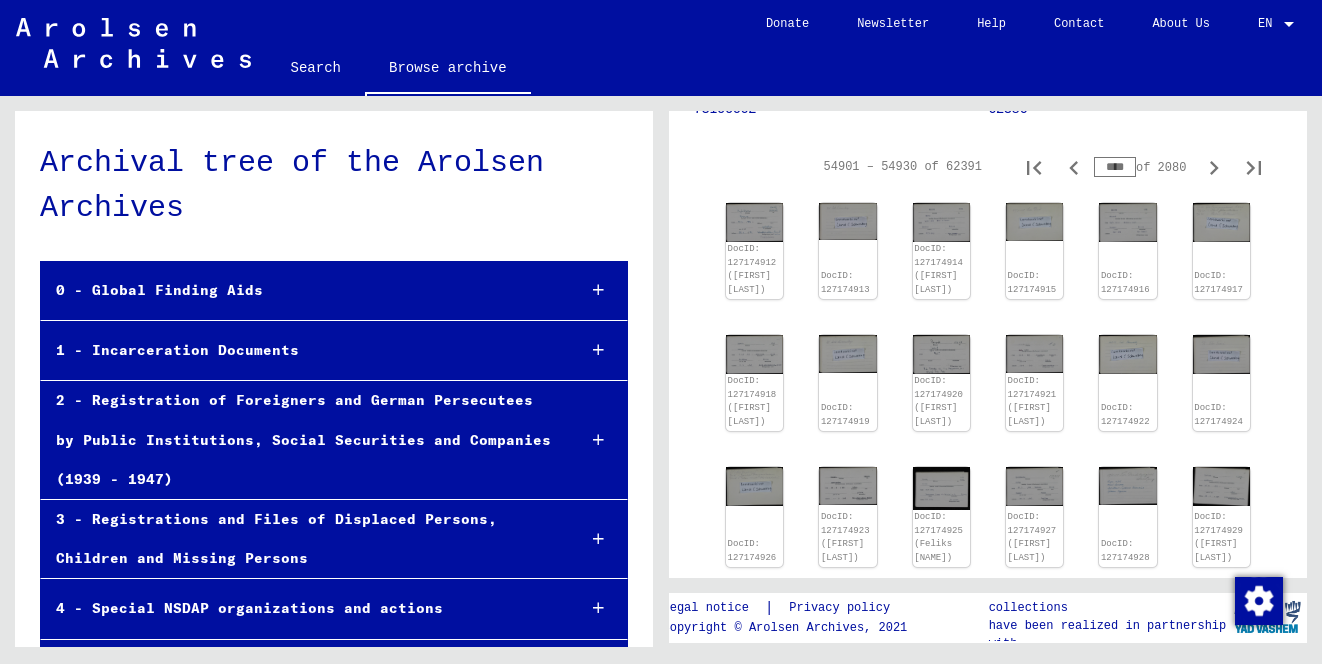 click 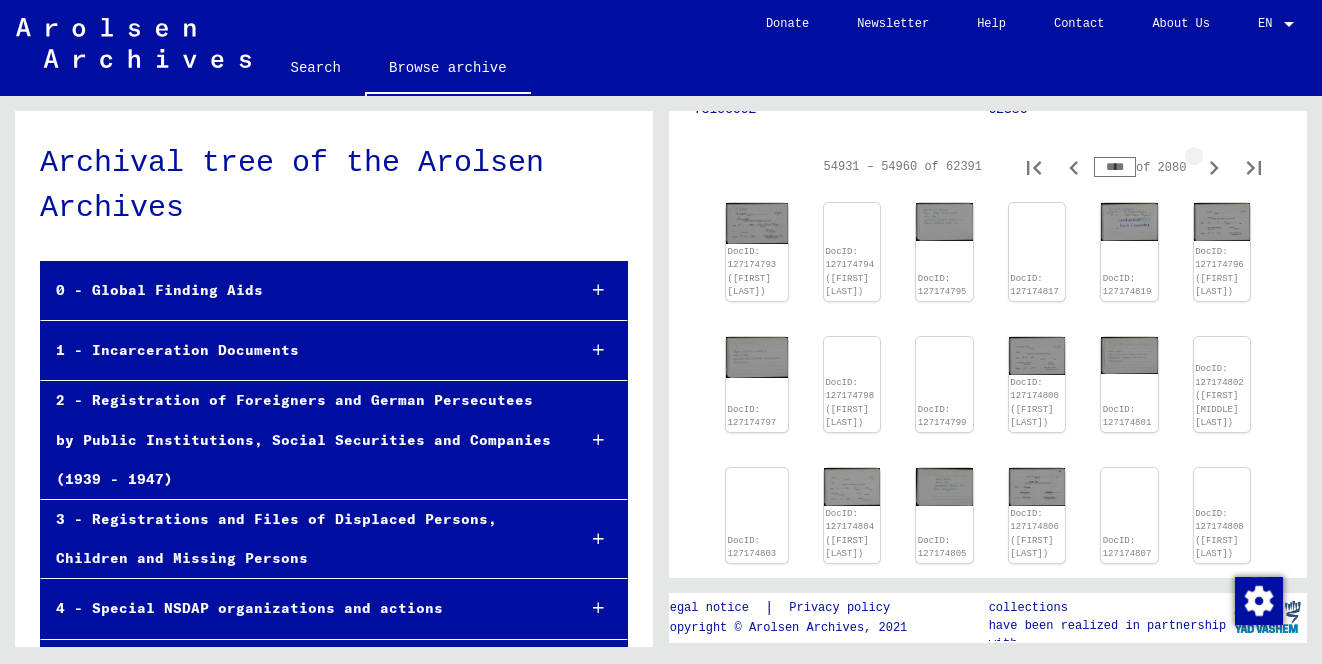 click 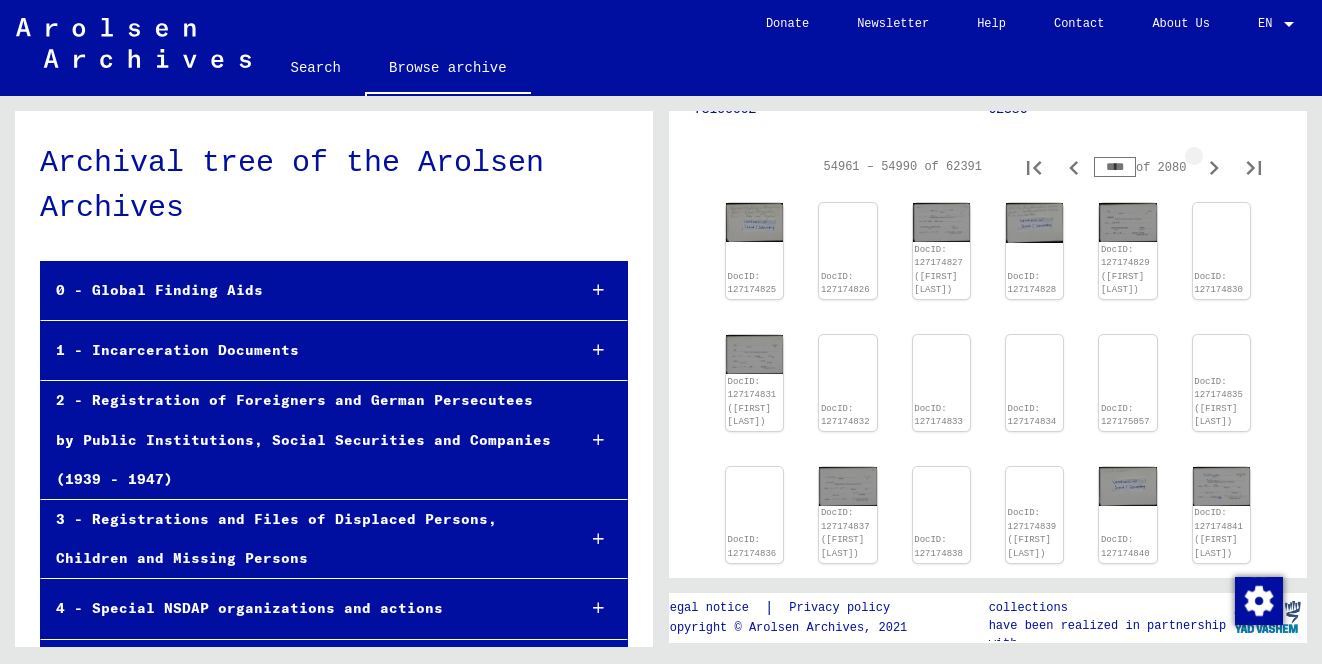 click 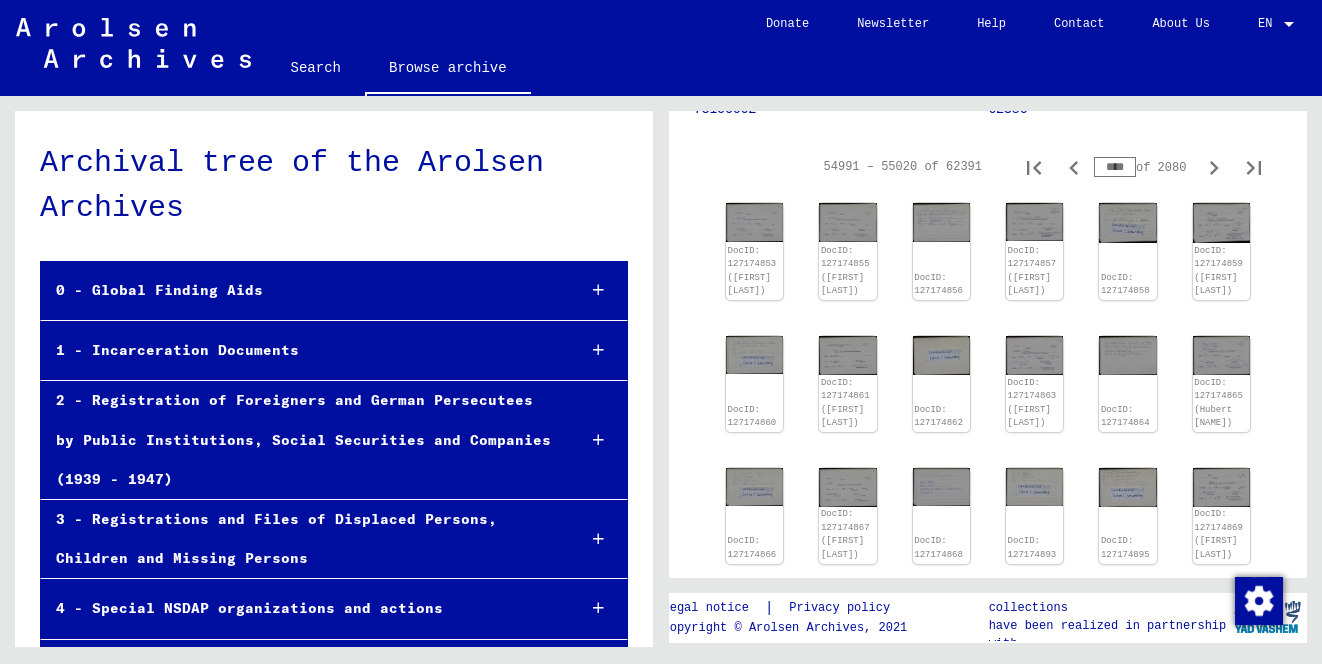 click on "****" at bounding box center [1115, 167] 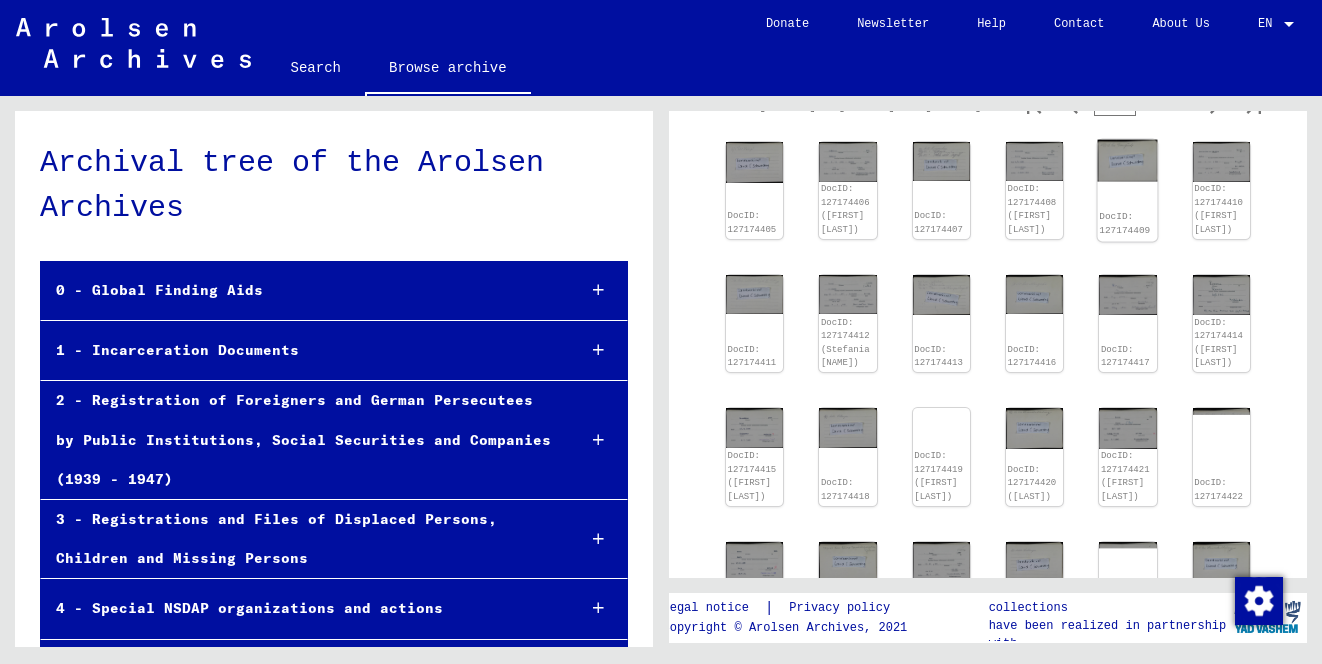 scroll, scrollTop: 306, scrollLeft: 0, axis: vertical 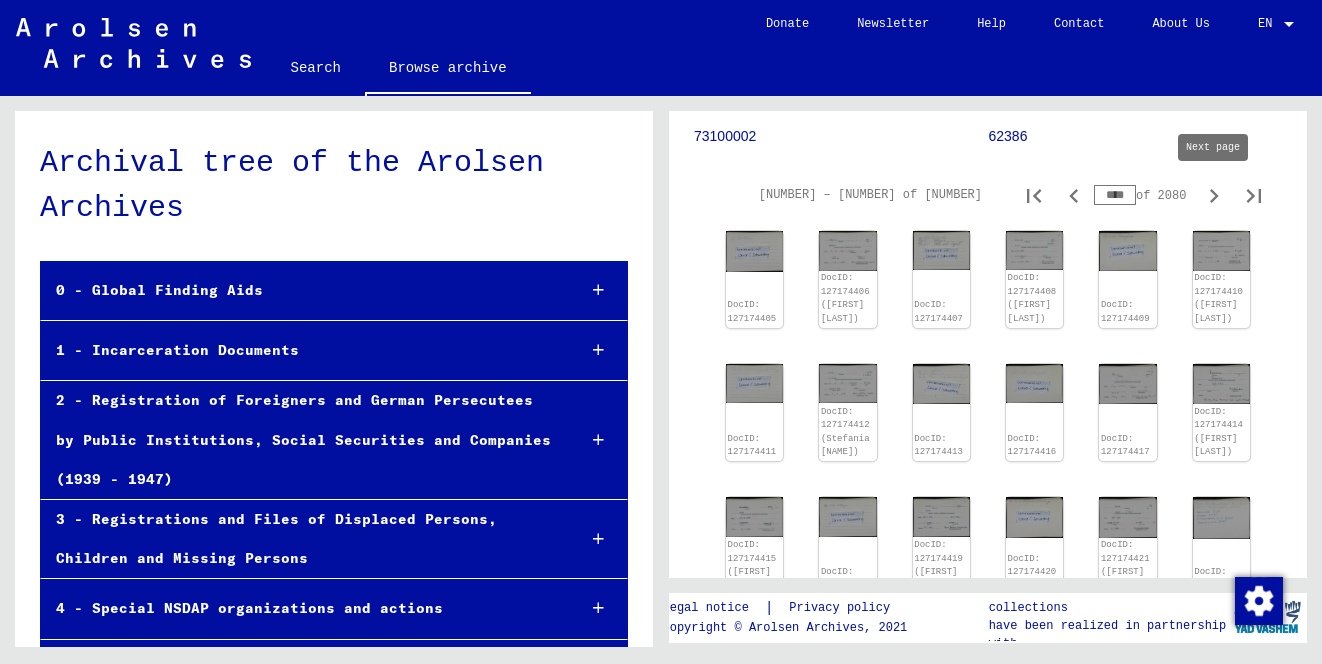 click 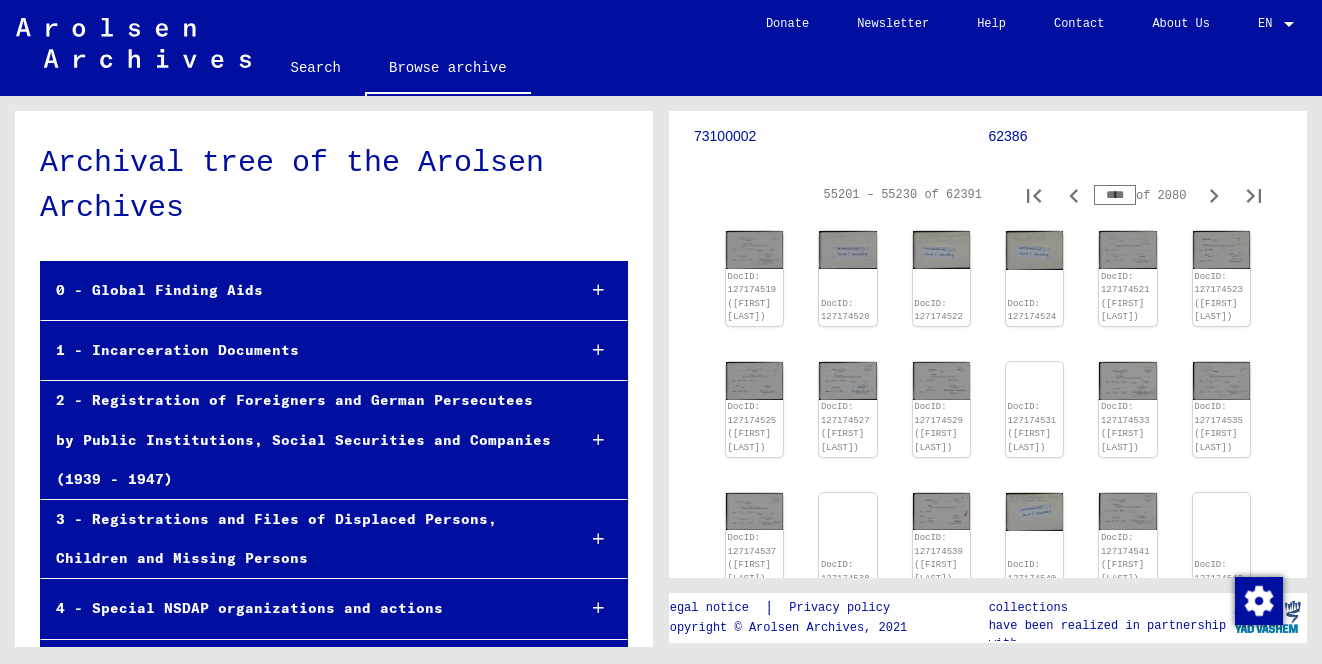 click 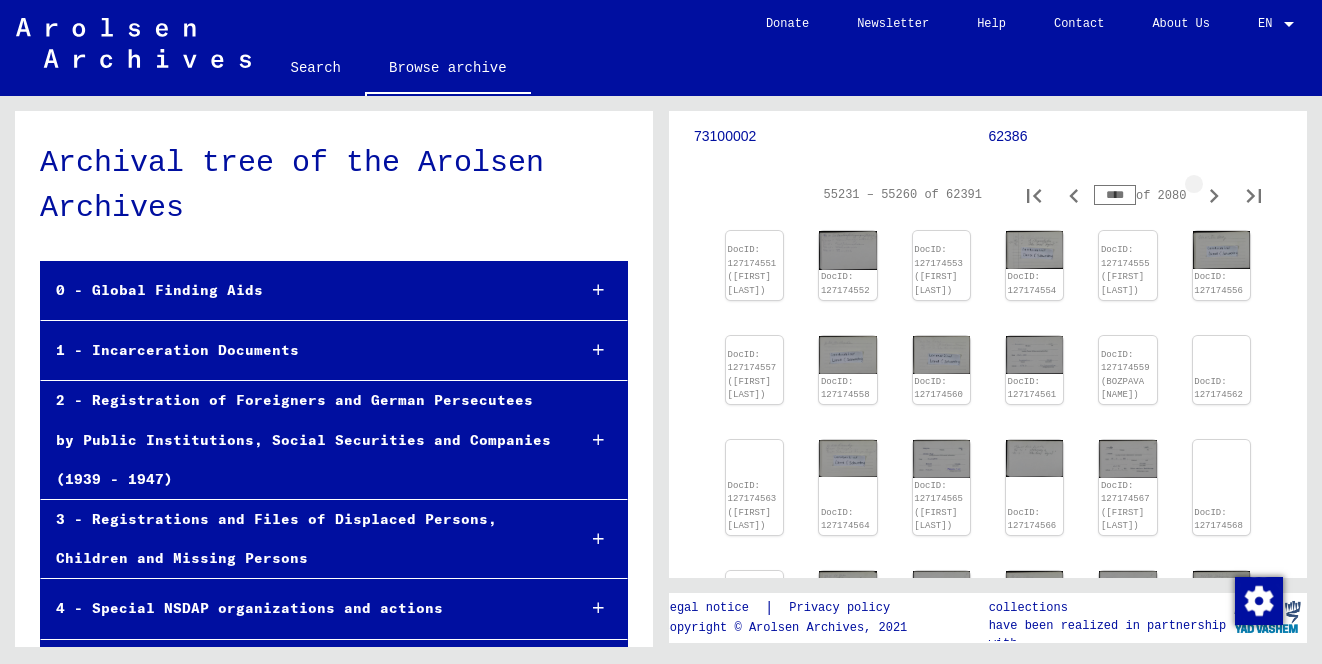 click 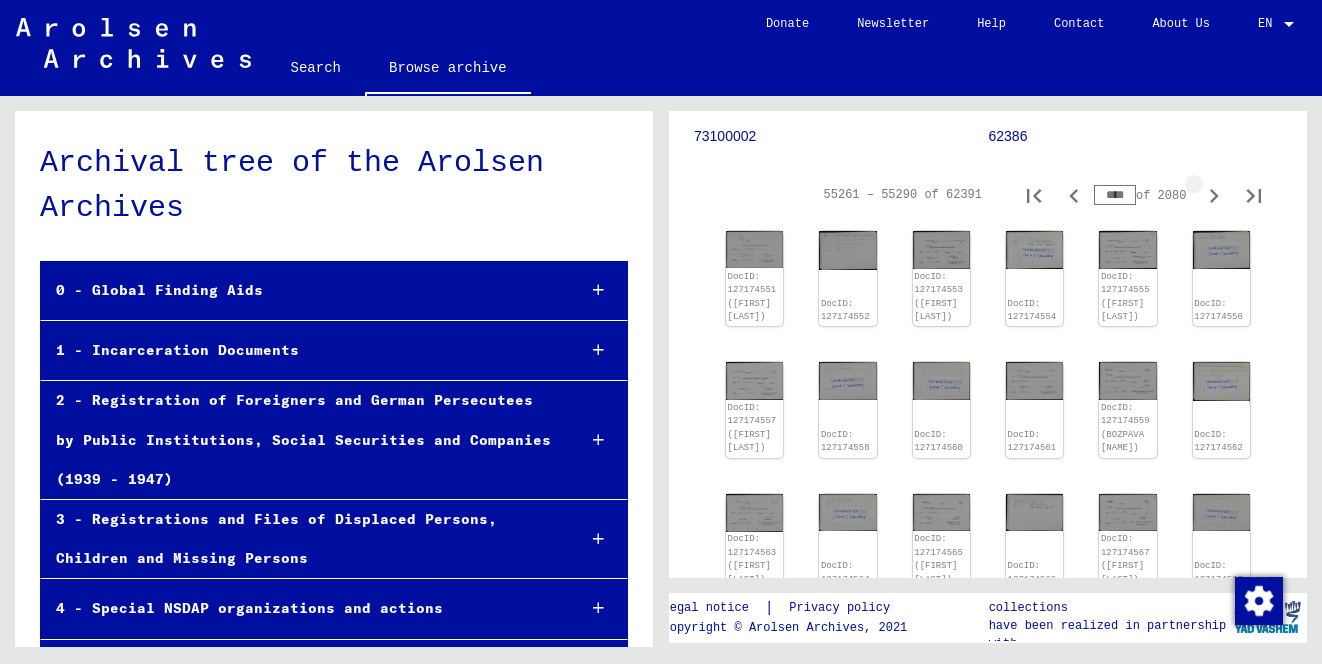 click 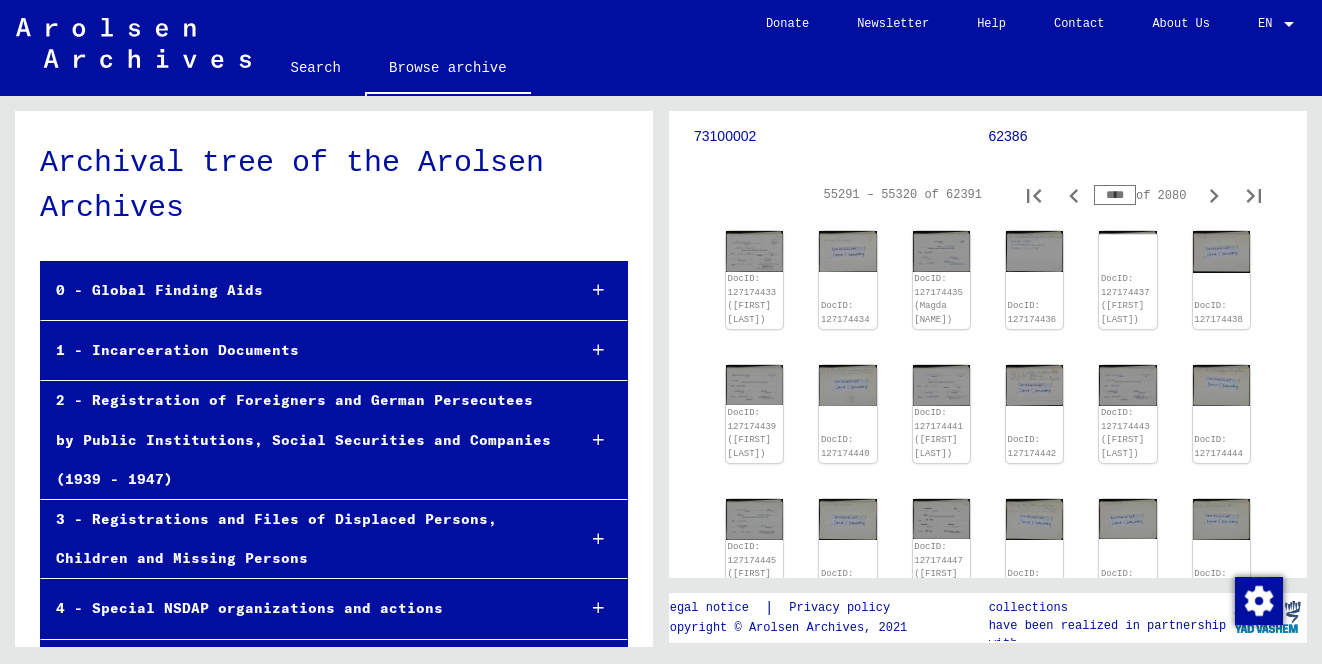click 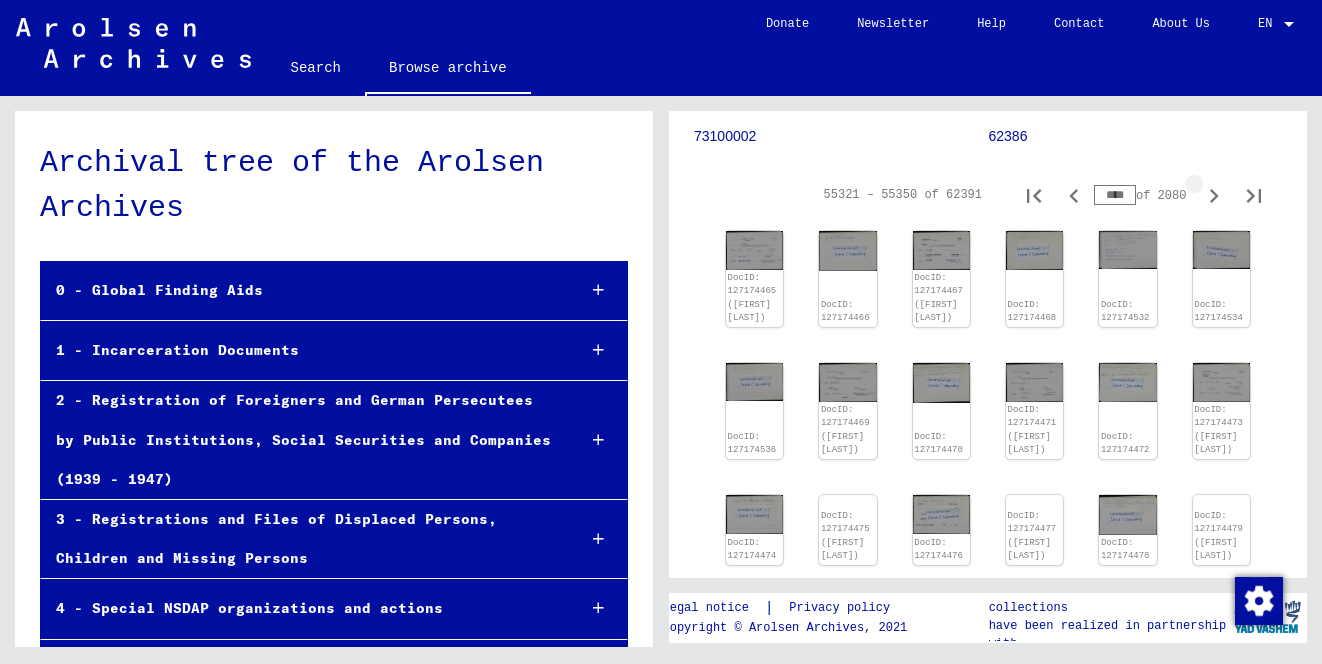 click 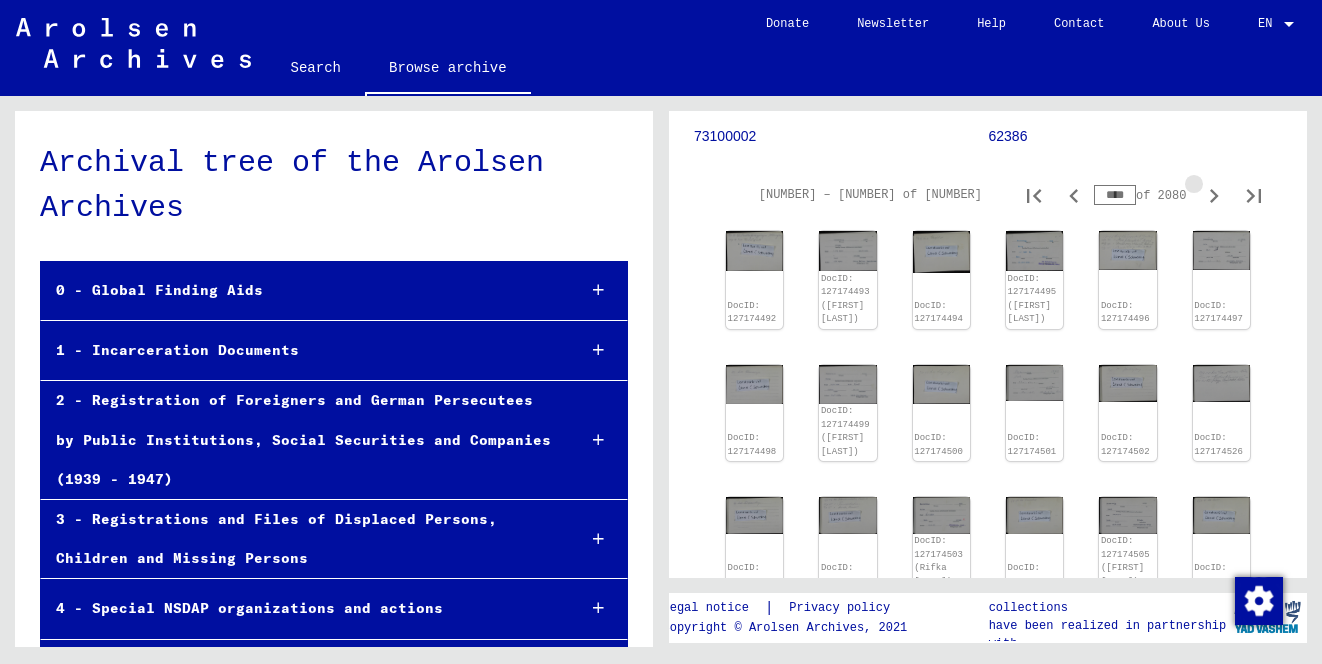 click 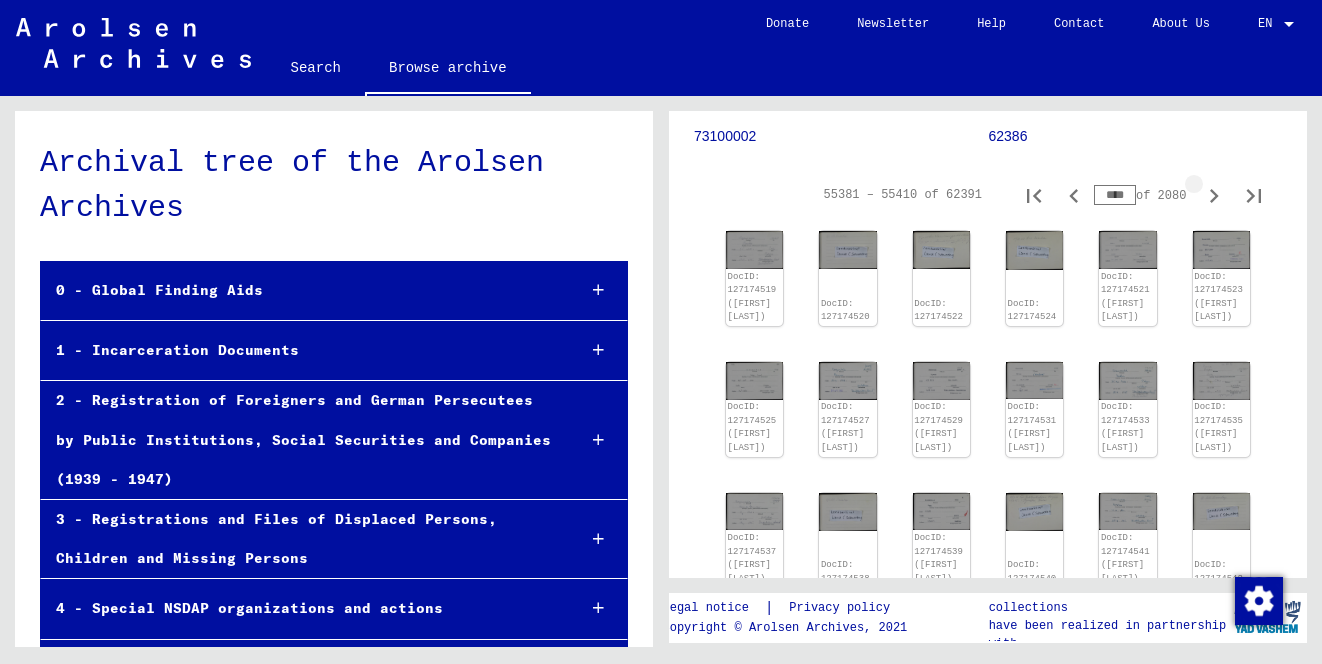click 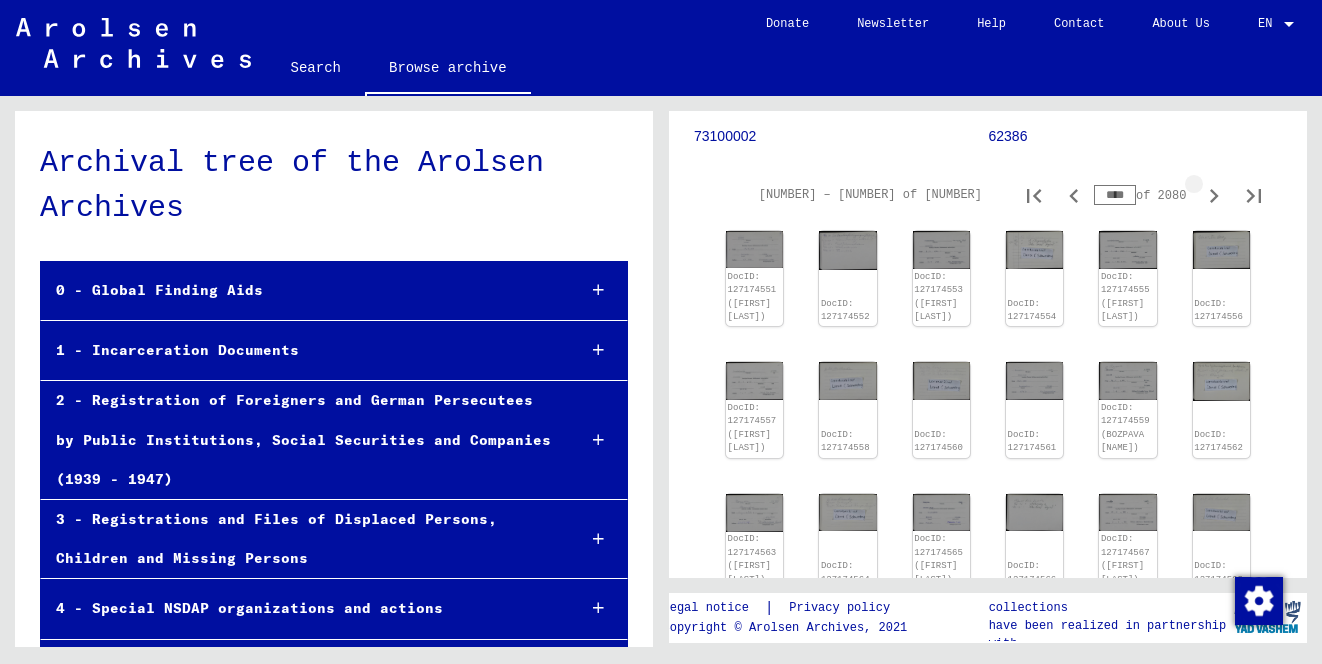 click 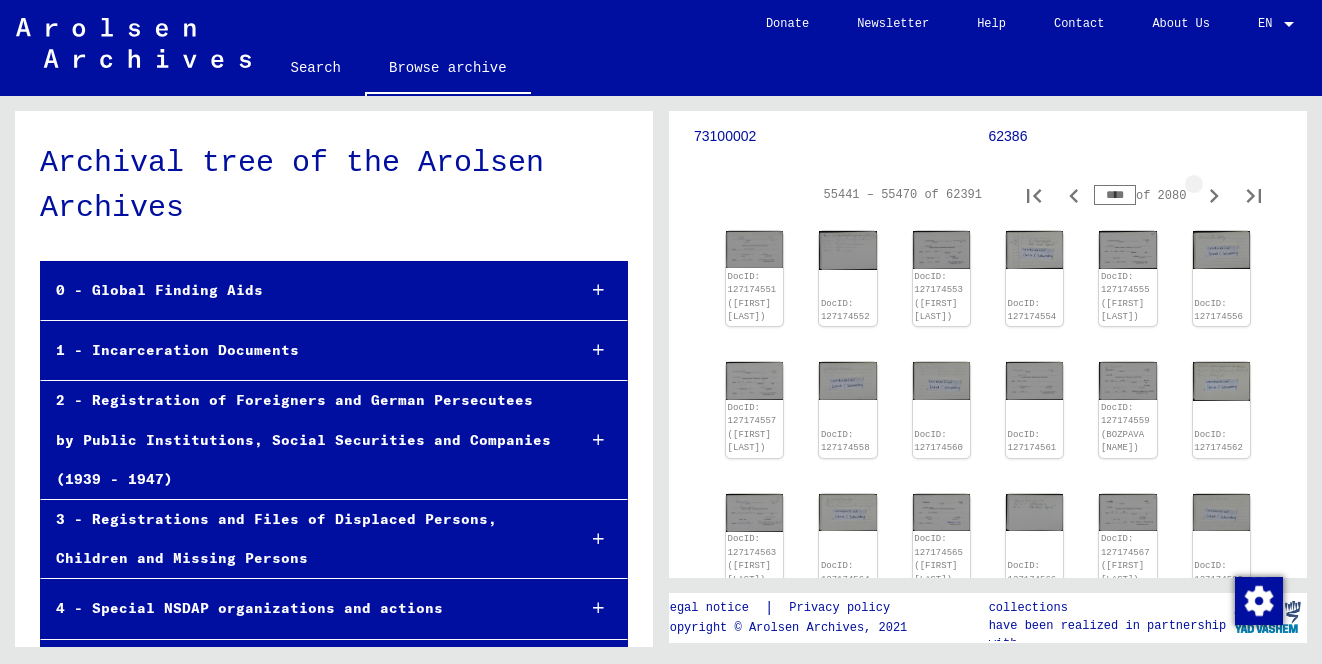 click 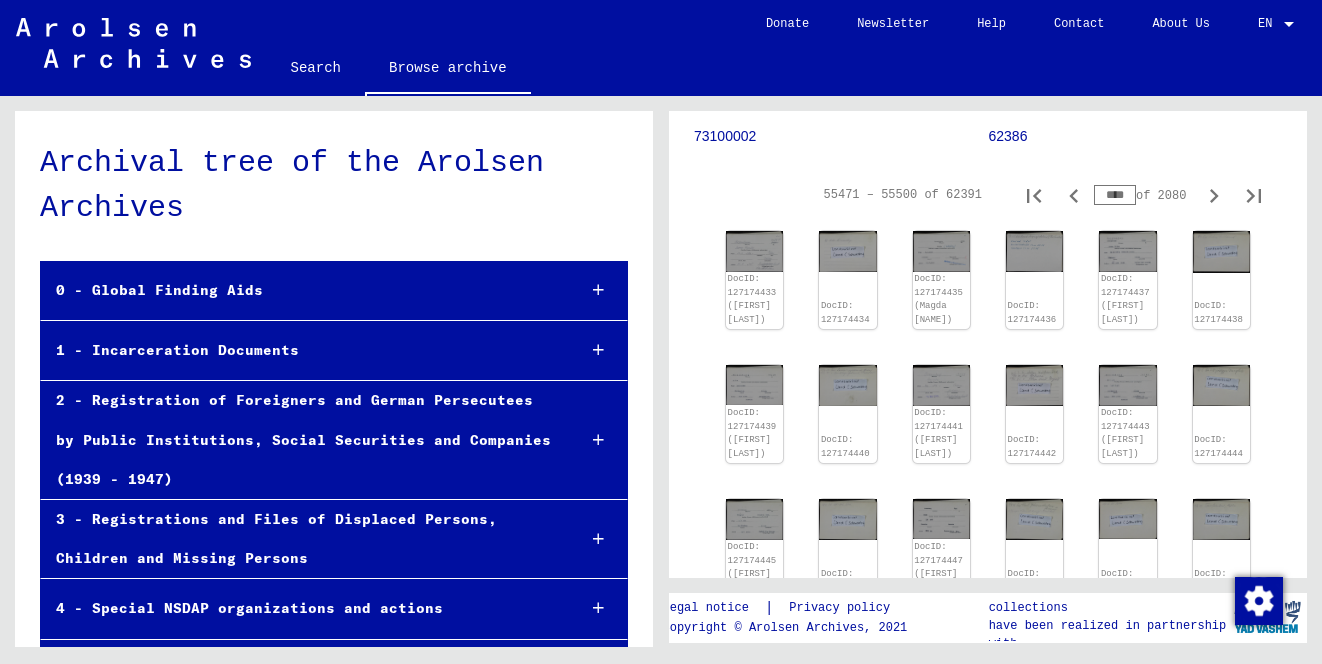 click on "****" at bounding box center [1115, 195] 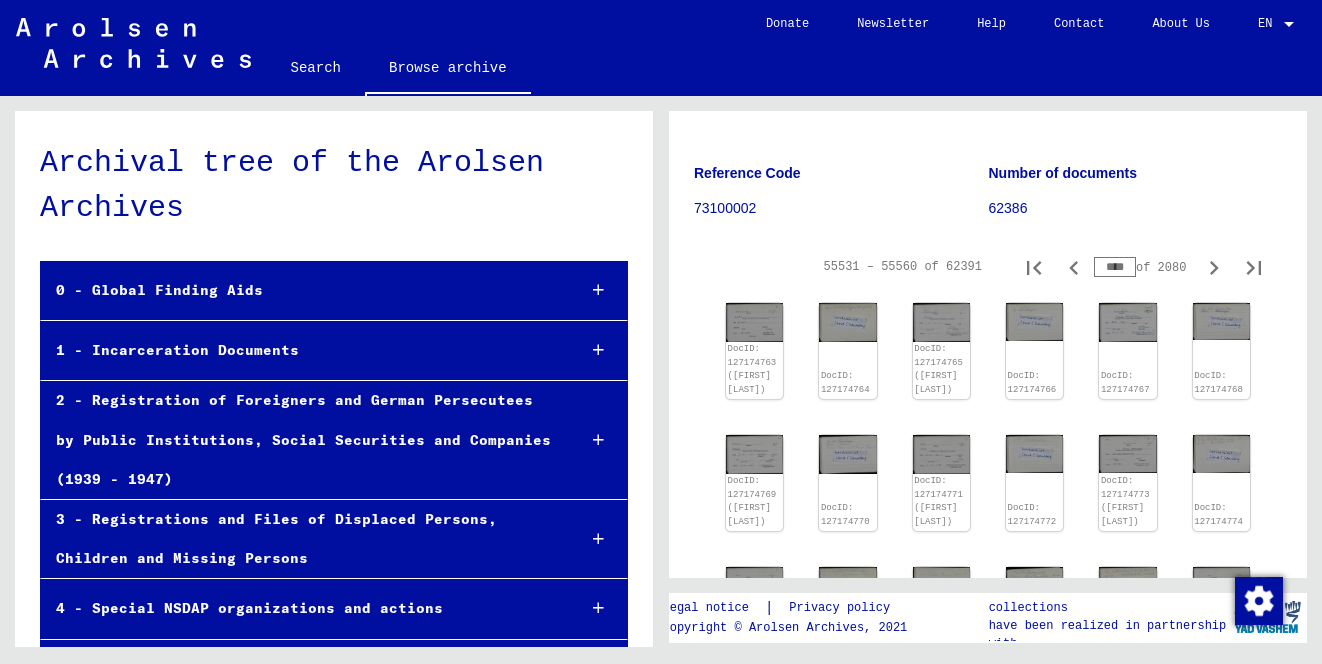 scroll, scrollTop: 237, scrollLeft: 0, axis: vertical 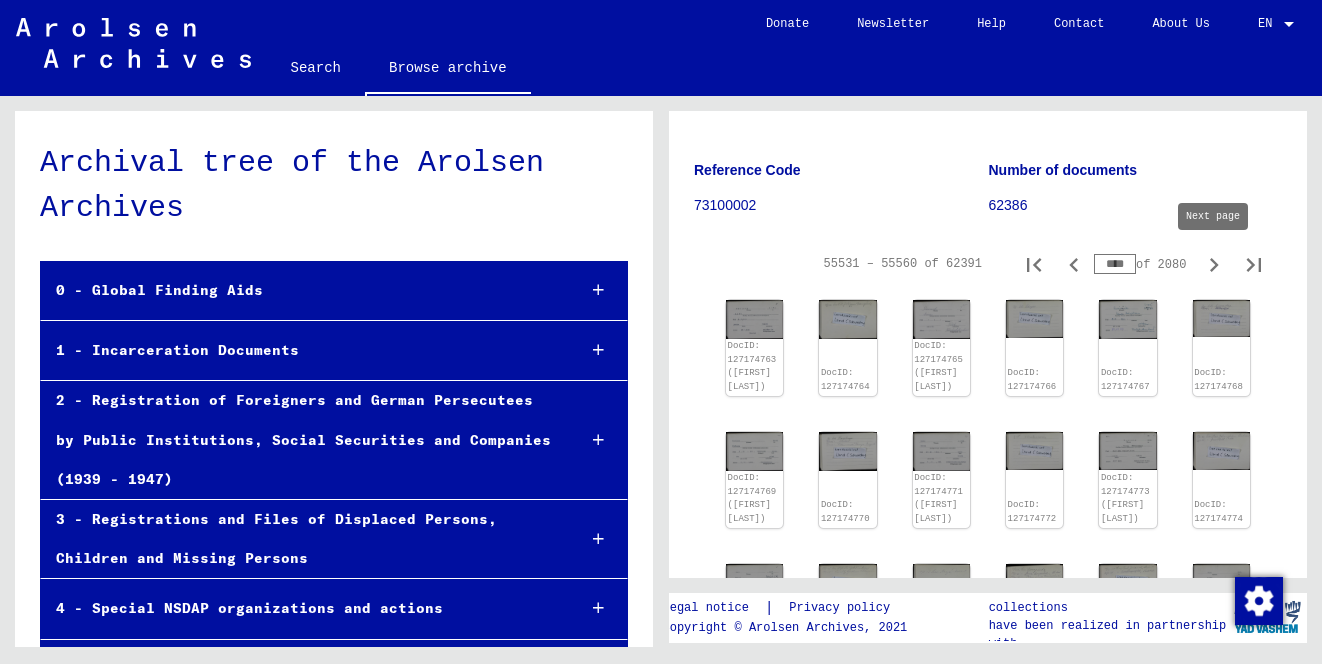 click 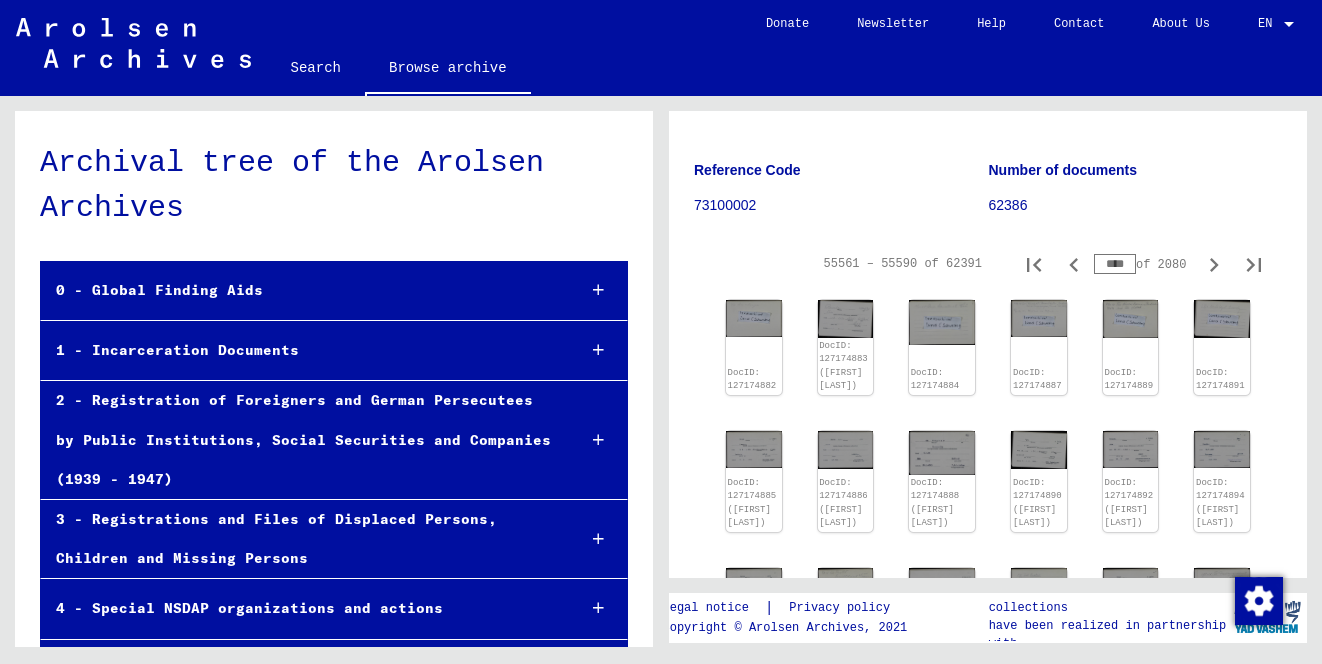 click 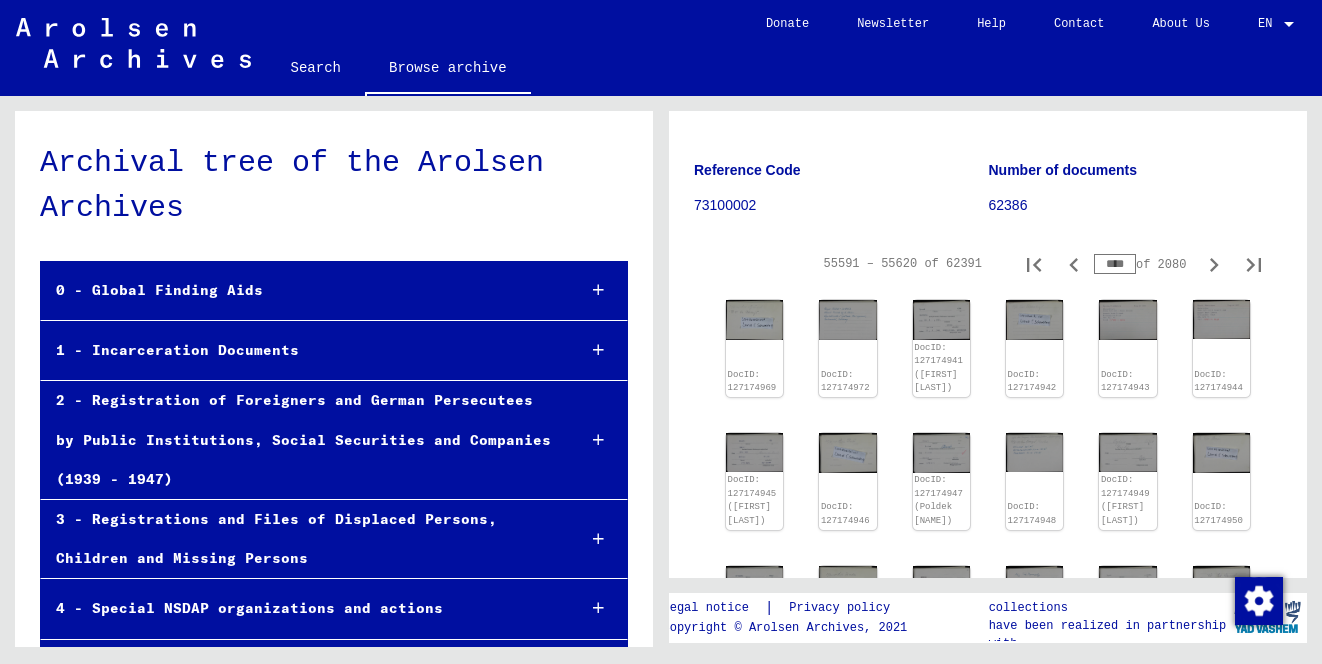 click 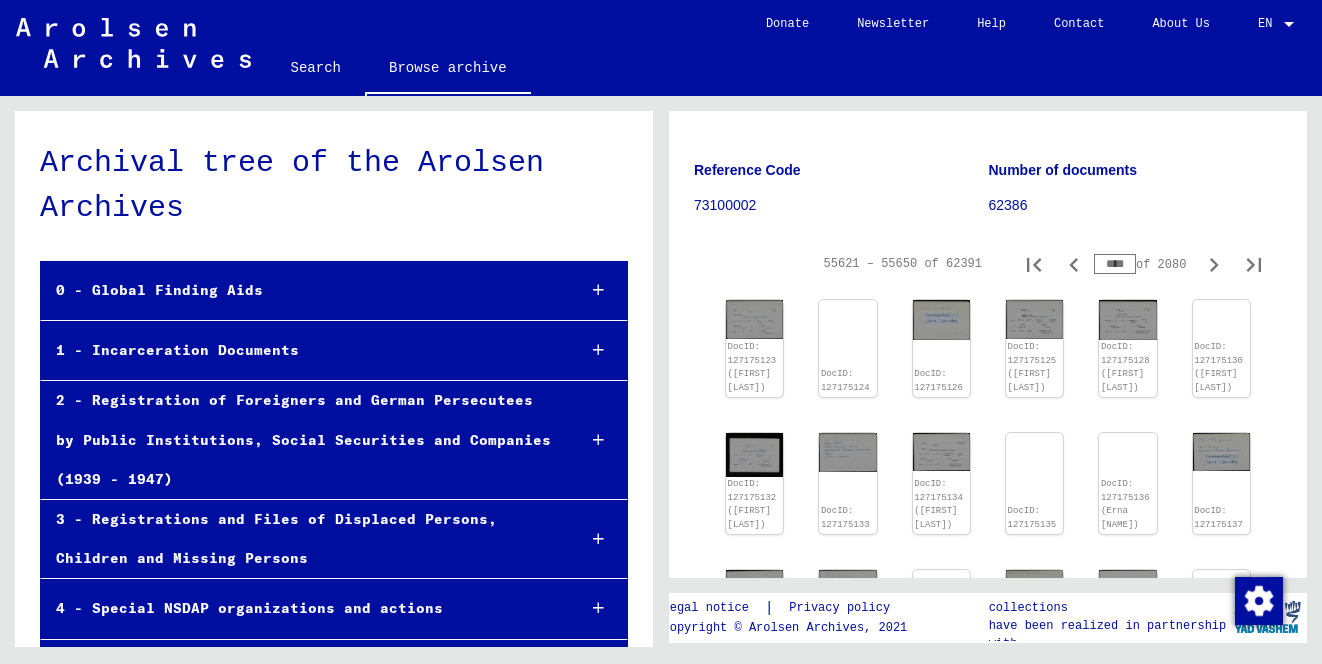 click 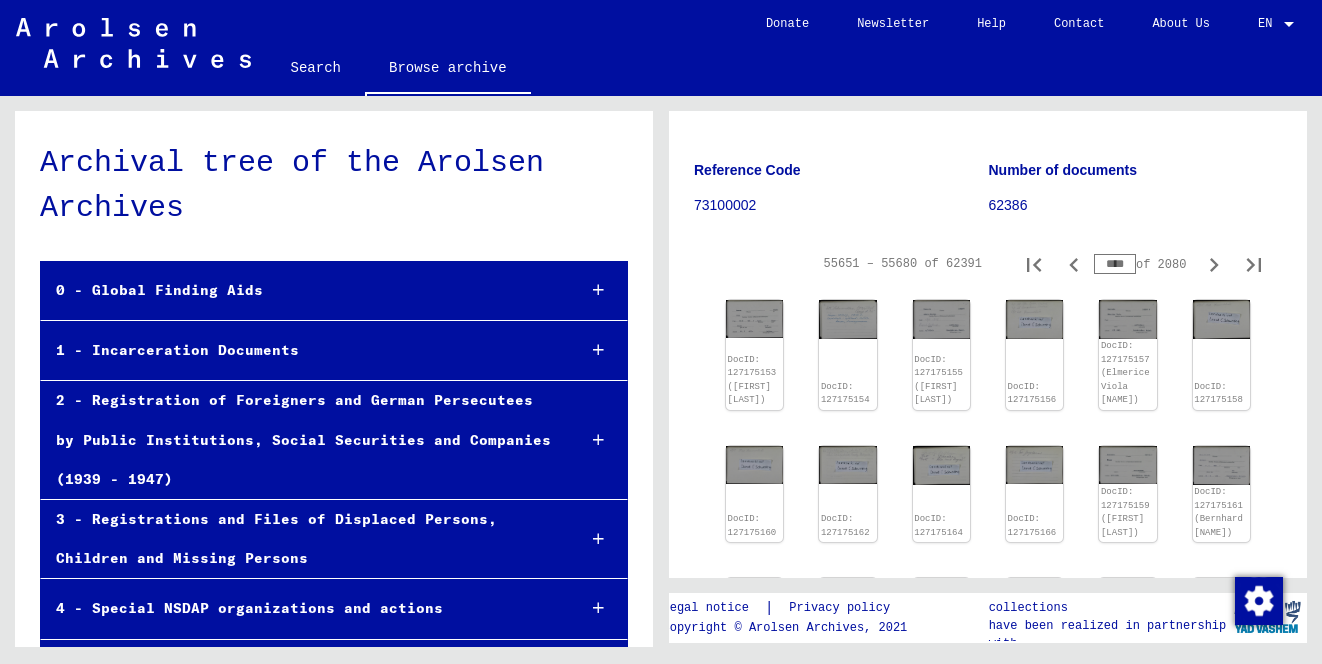 click 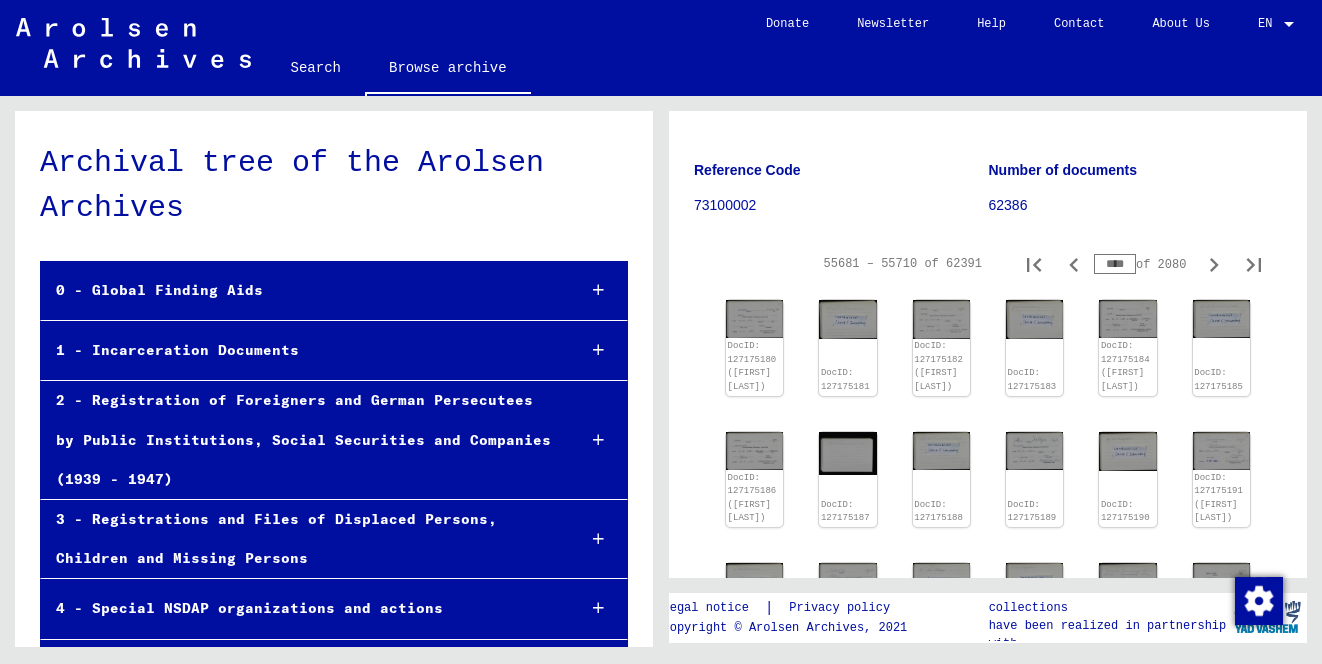 click 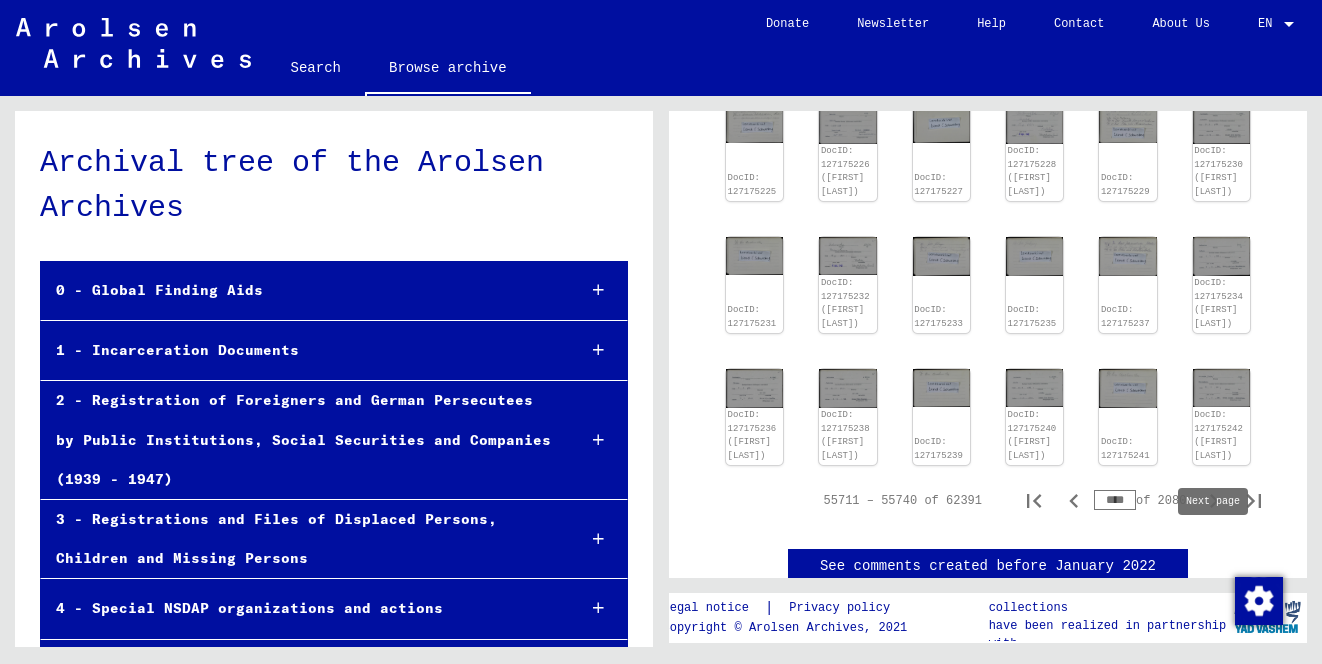 scroll, scrollTop: 700, scrollLeft: 0, axis: vertical 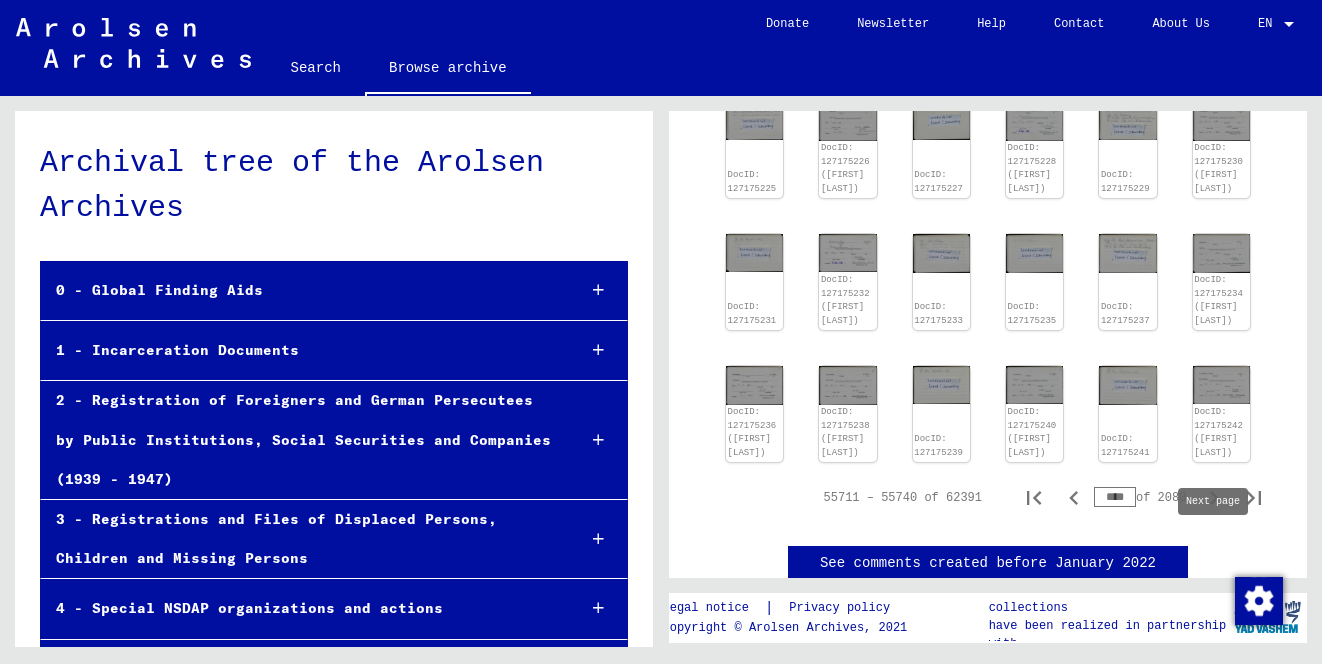 click 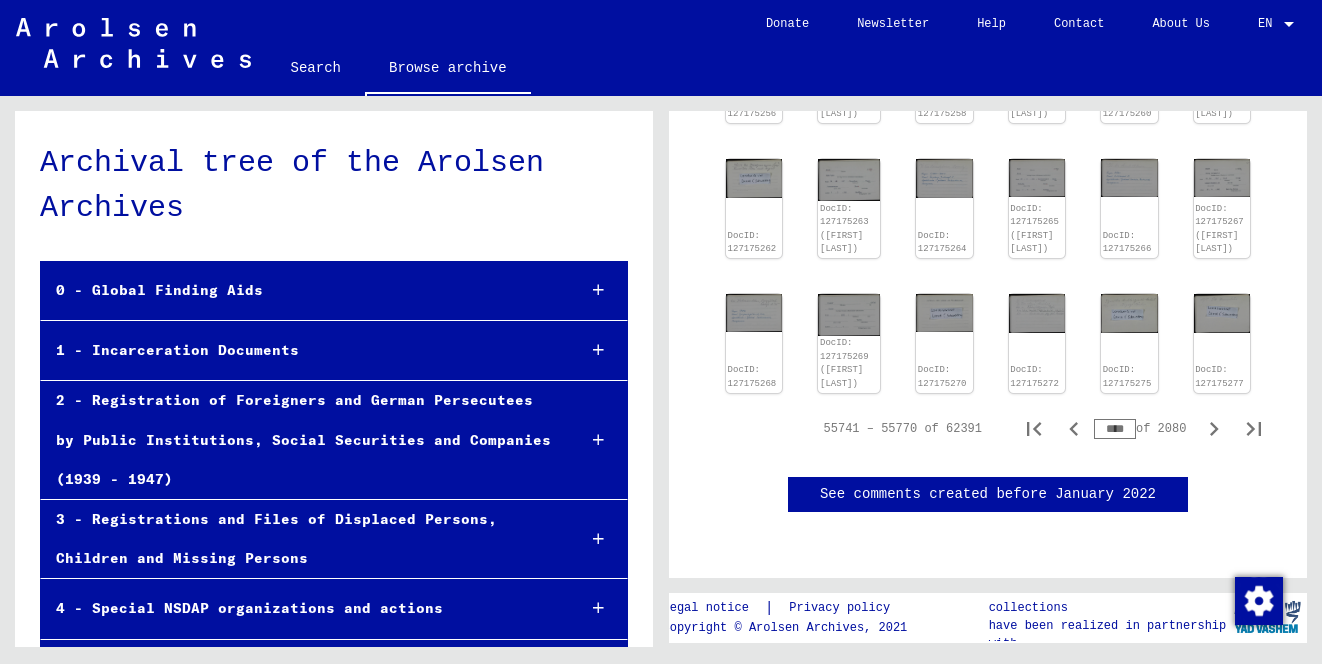 scroll, scrollTop: 789, scrollLeft: 0, axis: vertical 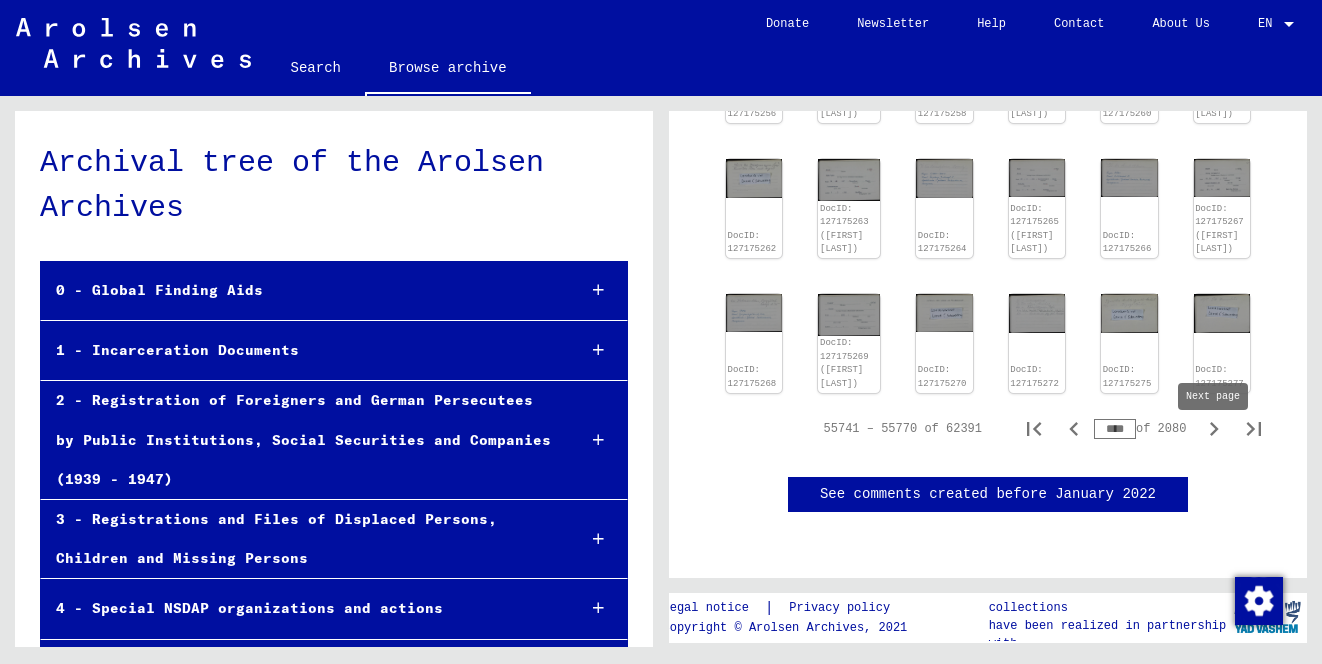 click 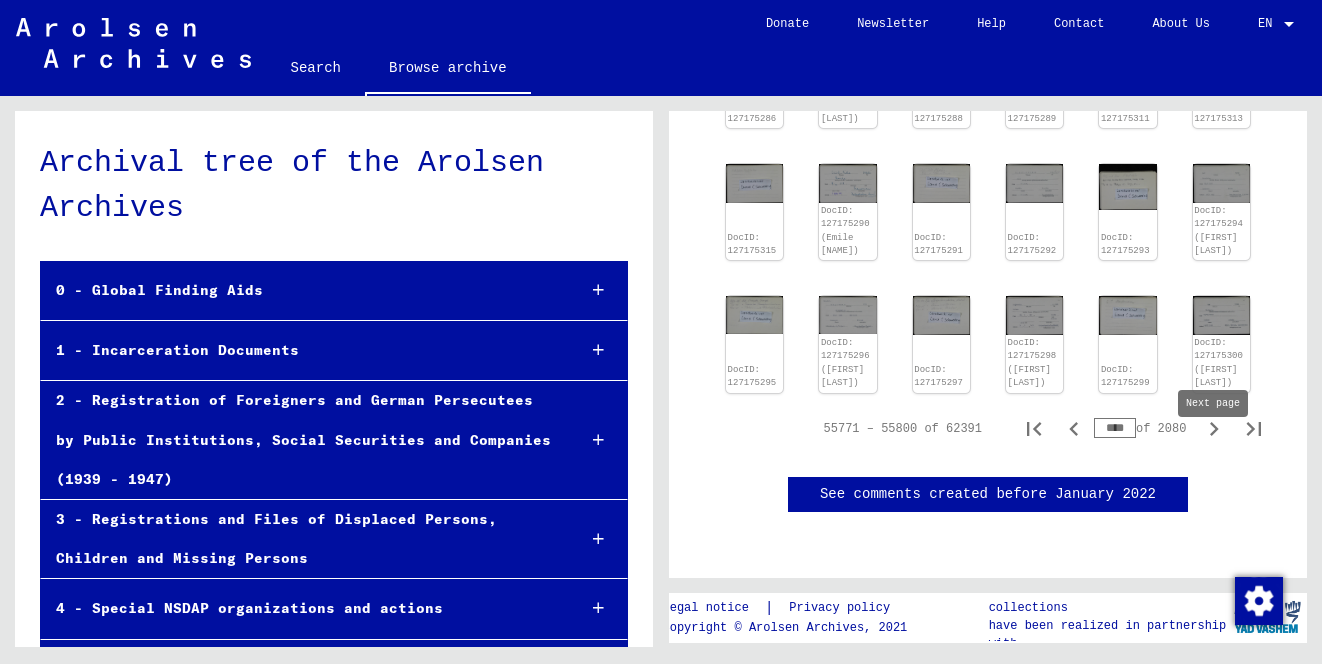 click 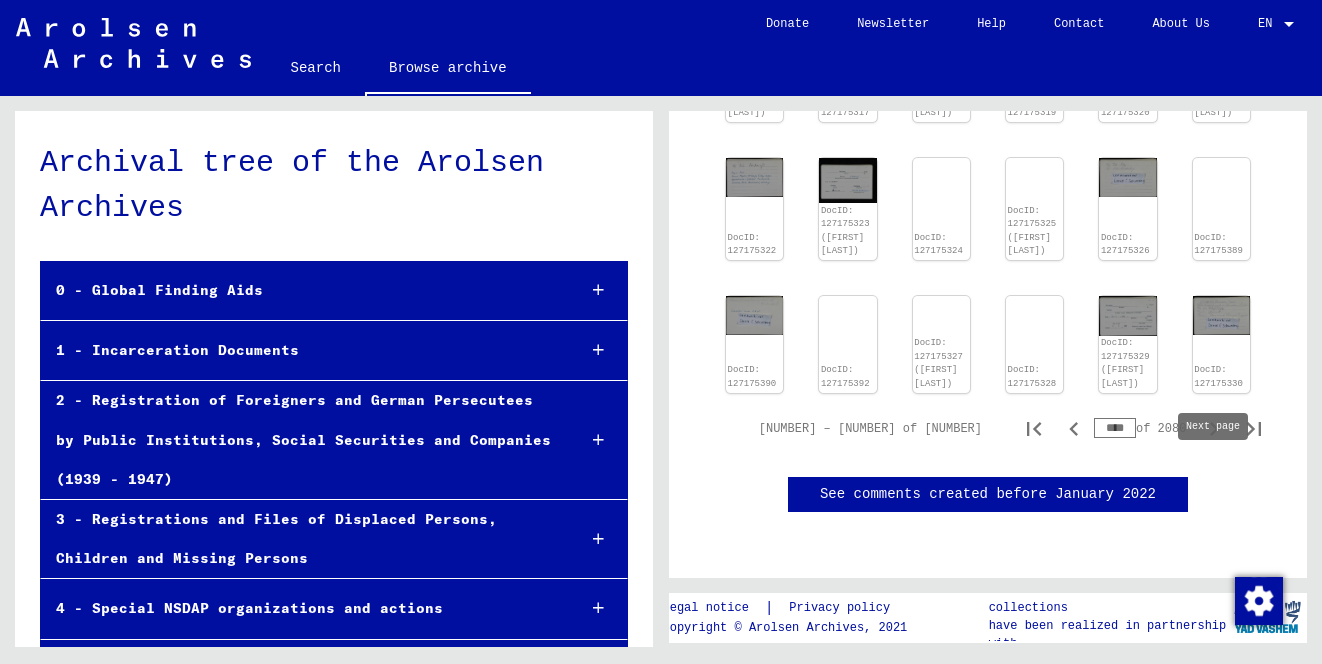 click 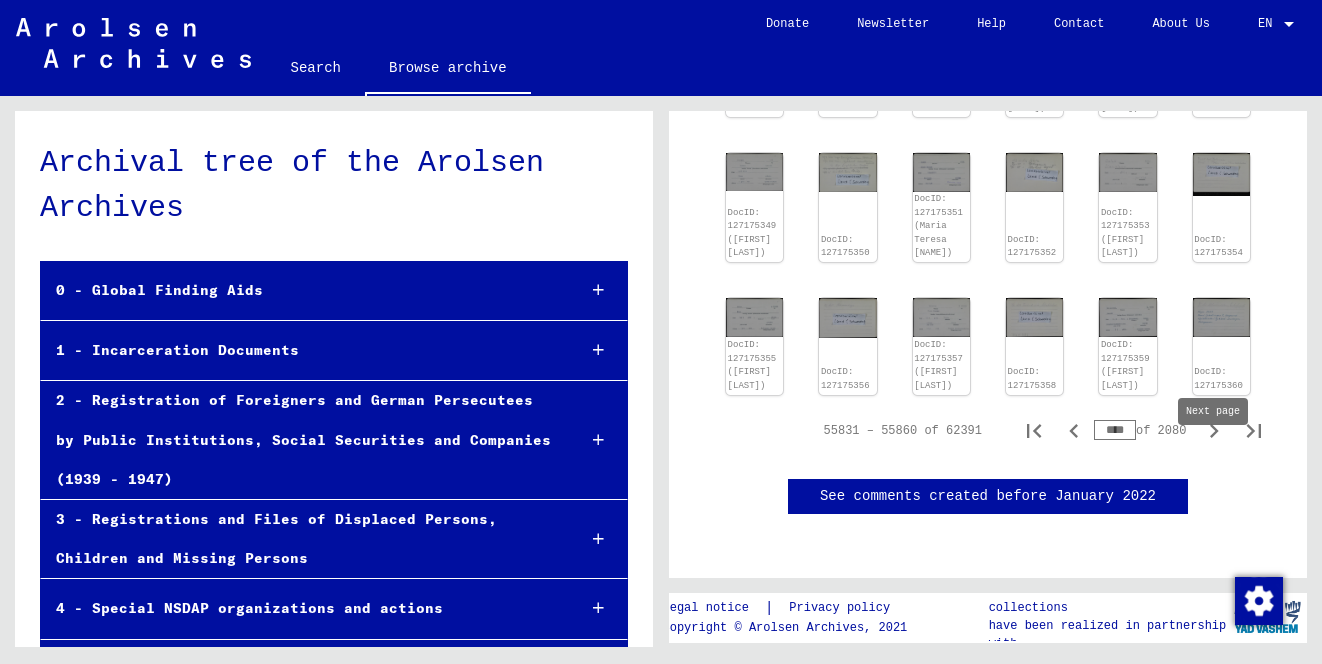 click 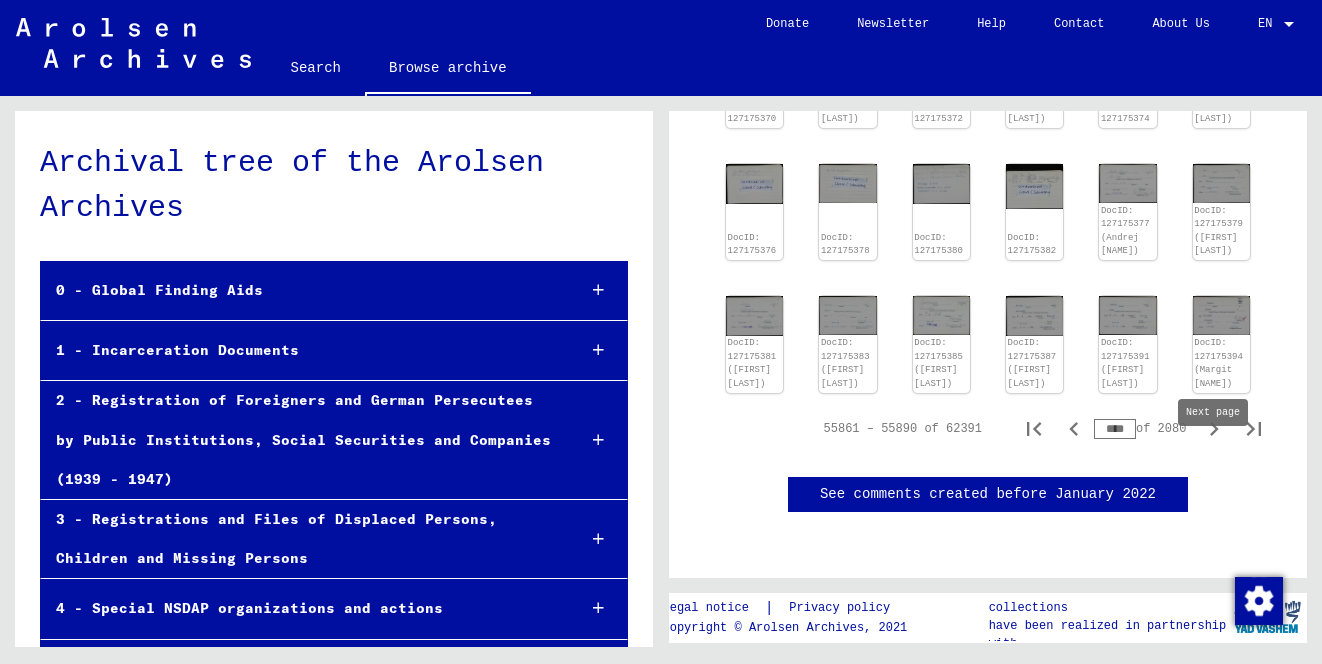 click 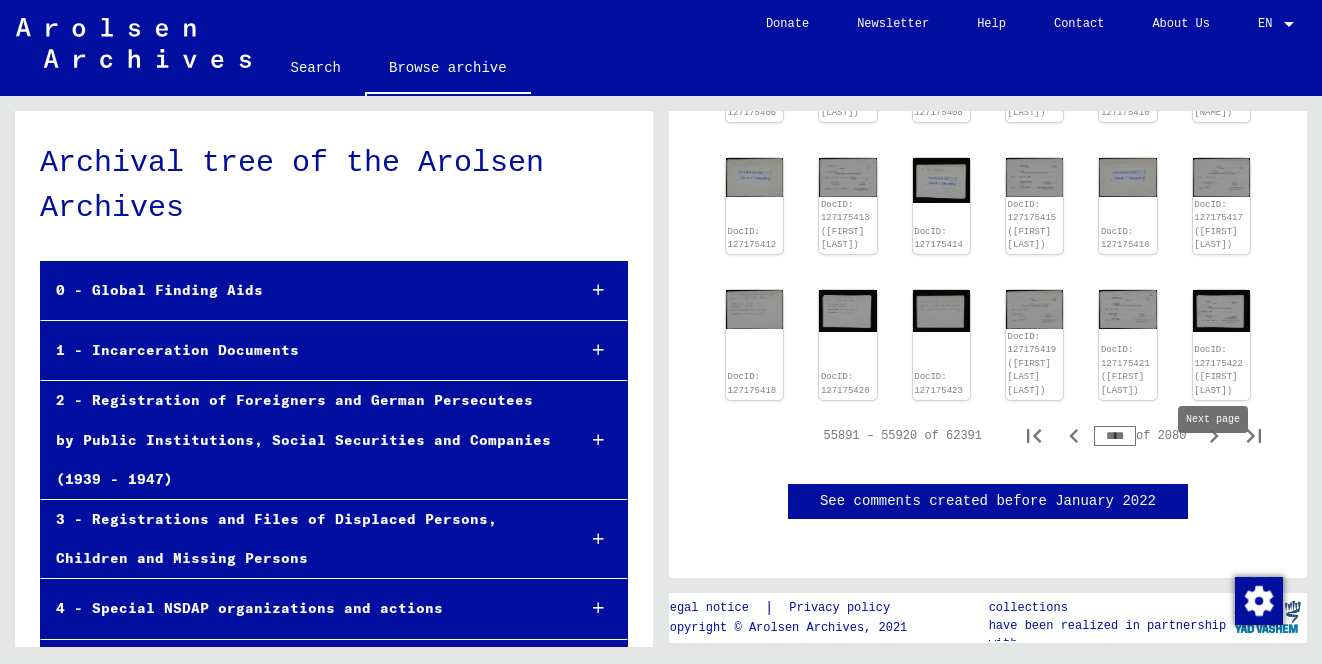 click 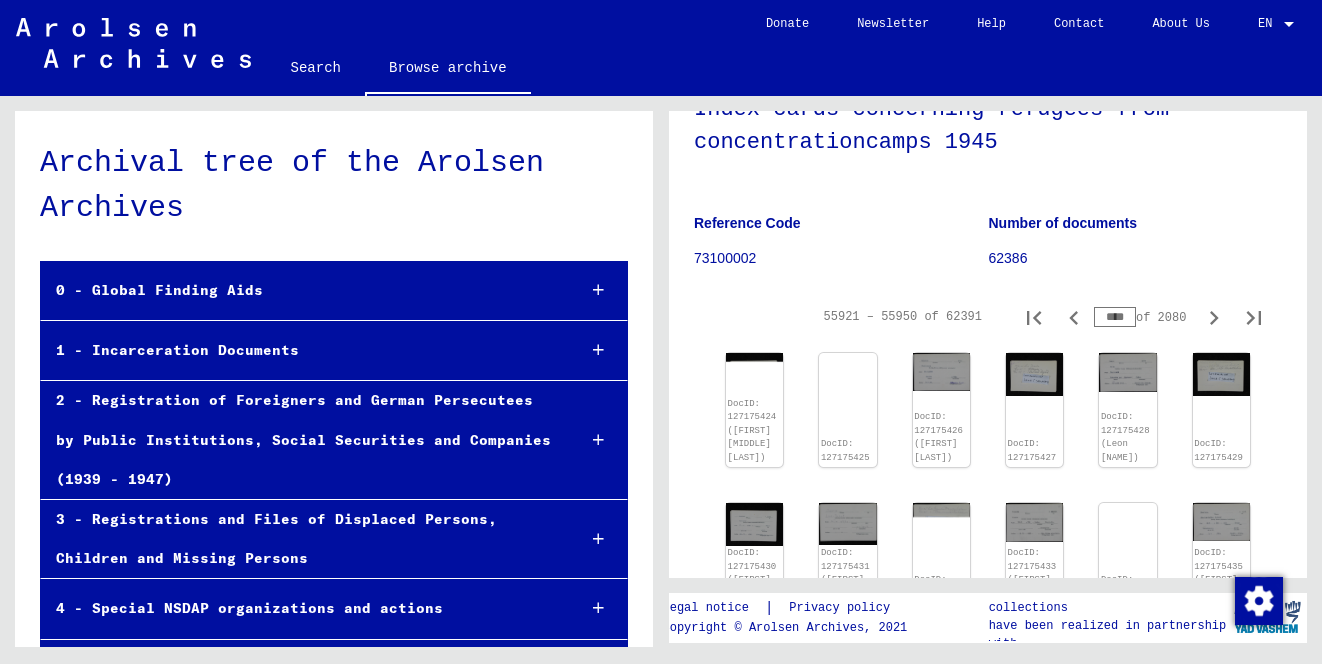 scroll, scrollTop: 186, scrollLeft: 0, axis: vertical 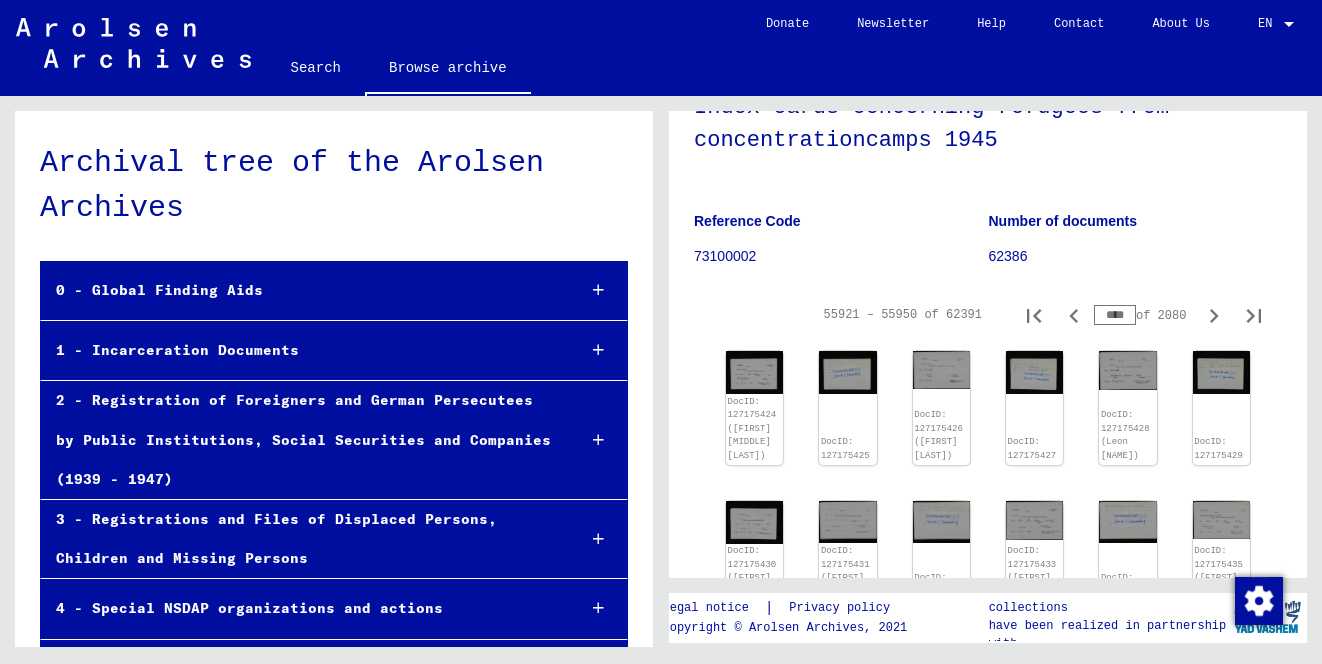 click on "****" at bounding box center [1115, 315] 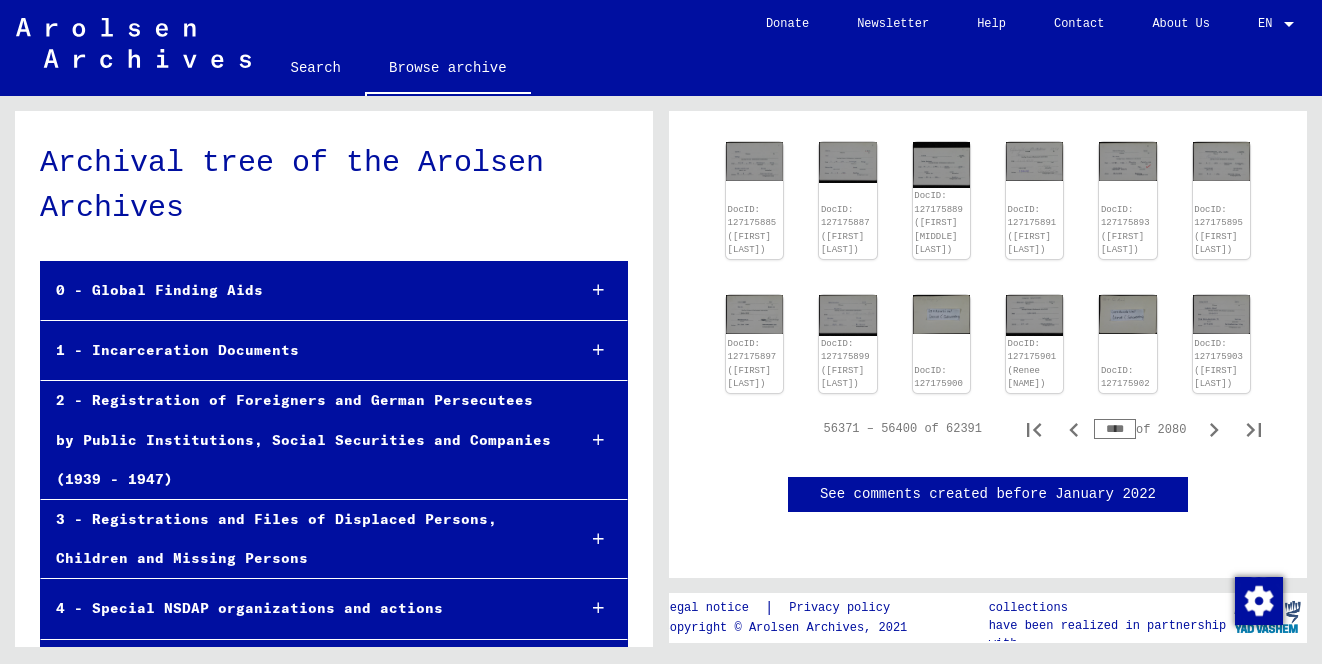 scroll, scrollTop: 919, scrollLeft: 0, axis: vertical 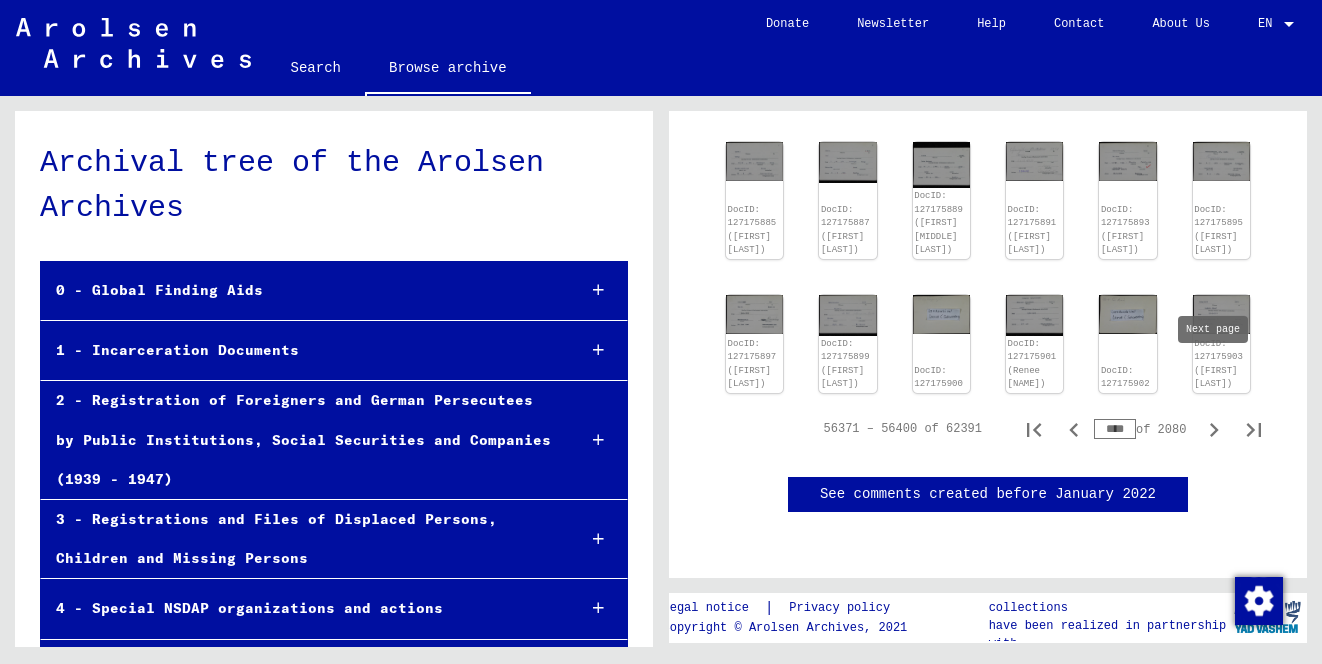 click 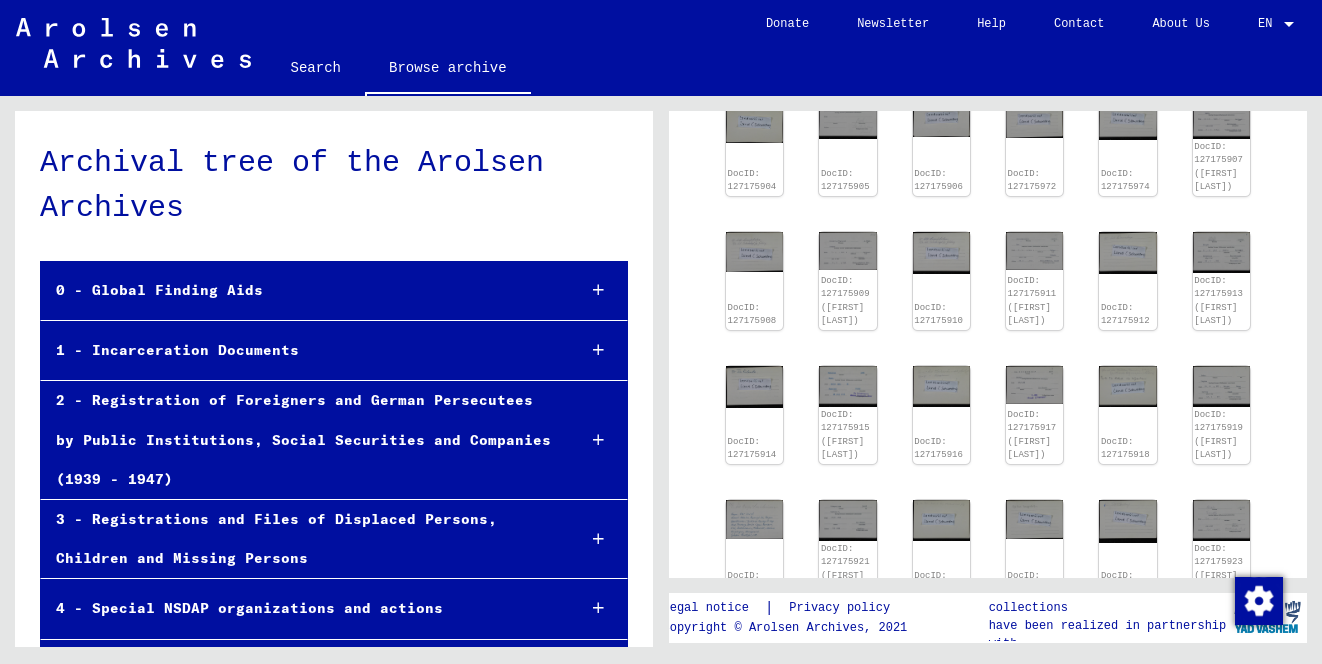 scroll, scrollTop: 718, scrollLeft: 0, axis: vertical 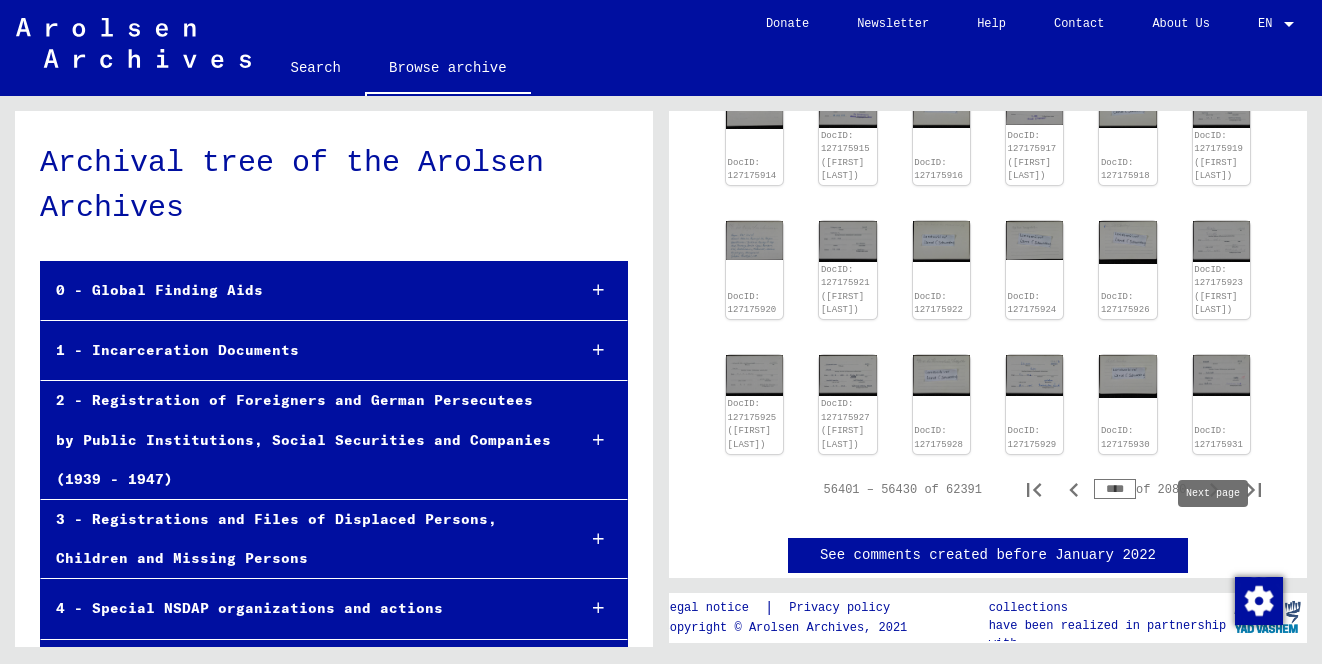 click 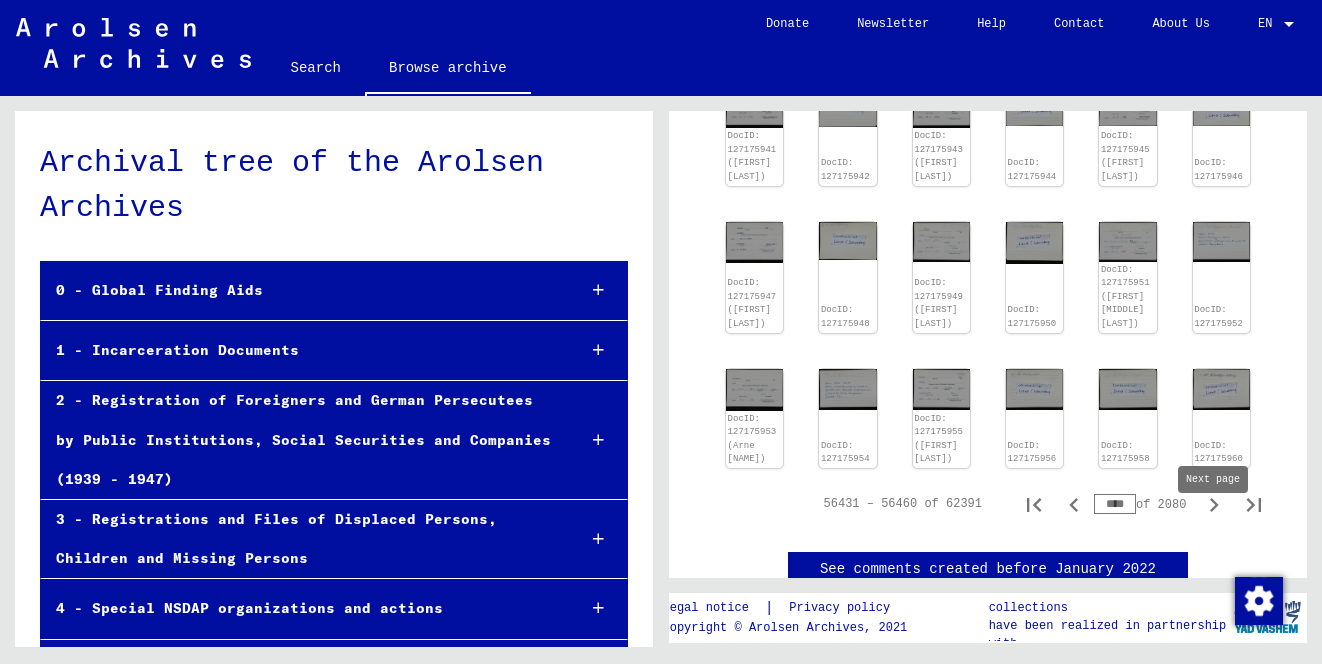 click 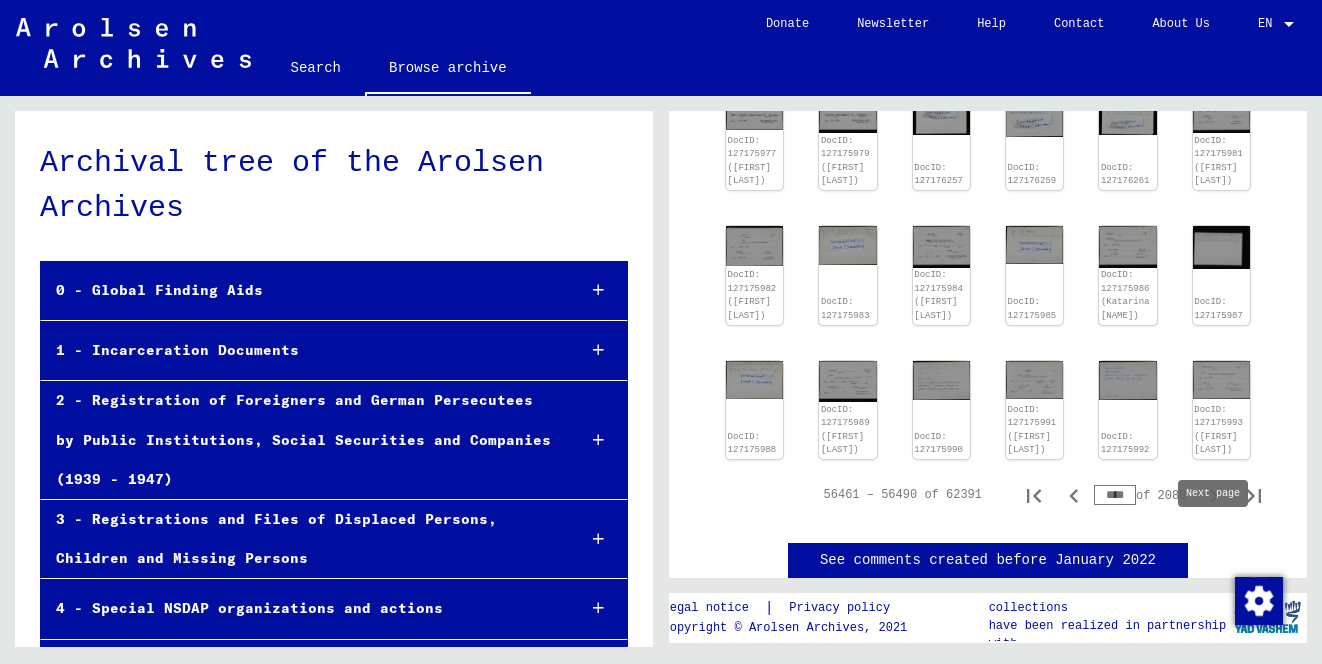 click 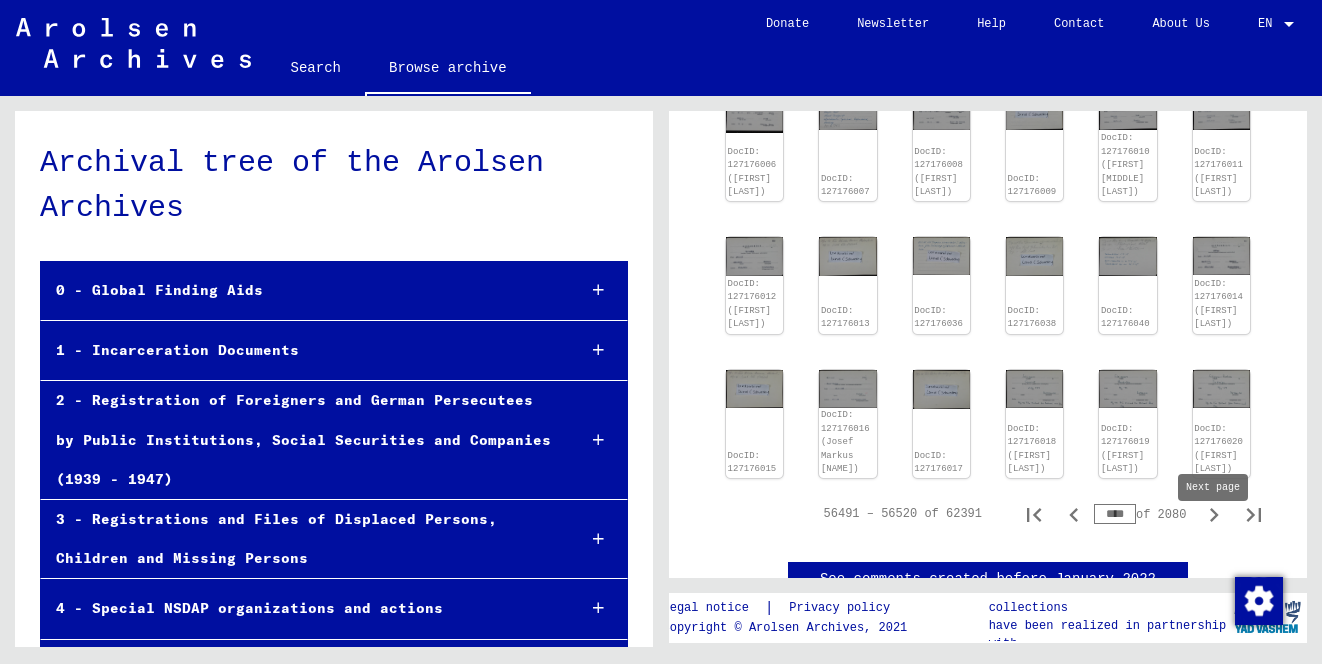 click 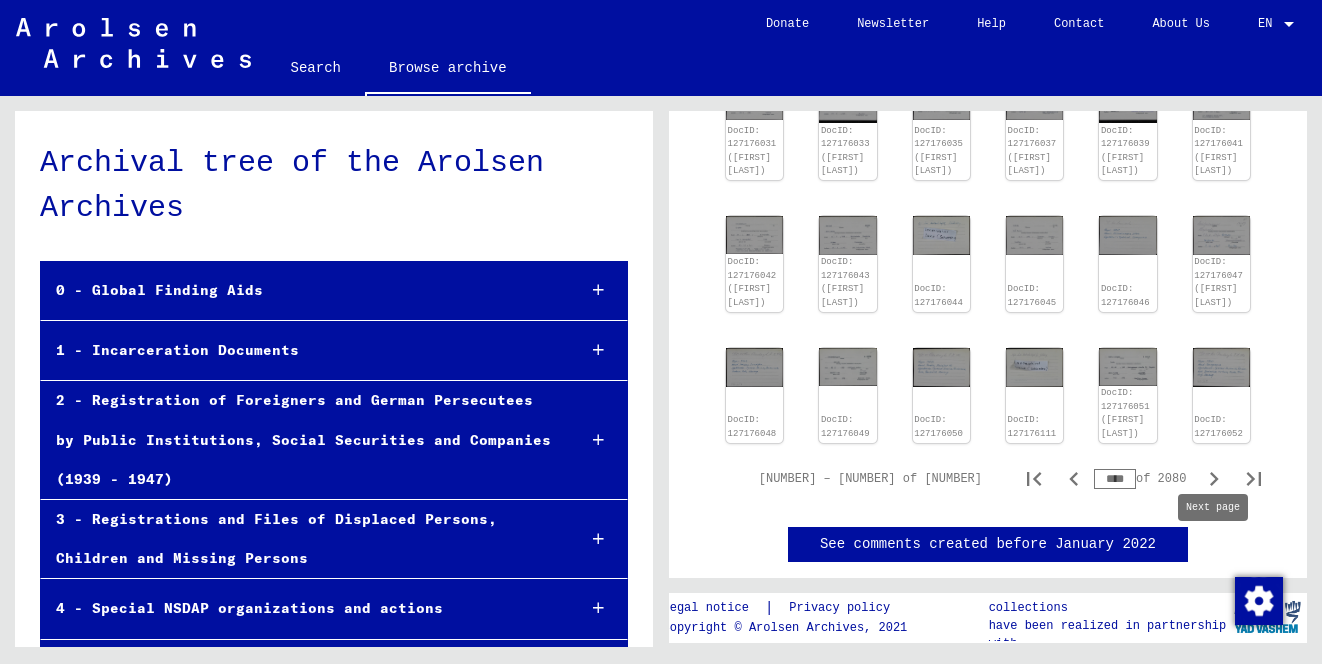 click 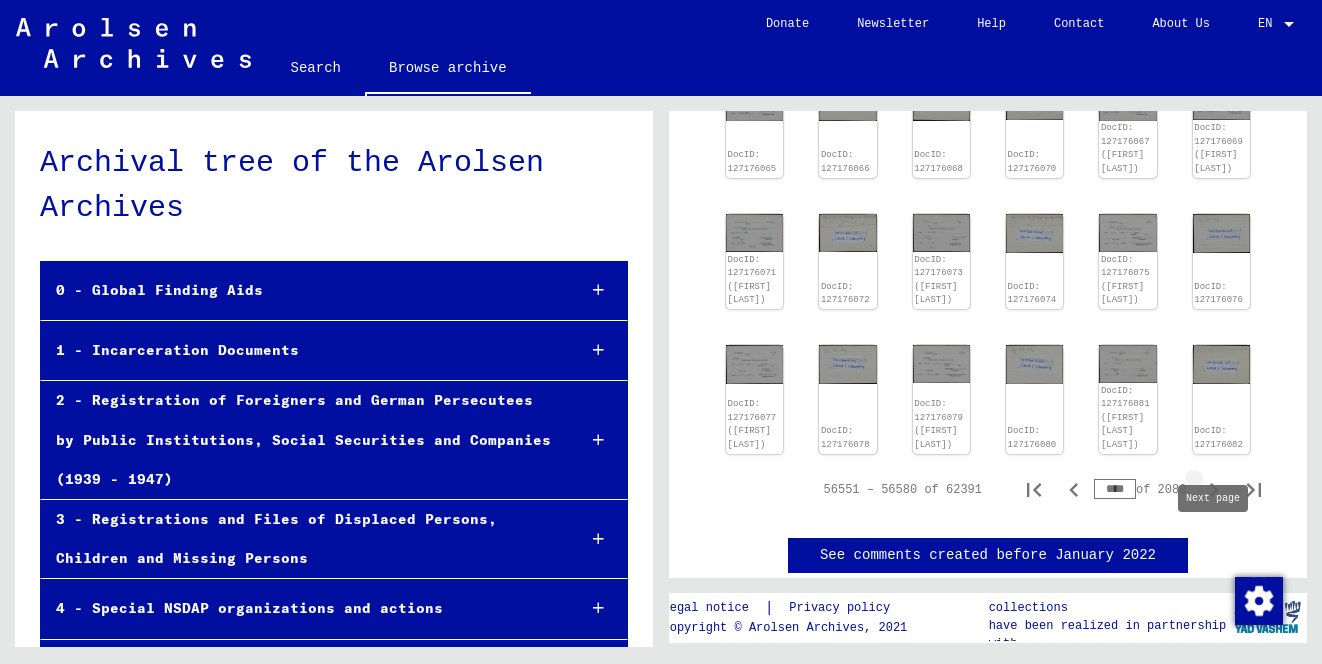 click 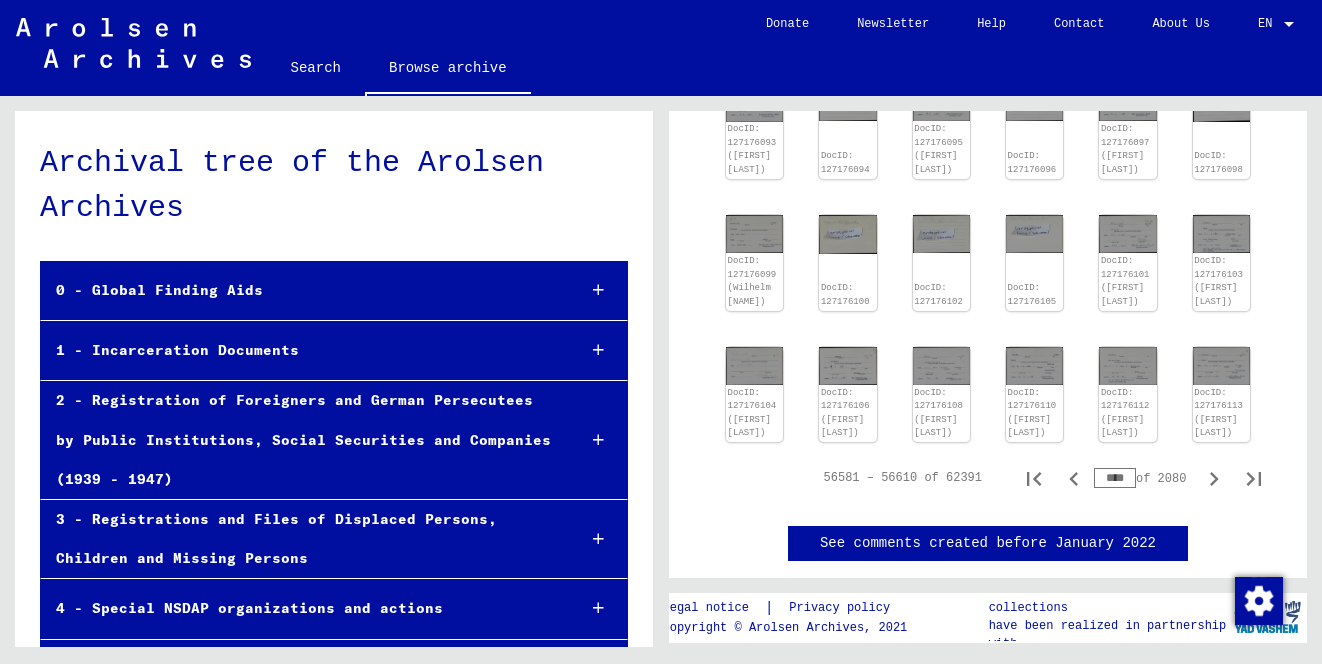 scroll, scrollTop: 783, scrollLeft: 0, axis: vertical 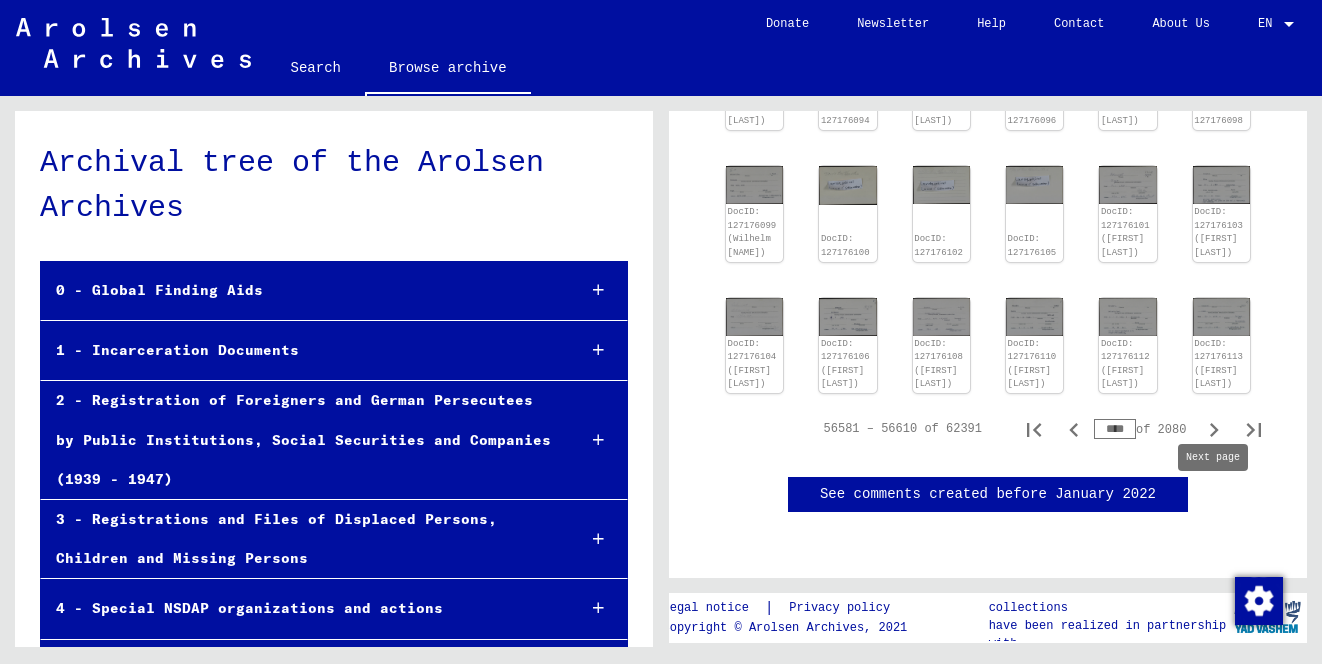 click 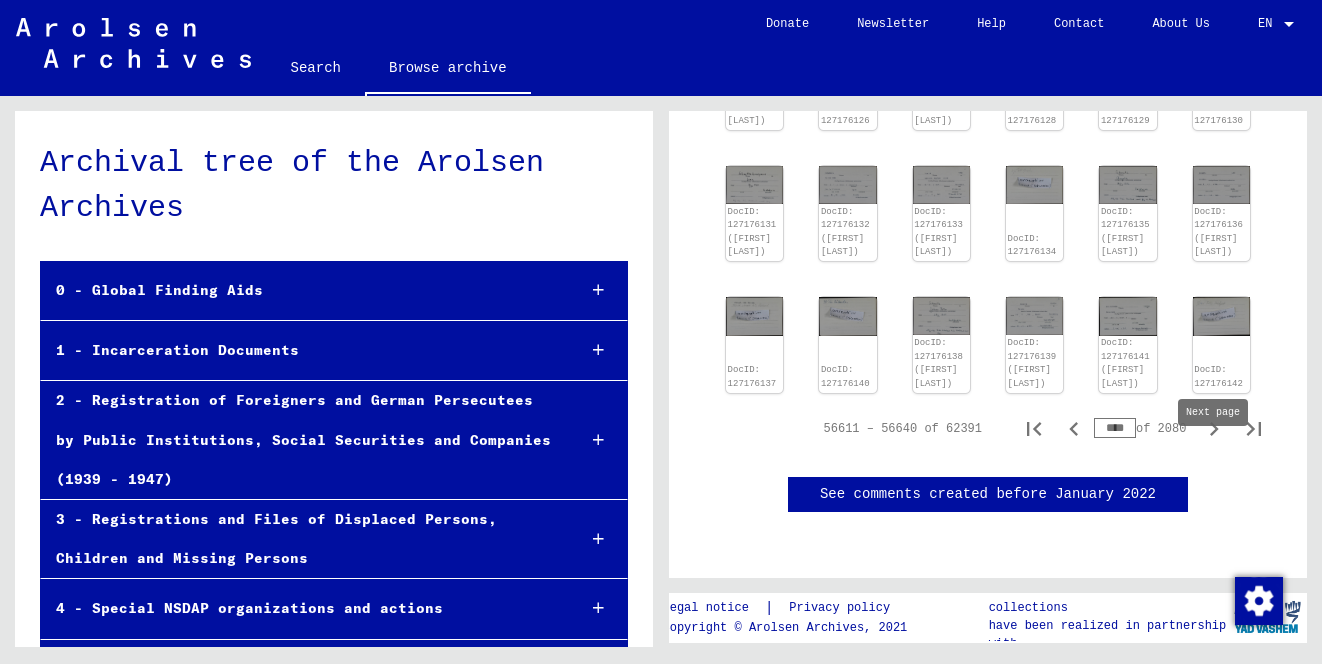 click 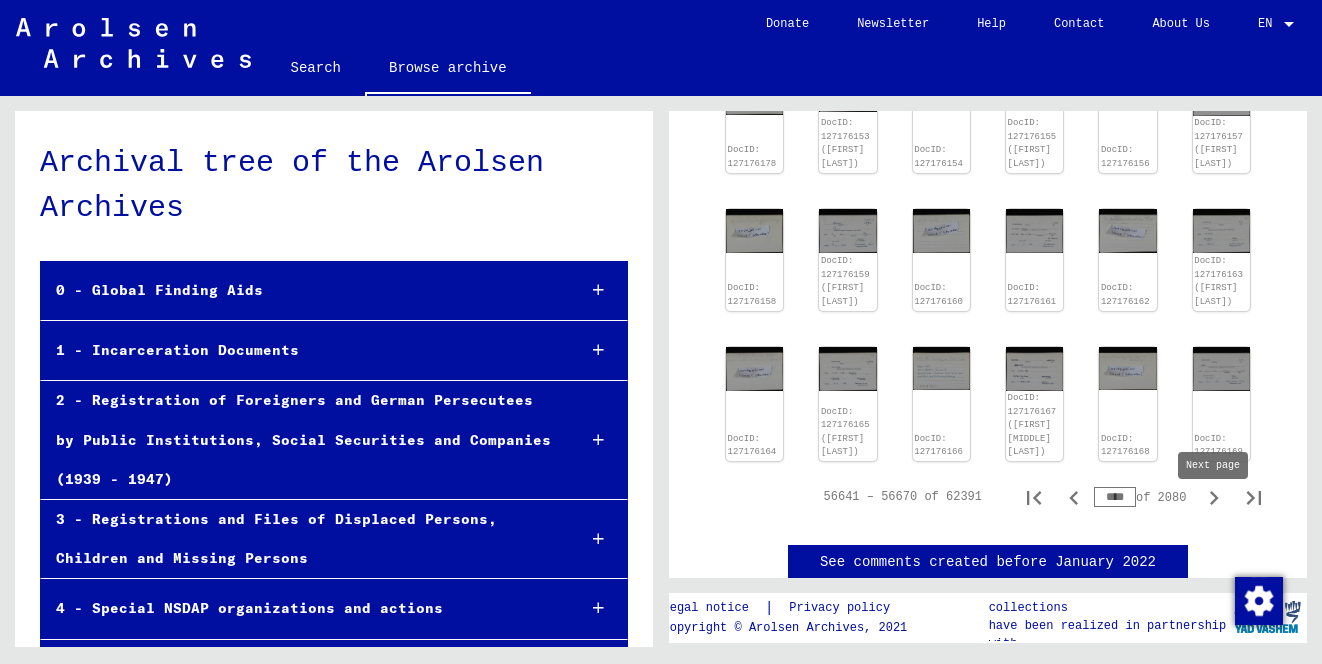 click 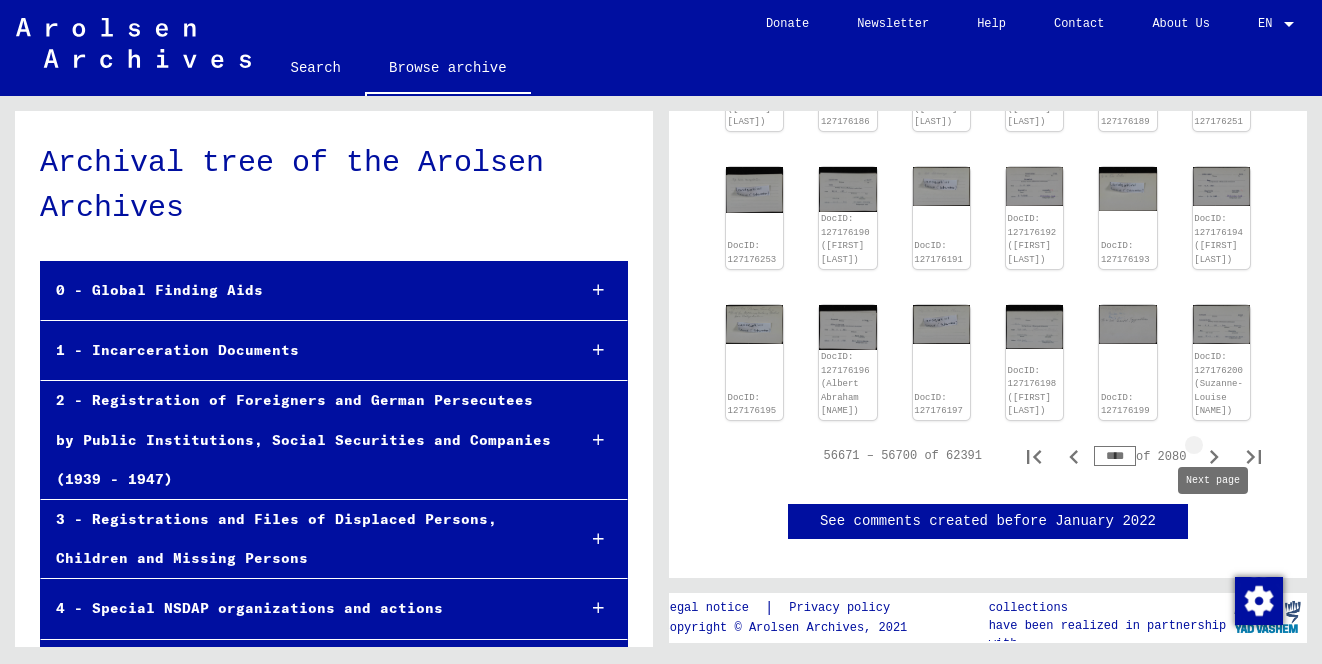 click 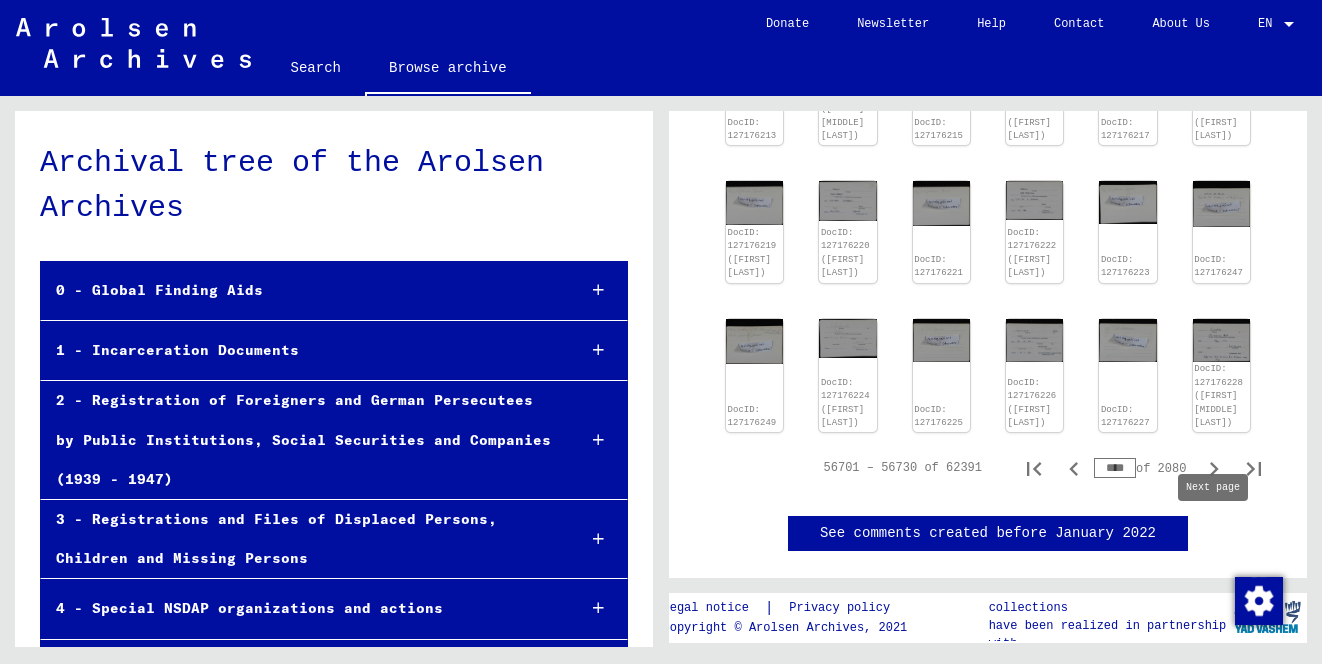 click 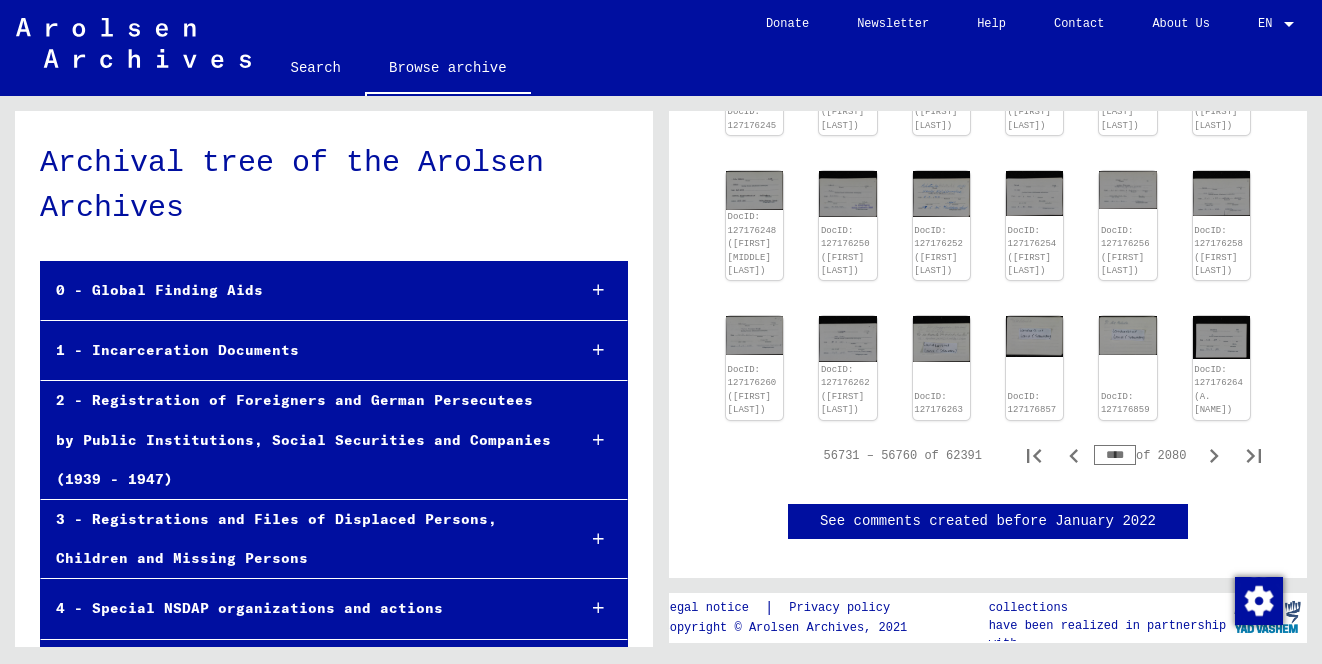 click on "****" at bounding box center [1115, 455] 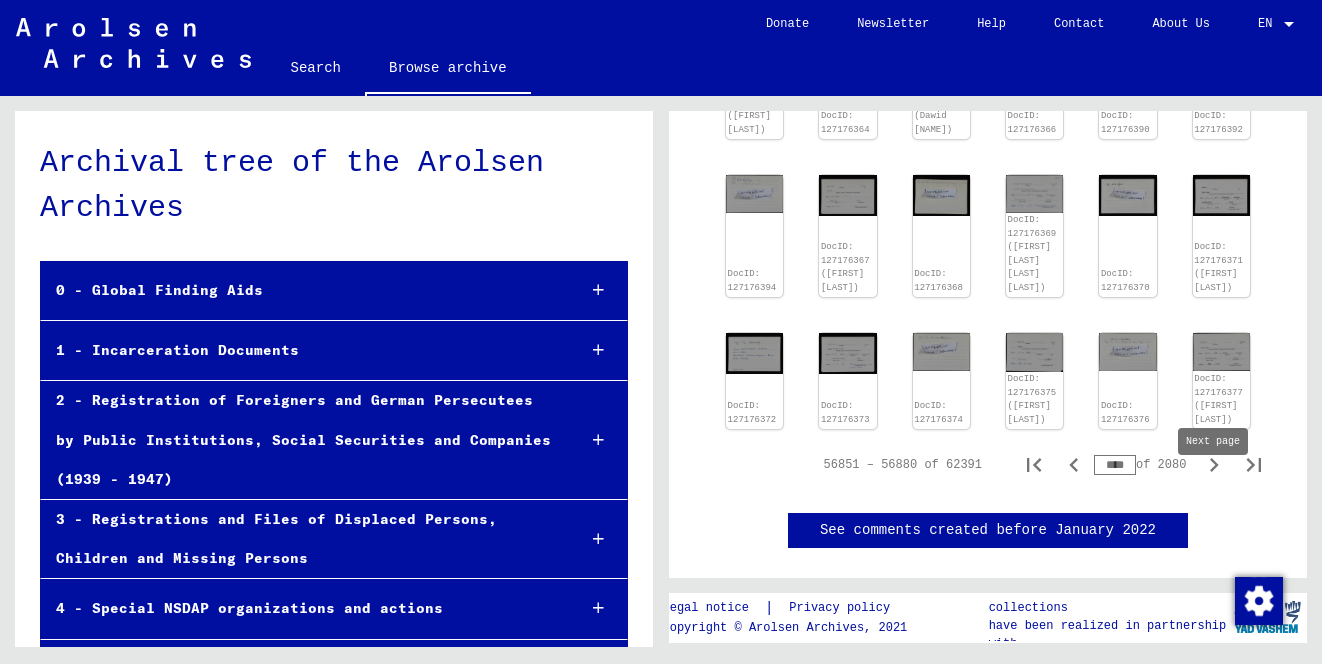 click 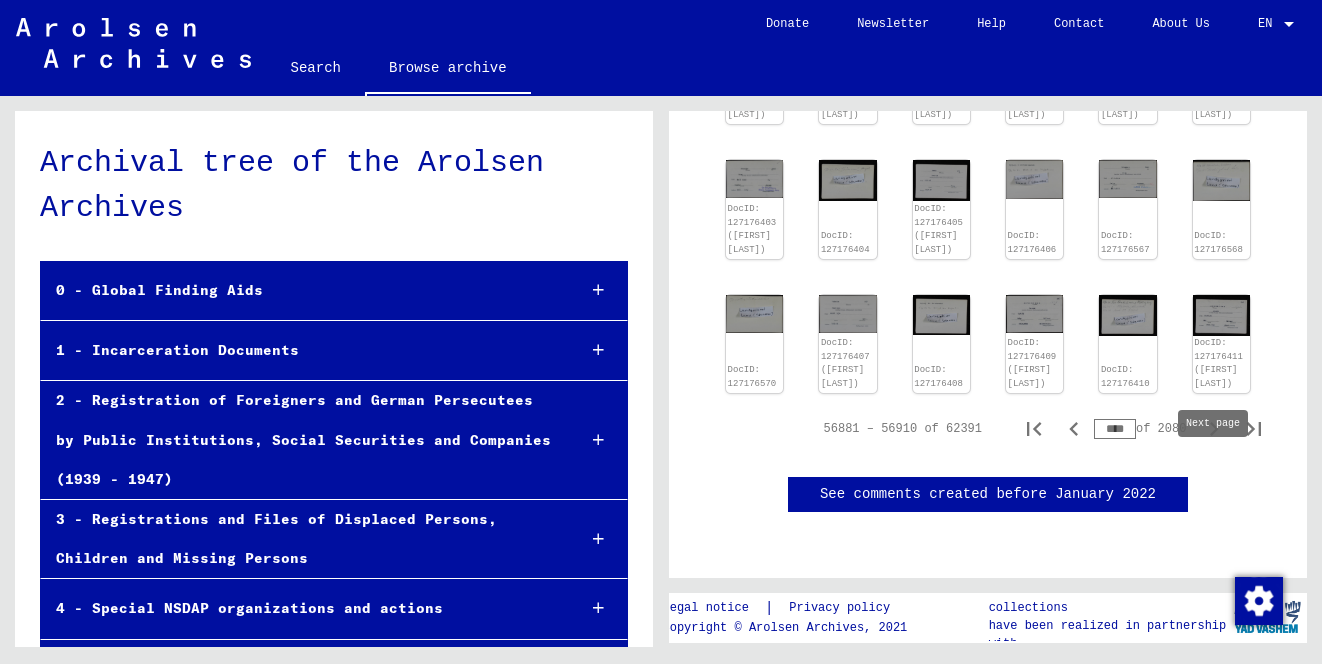 click 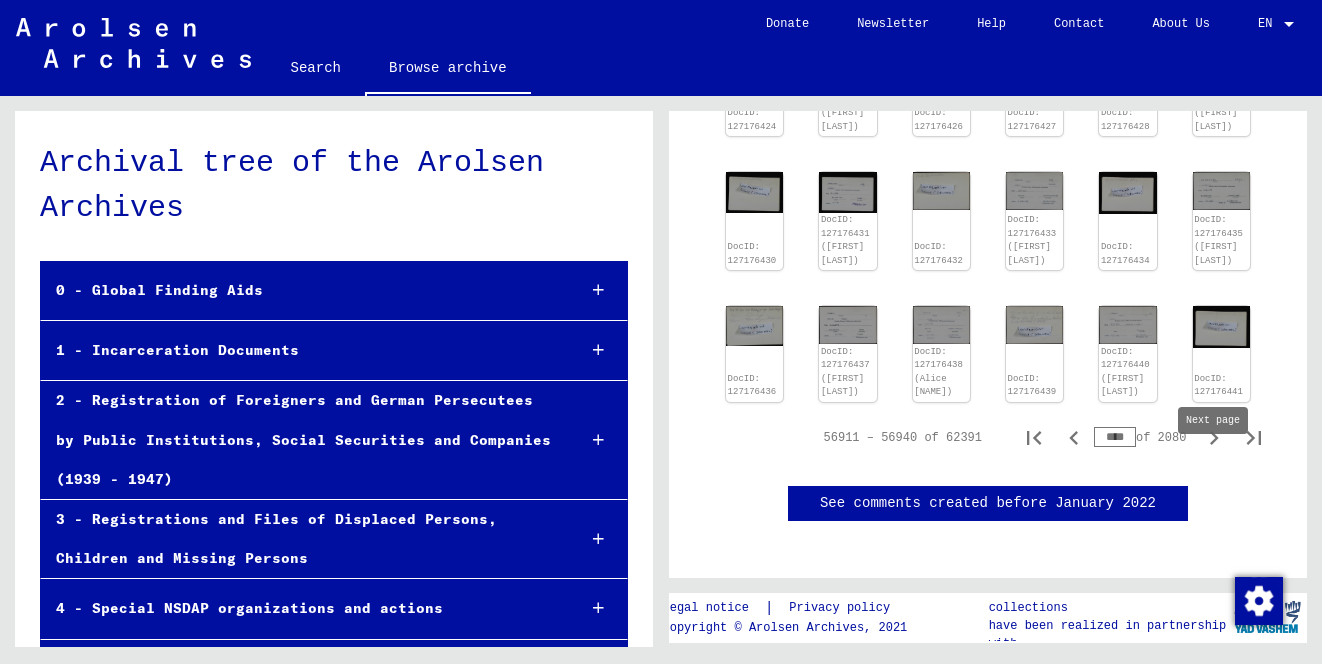 click 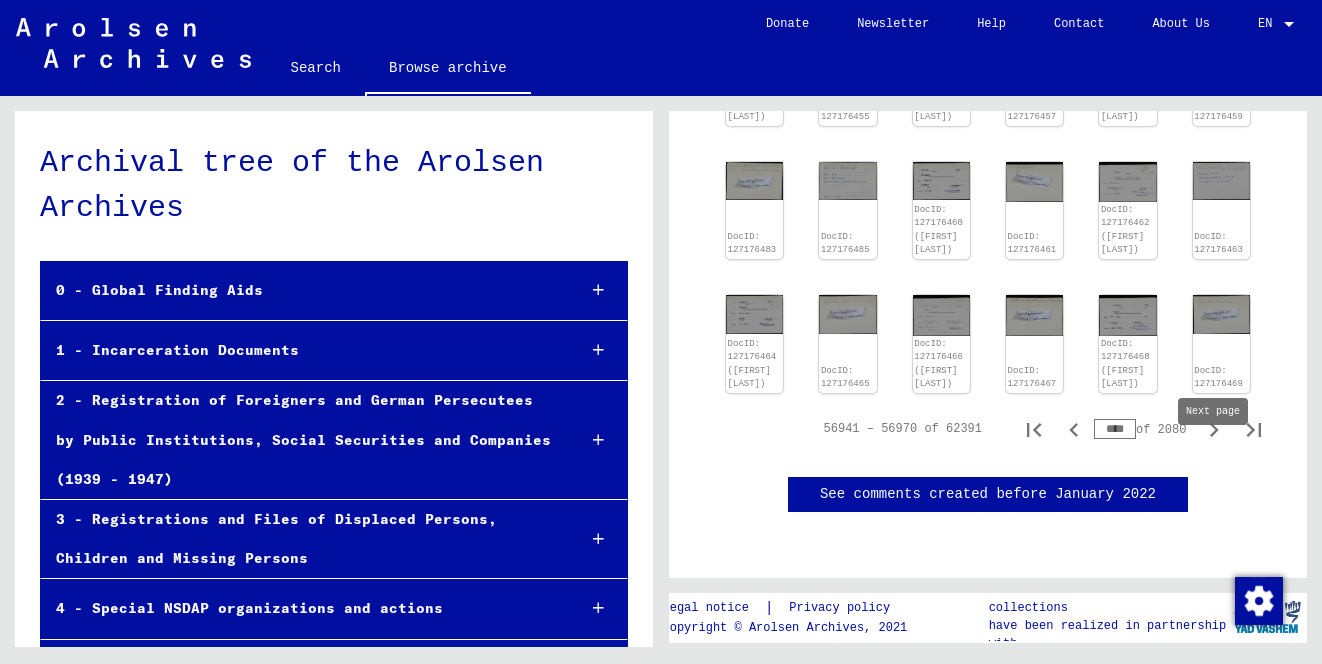 click 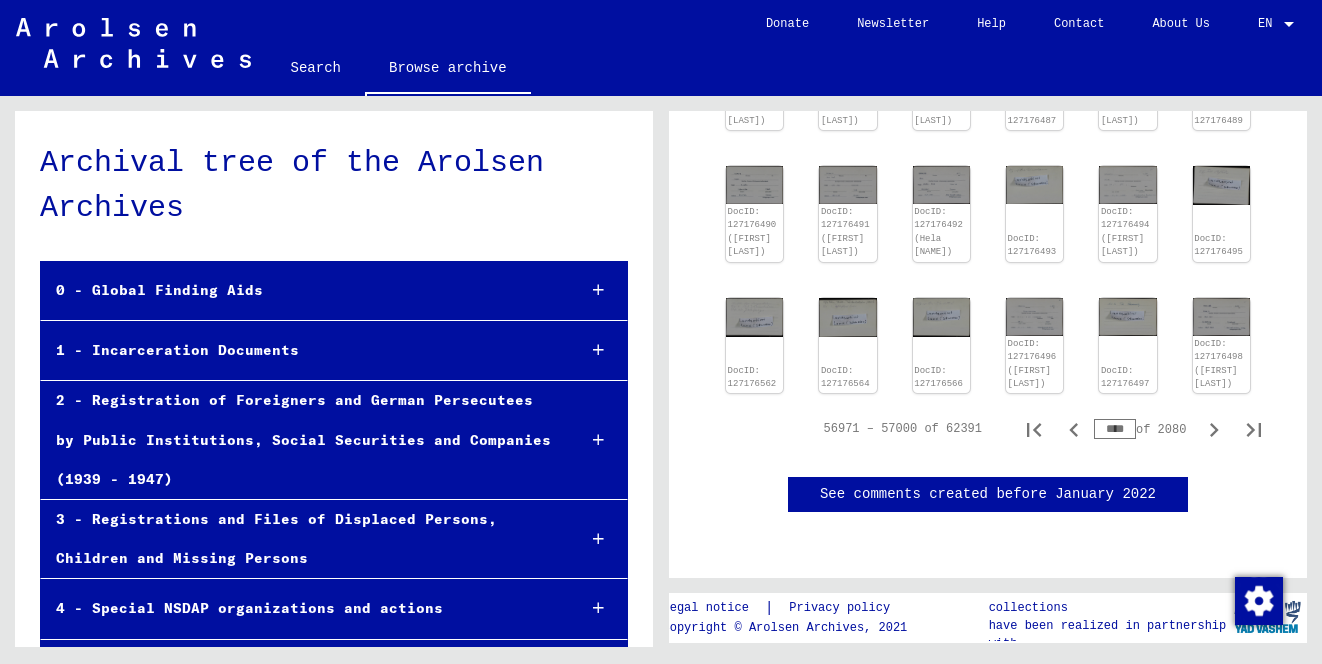 click on "****" at bounding box center [1115, 429] 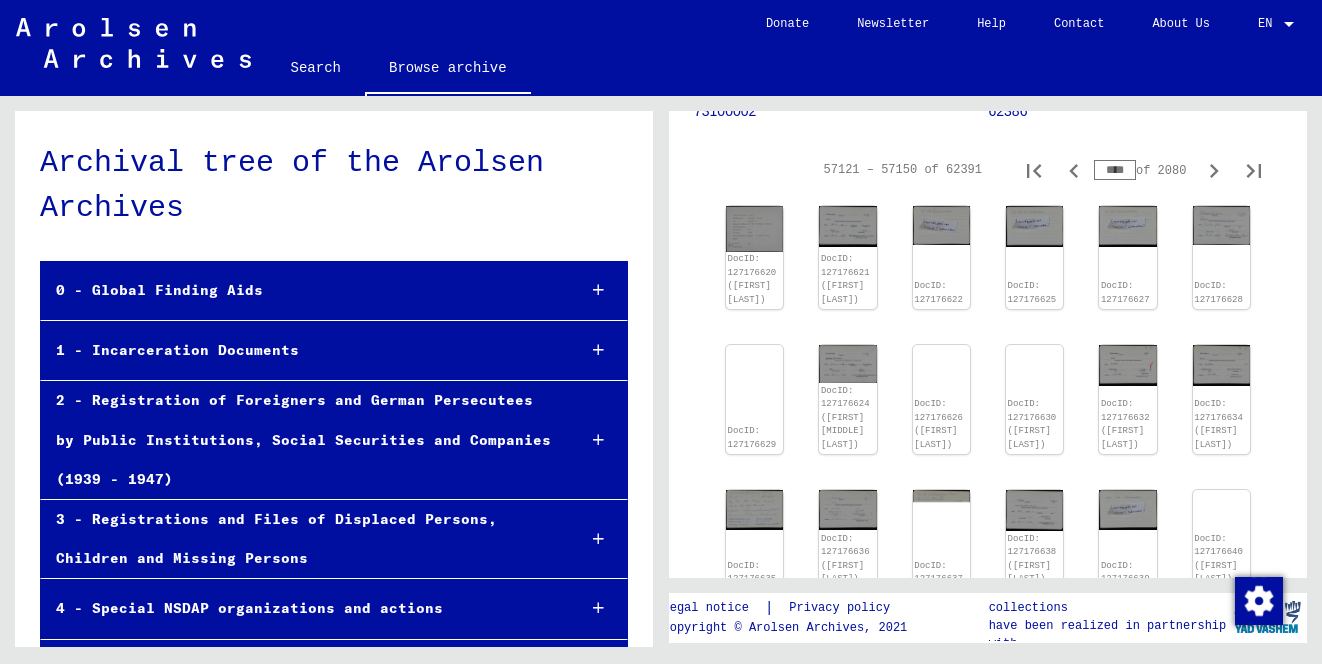 scroll, scrollTop: 324, scrollLeft: 0, axis: vertical 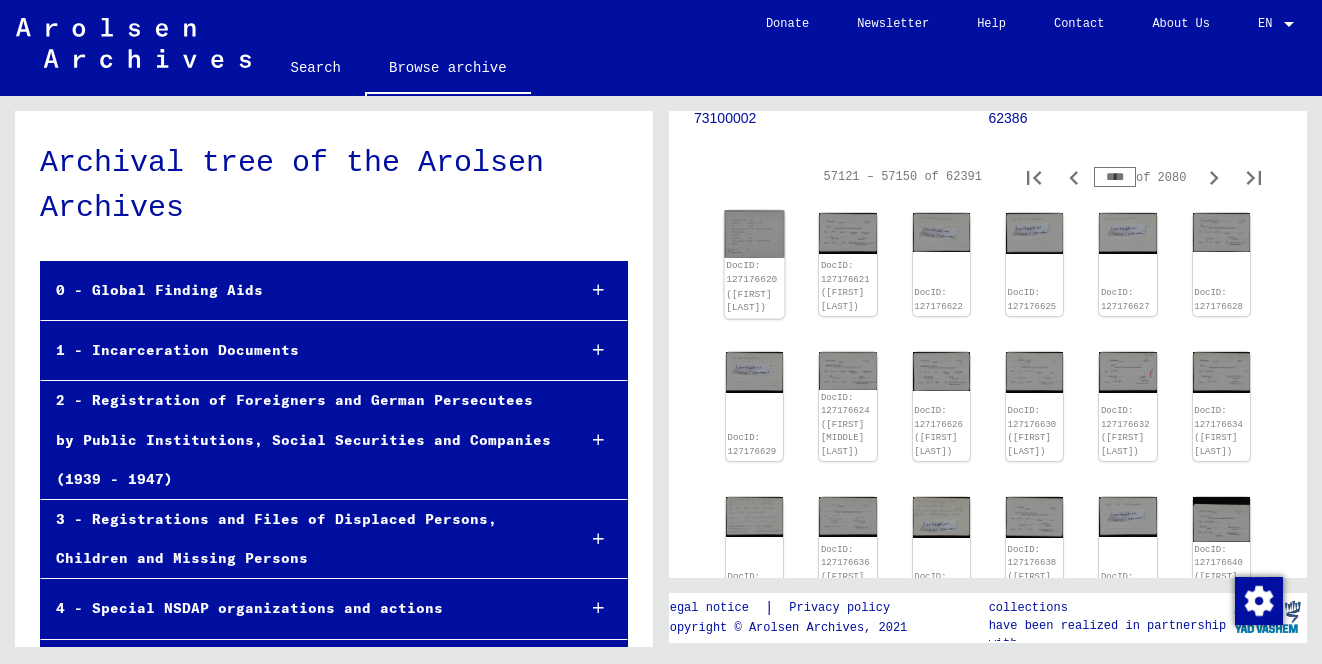 click 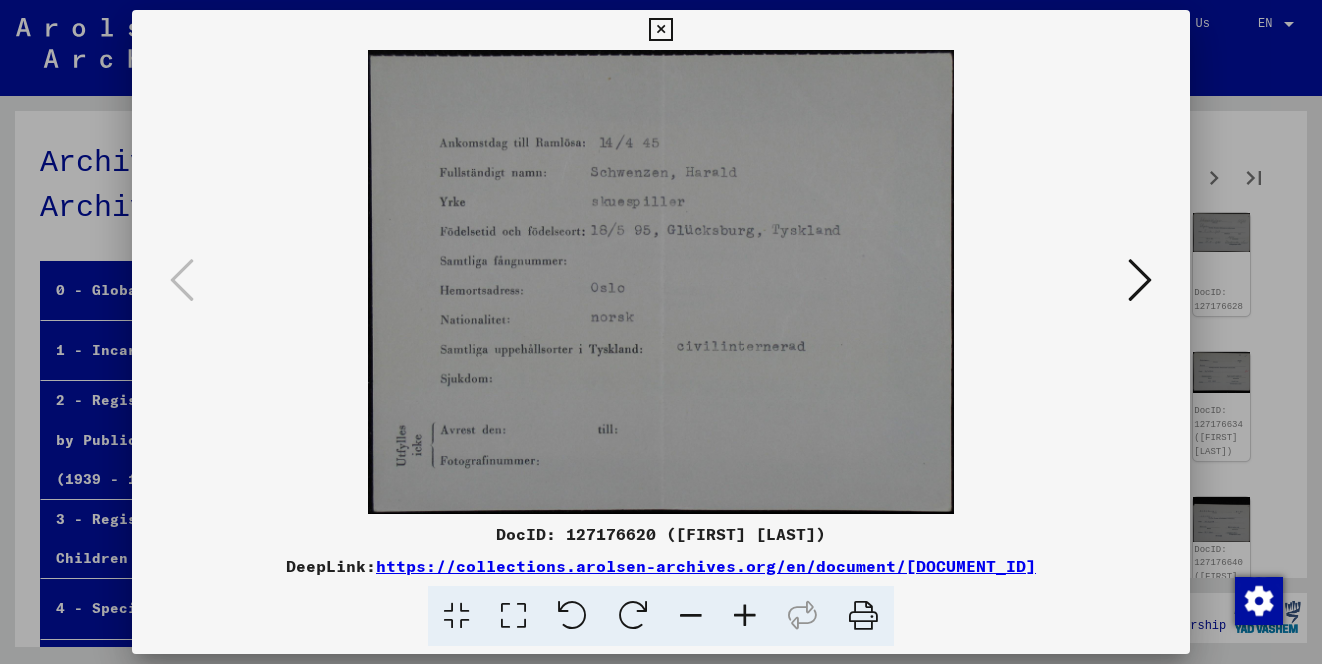 click at bounding box center (1140, 281) 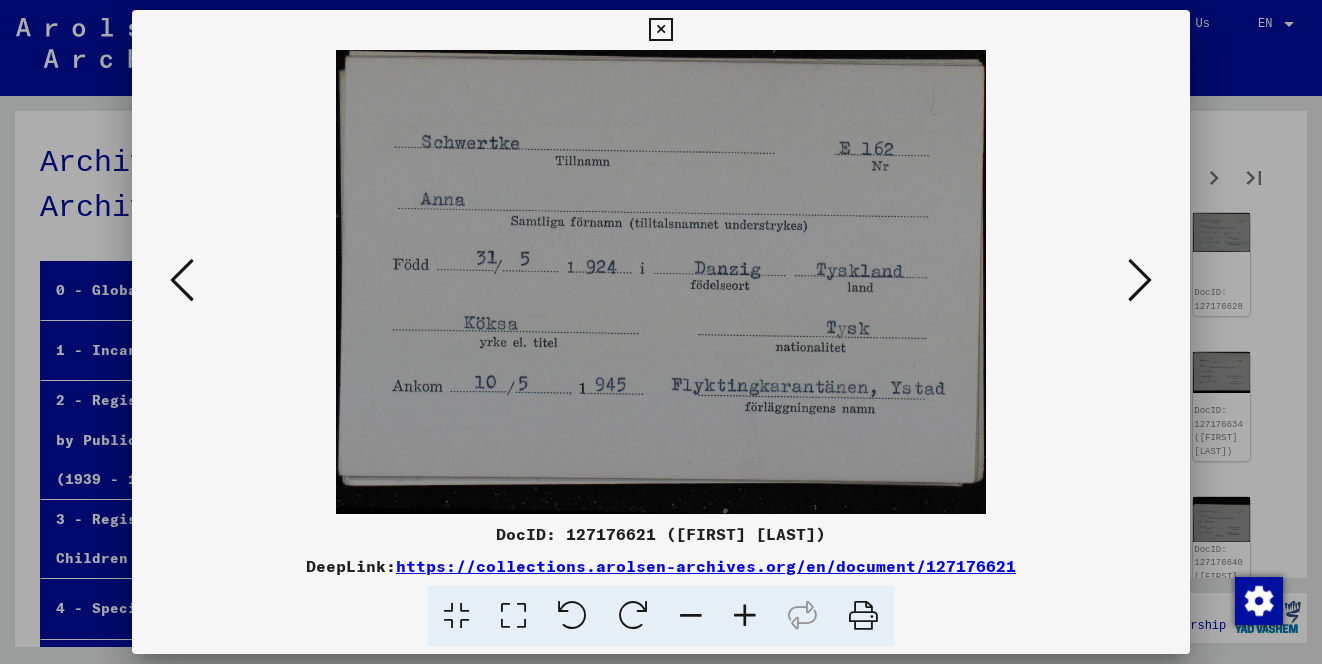 click at bounding box center (1140, 281) 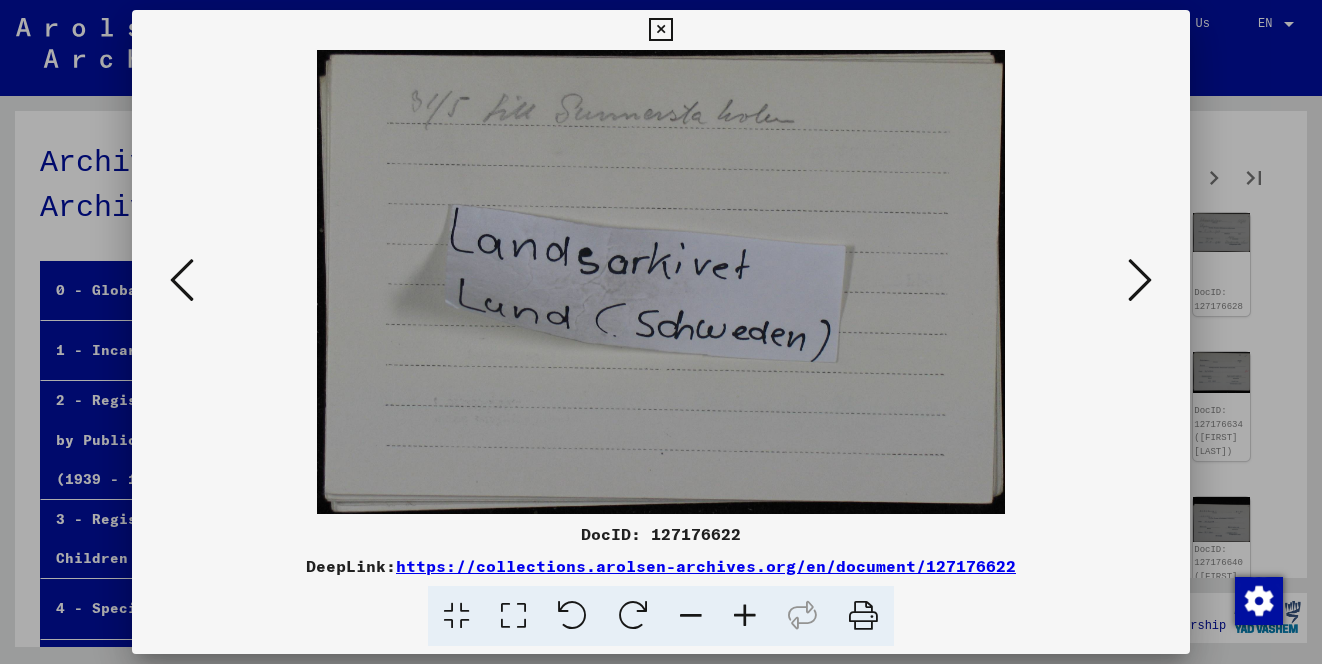 click at bounding box center (1140, 281) 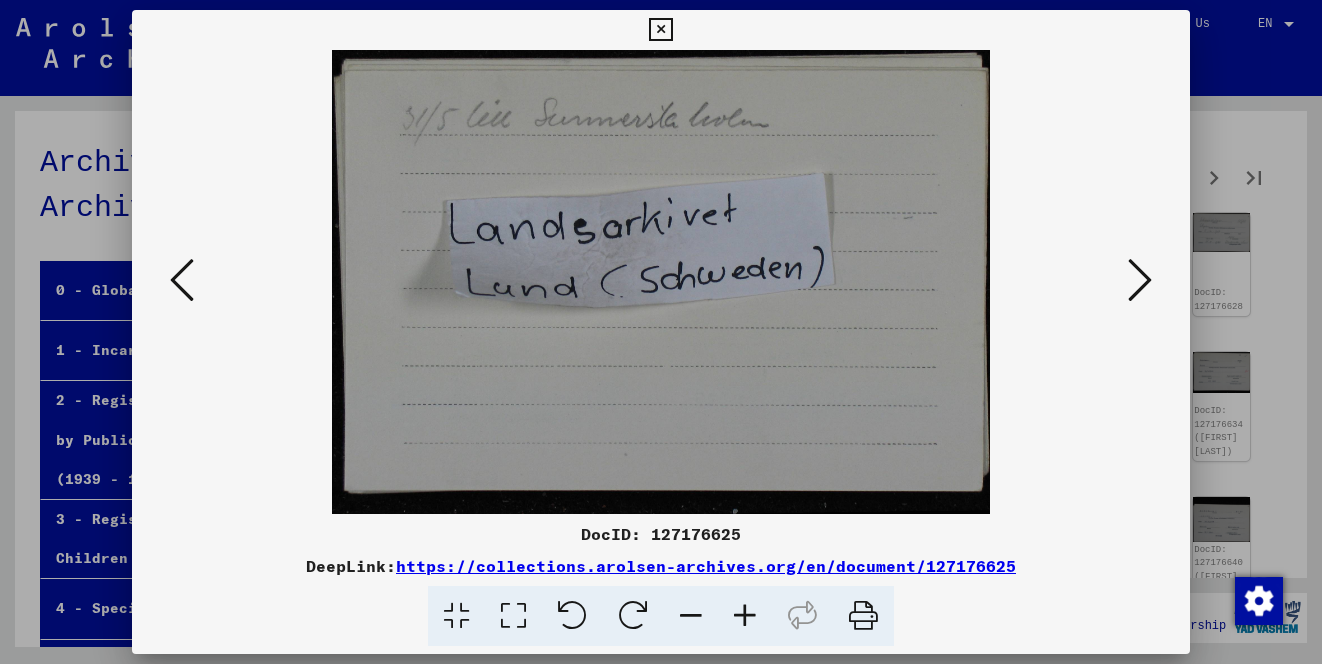 click at bounding box center (1140, 281) 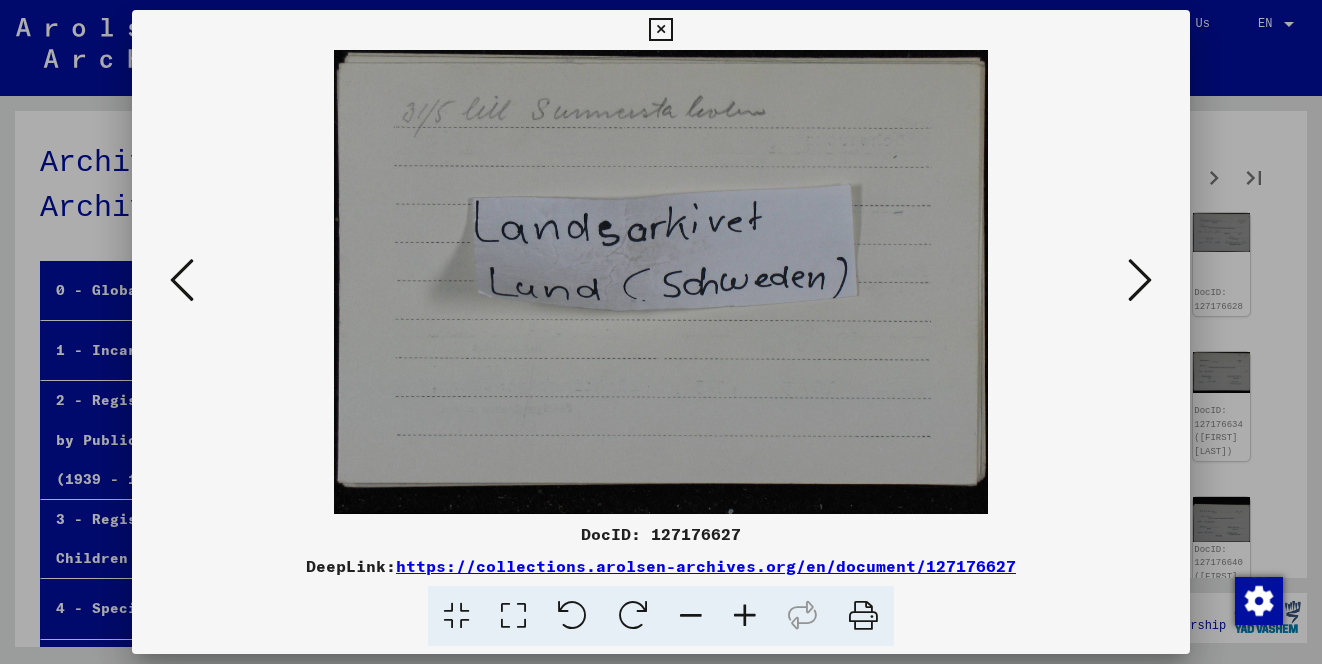 click at bounding box center (1140, 281) 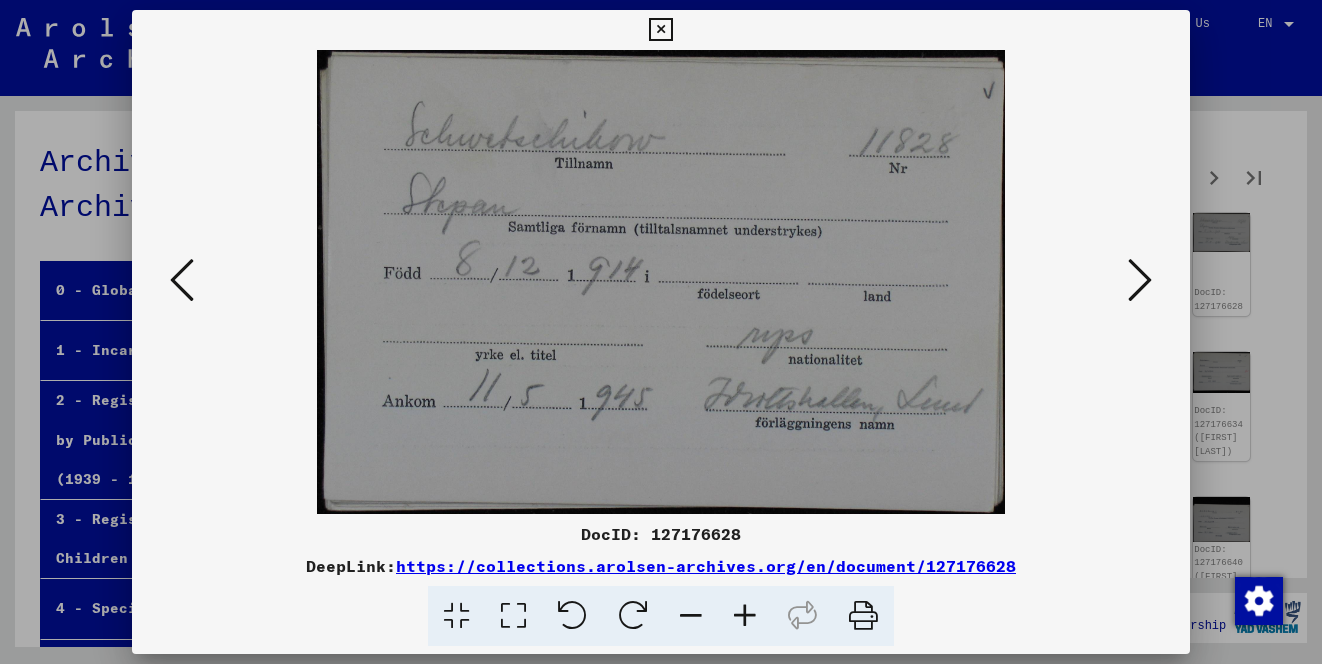 click at bounding box center [1140, 281] 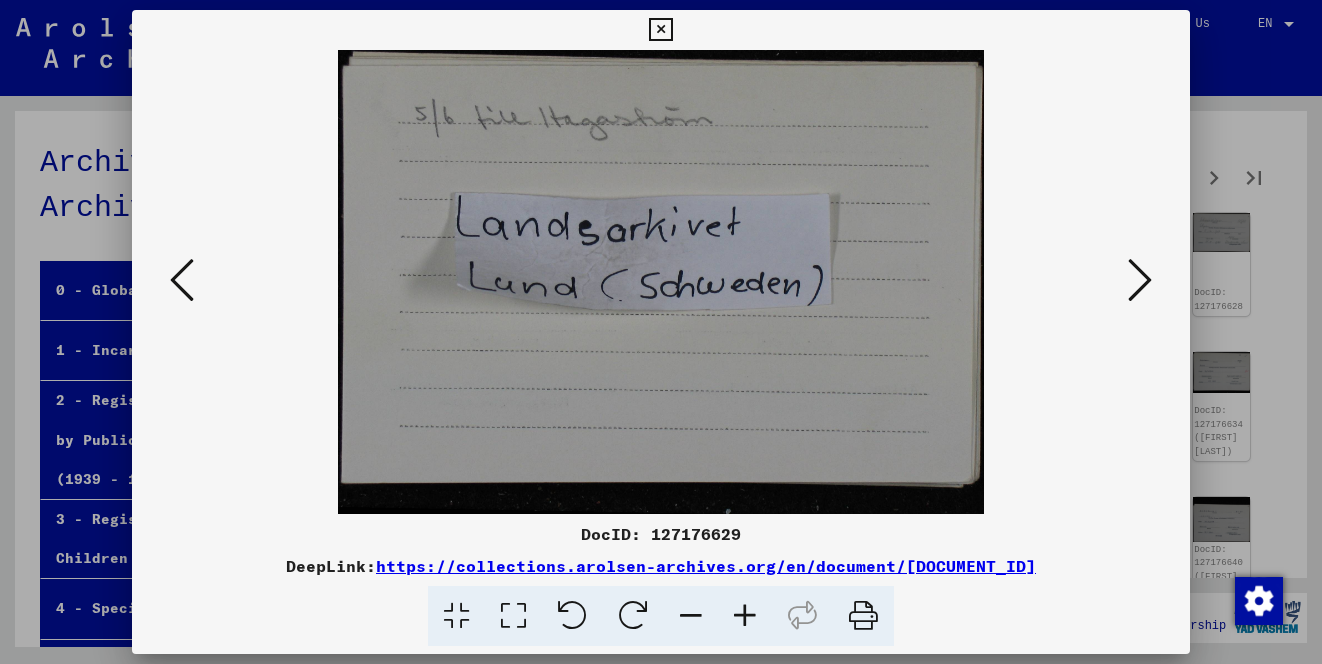 click at bounding box center (1140, 281) 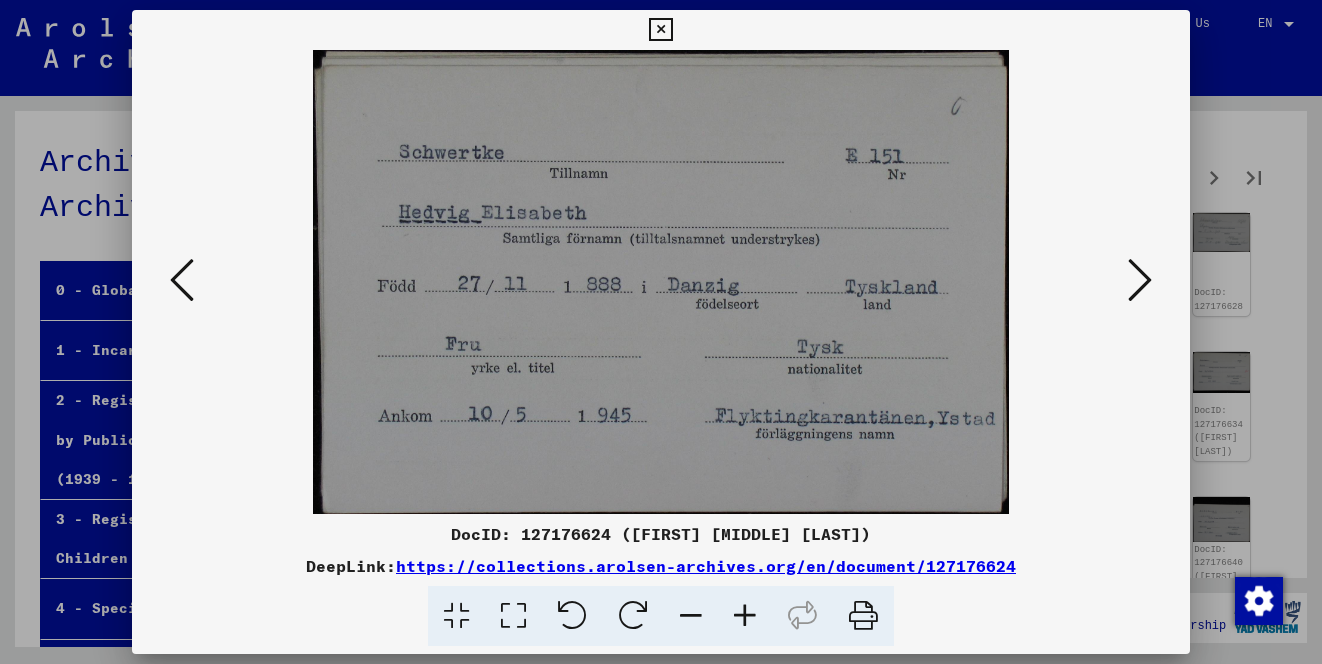 click at bounding box center (1140, 281) 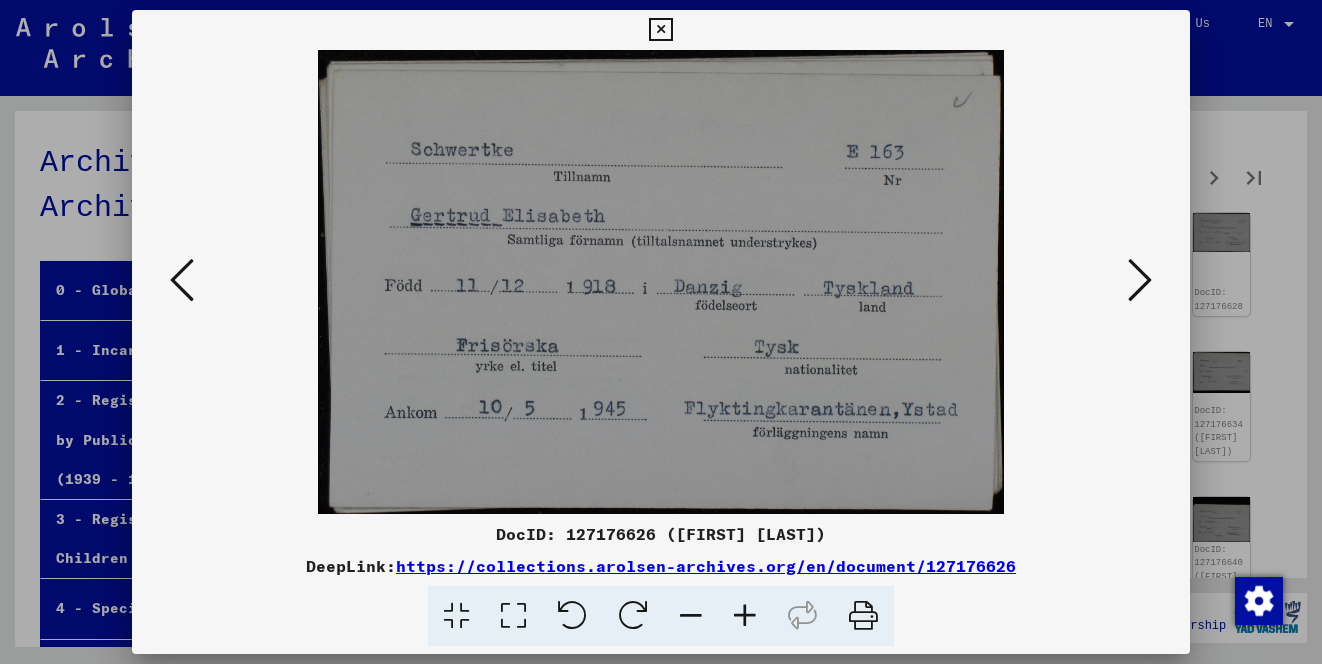 click at bounding box center (1140, 281) 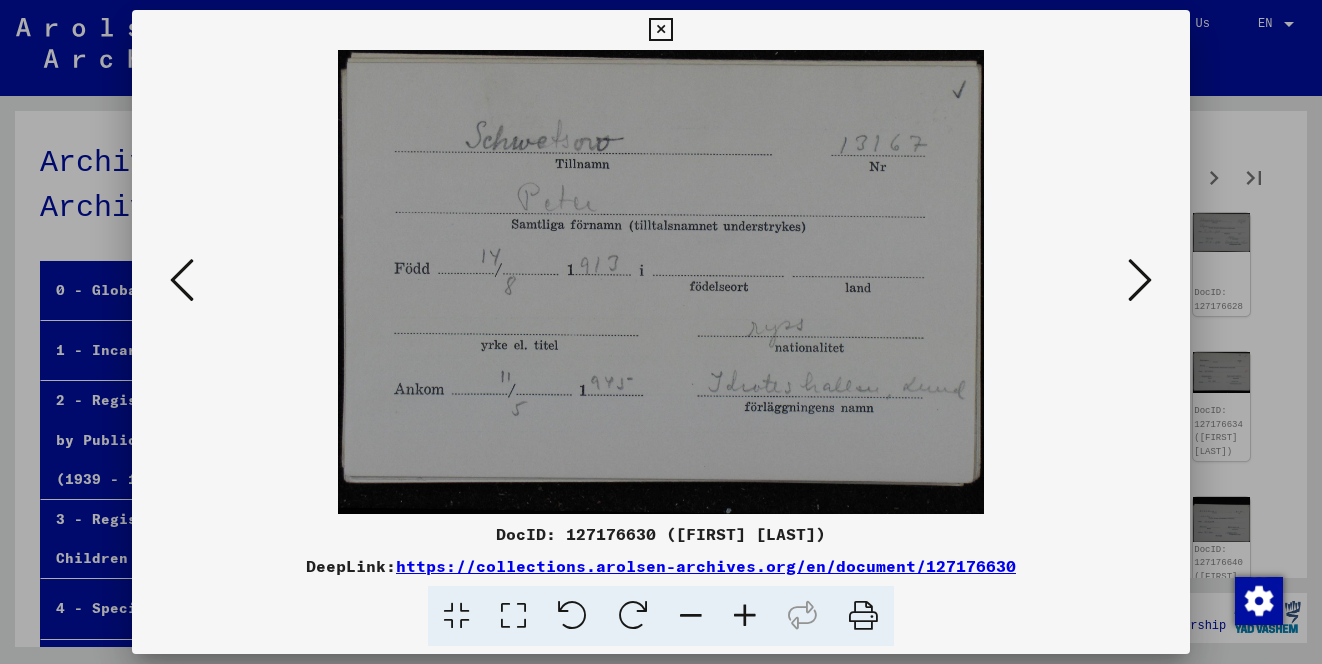click at bounding box center (1140, 281) 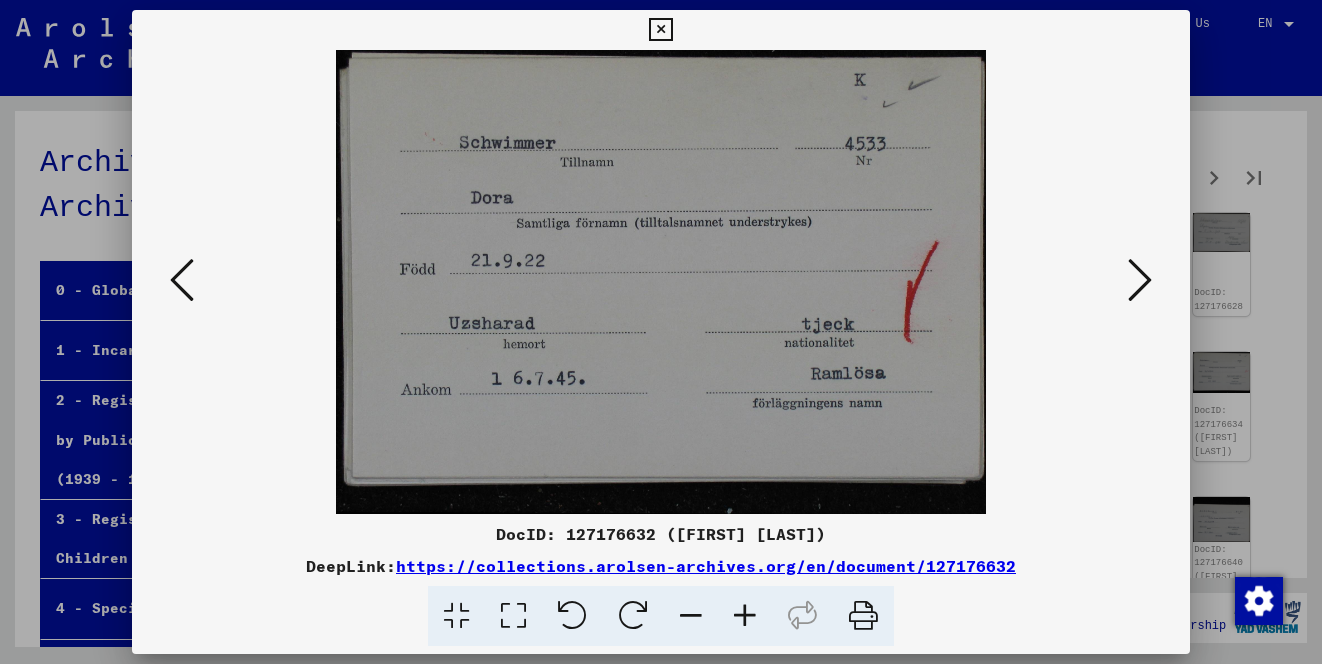 click at bounding box center [1140, 281] 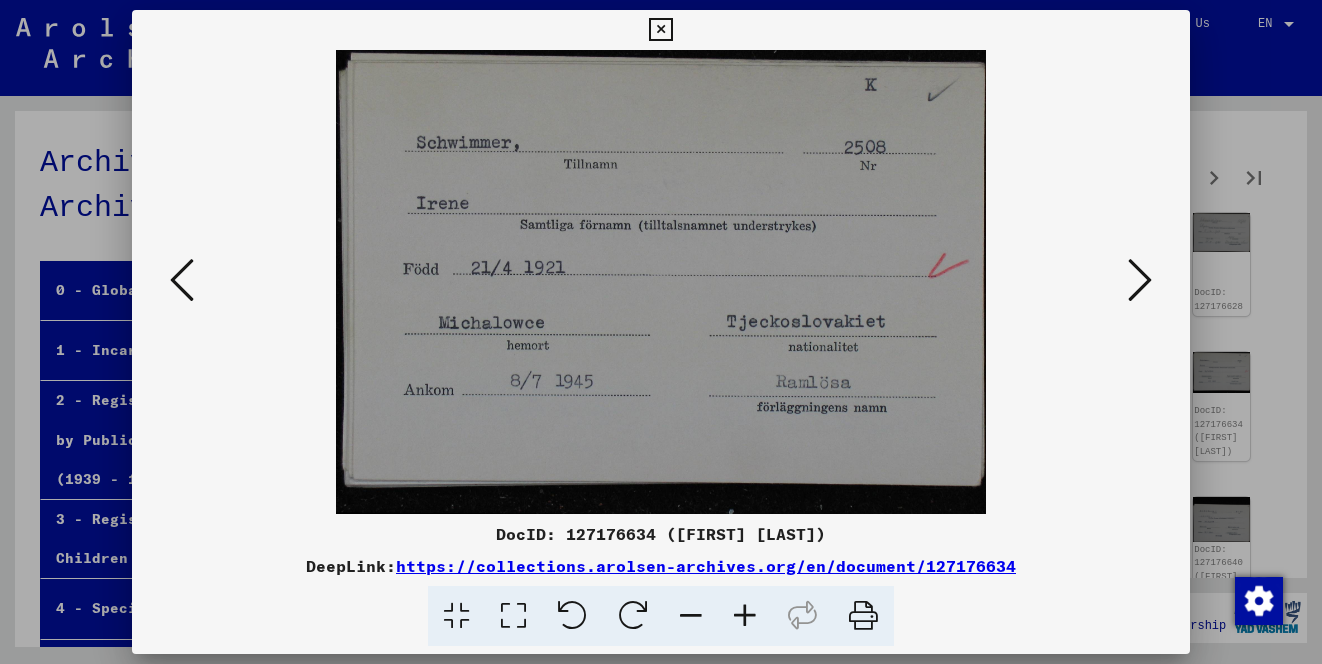 click at bounding box center [1140, 281] 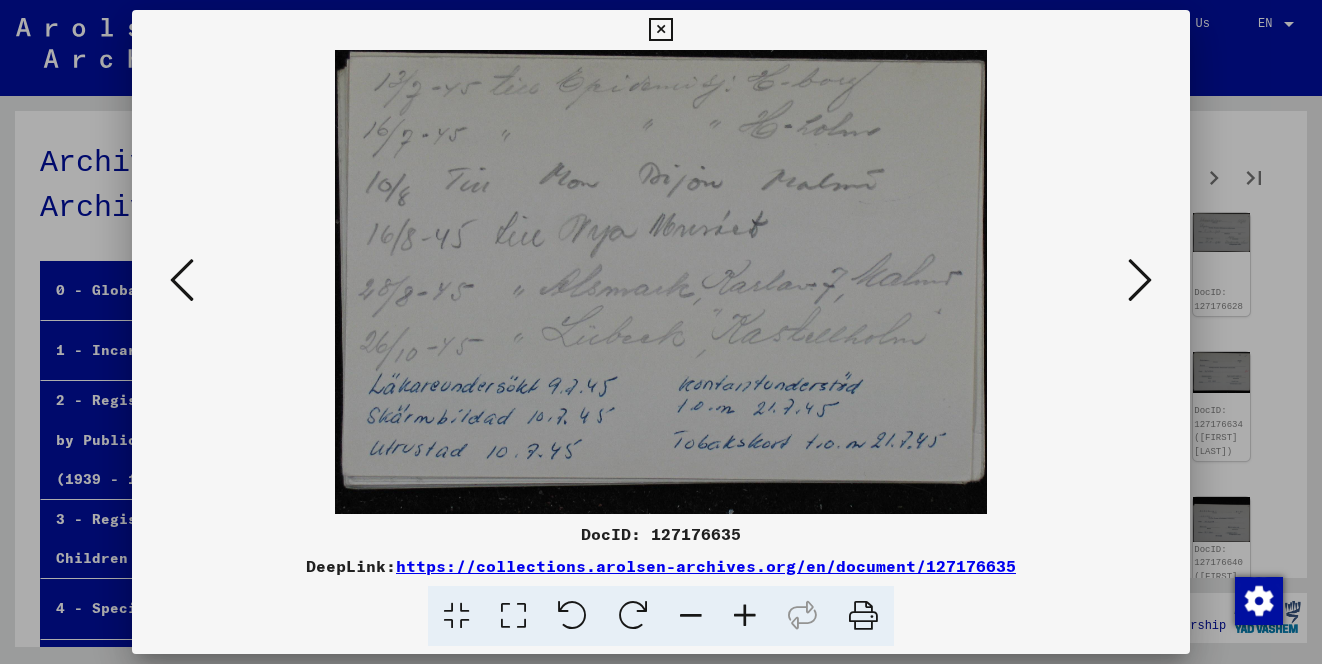 click at bounding box center (1140, 281) 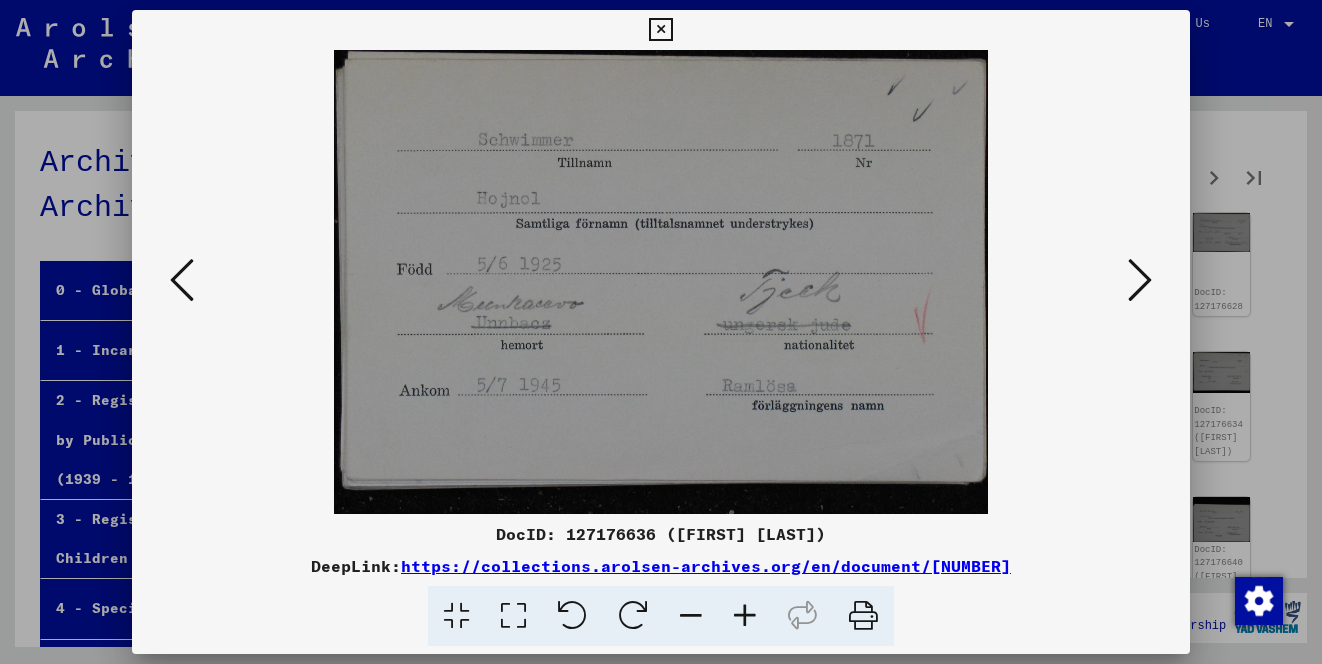 click at bounding box center [1140, 281] 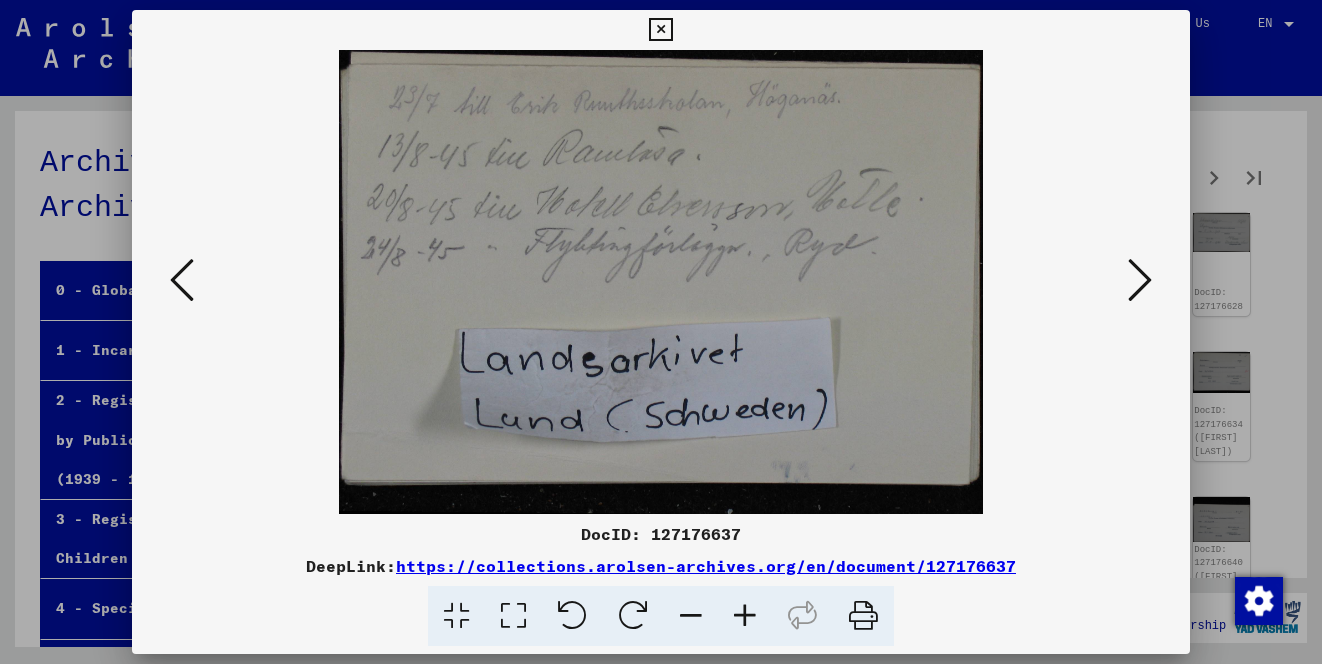 click at bounding box center [1140, 280] 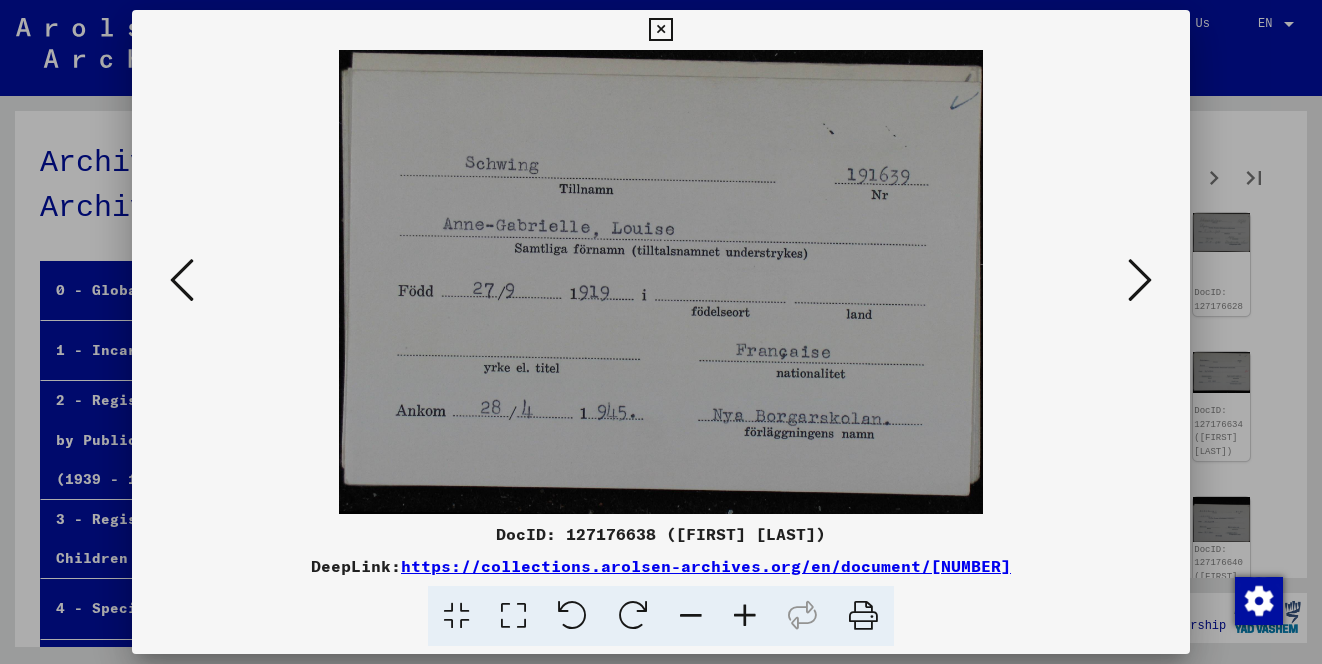 click at bounding box center (1140, 280) 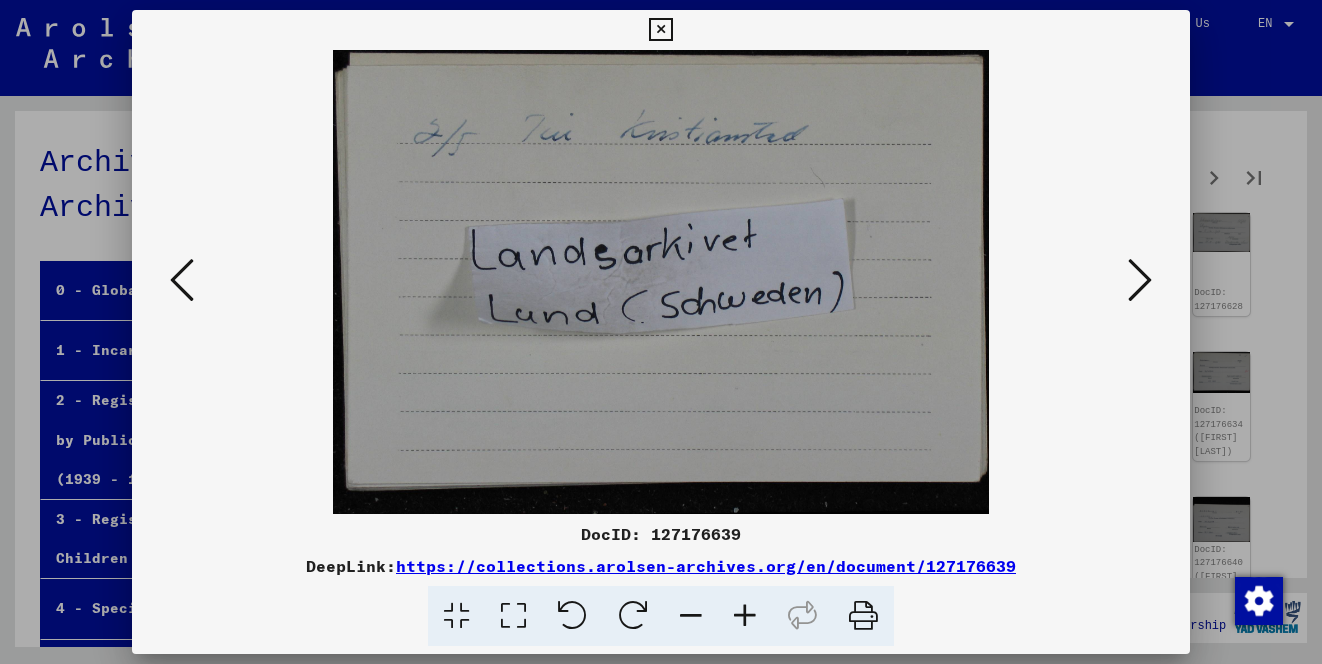 click at bounding box center [1140, 280] 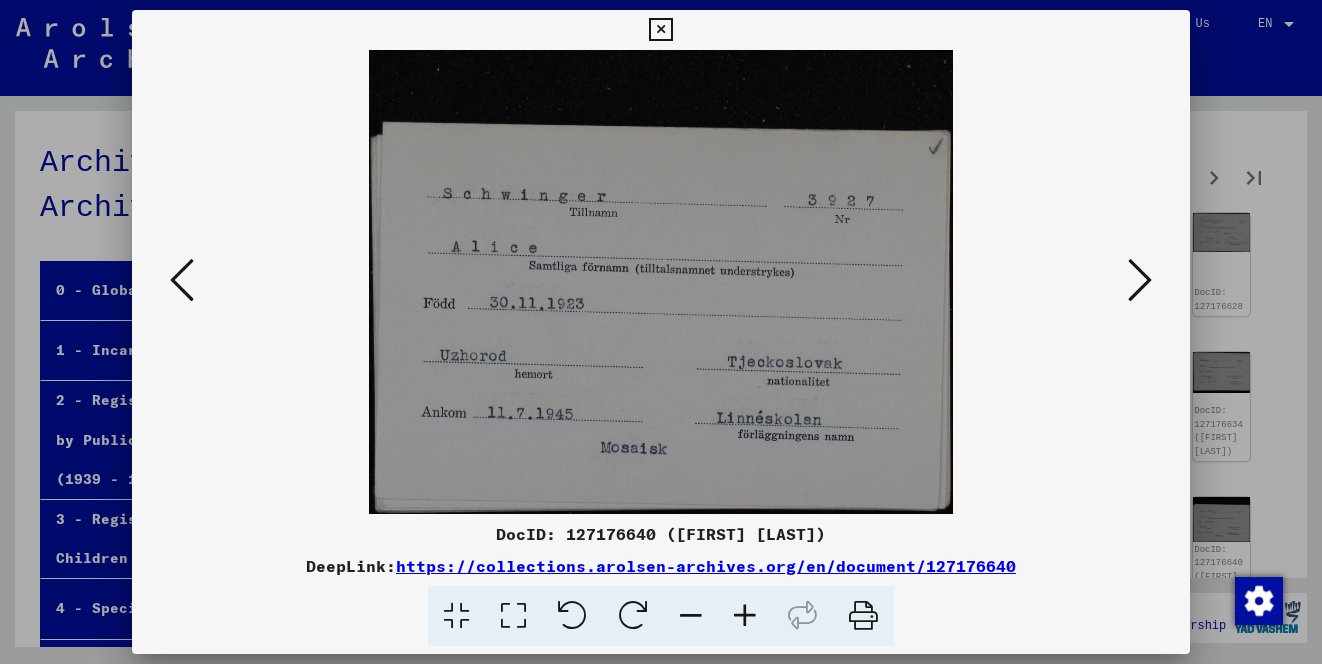 click at bounding box center [1140, 280] 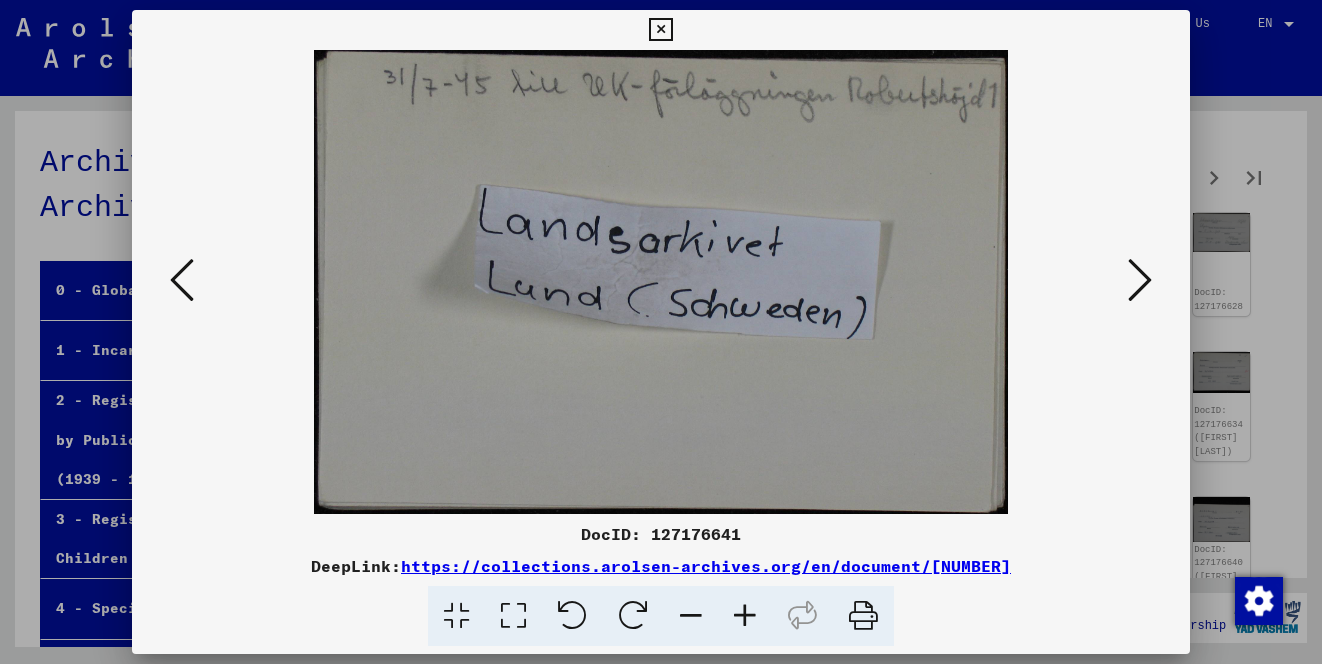 click at bounding box center [1140, 280] 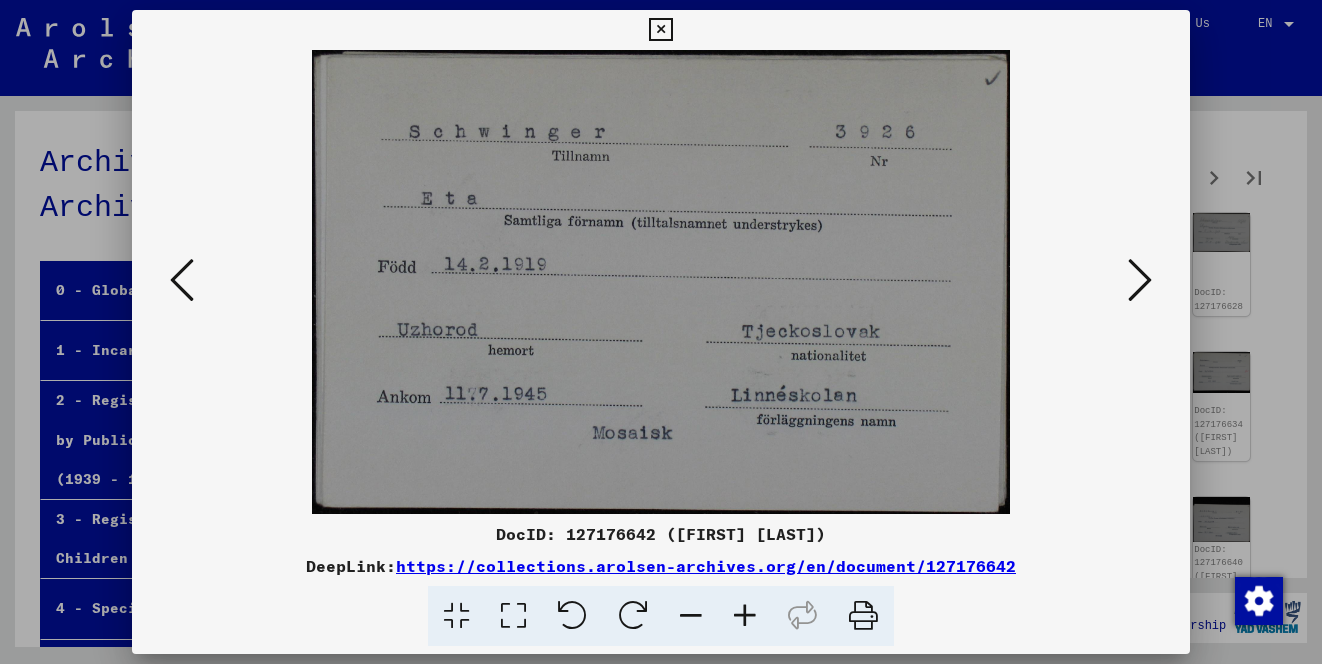 click at bounding box center [1140, 280] 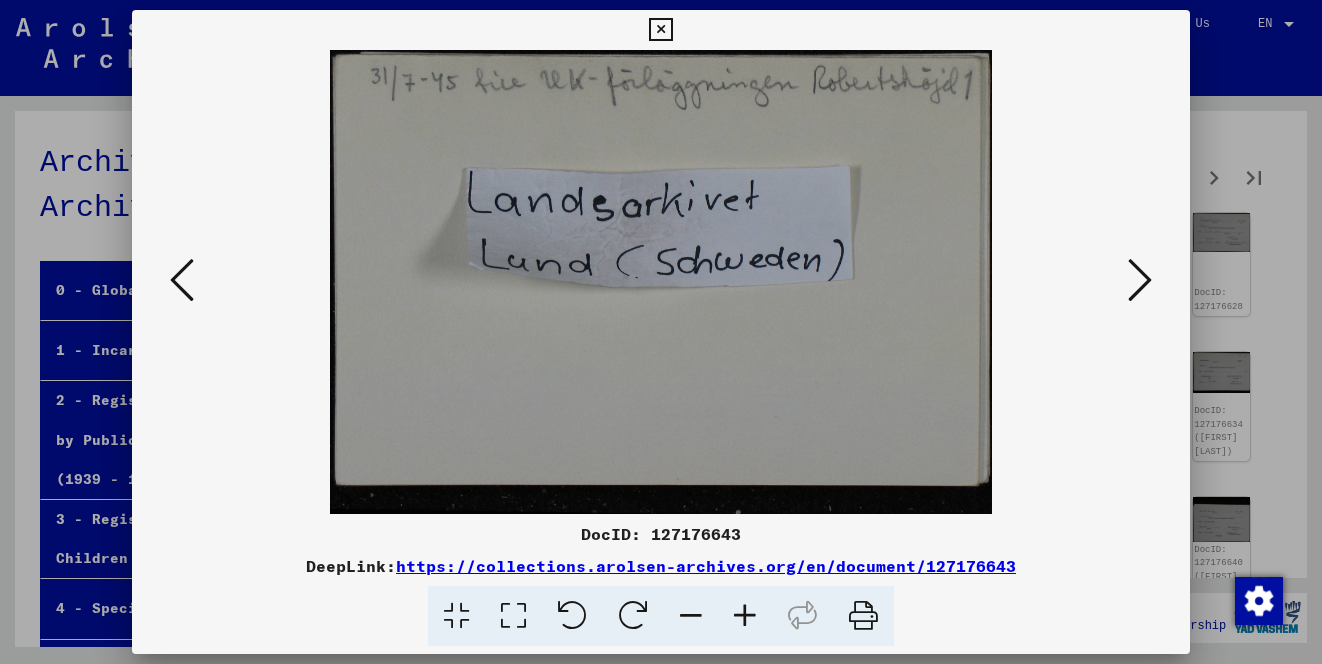 click at bounding box center [1140, 280] 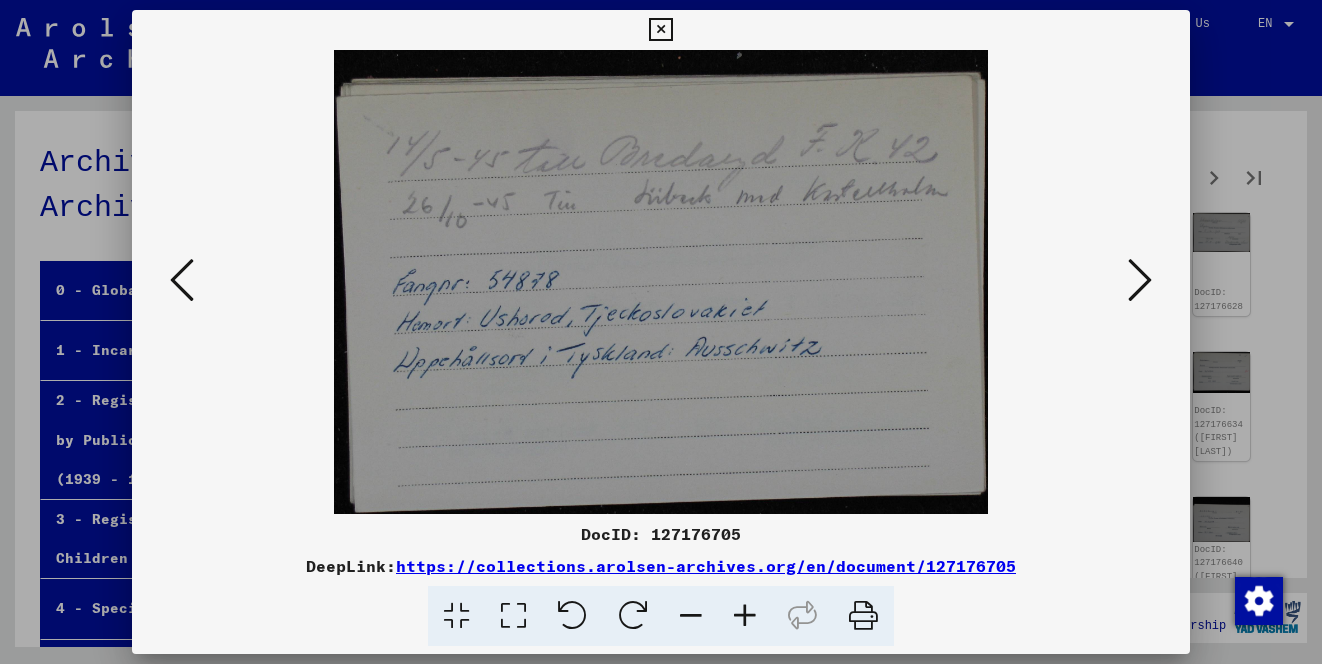 click at bounding box center [660, 30] 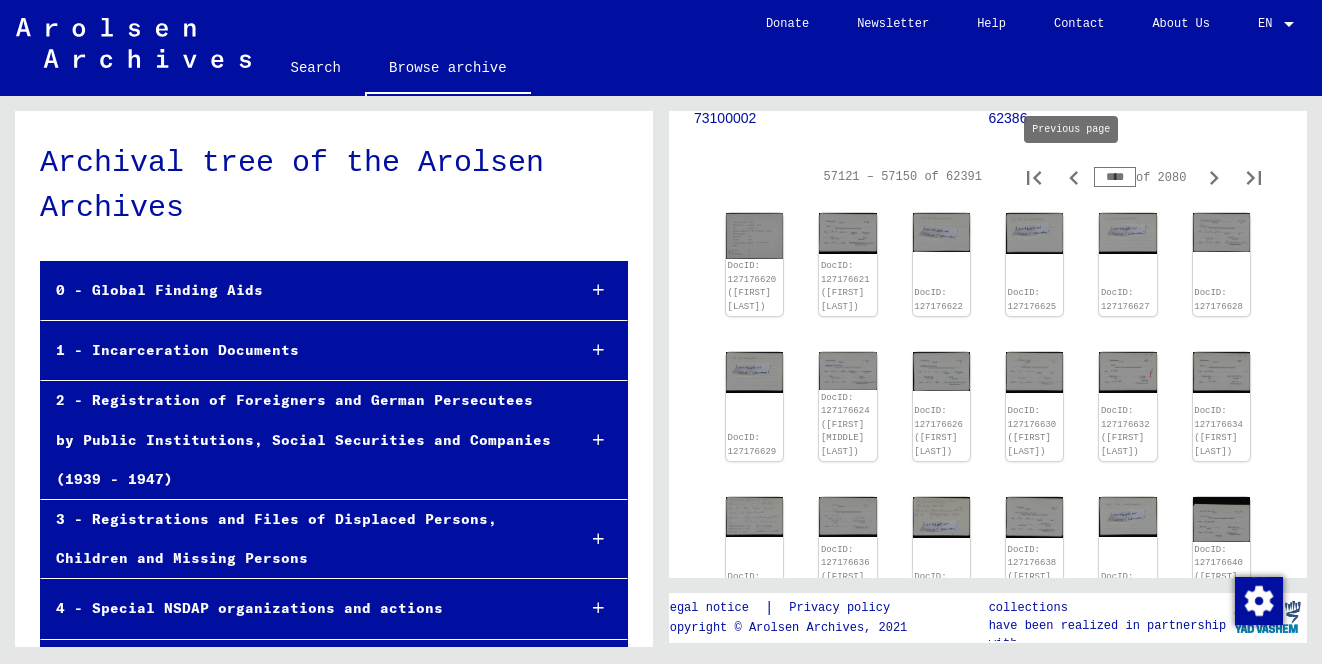 click 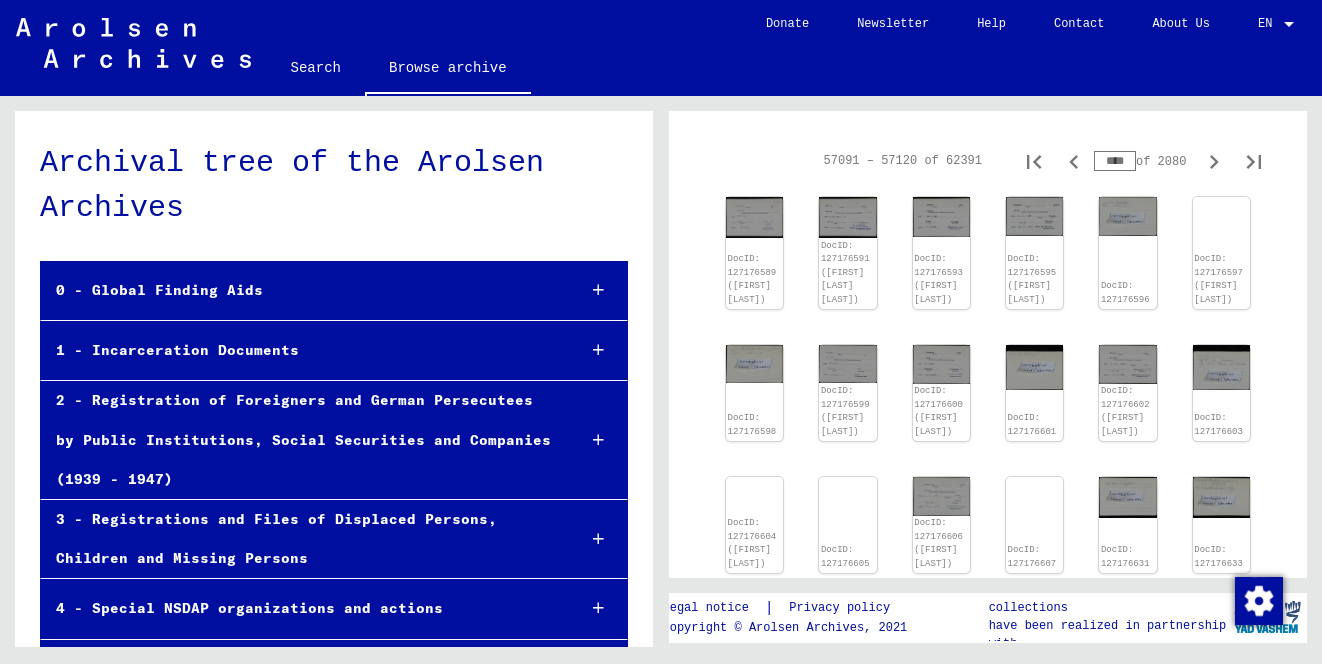 scroll, scrollTop: 335, scrollLeft: 0, axis: vertical 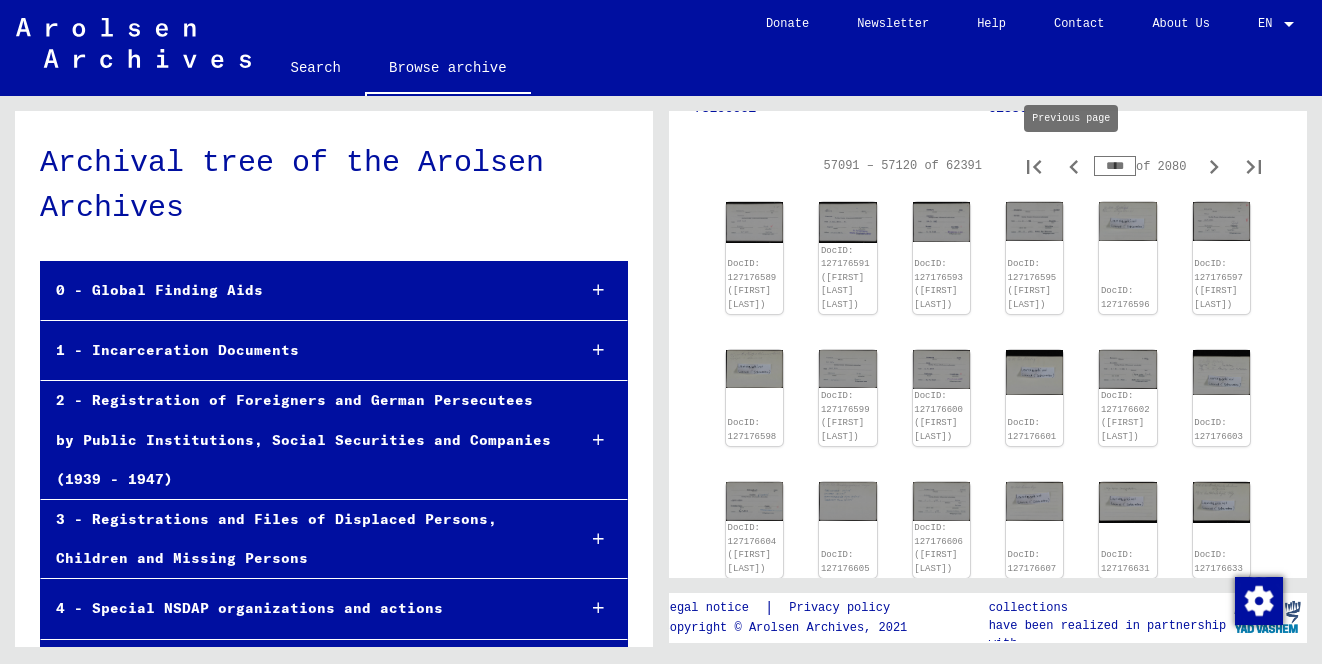 click 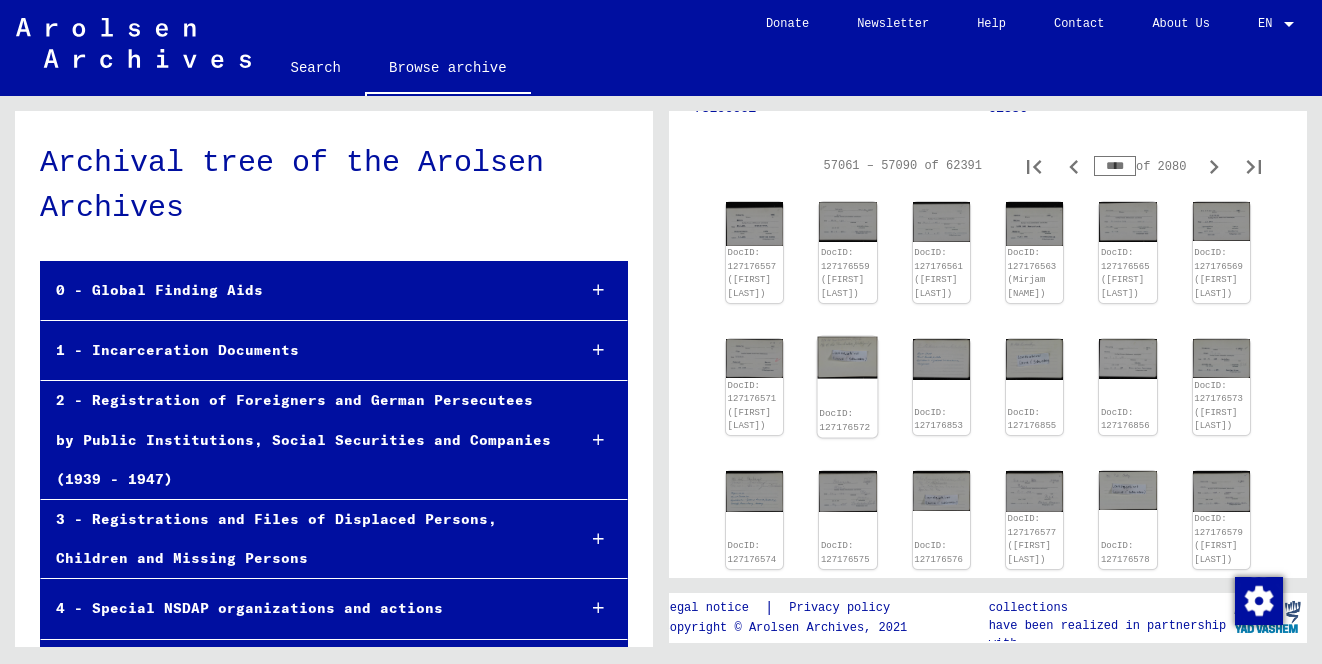 click 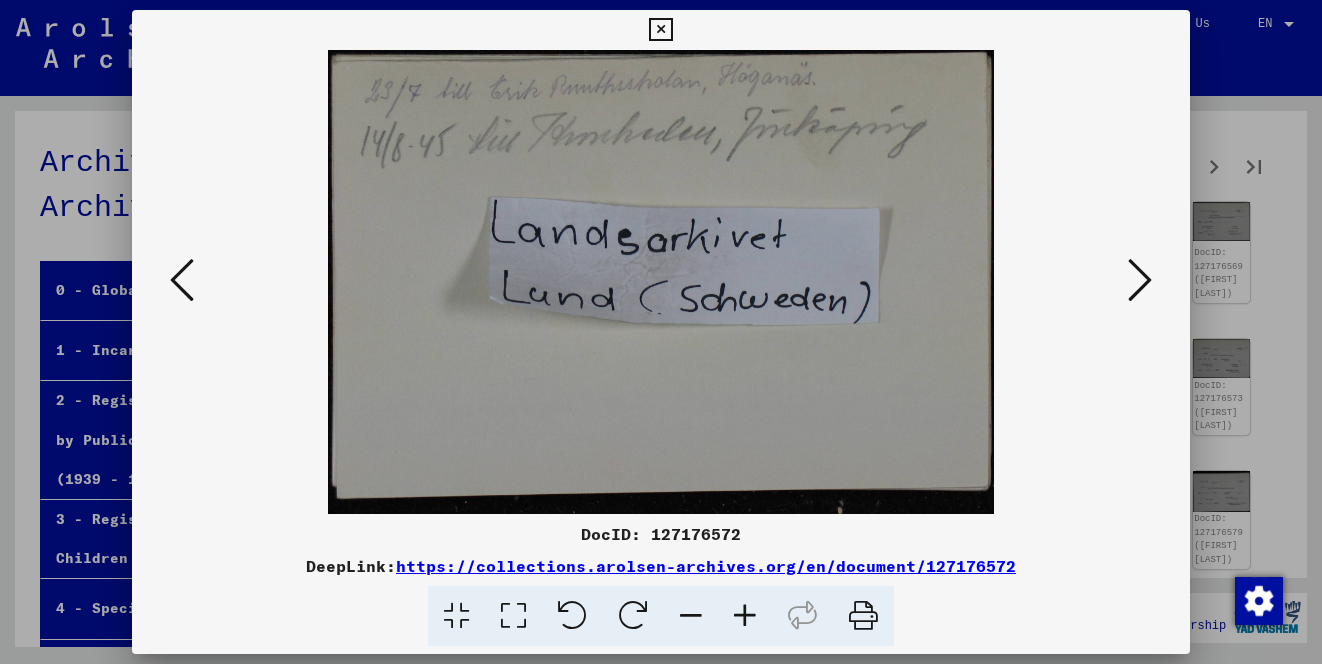 click at bounding box center [661, 282] 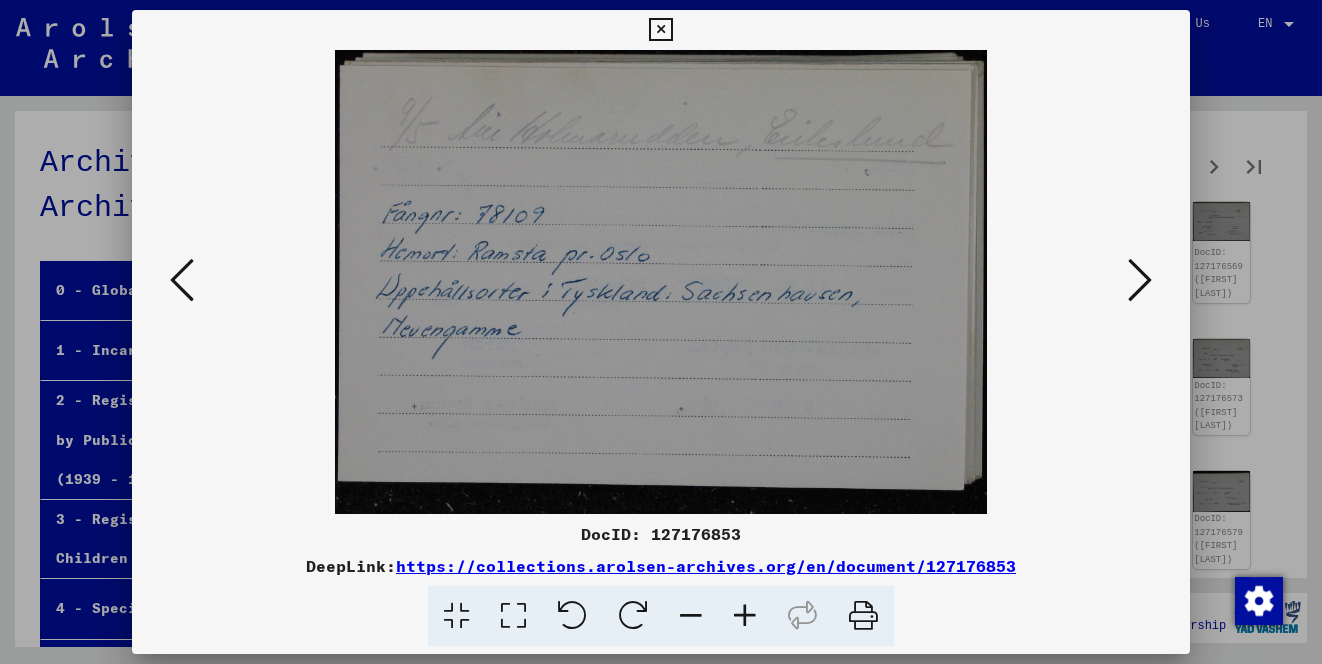 click at bounding box center [1140, 280] 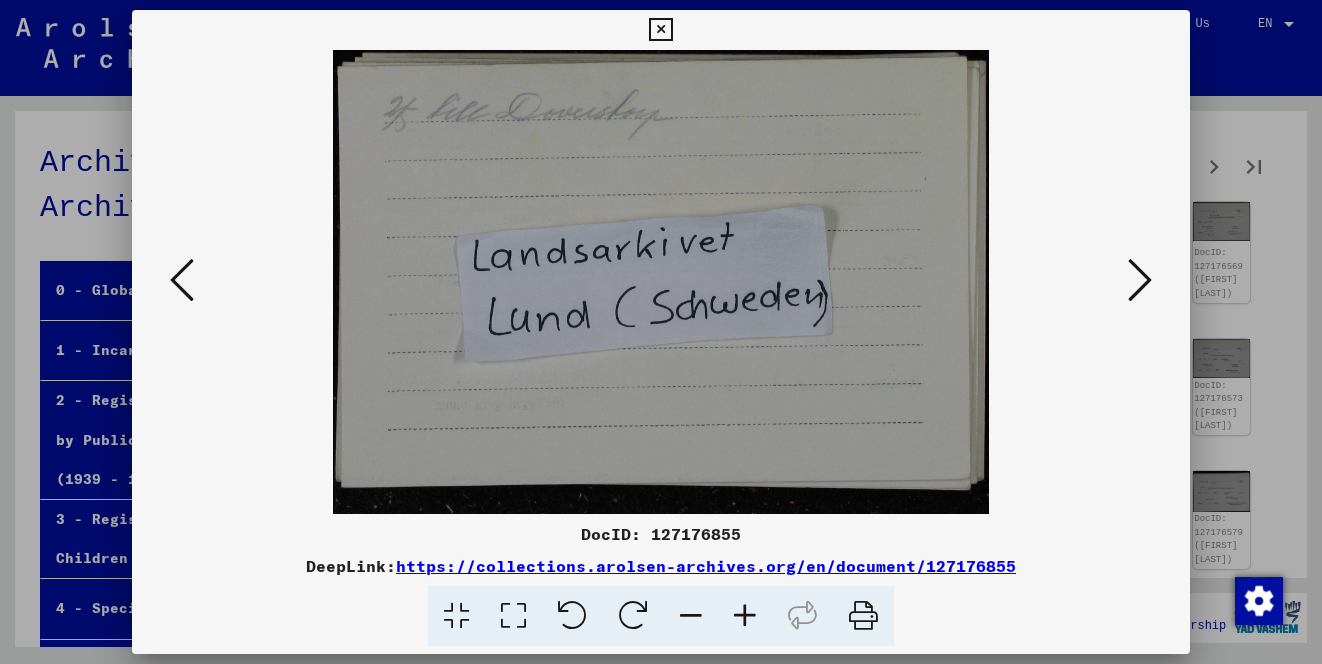 click at bounding box center (1140, 280) 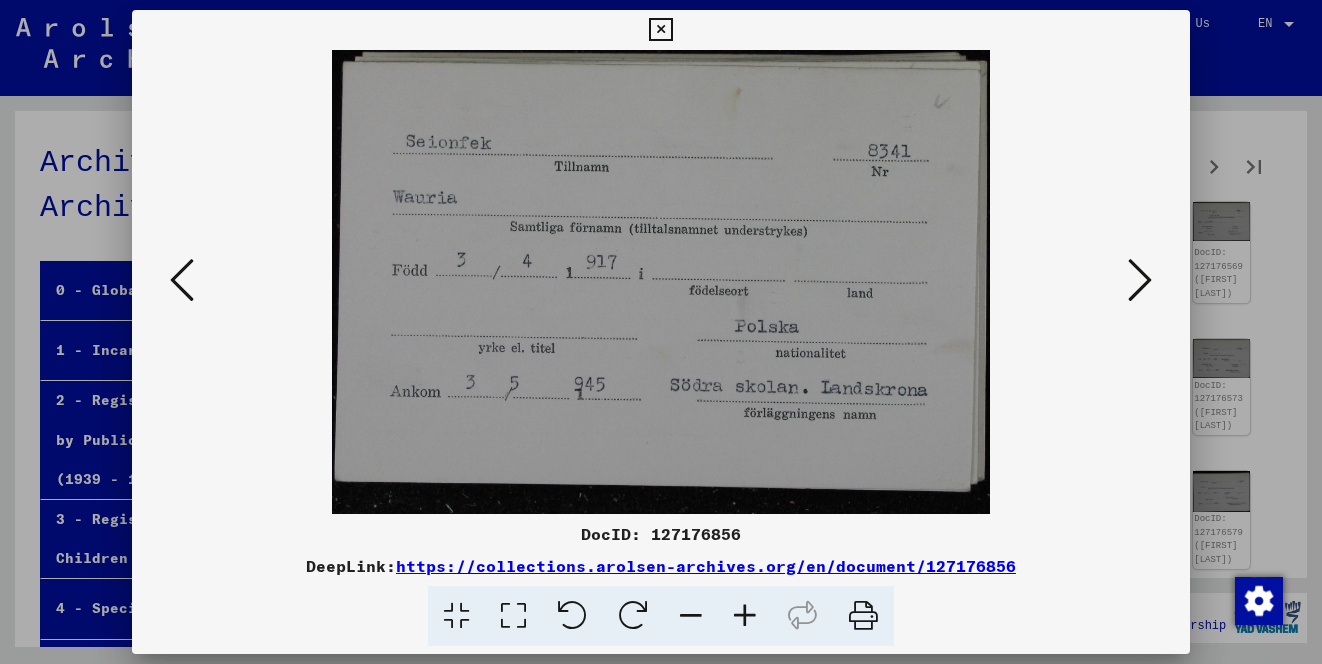 click at bounding box center [1140, 280] 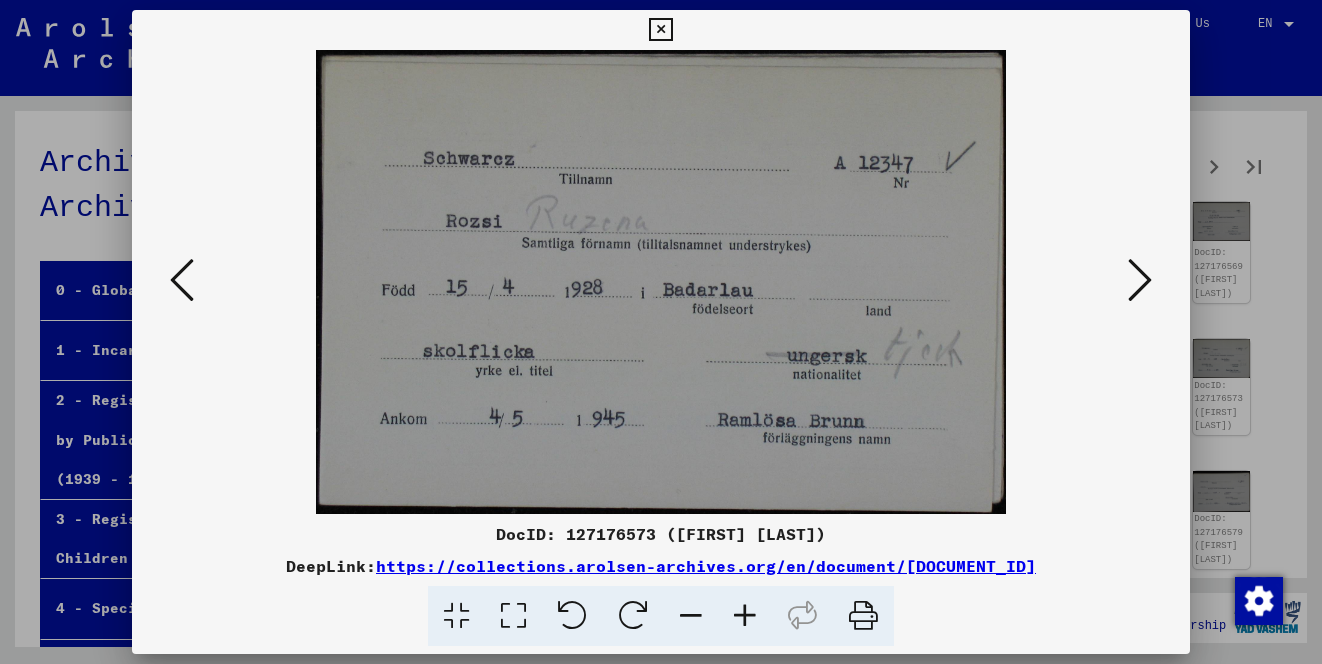click at bounding box center (1140, 280) 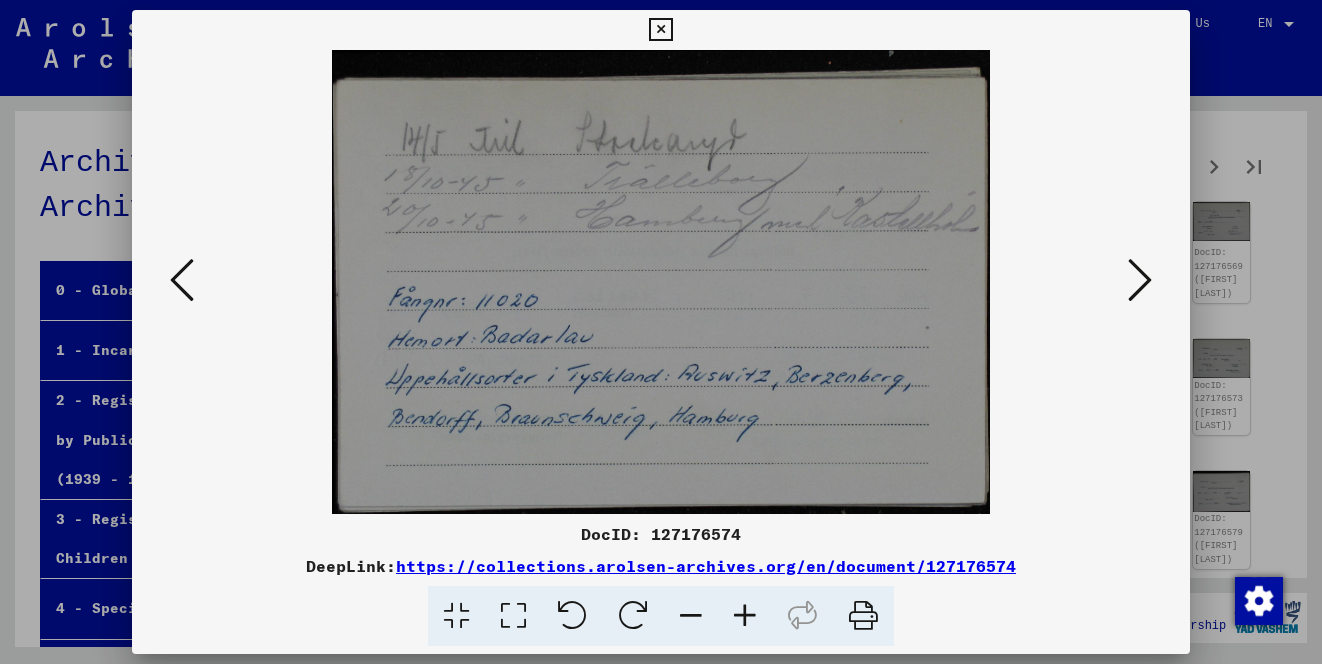 click at bounding box center [1140, 280] 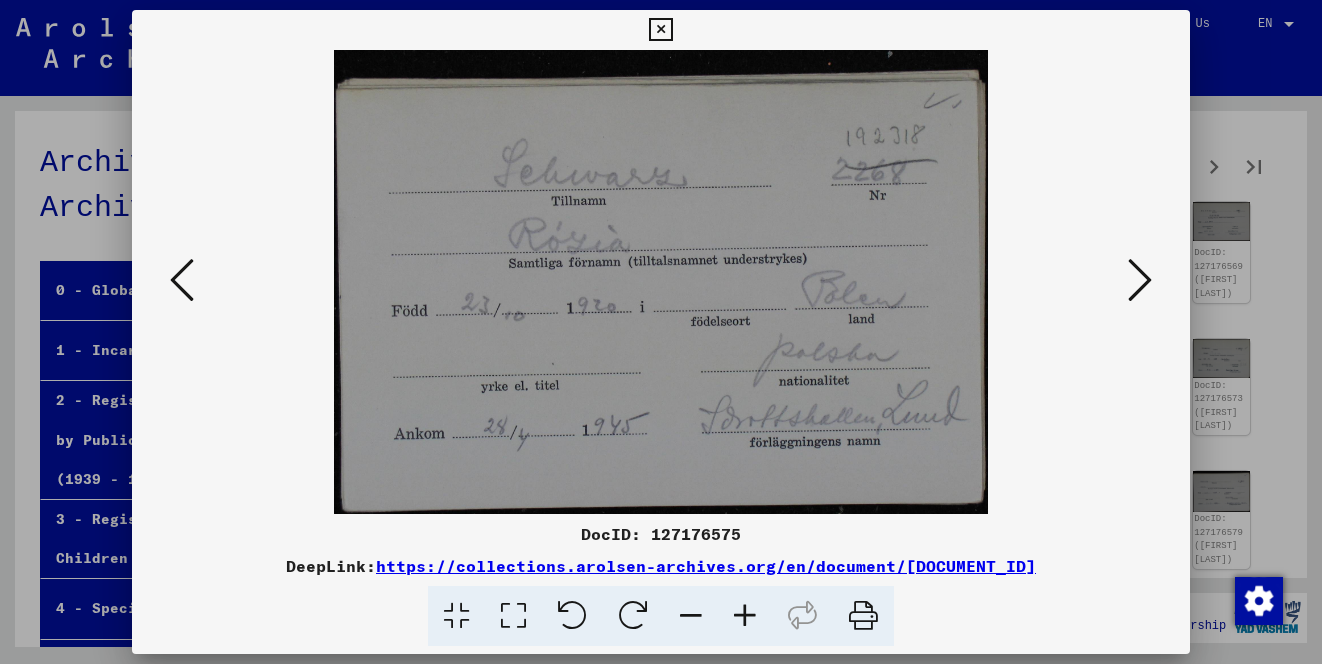 click at bounding box center [1140, 280] 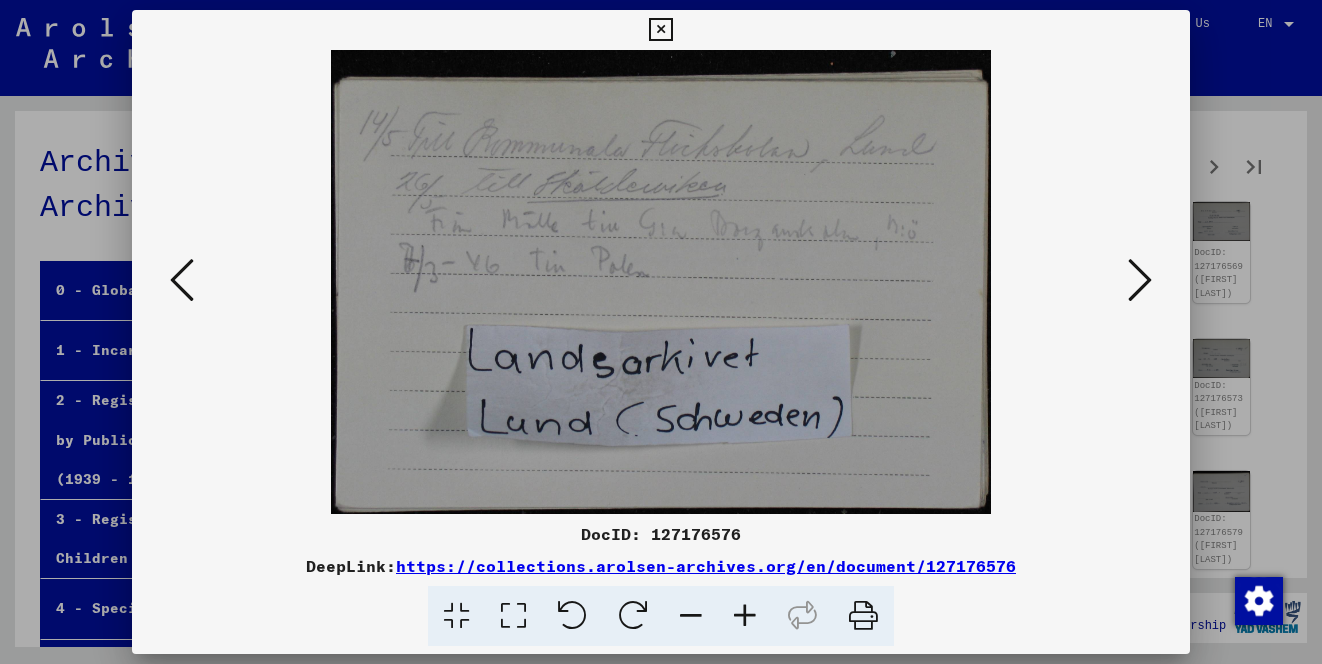 click at bounding box center [1140, 280] 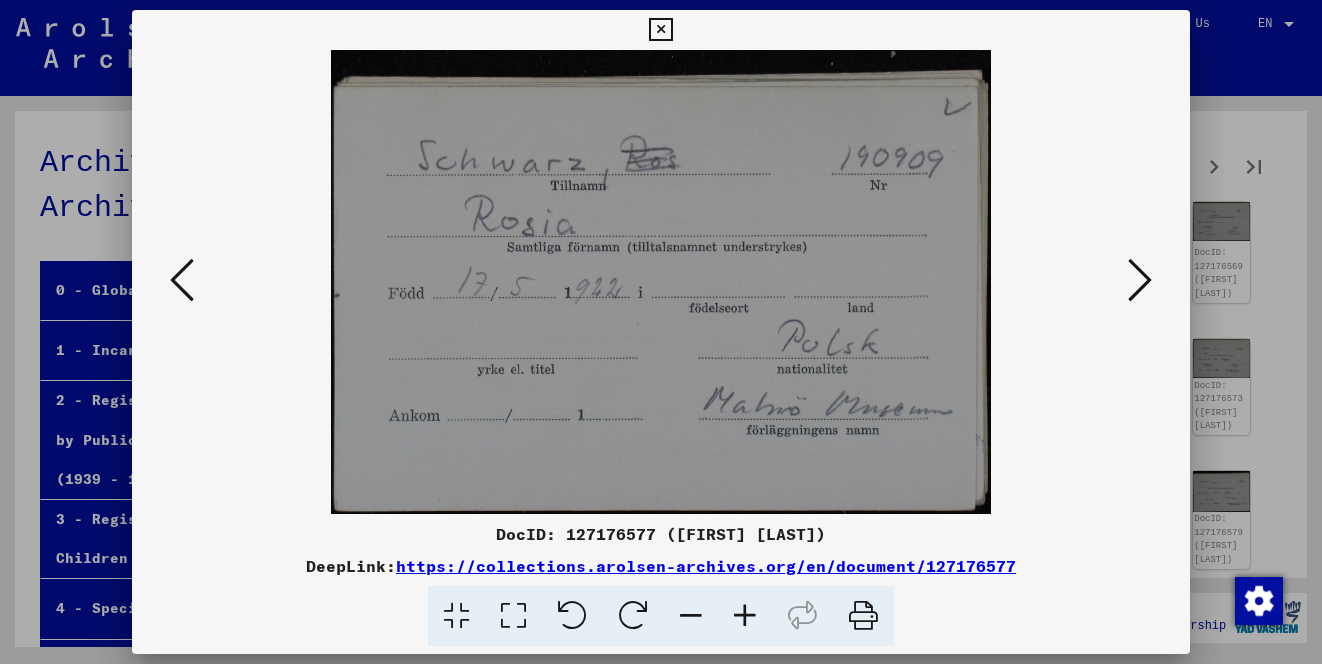 click at bounding box center (1140, 280) 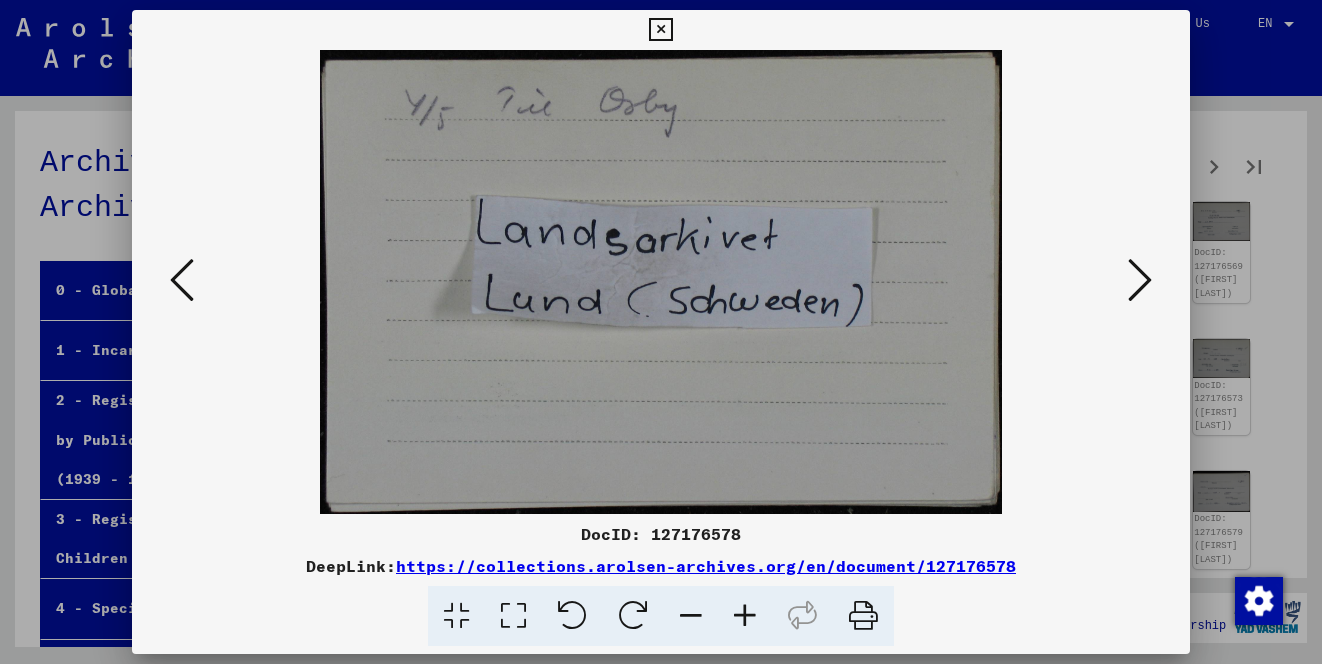 click at bounding box center (1140, 280) 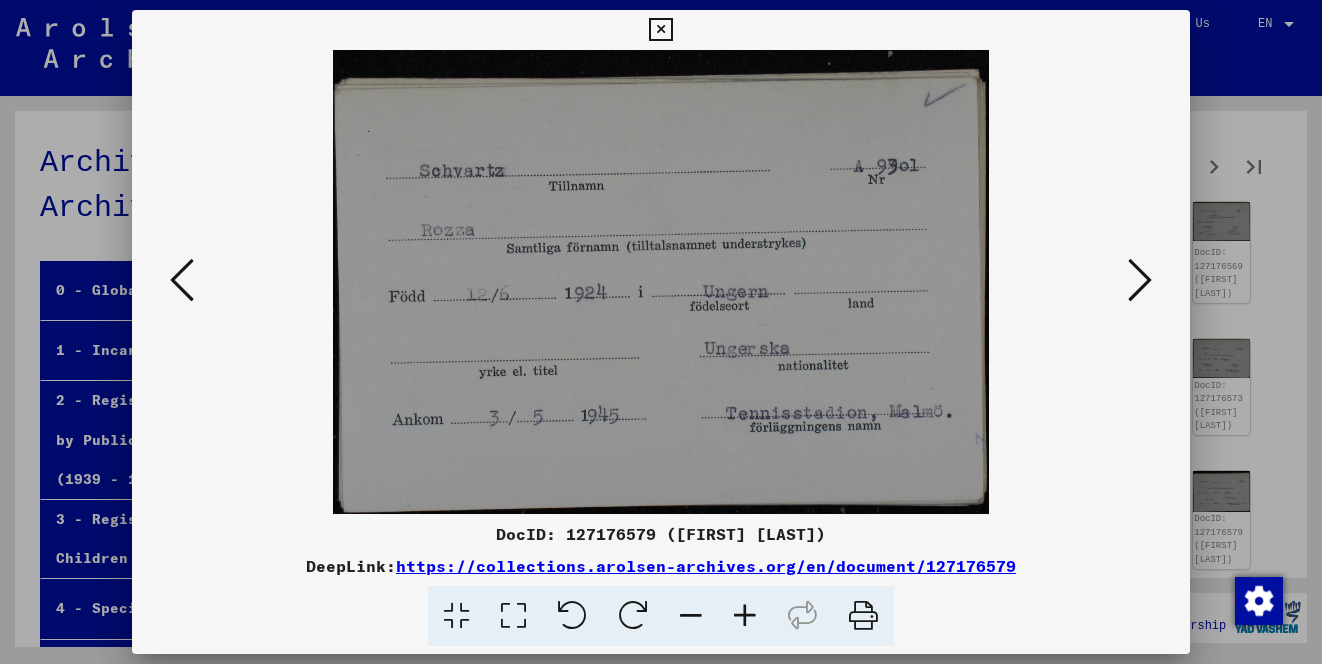 click at bounding box center [1140, 280] 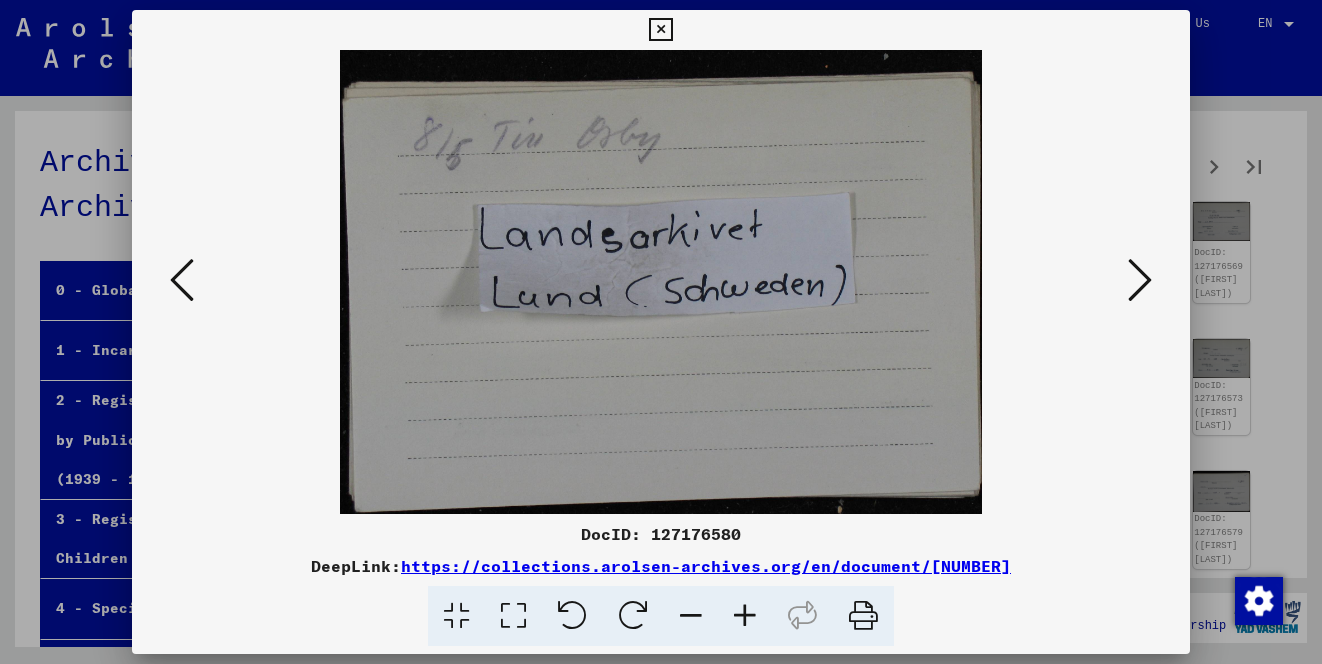 click at bounding box center [1140, 280] 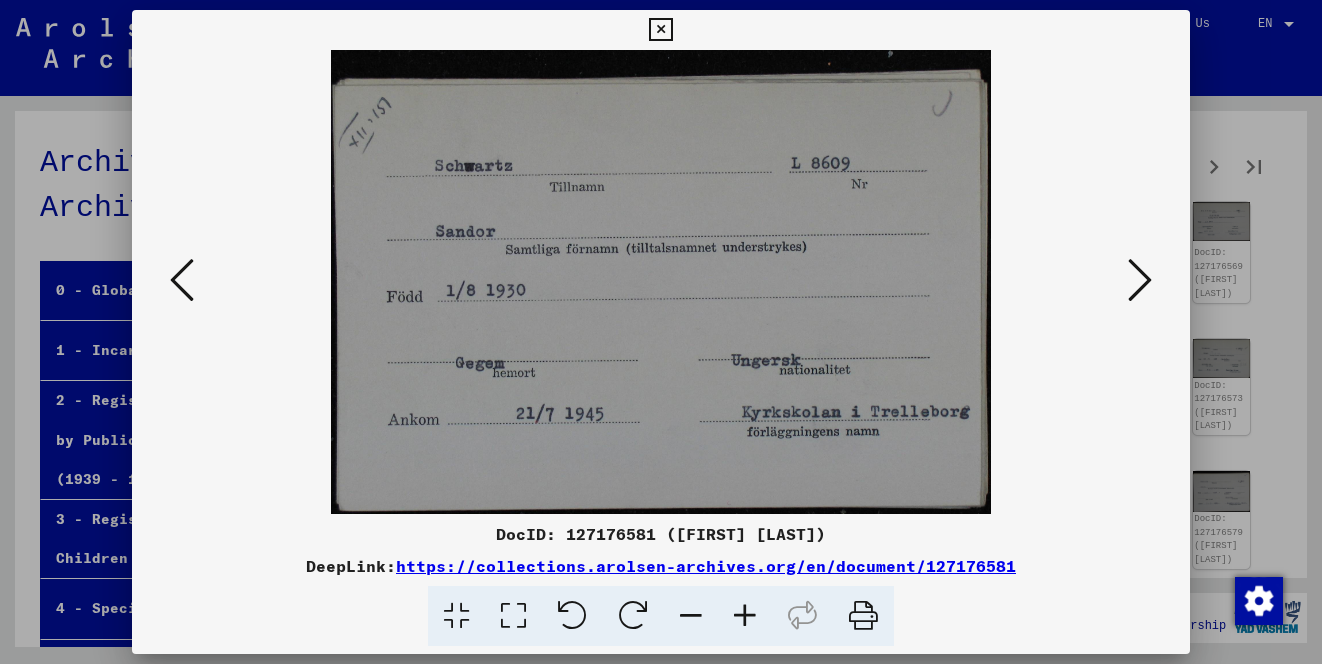 click at bounding box center [1140, 280] 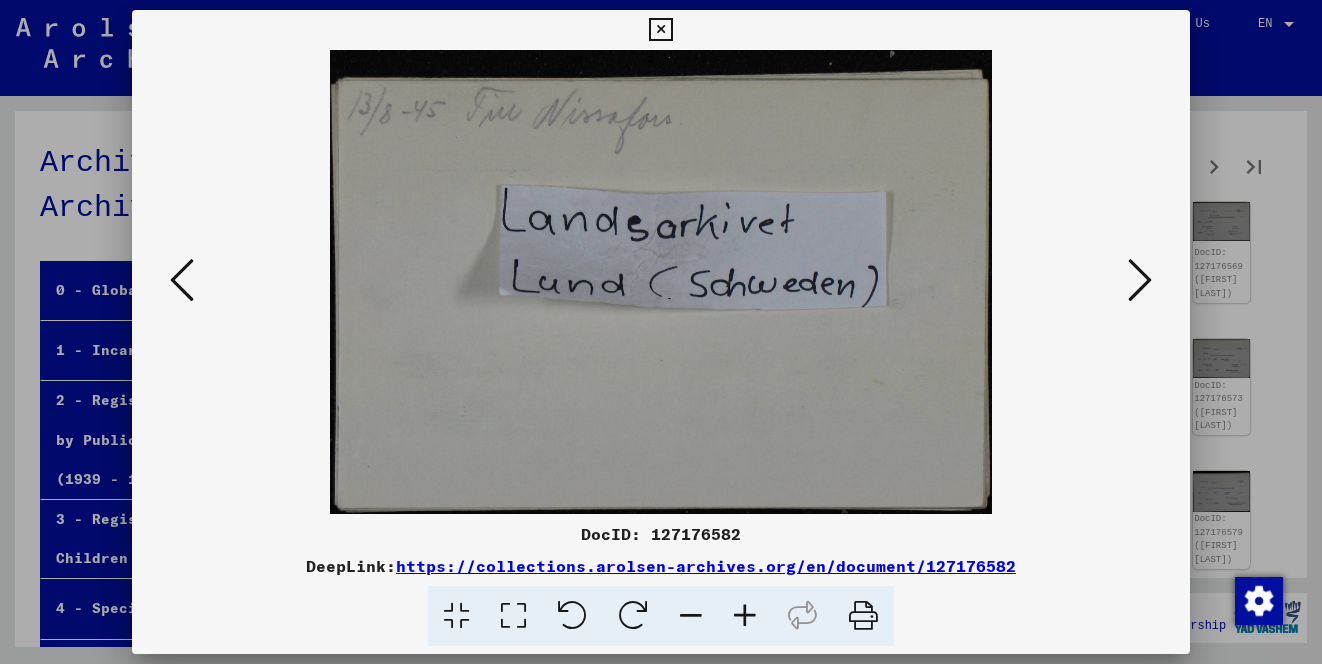 click at bounding box center [1140, 280] 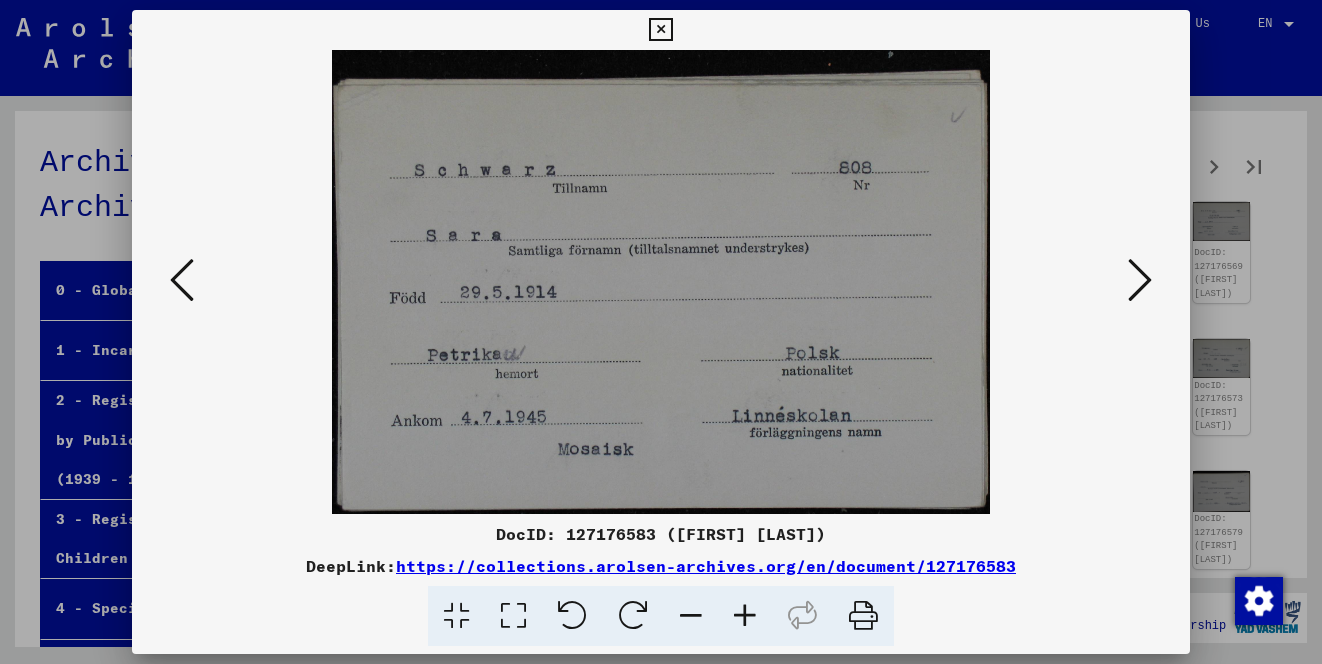 click at bounding box center (1140, 280) 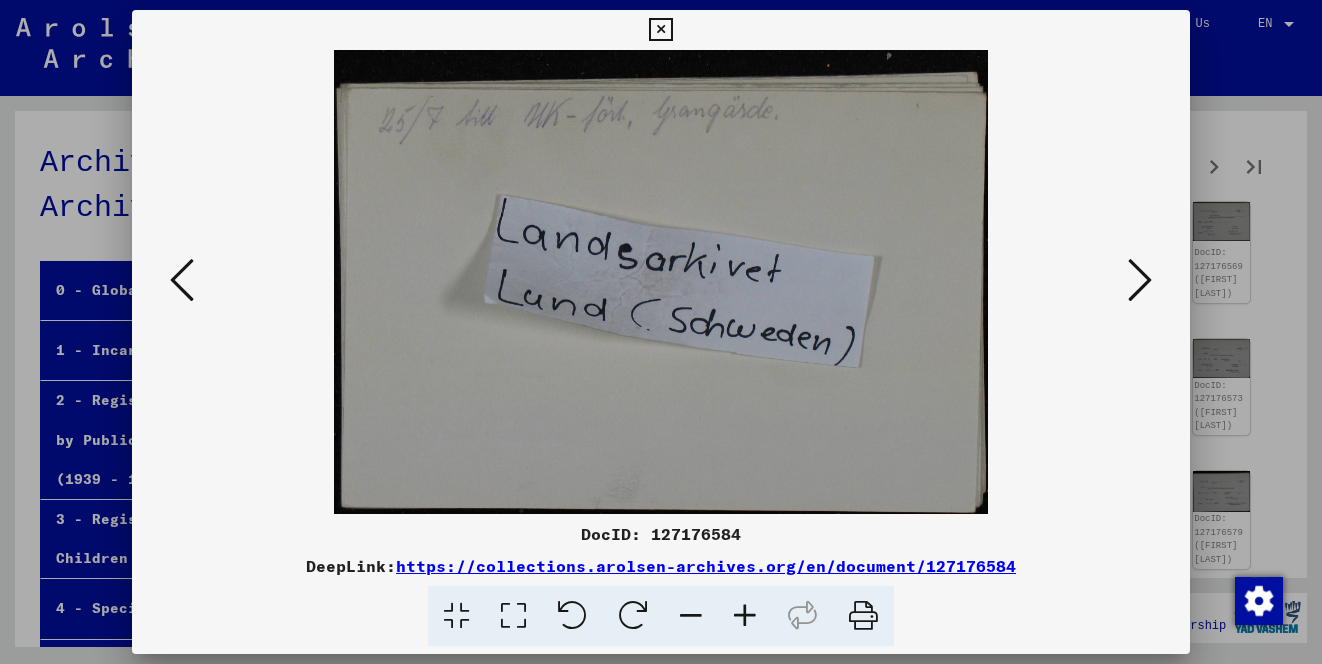 click at bounding box center (1140, 280) 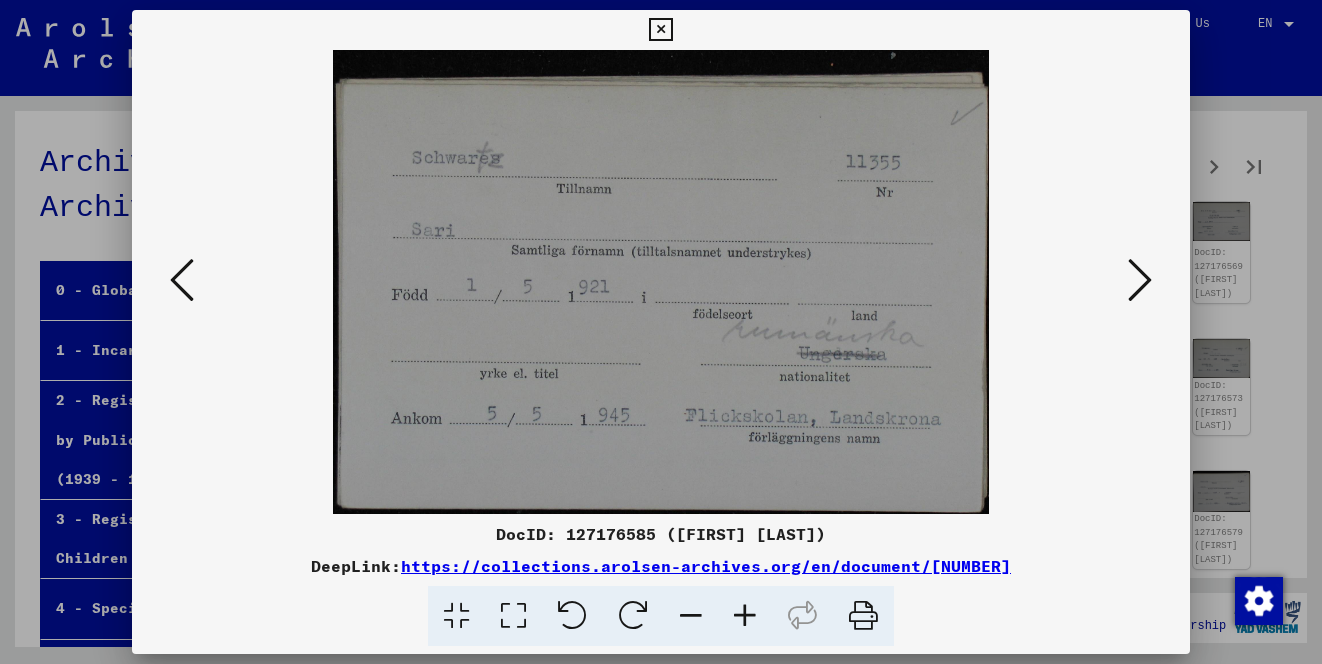 click at bounding box center (1140, 280) 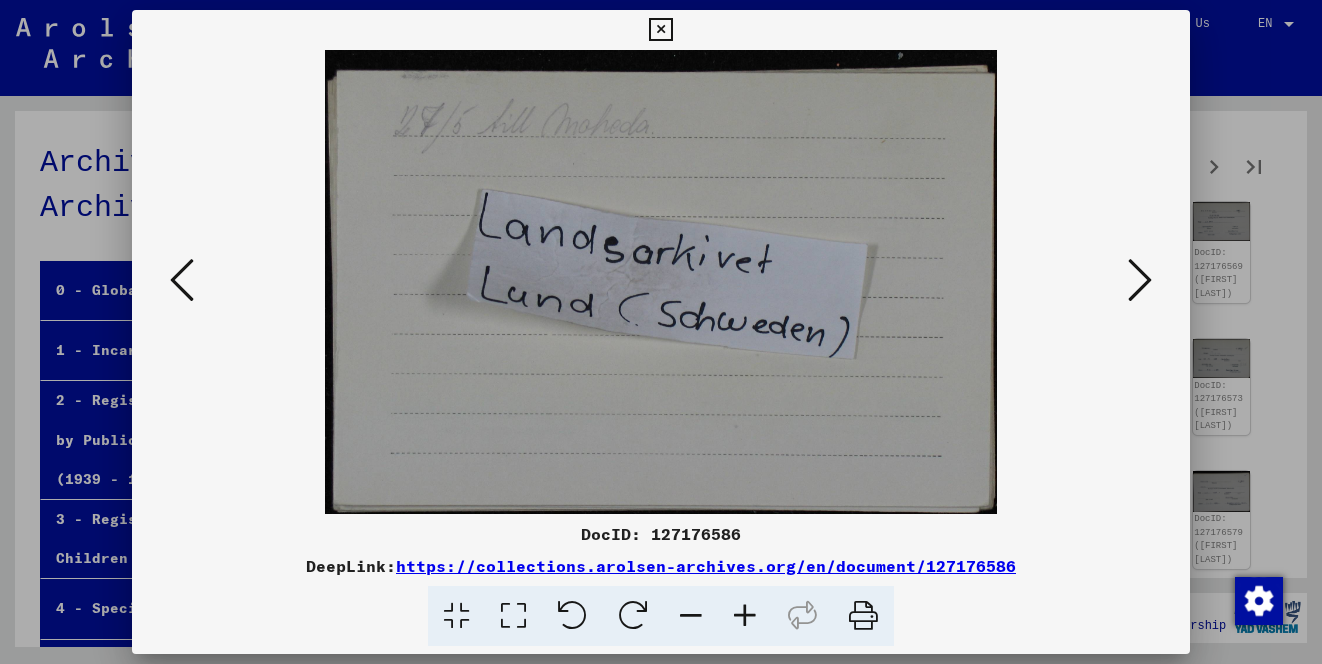 click at bounding box center (1140, 280) 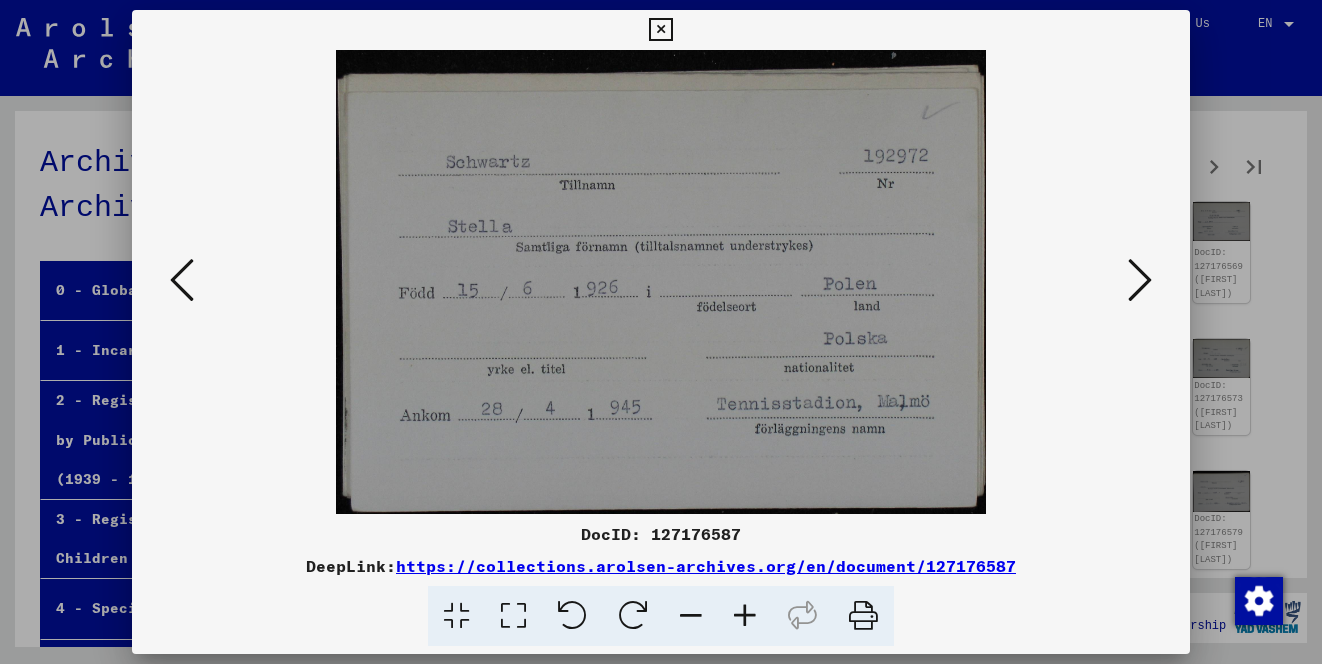 click at bounding box center [1140, 280] 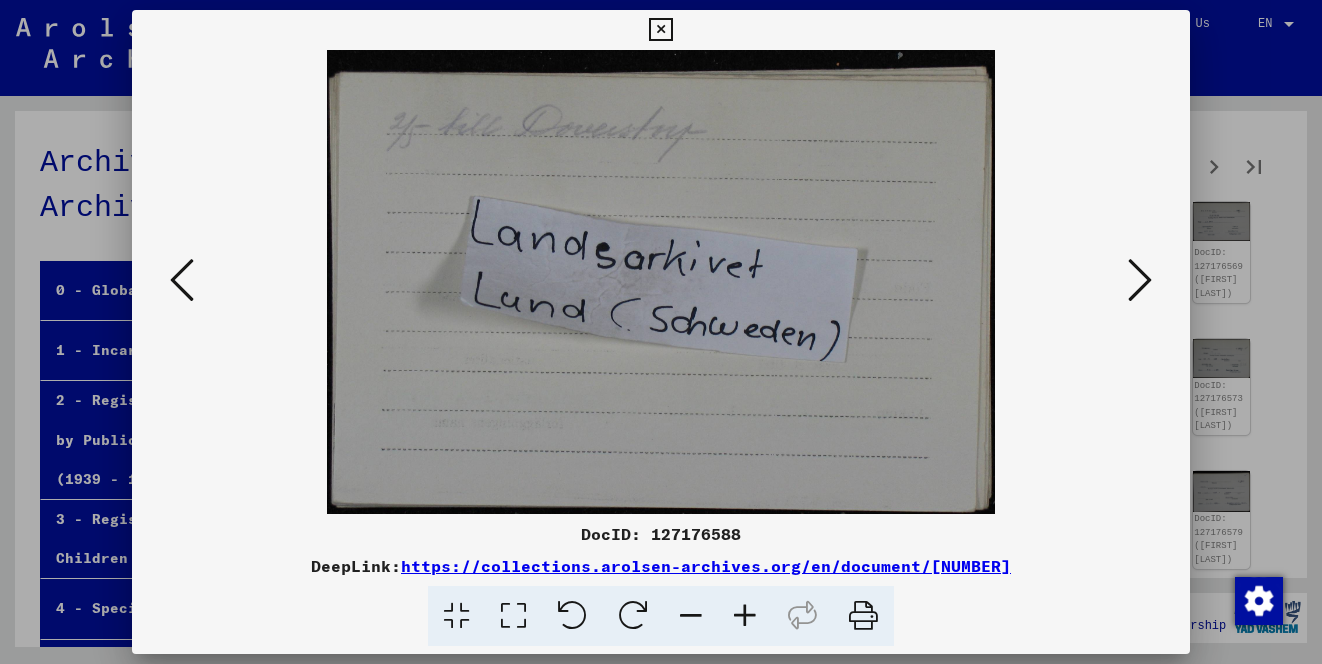 click at bounding box center [1140, 280] 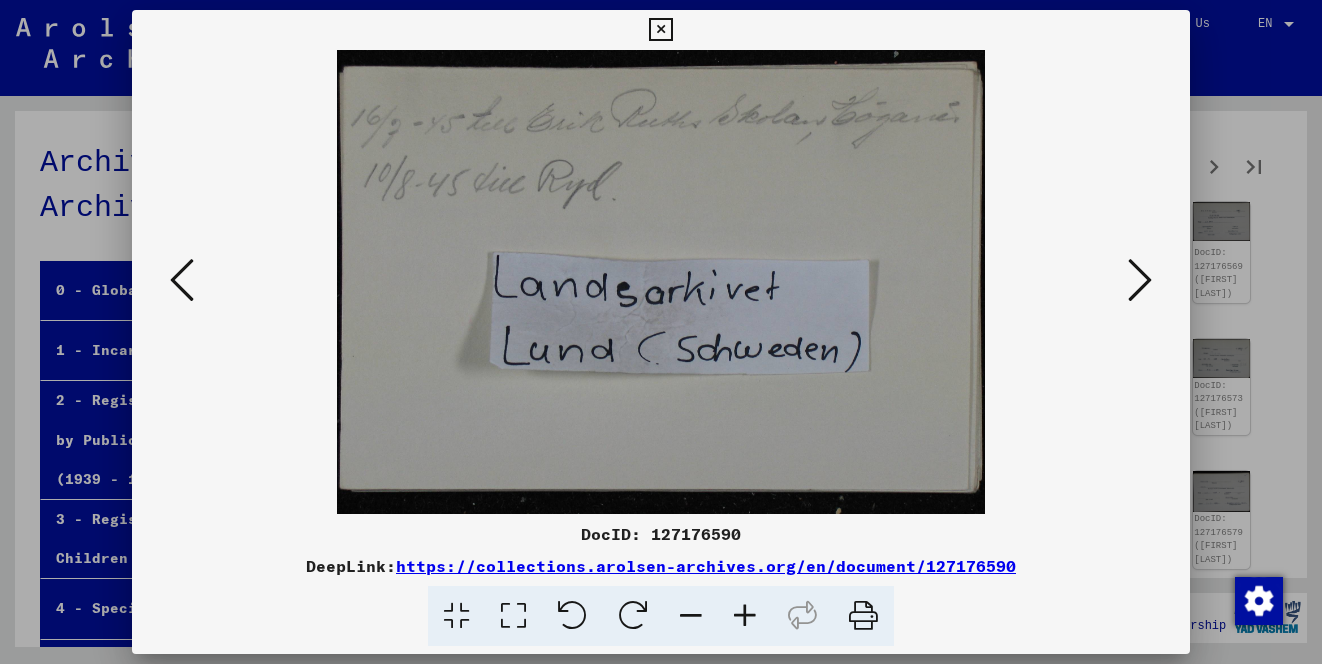 click at bounding box center [1140, 280] 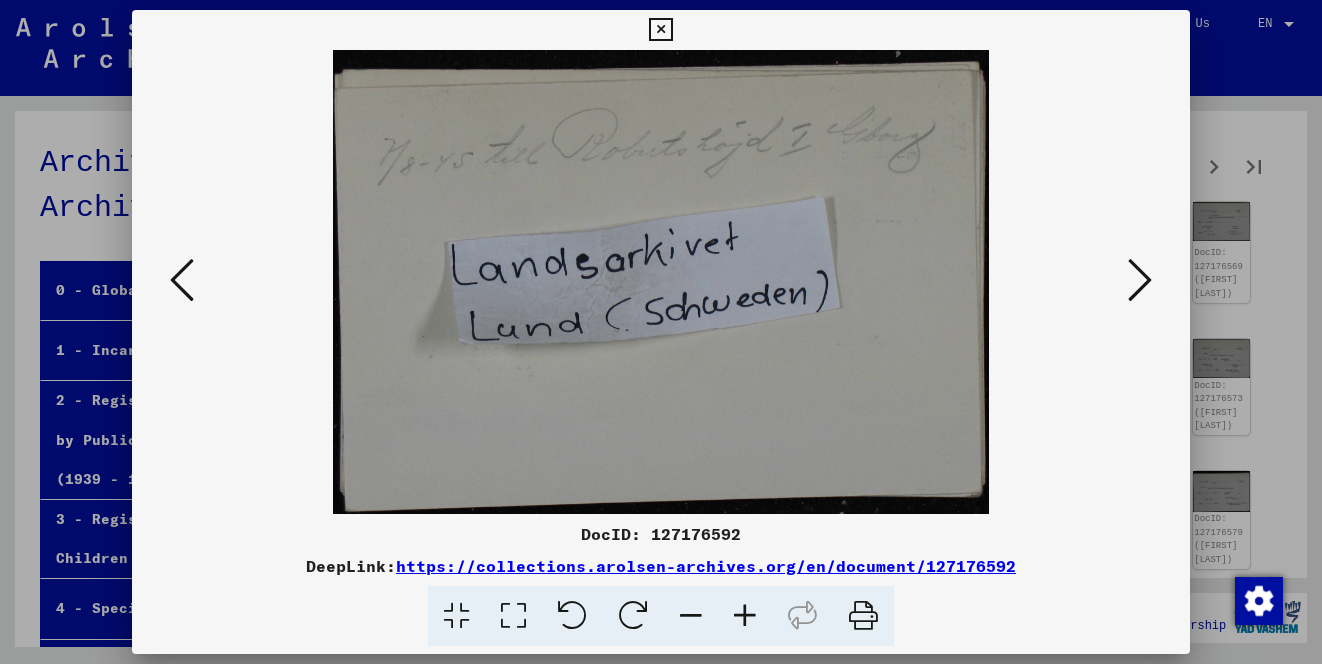 click at bounding box center [1140, 280] 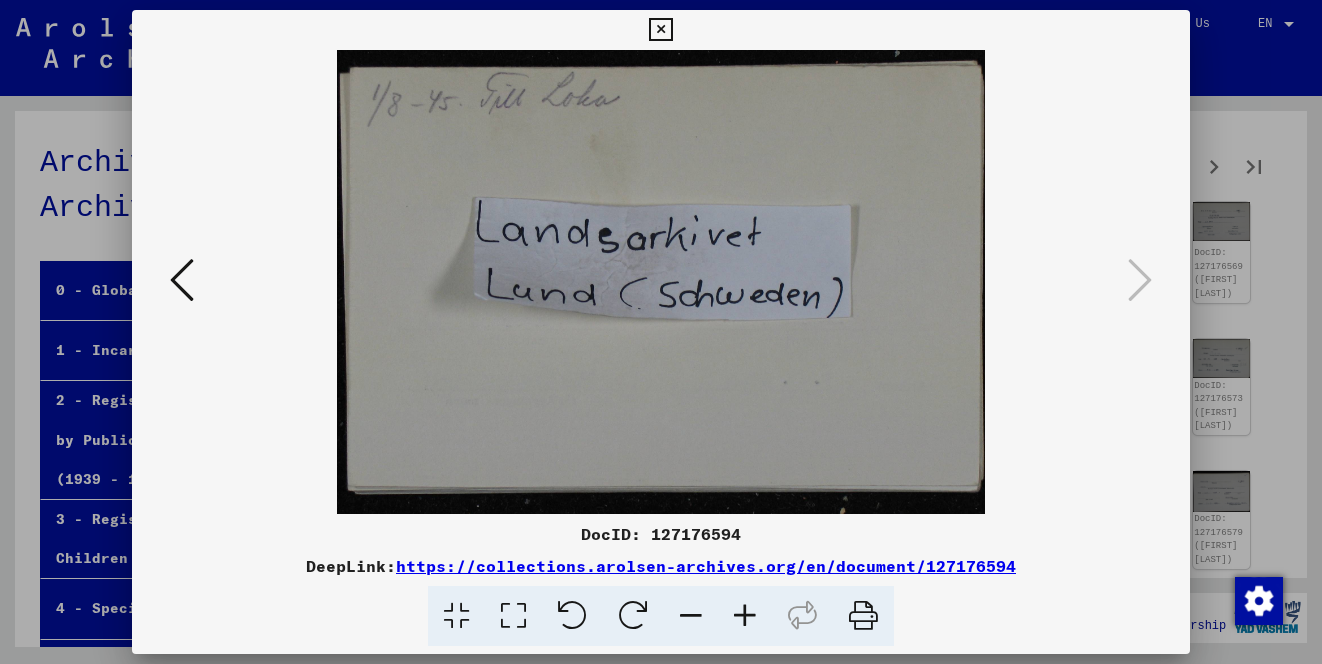 click at bounding box center [661, 332] 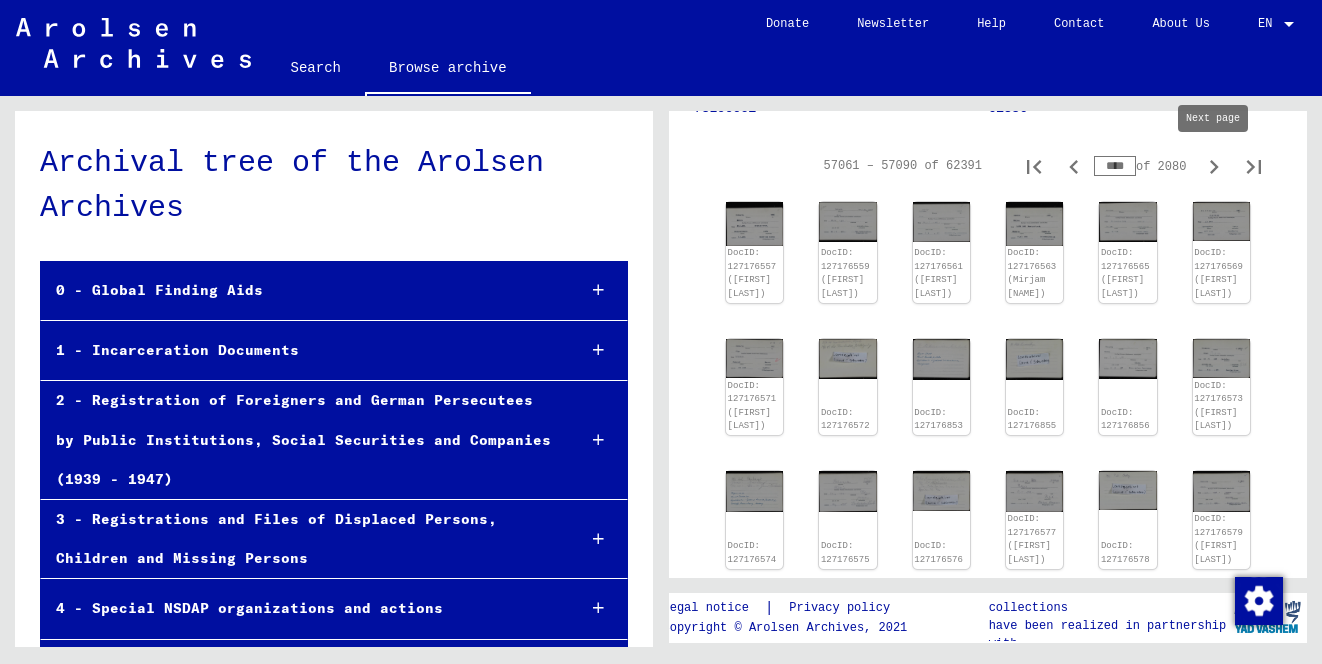 click 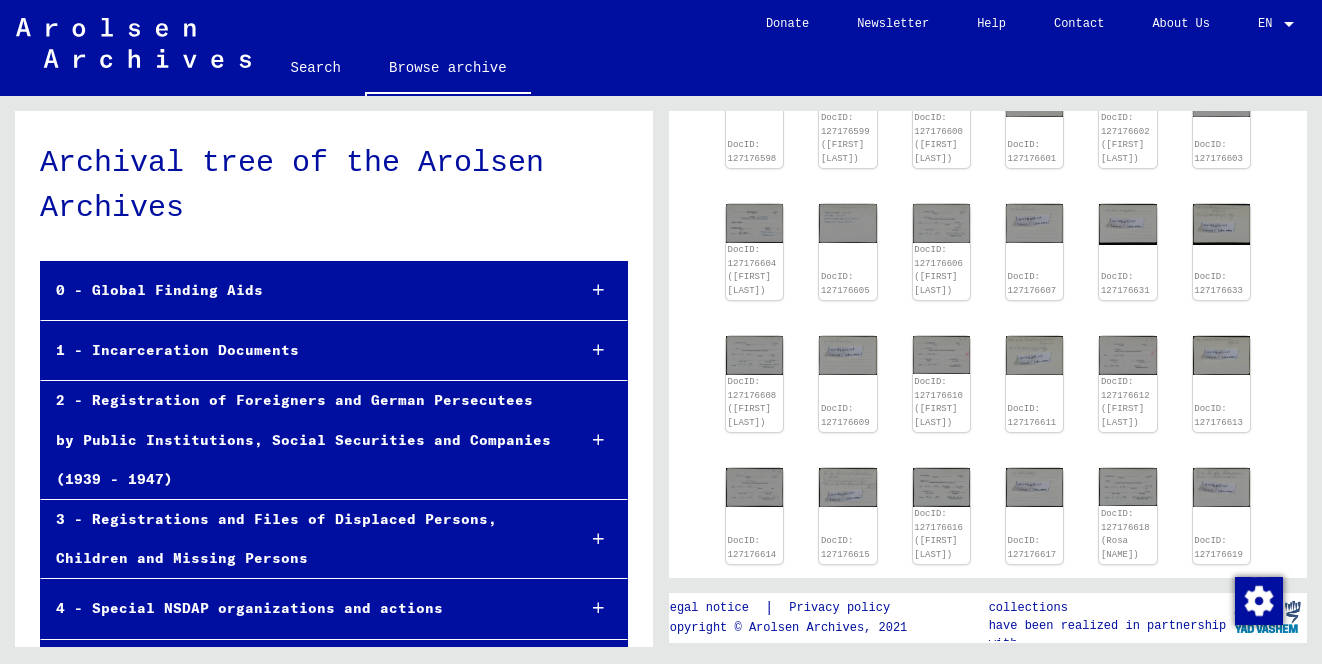 scroll, scrollTop: 289, scrollLeft: 0, axis: vertical 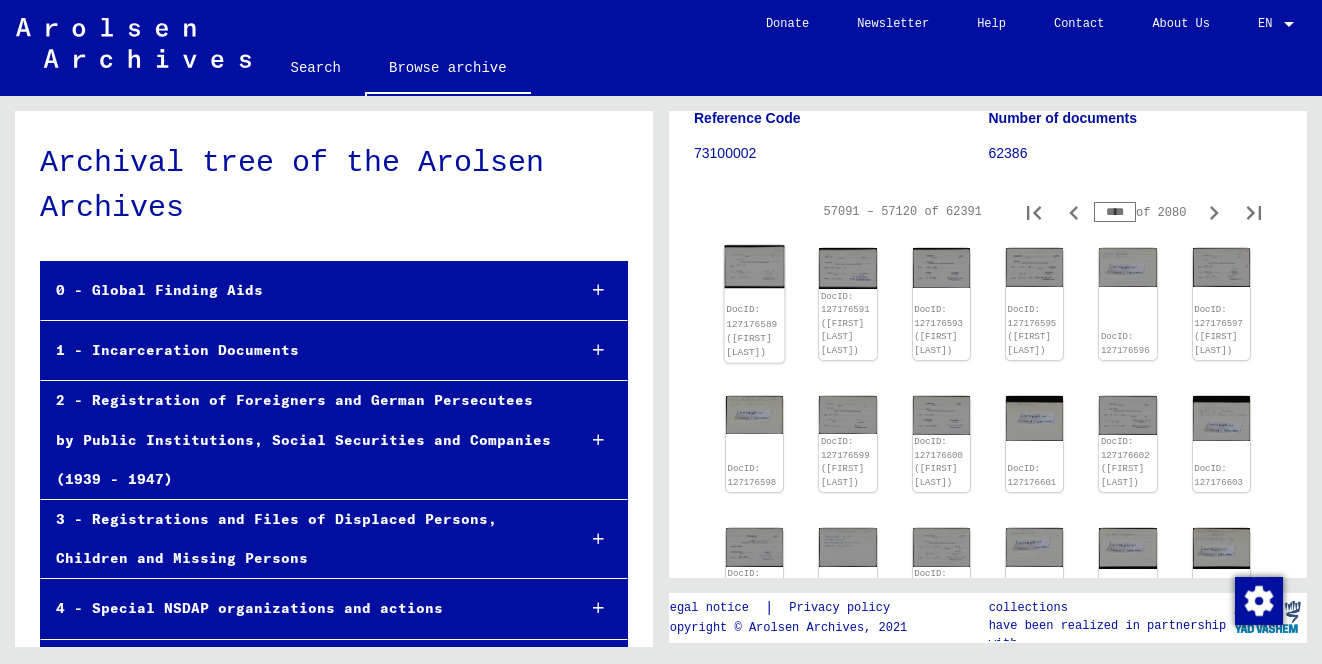 click 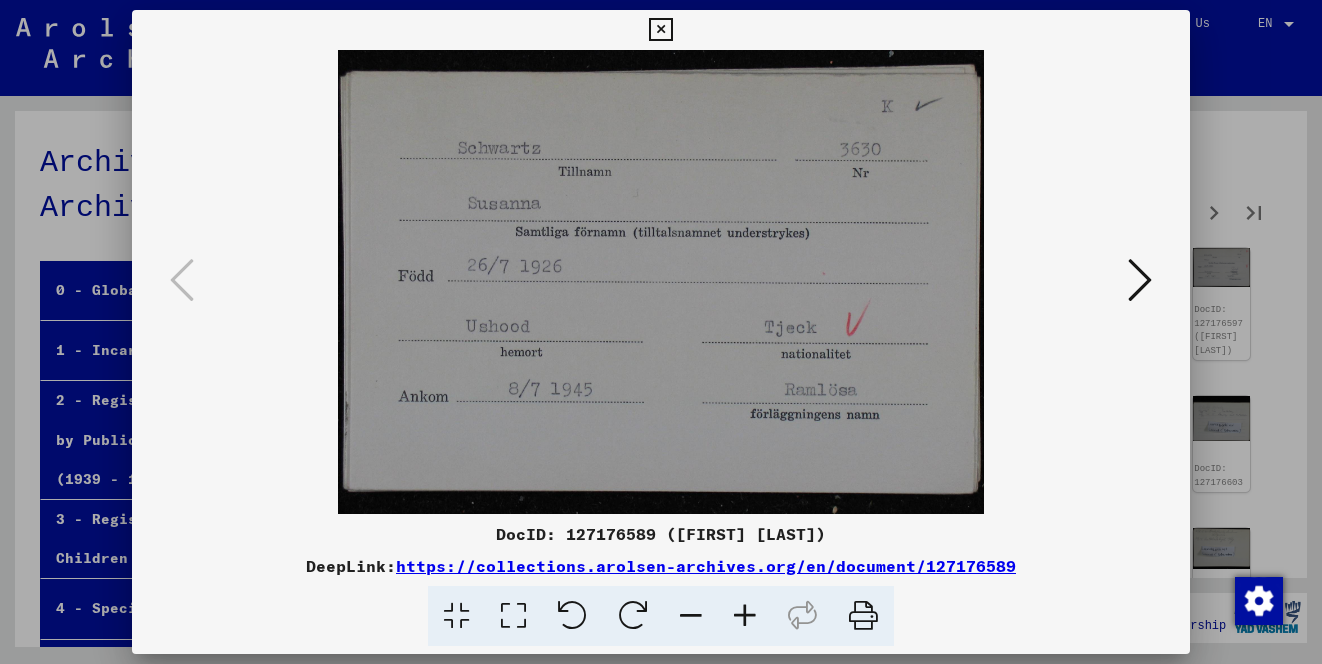 click at bounding box center [661, 282] 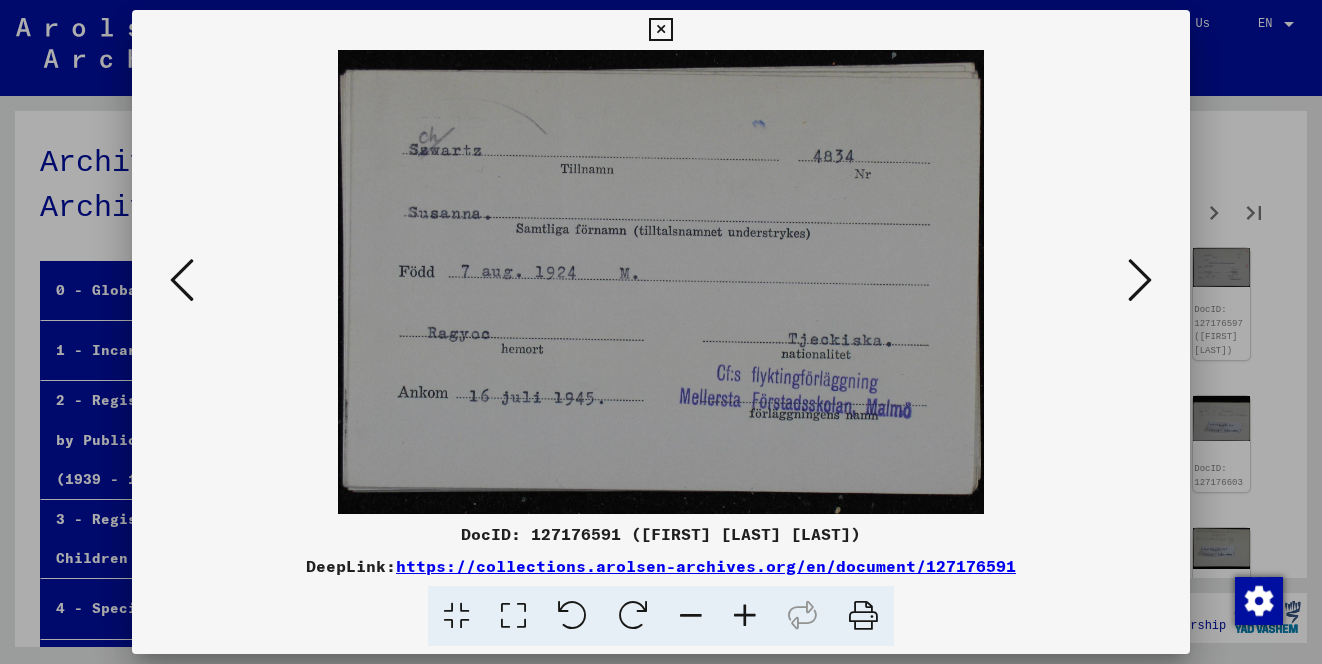 click at bounding box center (1140, 281) 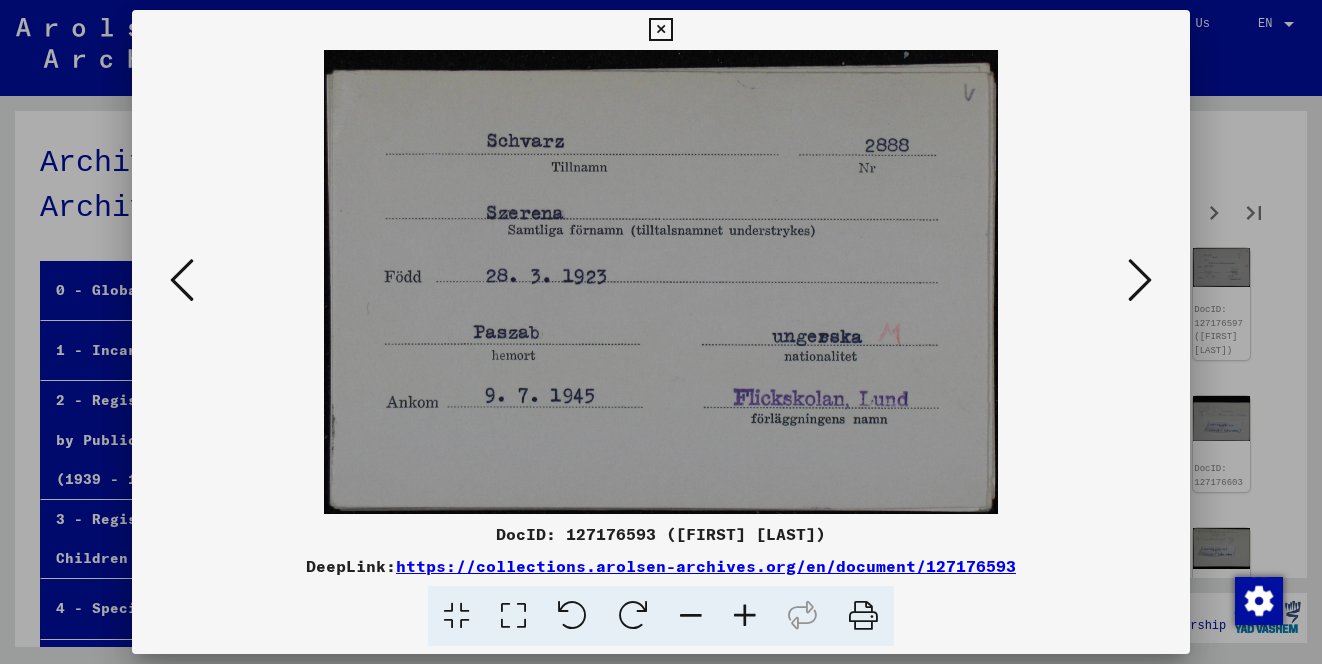 click at bounding box center (1140, 281) 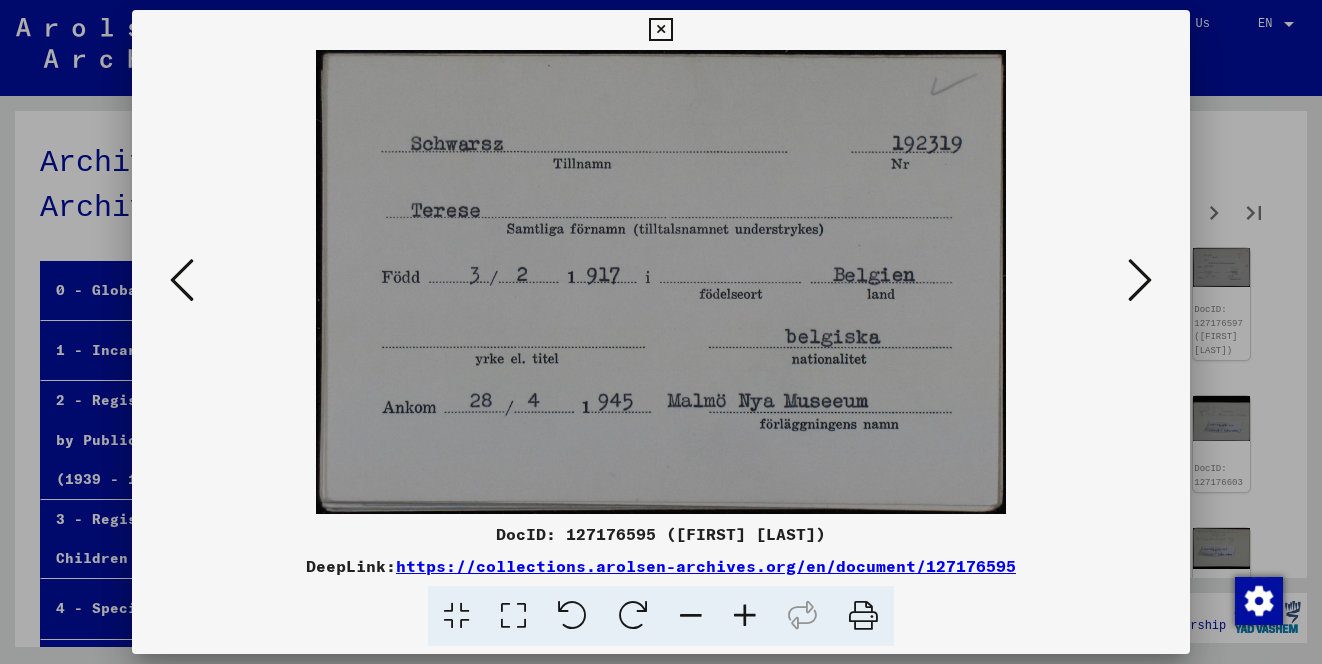 click at bounding box center [1140, 281] 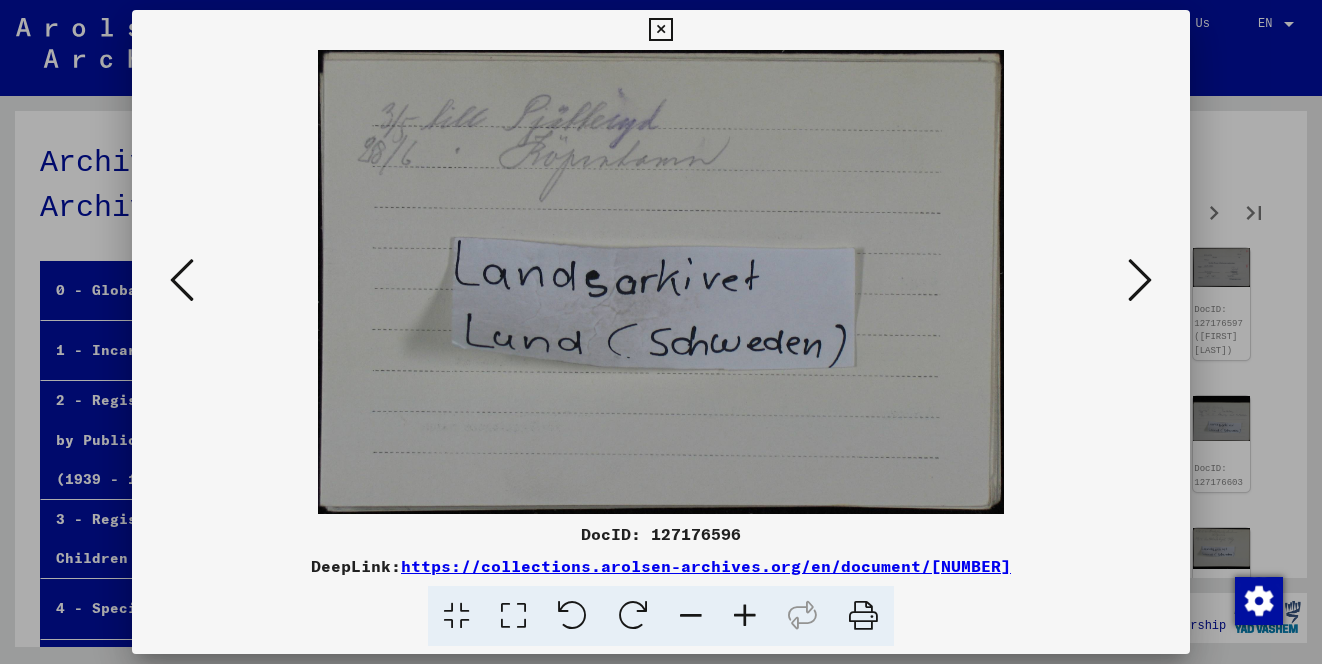 click at bounding box center [1140, 281] 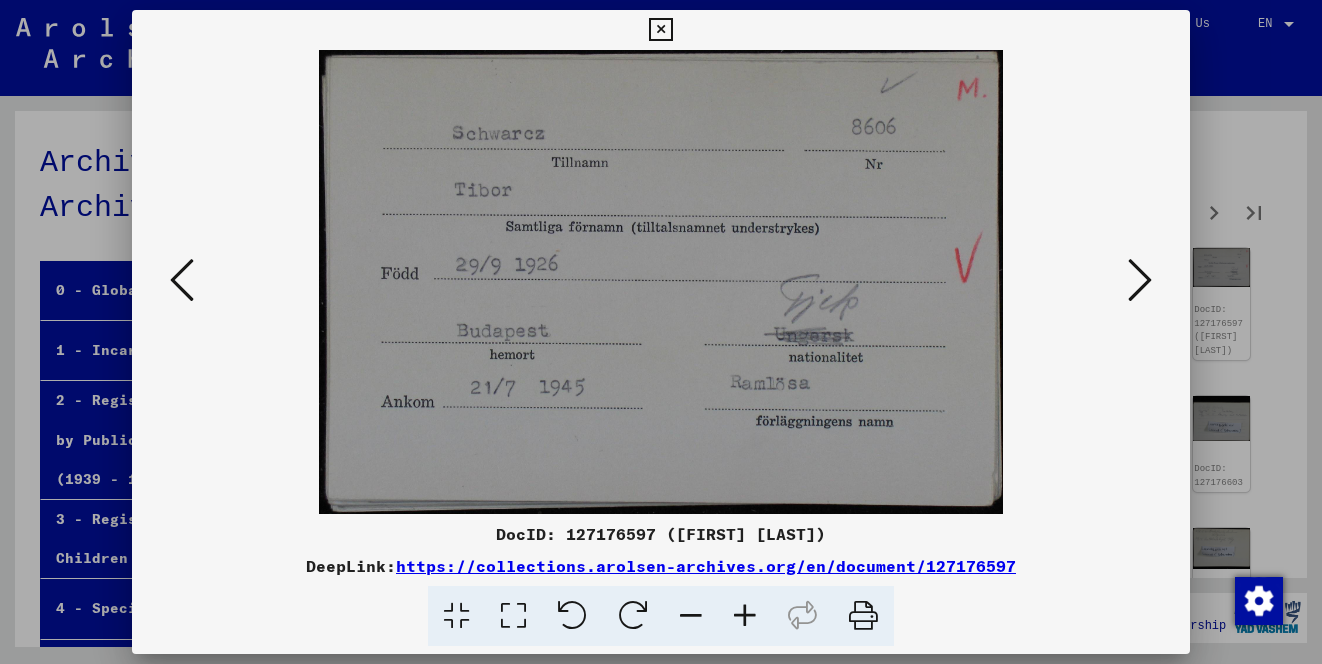click at bounding box center (1140, 281) 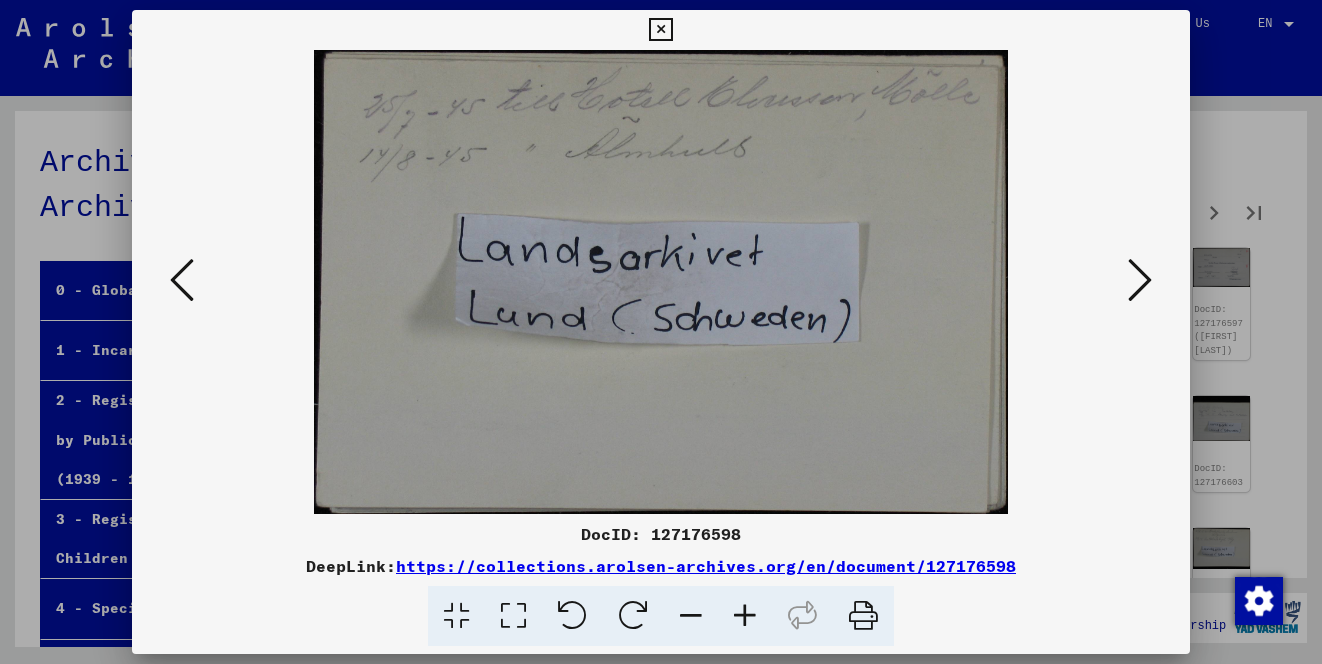 click at bounding box center (1140, 281) 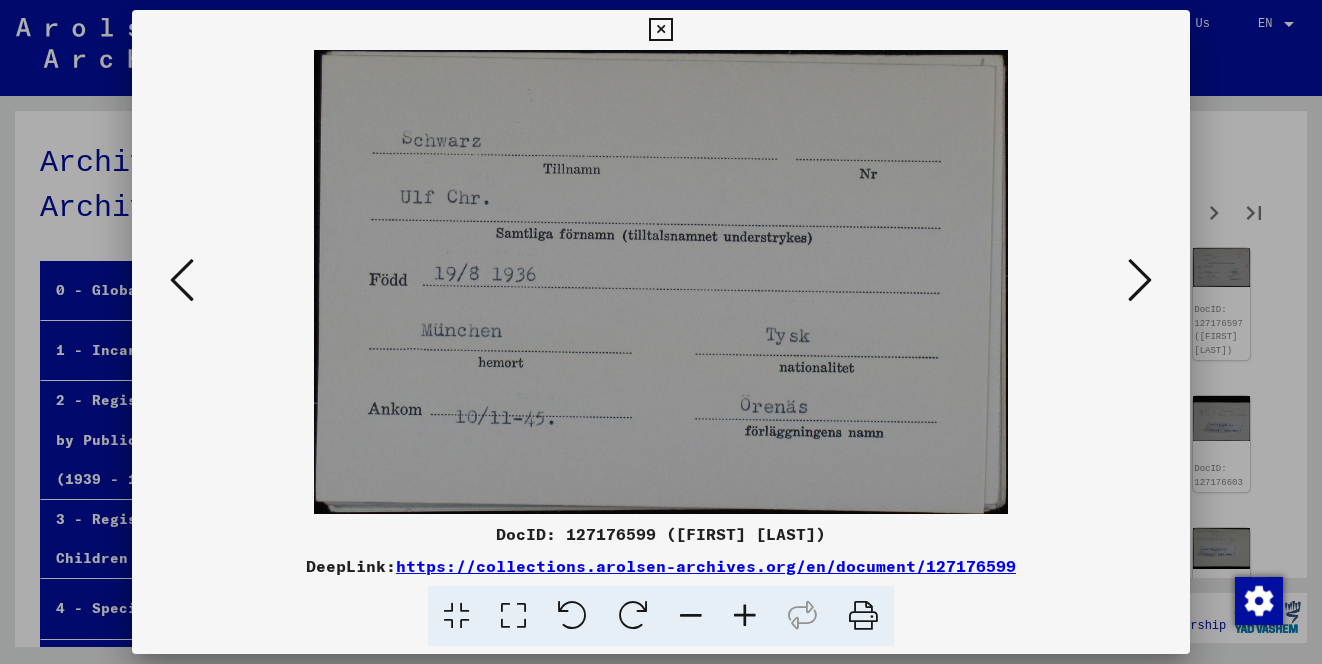click at bounding box center [1140, 281] 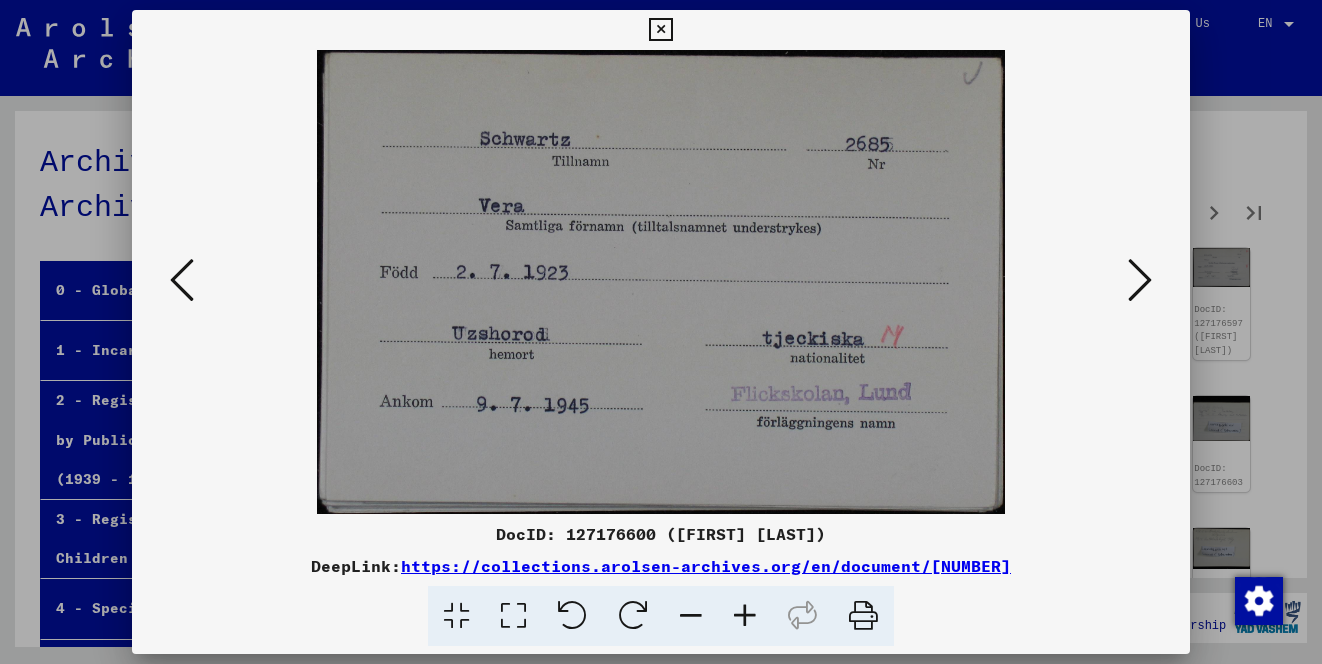 click at bounding box center (1140, 281) 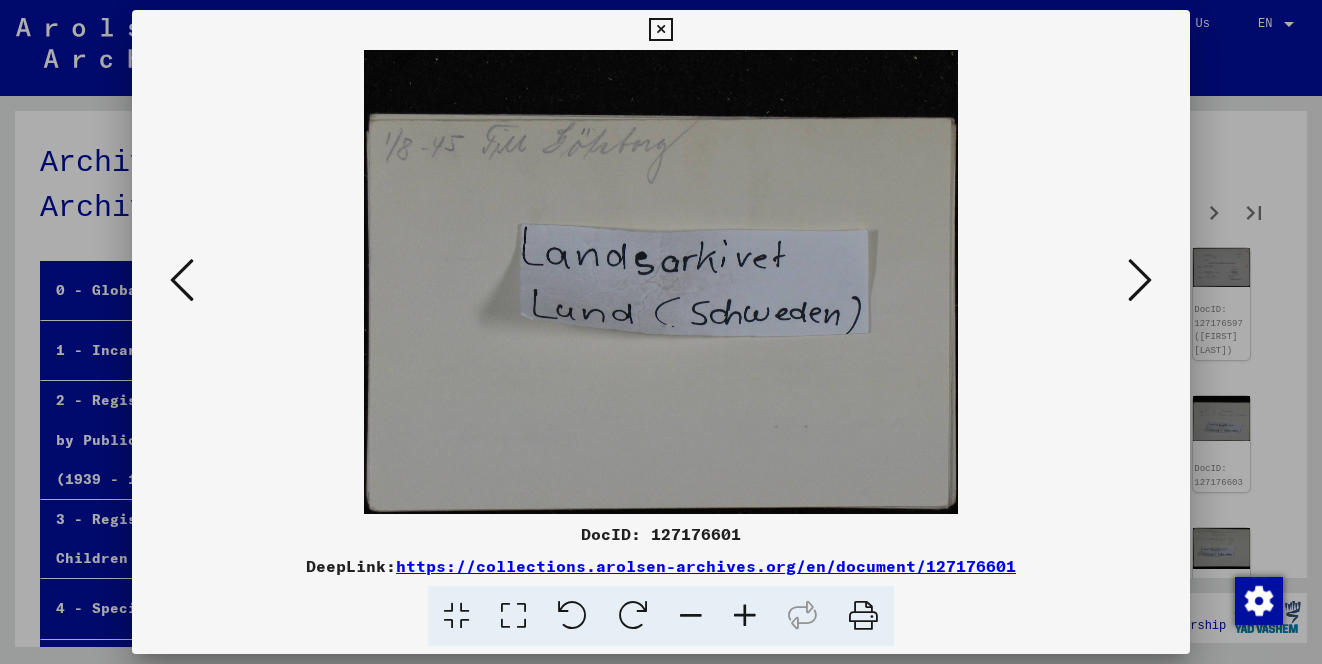 click at bounding box center (1140, 281) 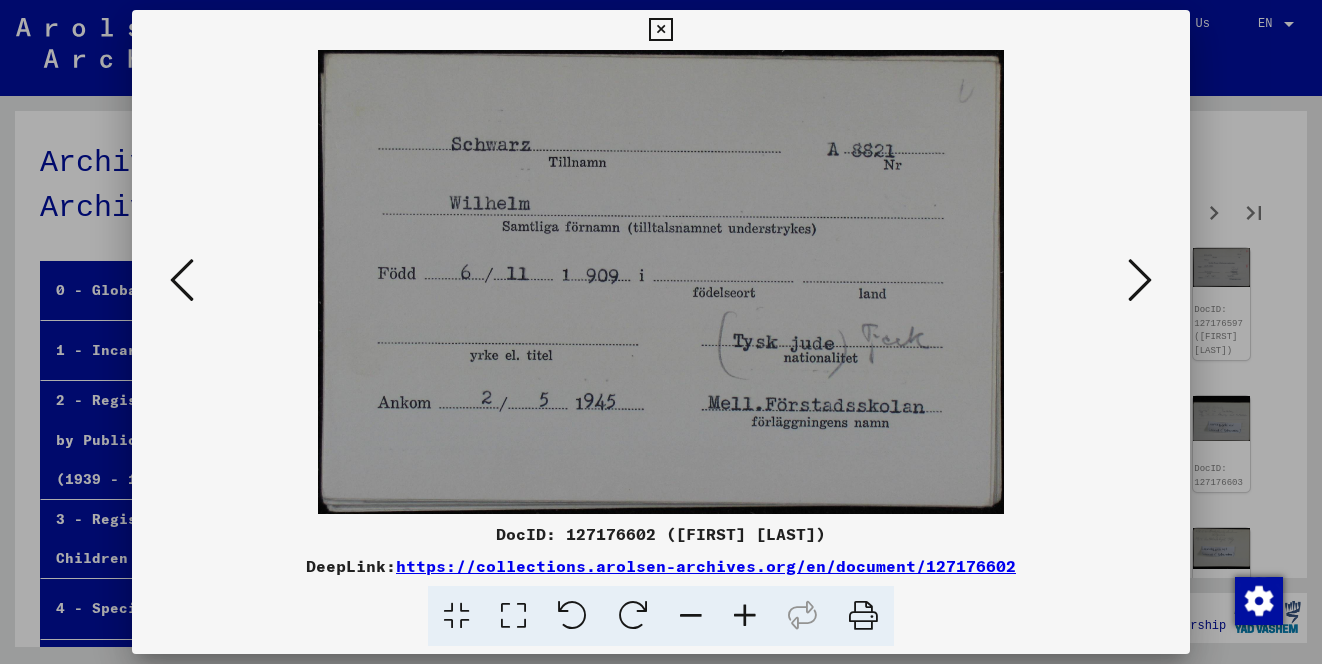 click at bounding box center (1140, 281) 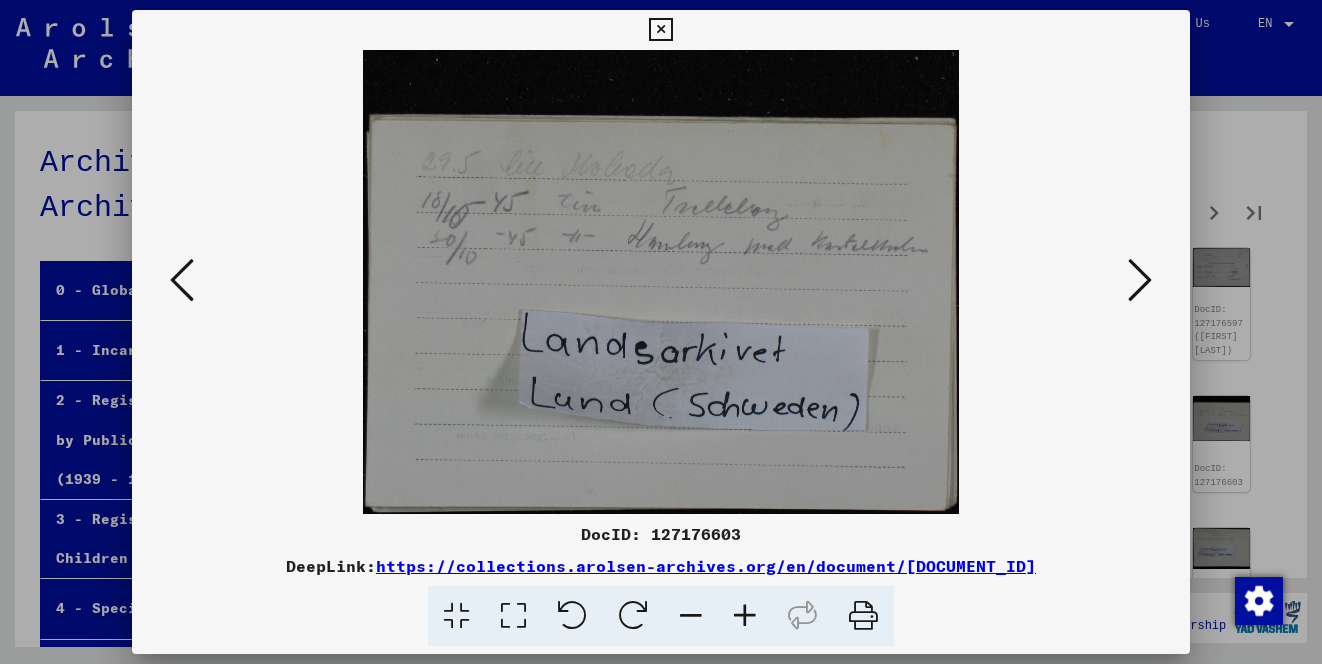 click at bounding box center [1140, 281] 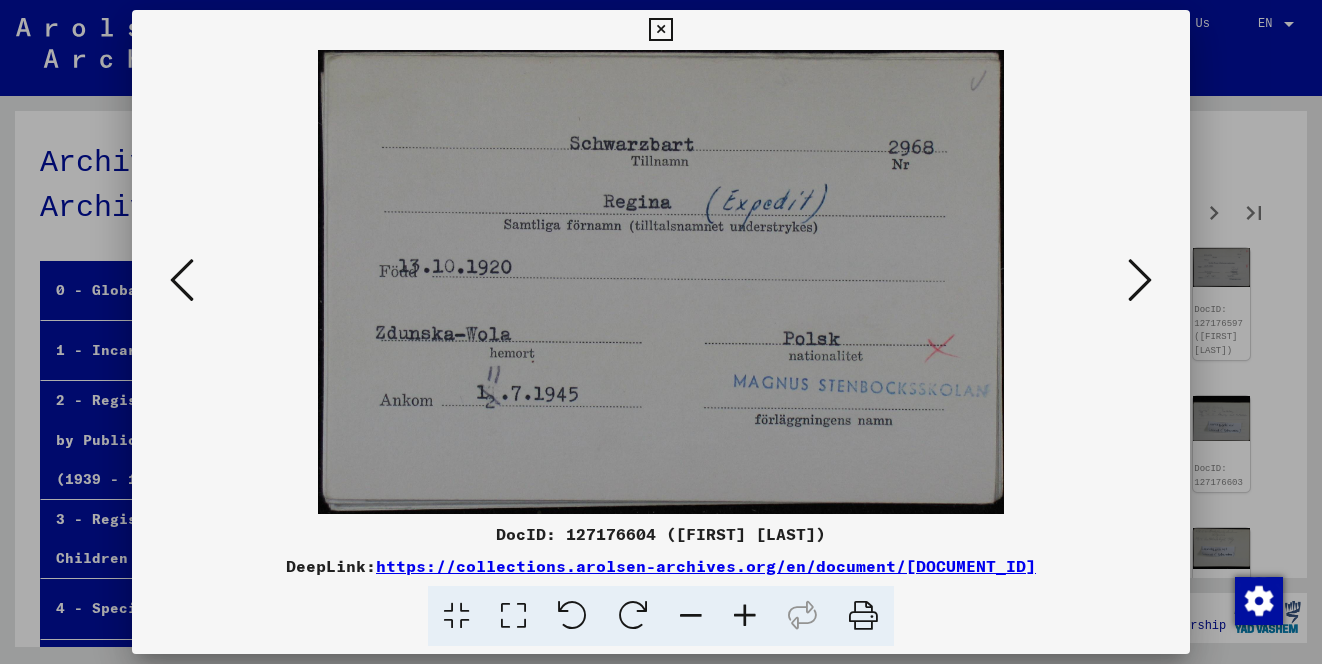 click at bounding box center [1140, 281] 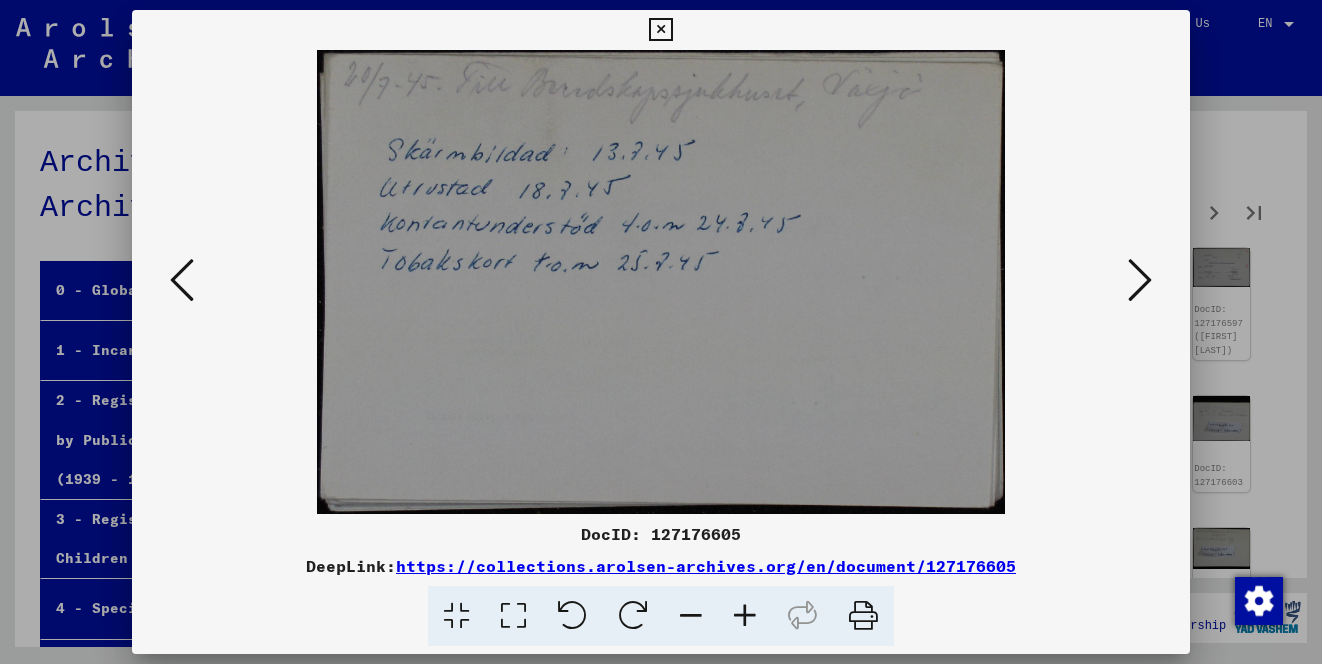 click at bounding box center (1140, 281) 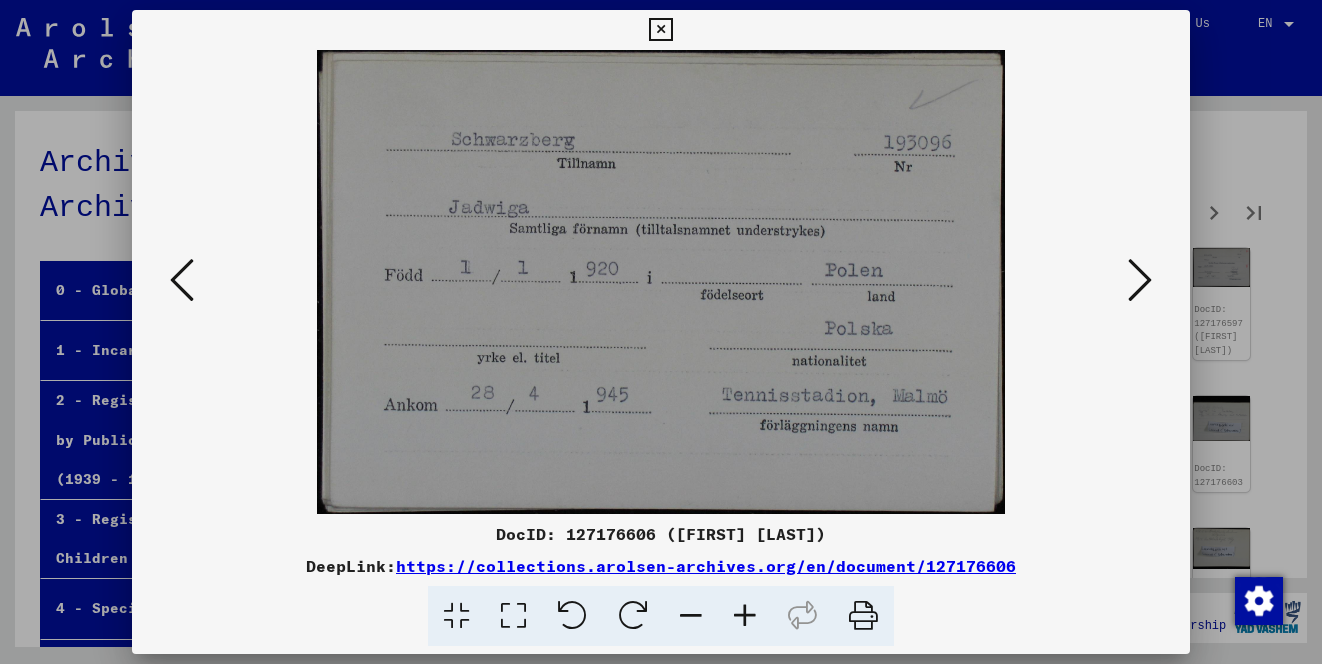 click at bounding box center (1140, 281) 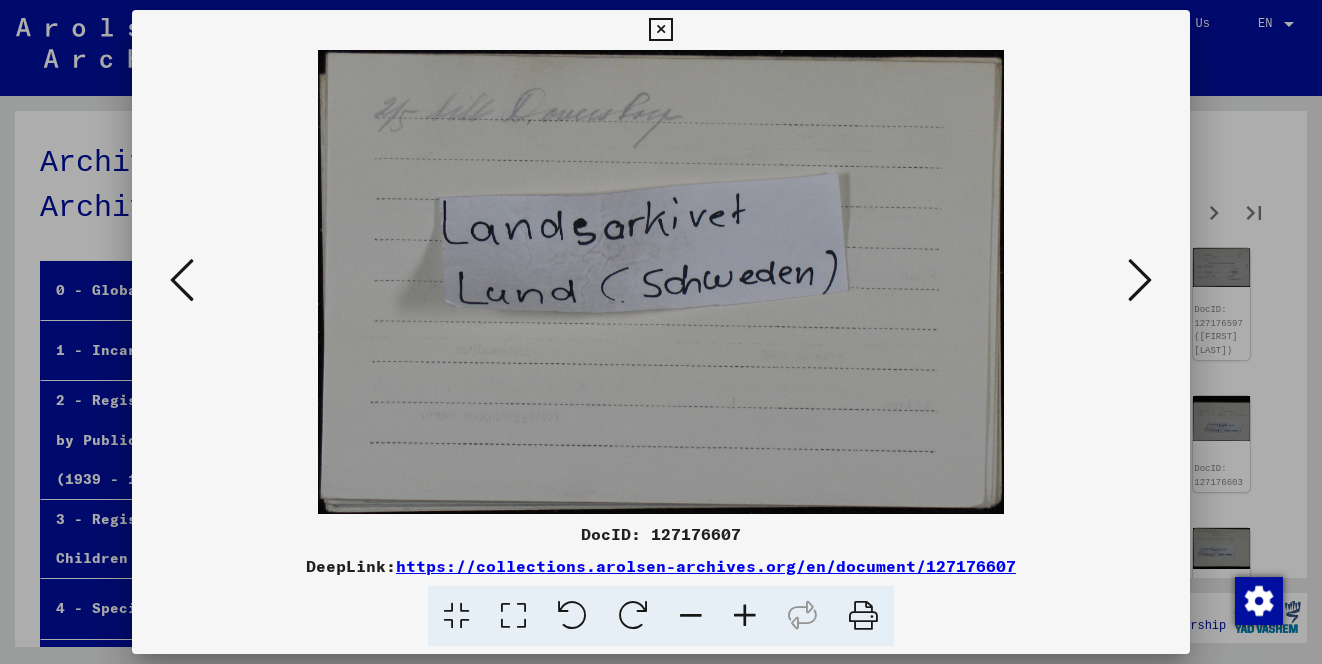 click at bounding box center (1140, 281) 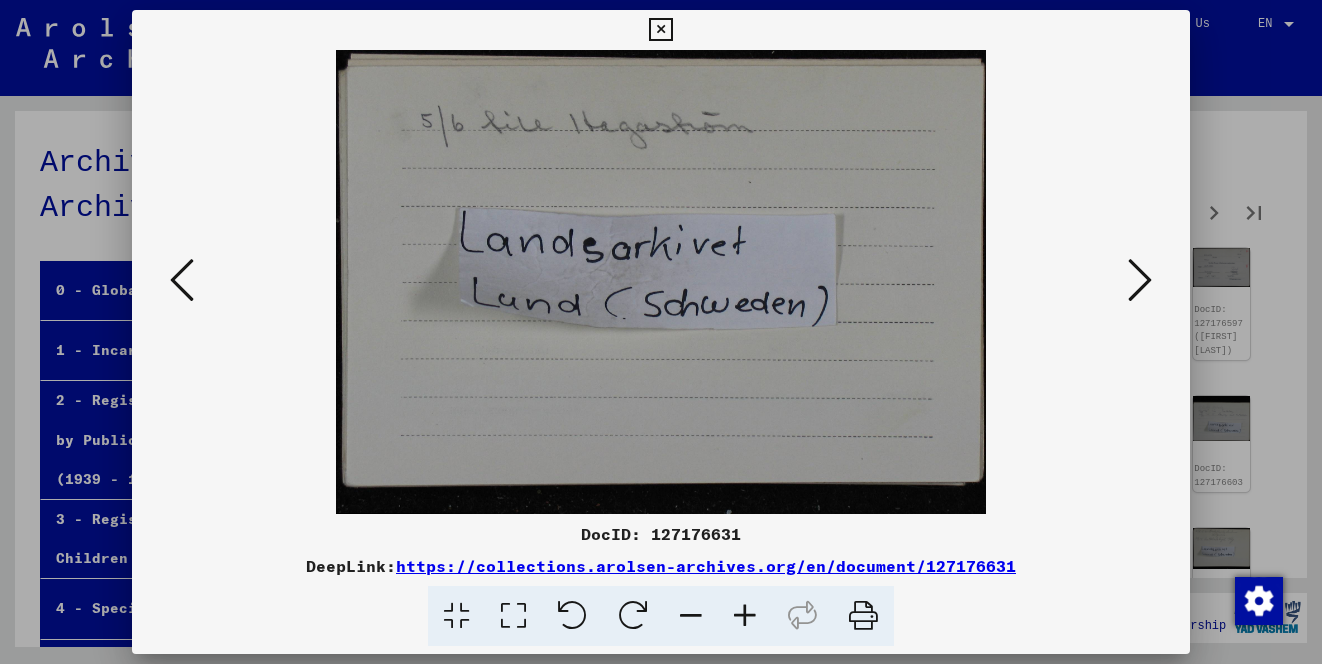 click at bounding box center [1140, 281] 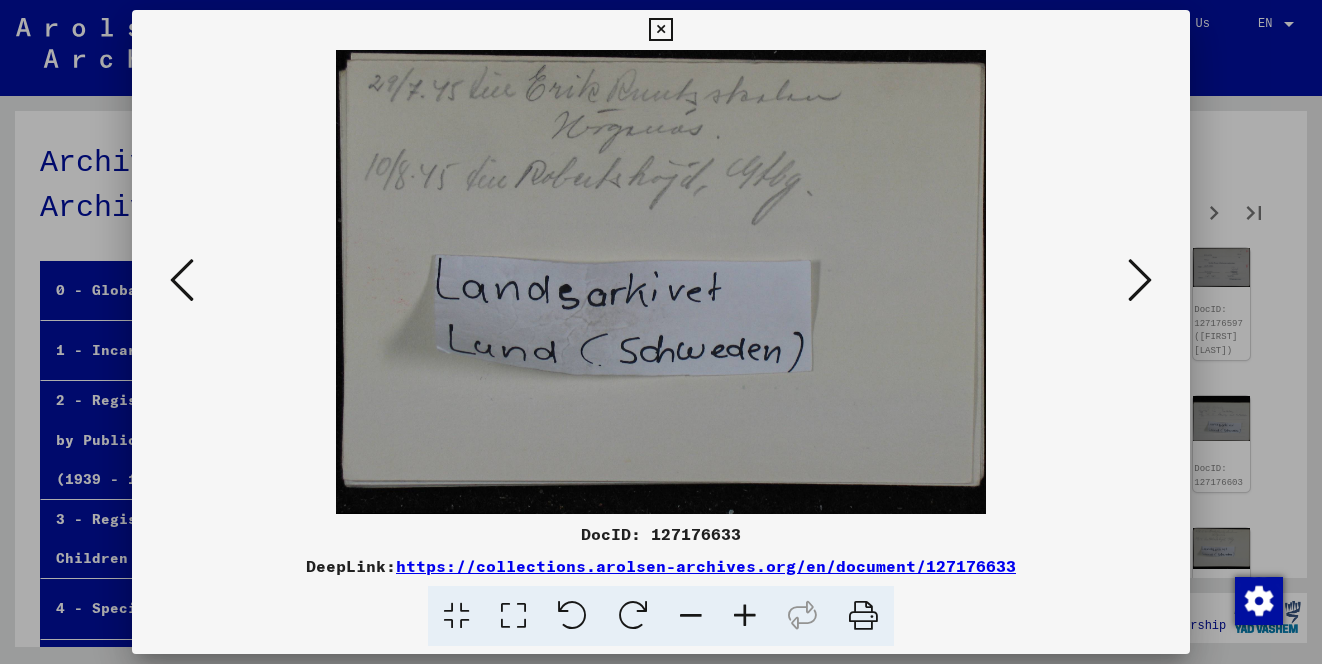 click at bounding box center (1140, 281) 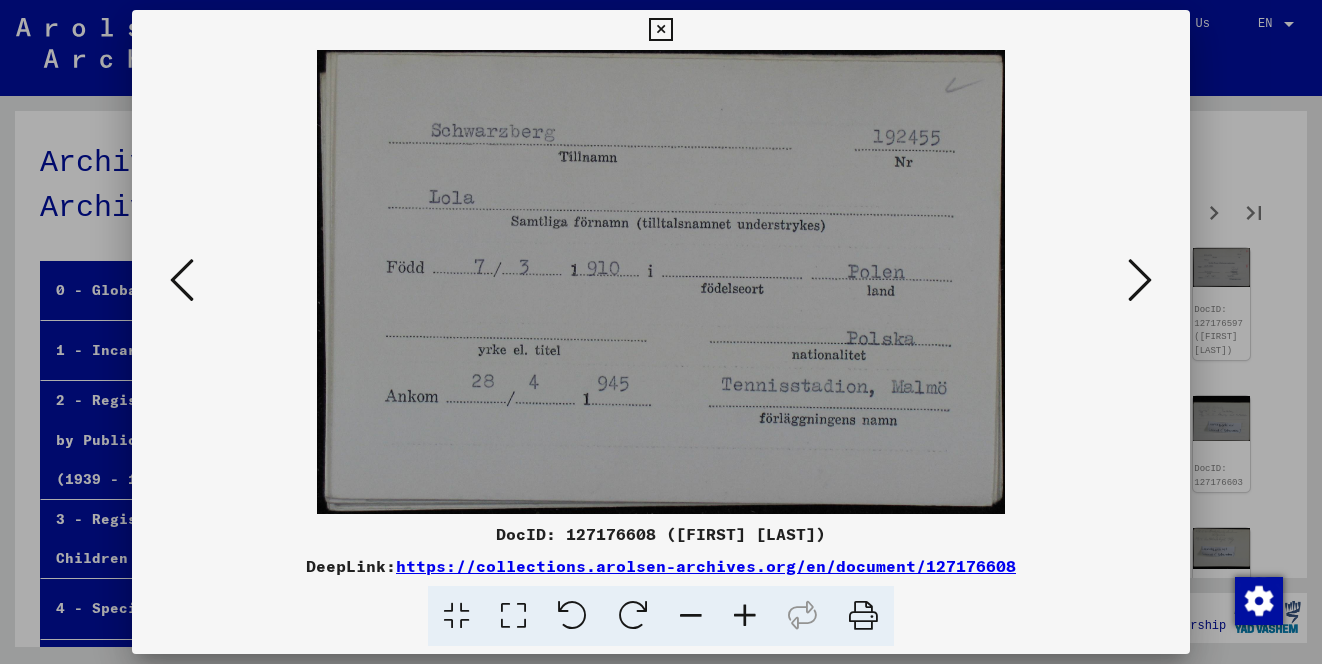 click at bounding box center [1140, 281] 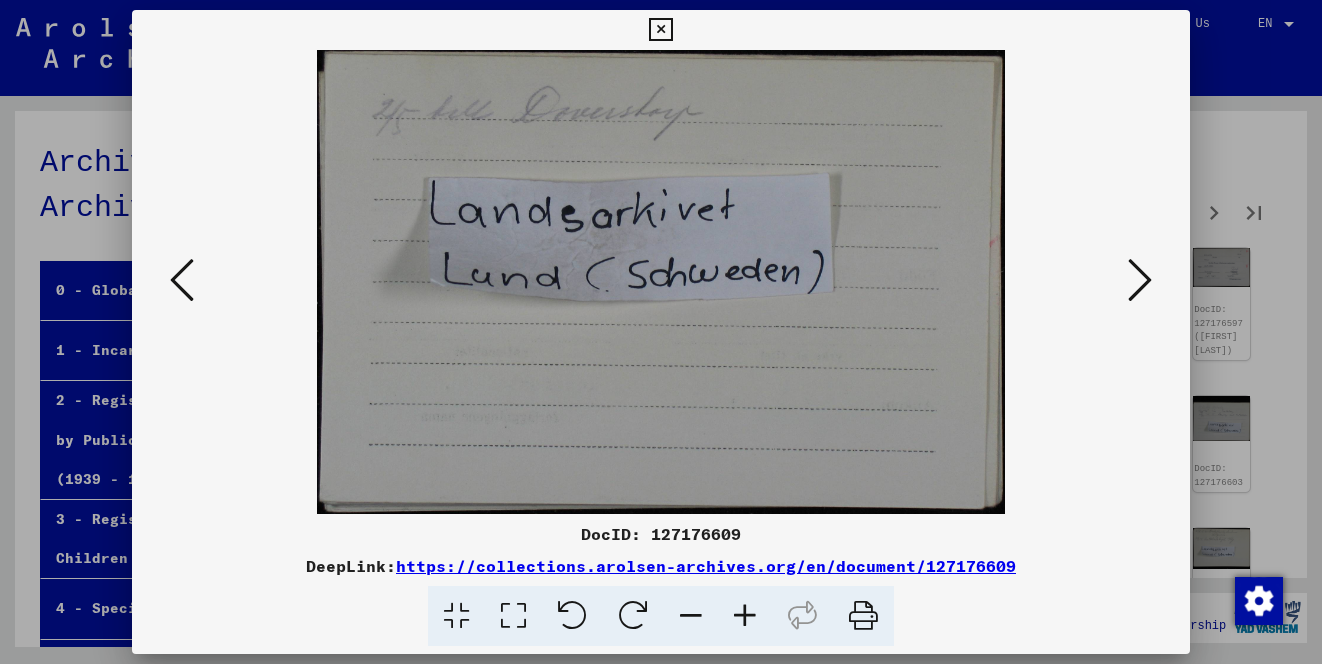 click at bounding box center (1140, 281) 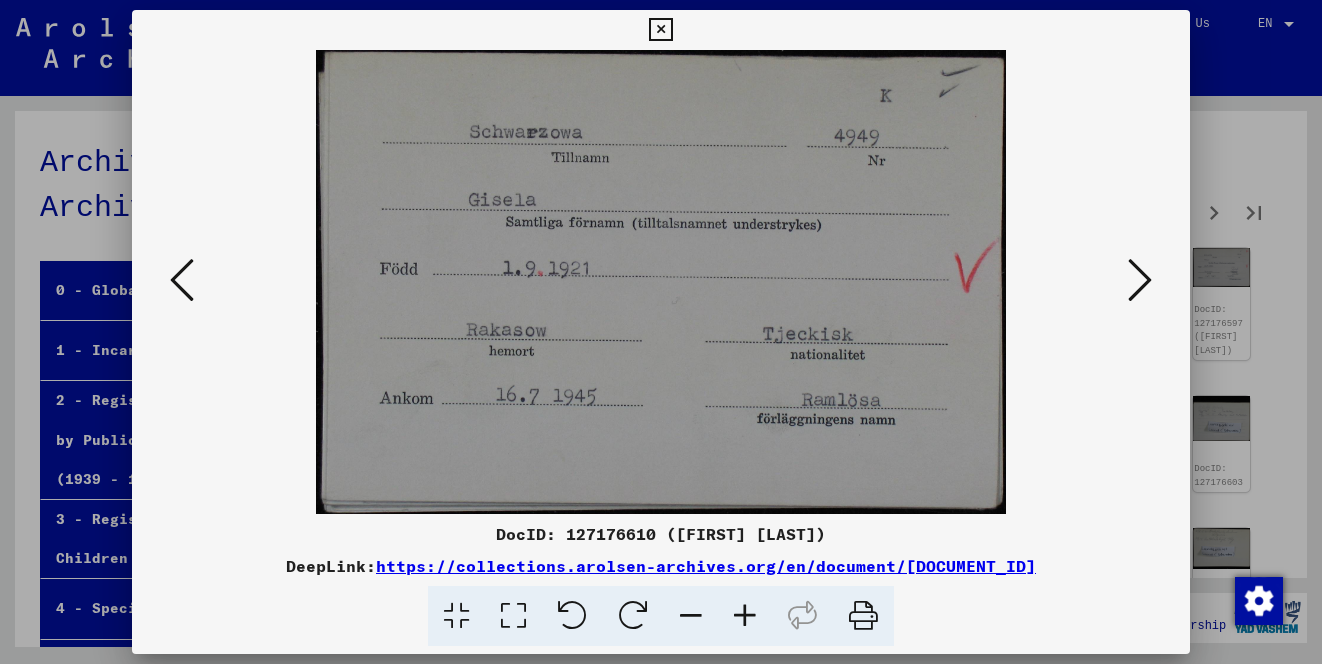 click at bounding box center [1140, 281] 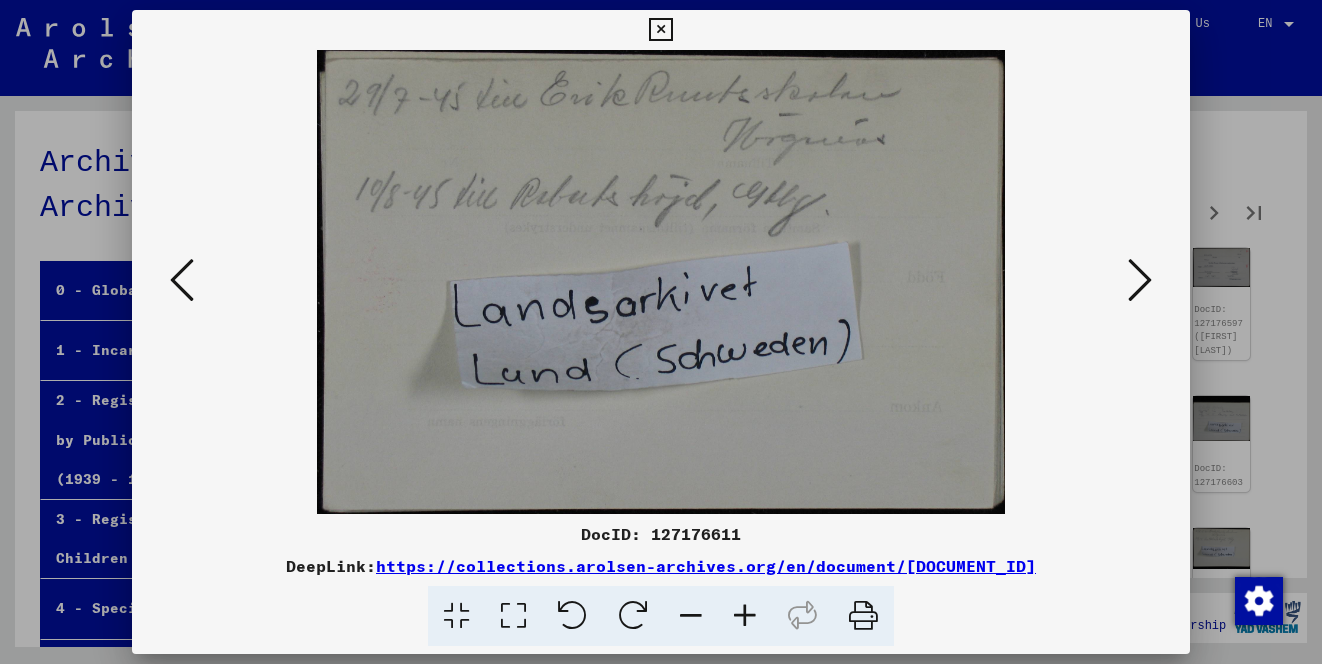 click at bounding box center (1140, 281) 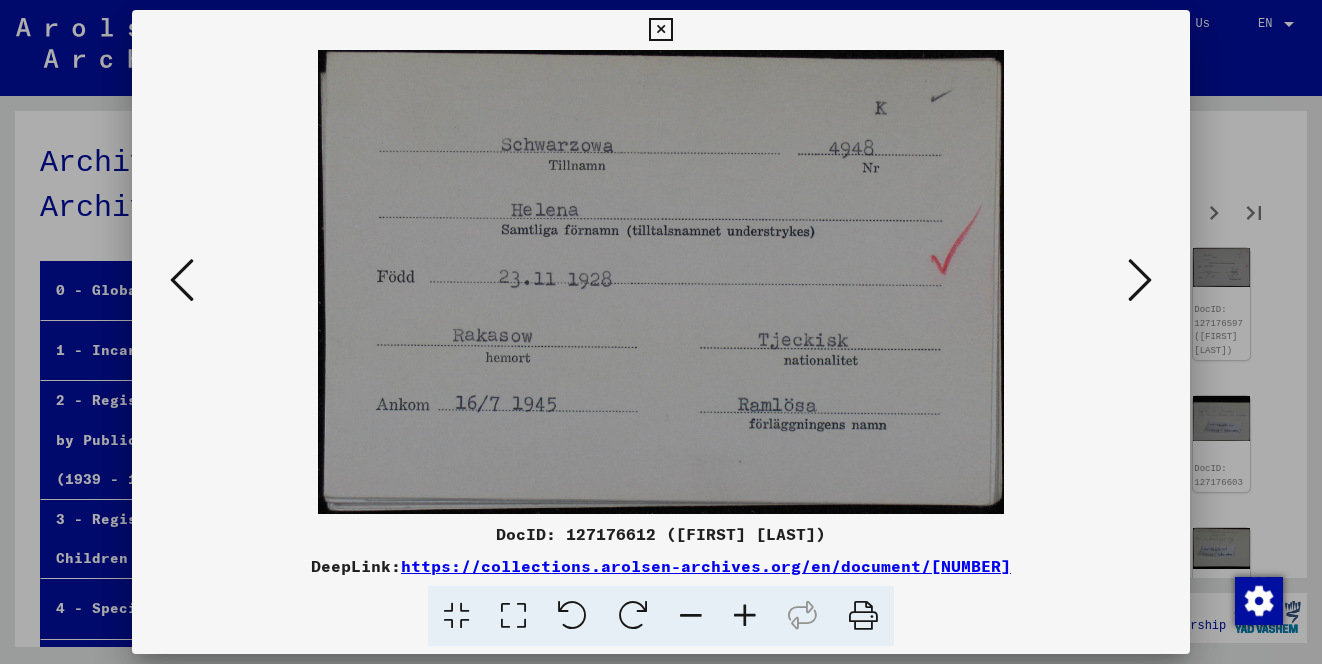 click at bounding box center (1140, 281) 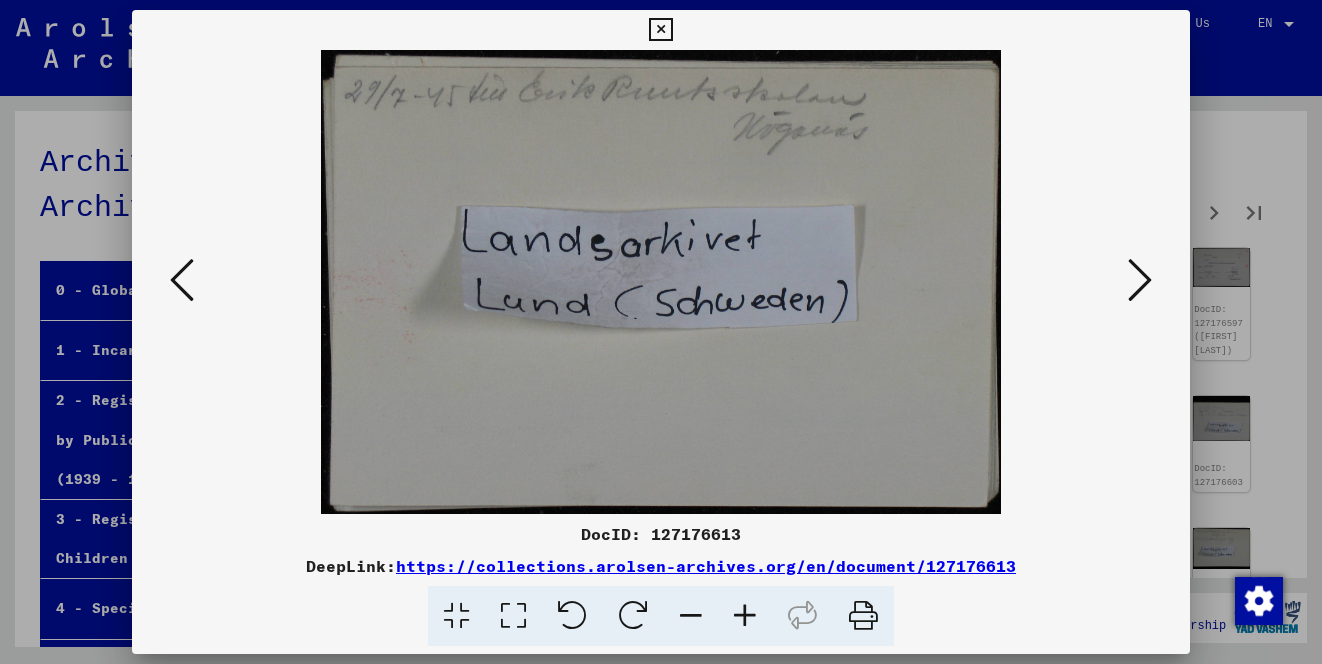 click at bounding box center (1140, 281) 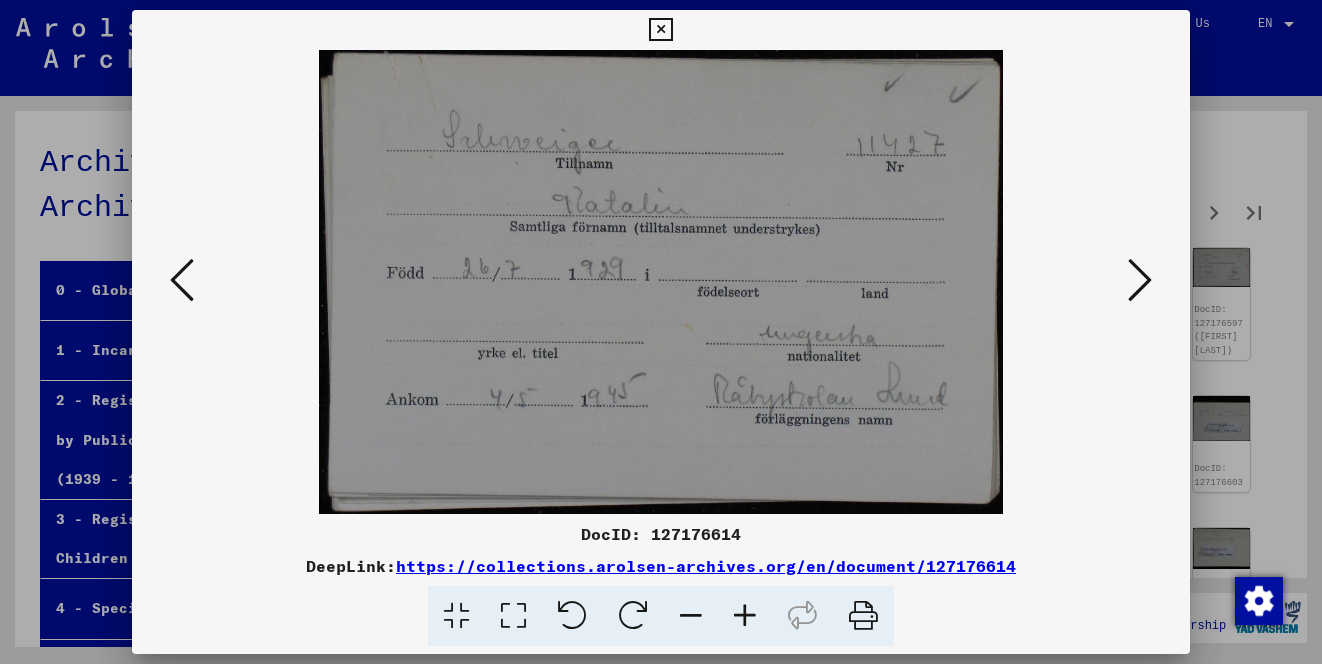 click at bounding box center [1140, 281] 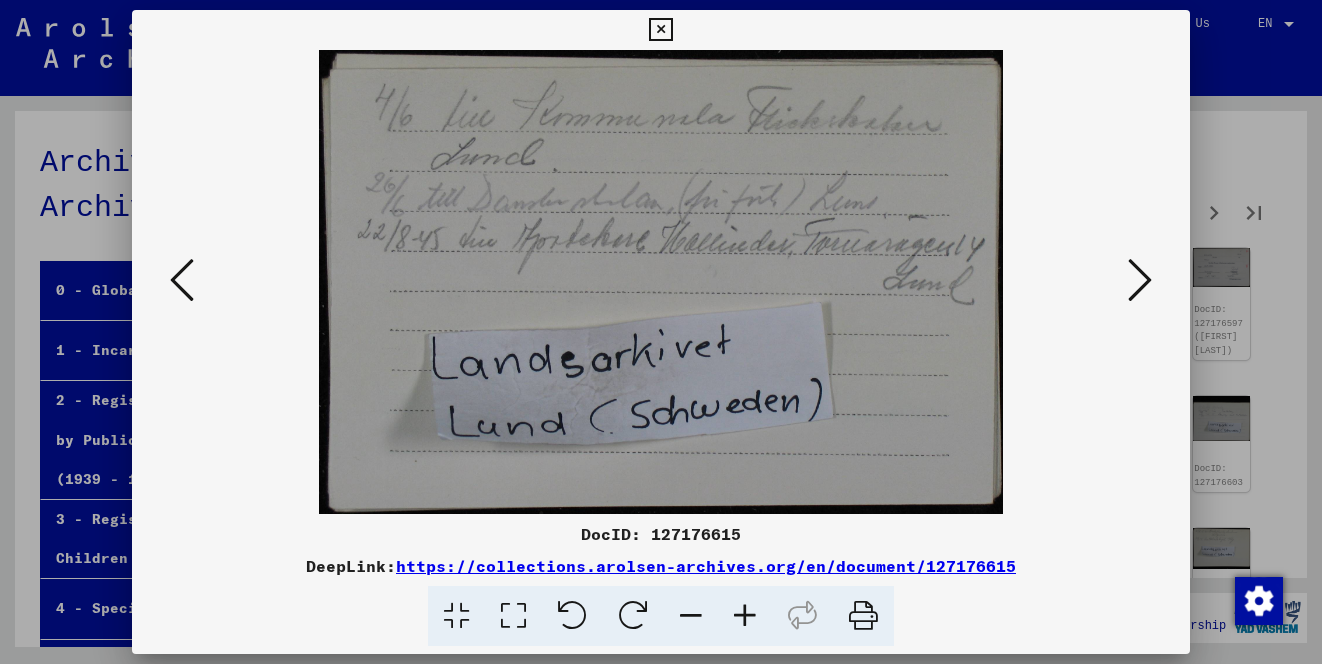 click at bounding box center (1140, 281) 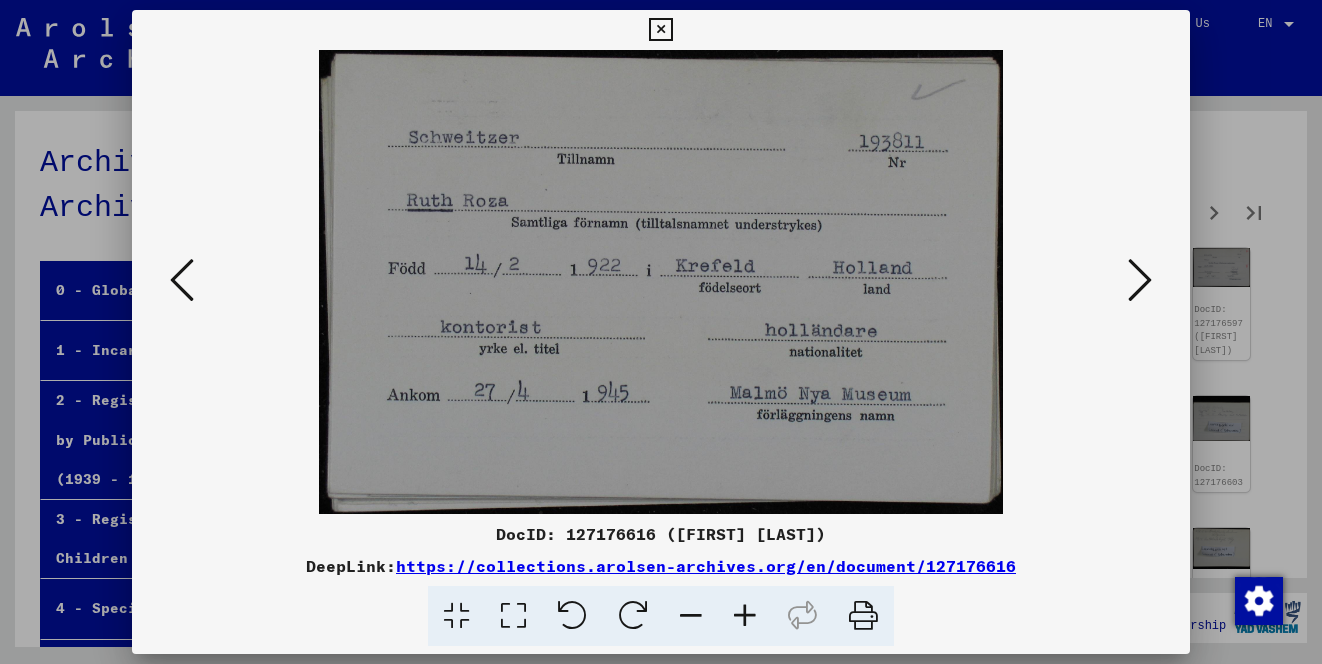 click at bounding box center (1140, 281) 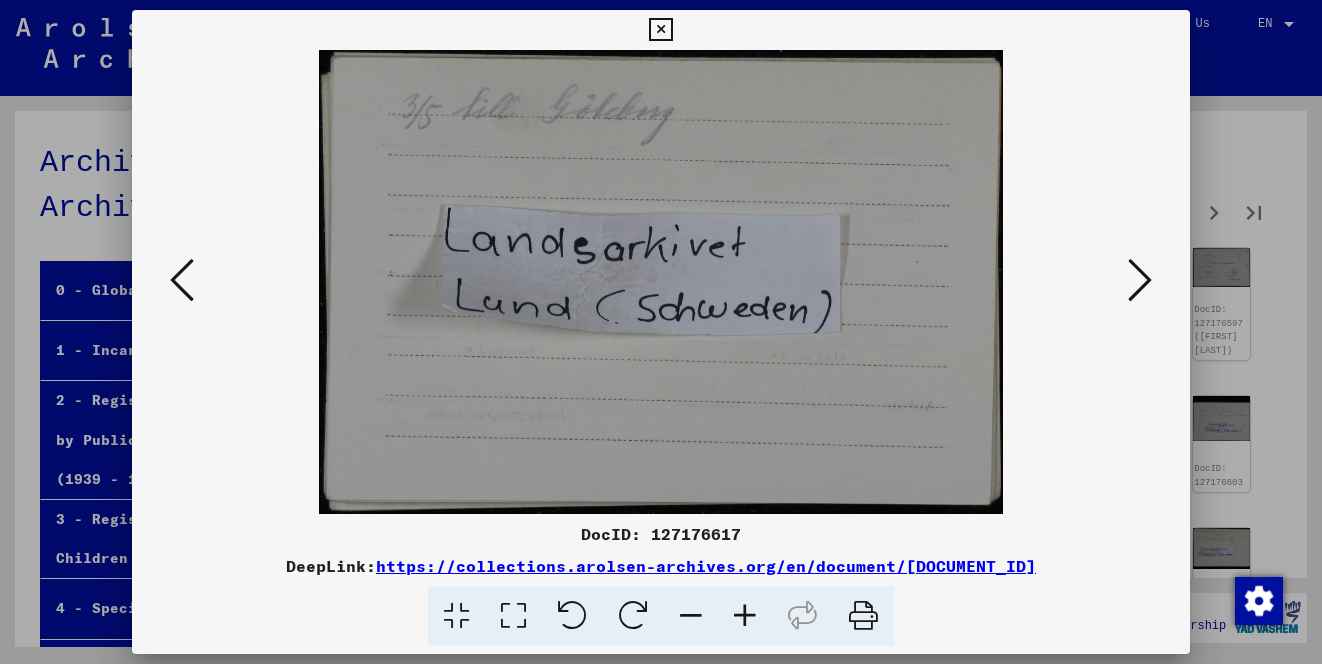 click at bounding box center [1140, 281] 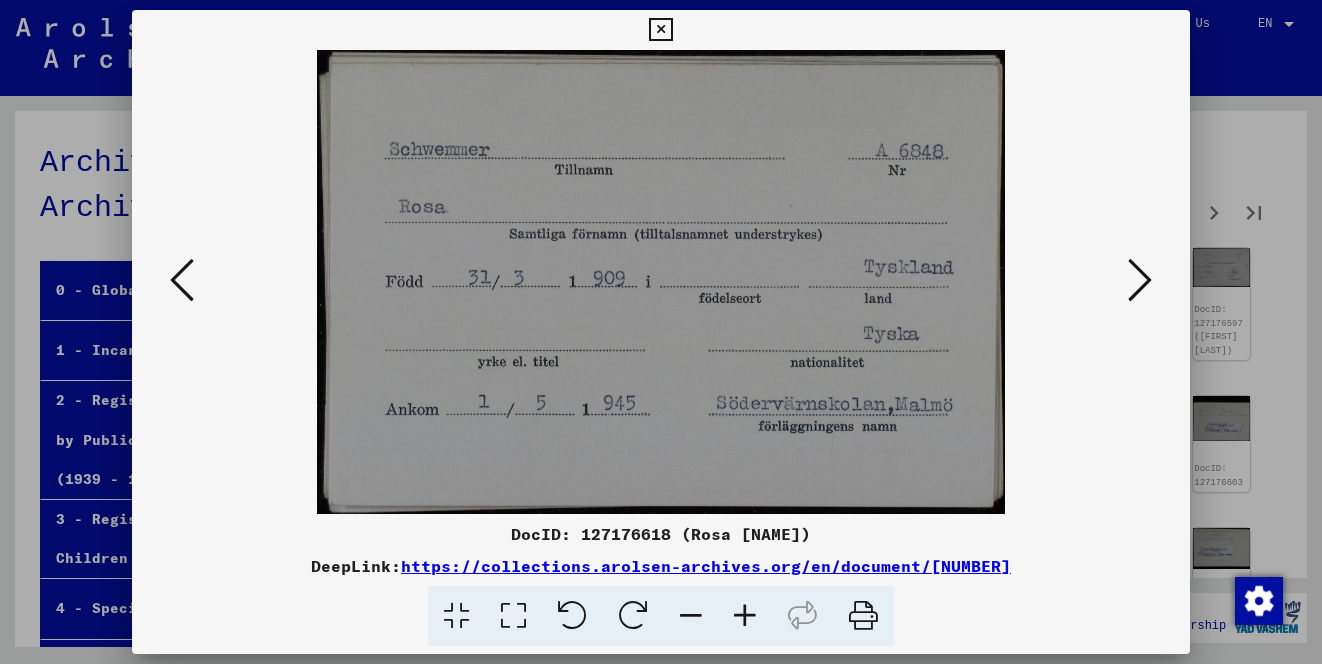 click at bounding box center (1140, 281) 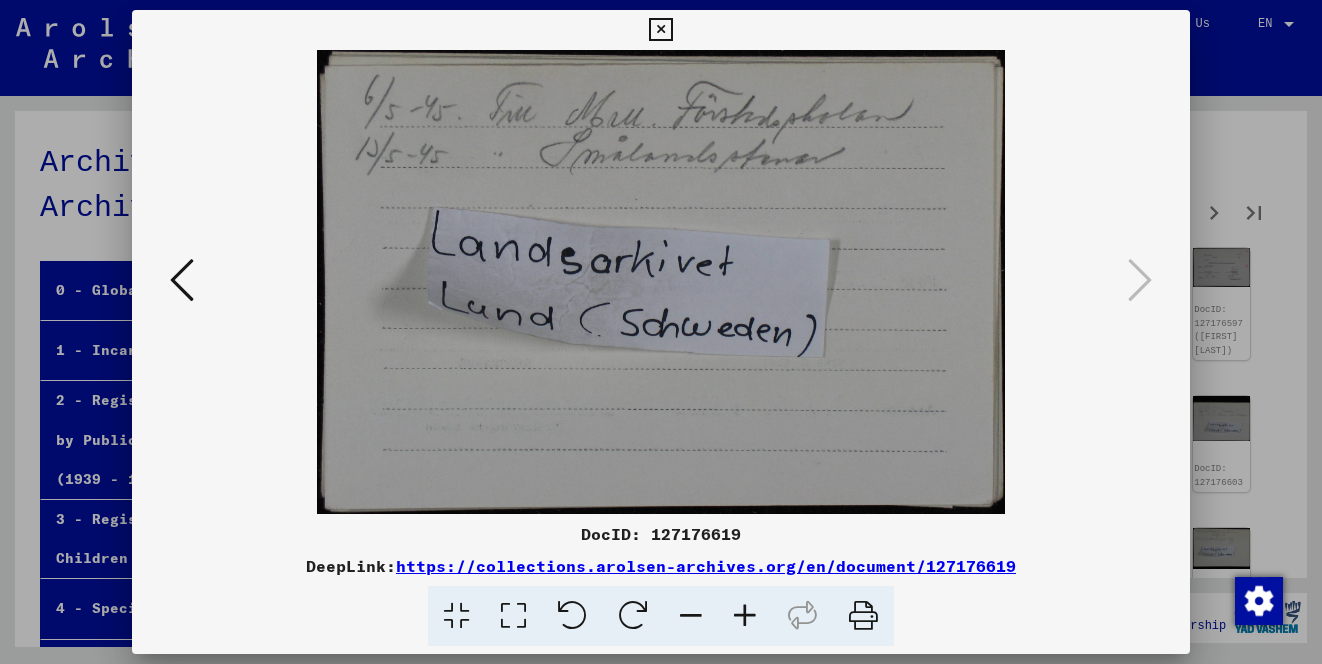 click at bounding box center [661, 332] 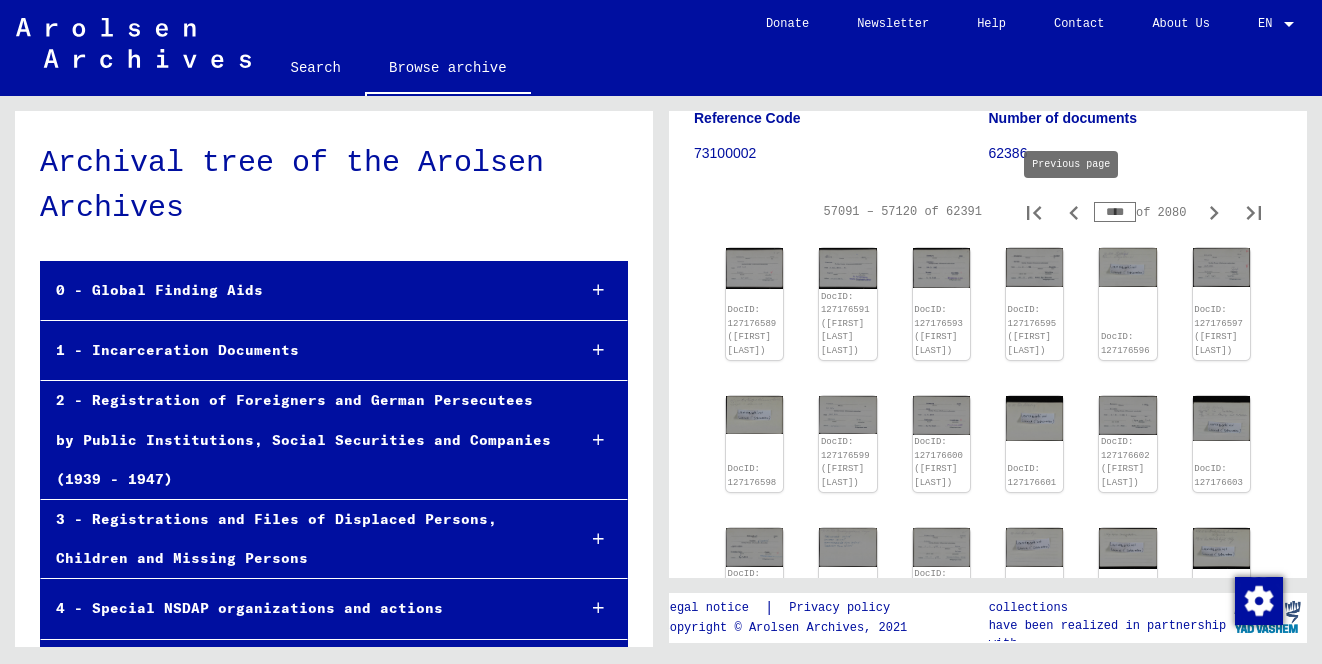 click 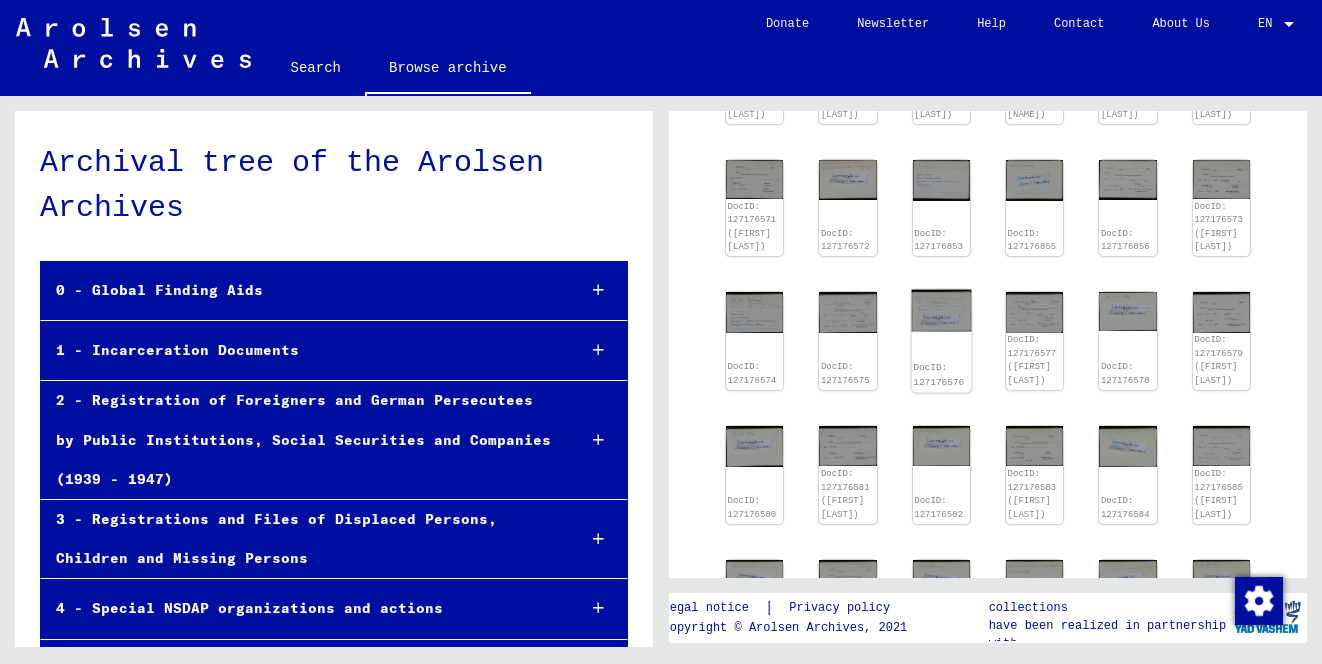 scroll, scrollTop: 462, scrollLeft: 0, axis: vertical 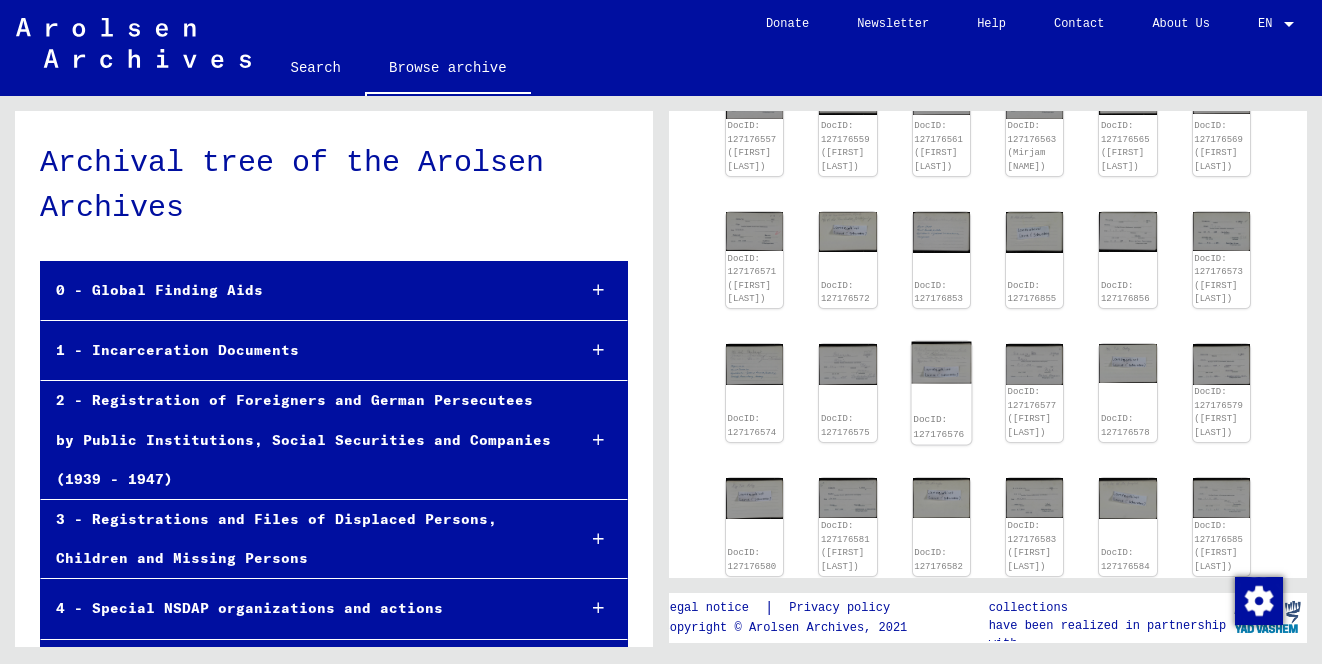 click 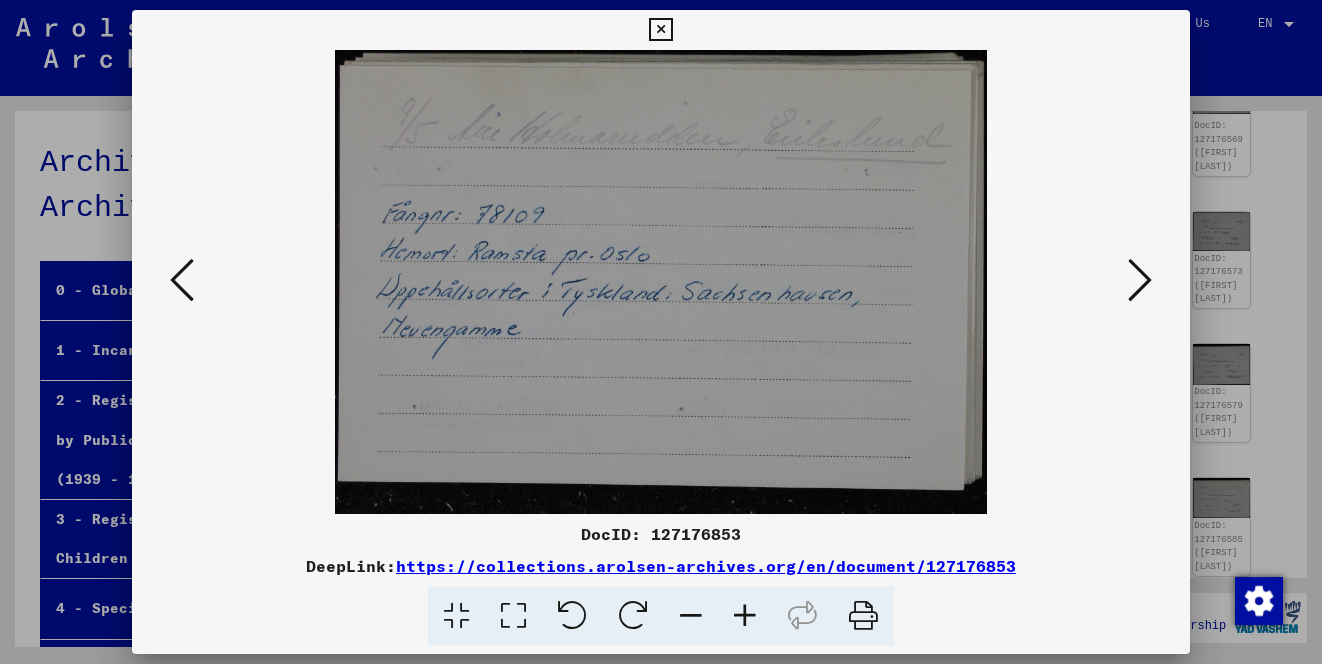 click at bounding box center [661, 332] 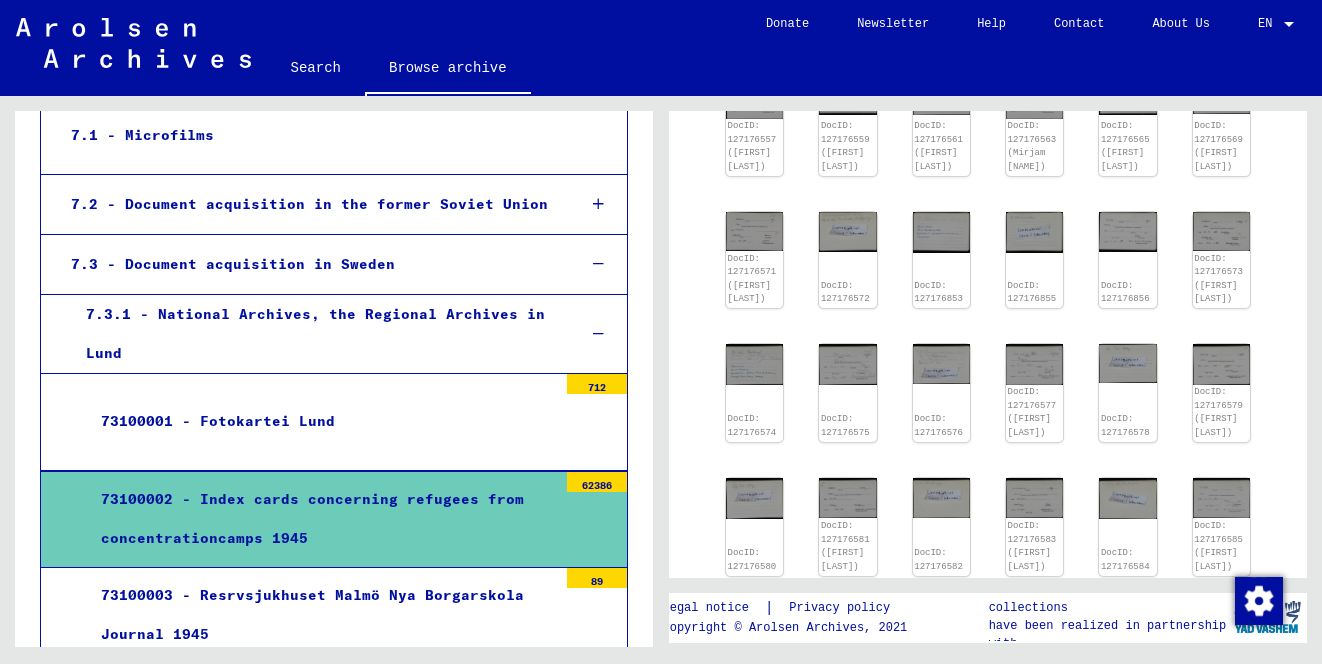 scroll, scrollTop: 807, scrollLeft: 0, axis: vertical 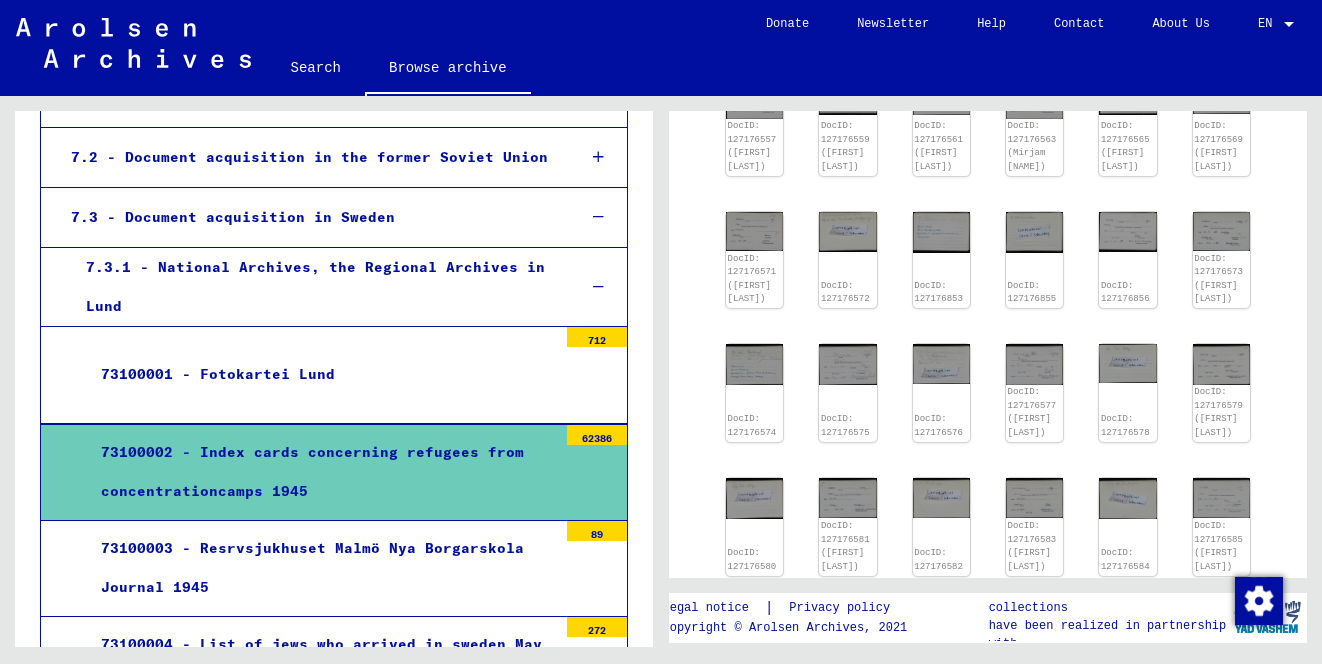 click on "73100001 - Fotokartei Lund 712" at bounding box center (334, 375) 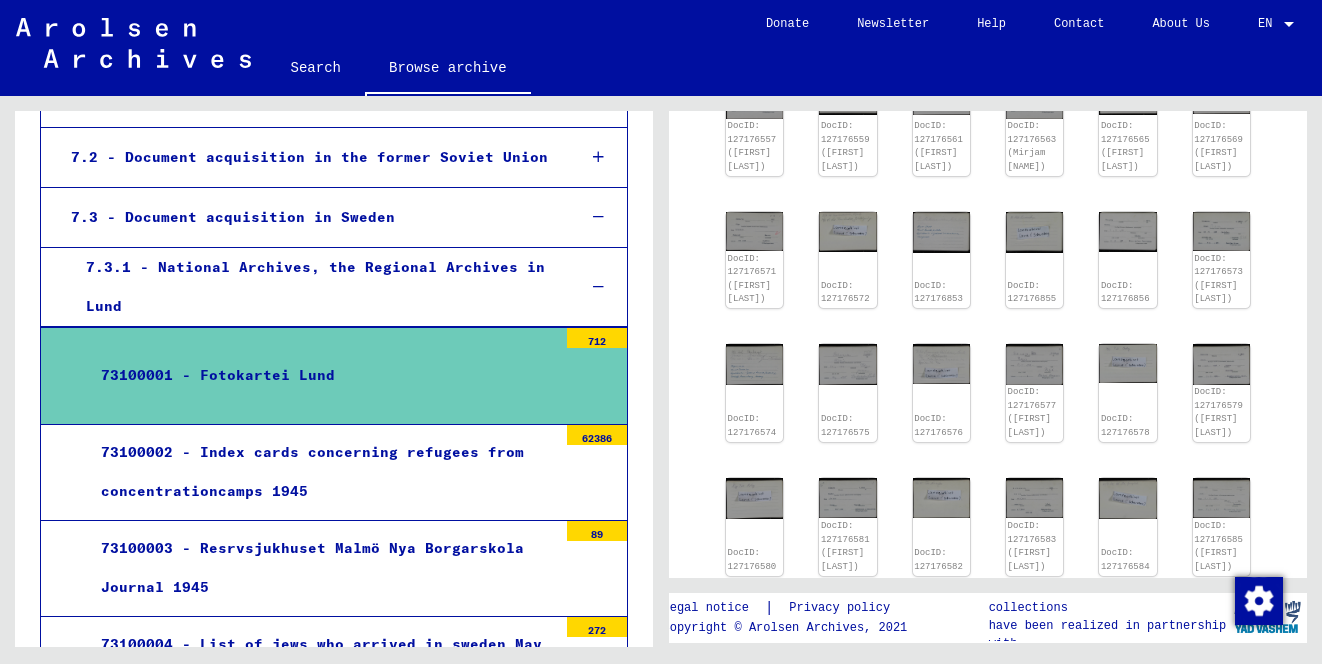 click on "73100001 - Fotokartei Lund" at bounding box center (321, 375) 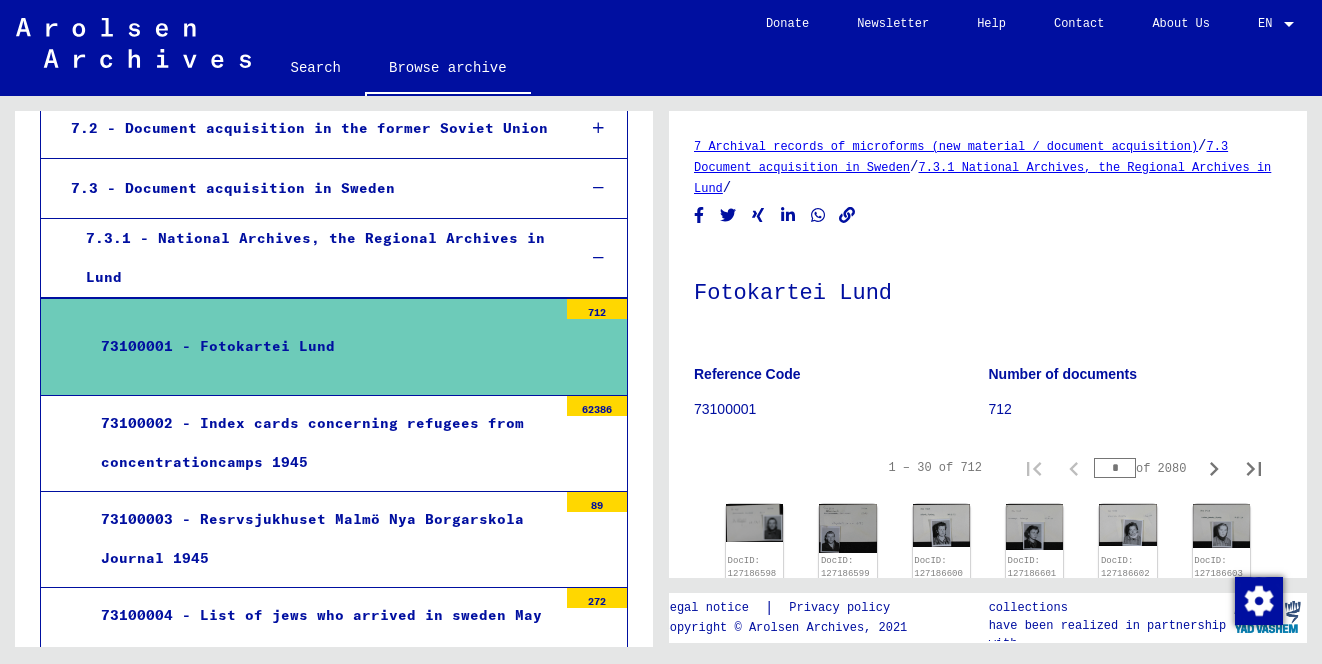 scroll, scrollTop: 842, scrollLeft: 0, axis: vertical 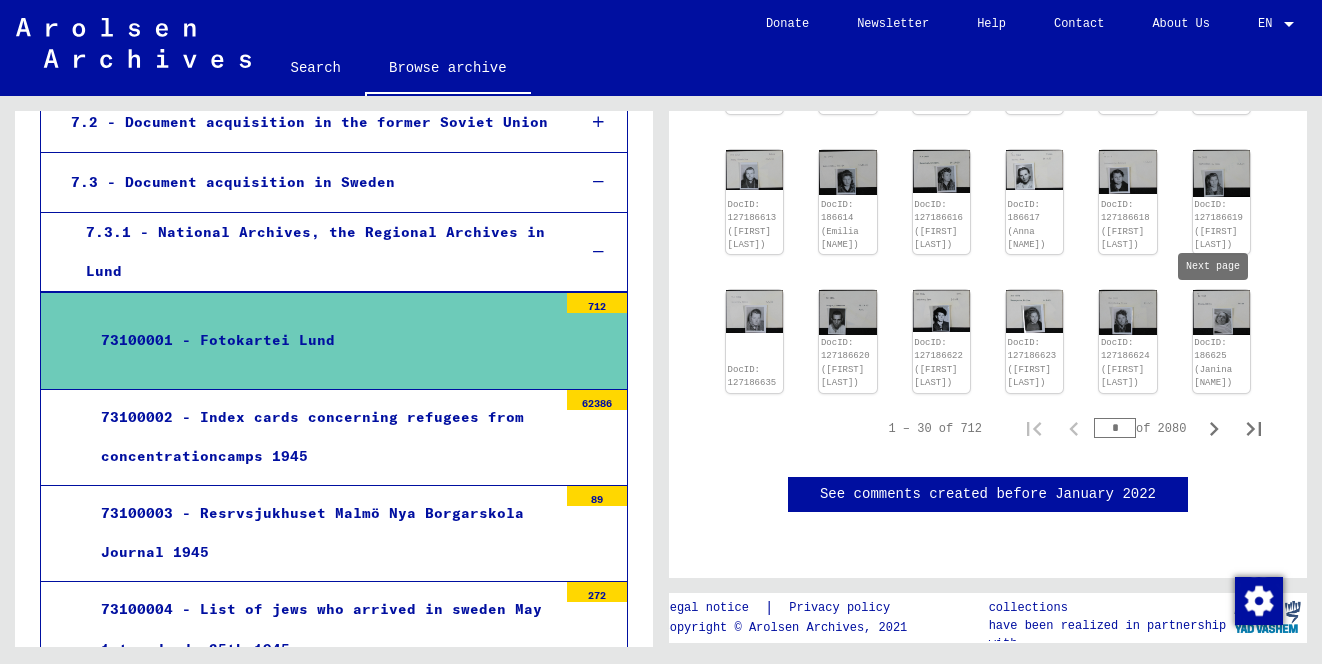 click 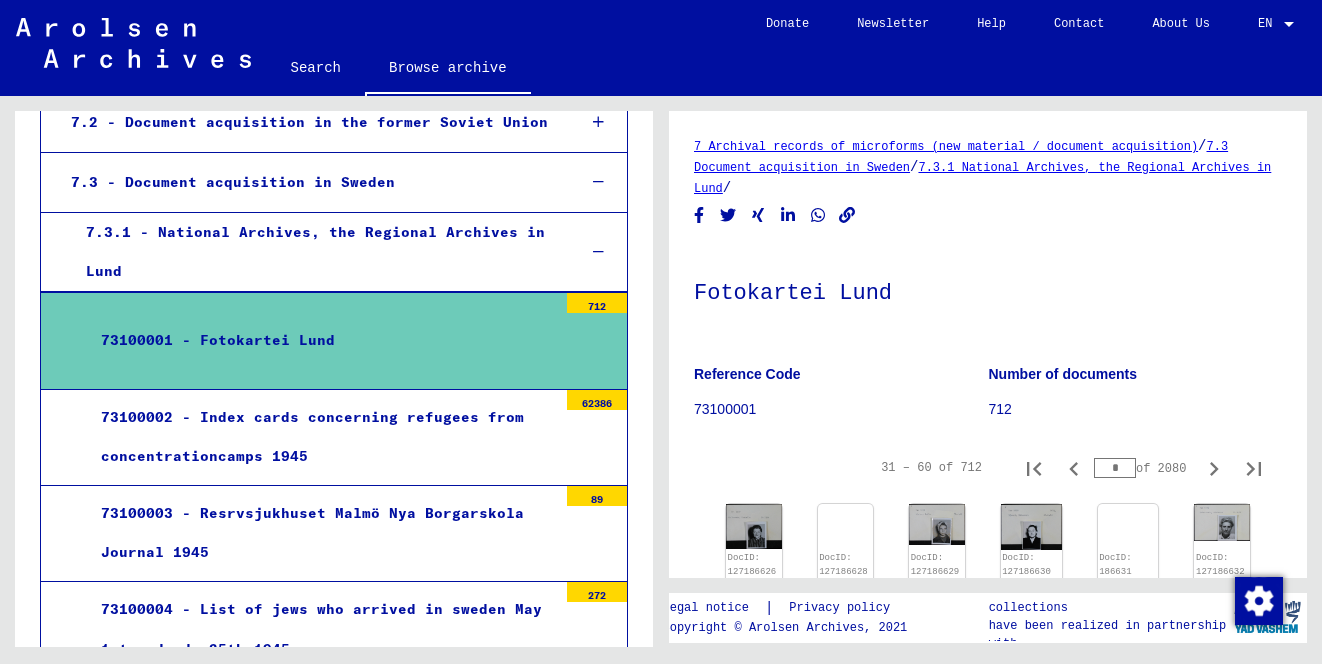 scroll, scrollTop: 213, scrollLeft: 0, axis: vertical 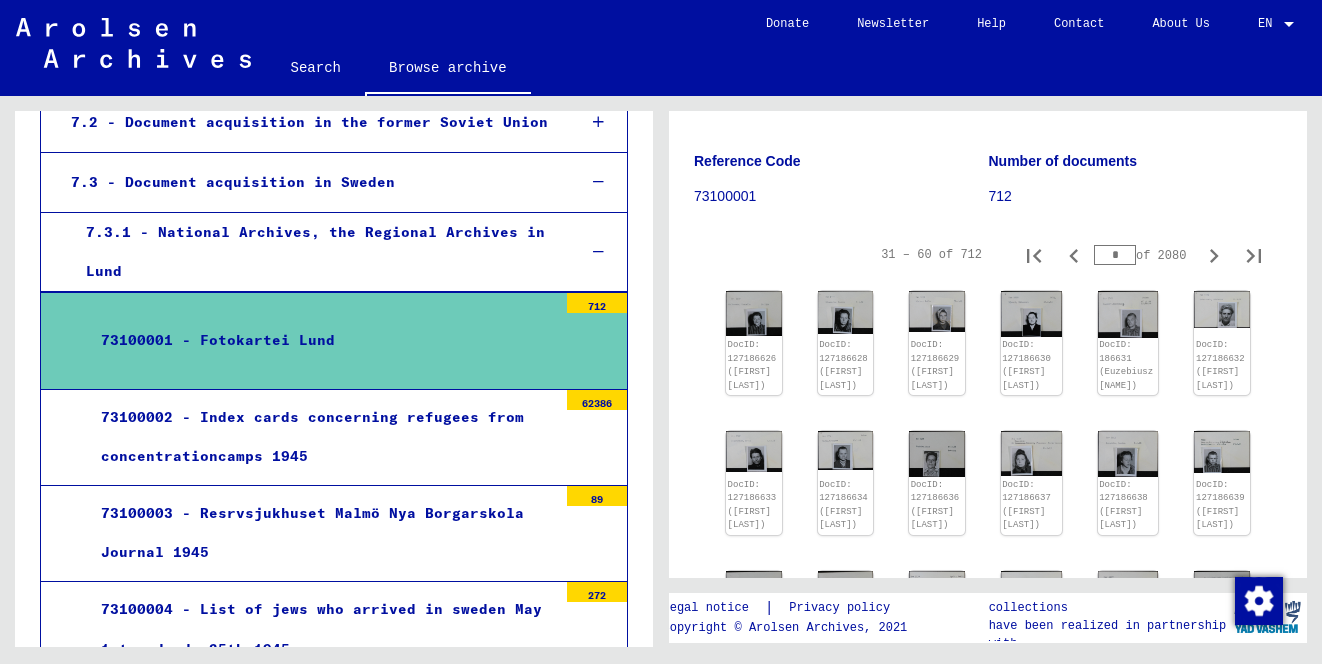 click on "*" at bounding box center (1115, 255) 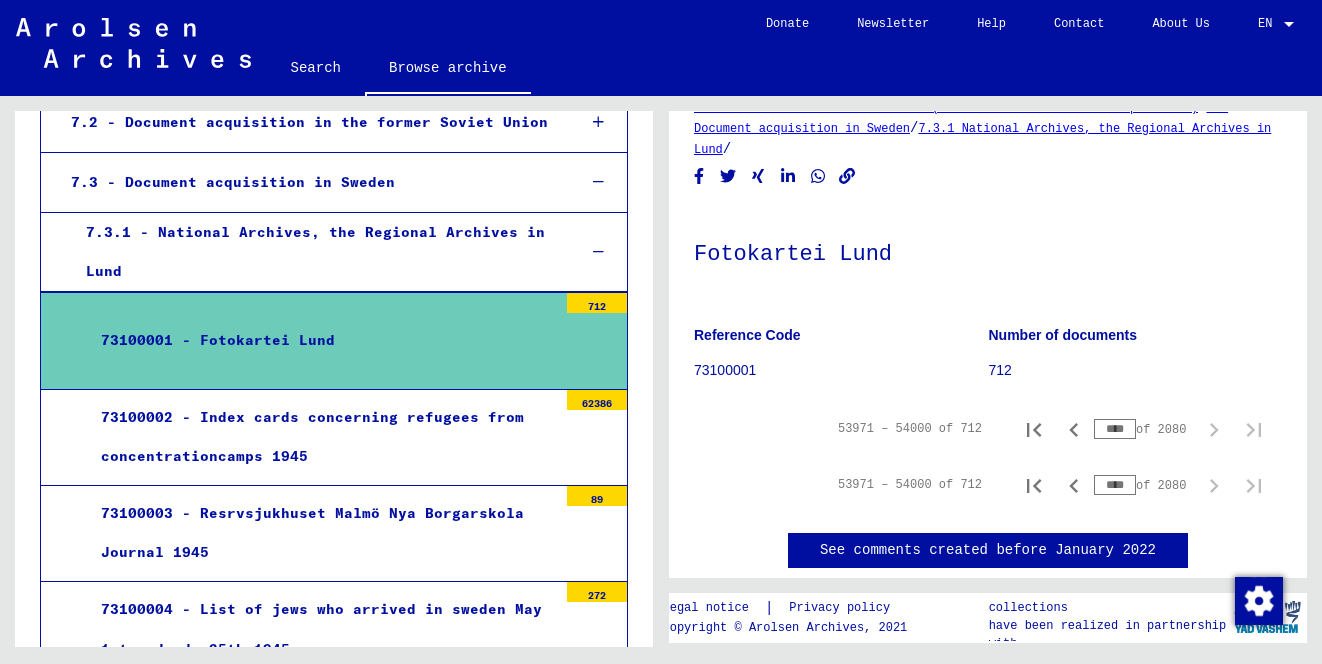 scroll, scrollTop: 50, scrollLeft: 0, axis: vertical 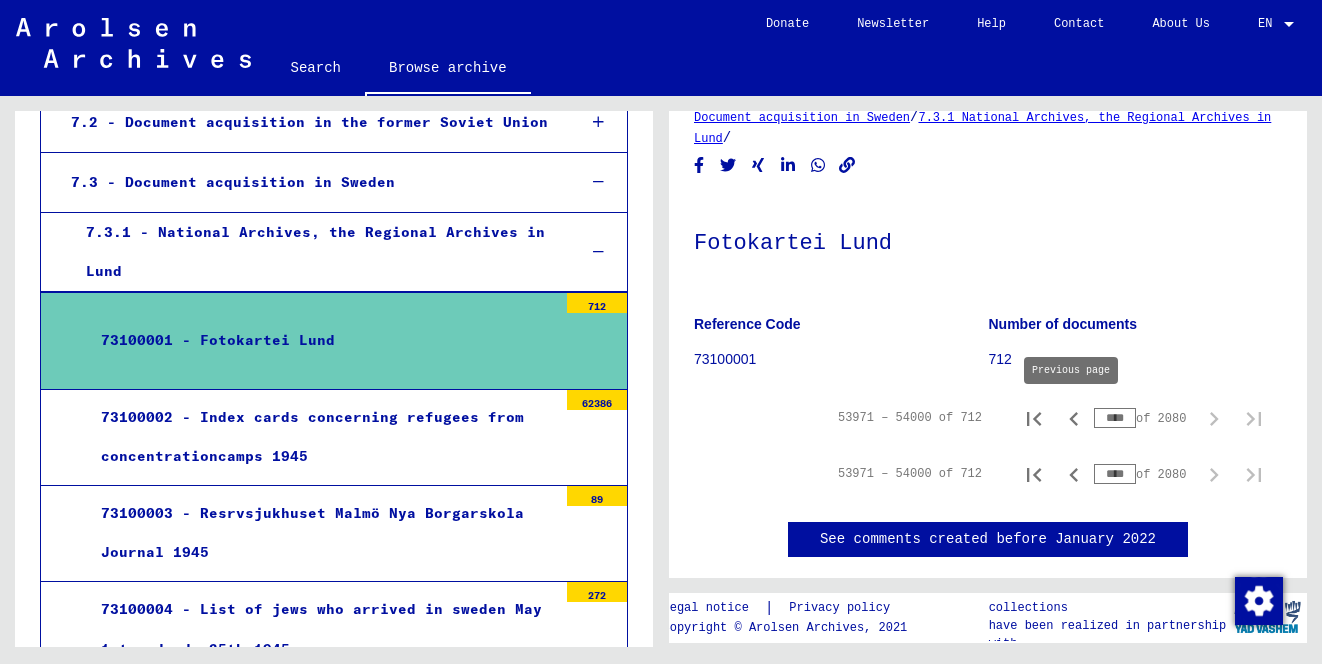 drag, startPoint x: 1132, startPoint y: 414, endPoint x: 1064, endPoint y: 414, distance: 68 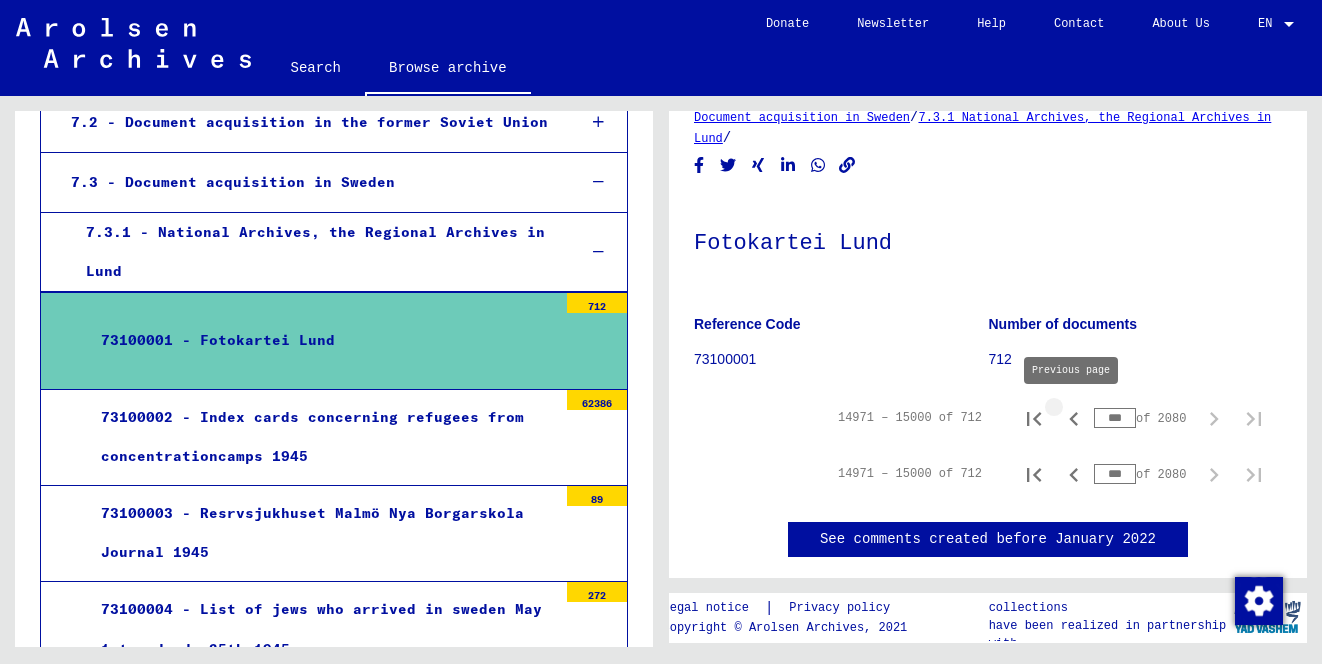 click 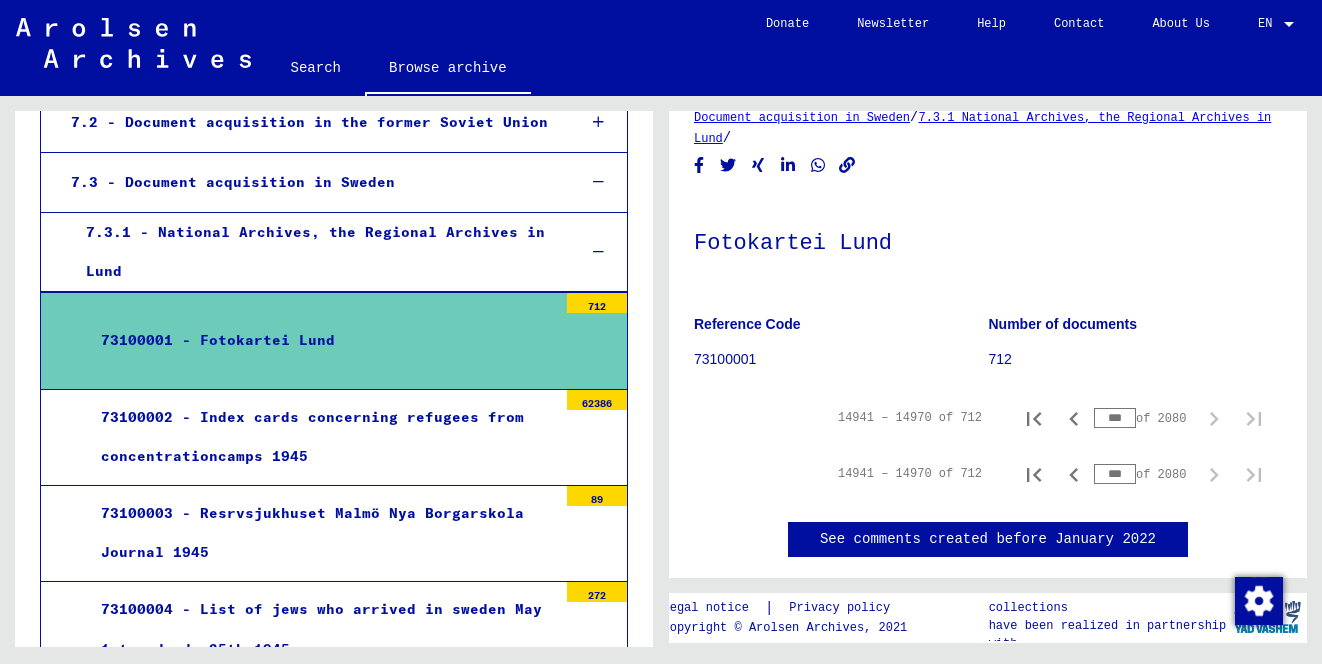 click 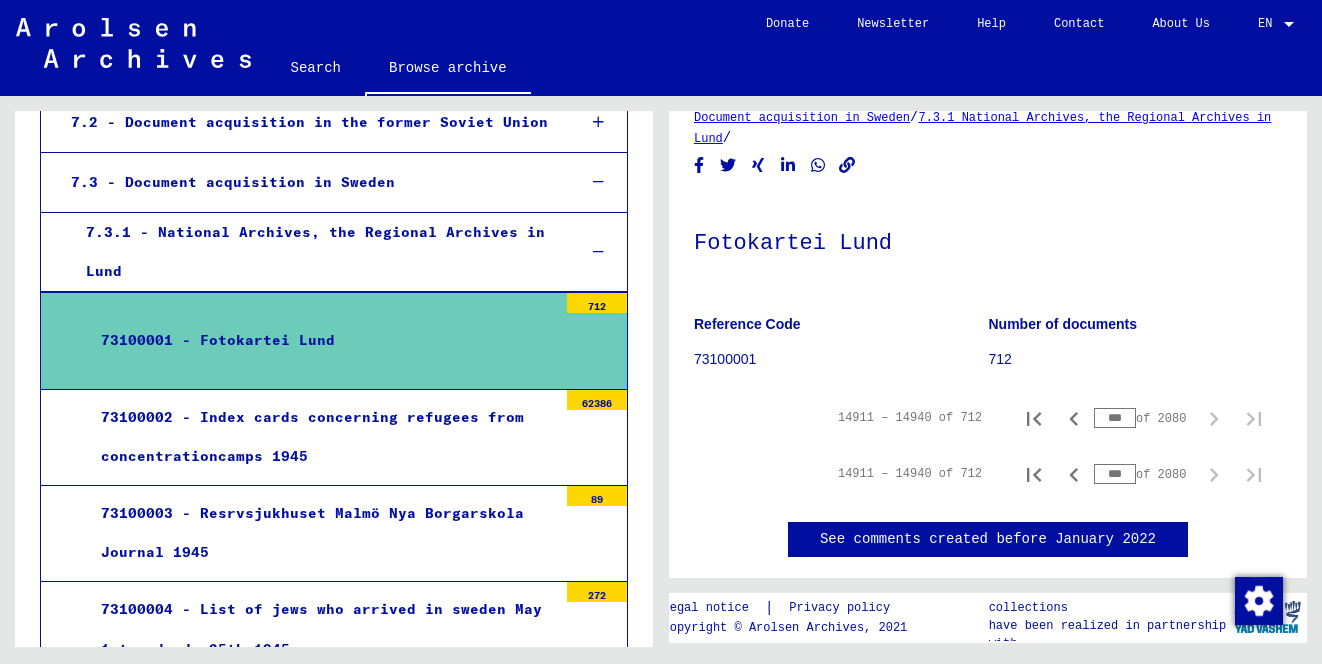 click on "73100001 - Fotokartei Lund" at bounding box center (321, 340) 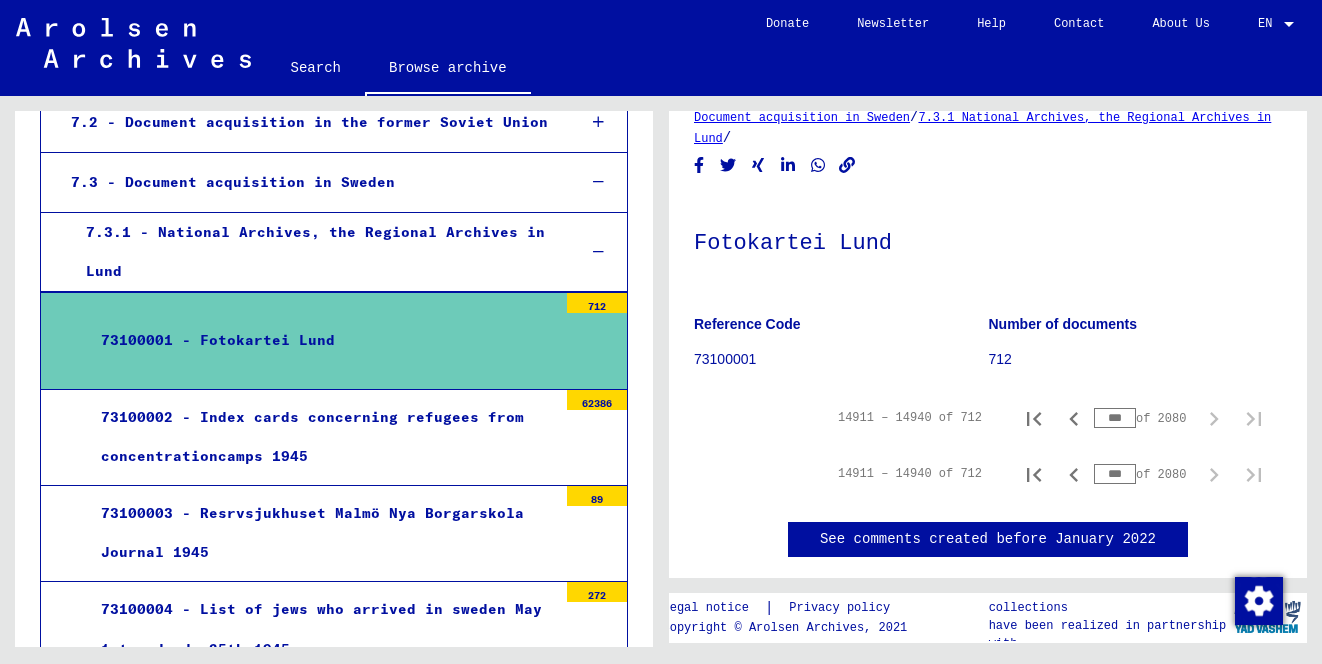 scroll, scrollTop: 121, scrollLeft: 0, axis: vertical 